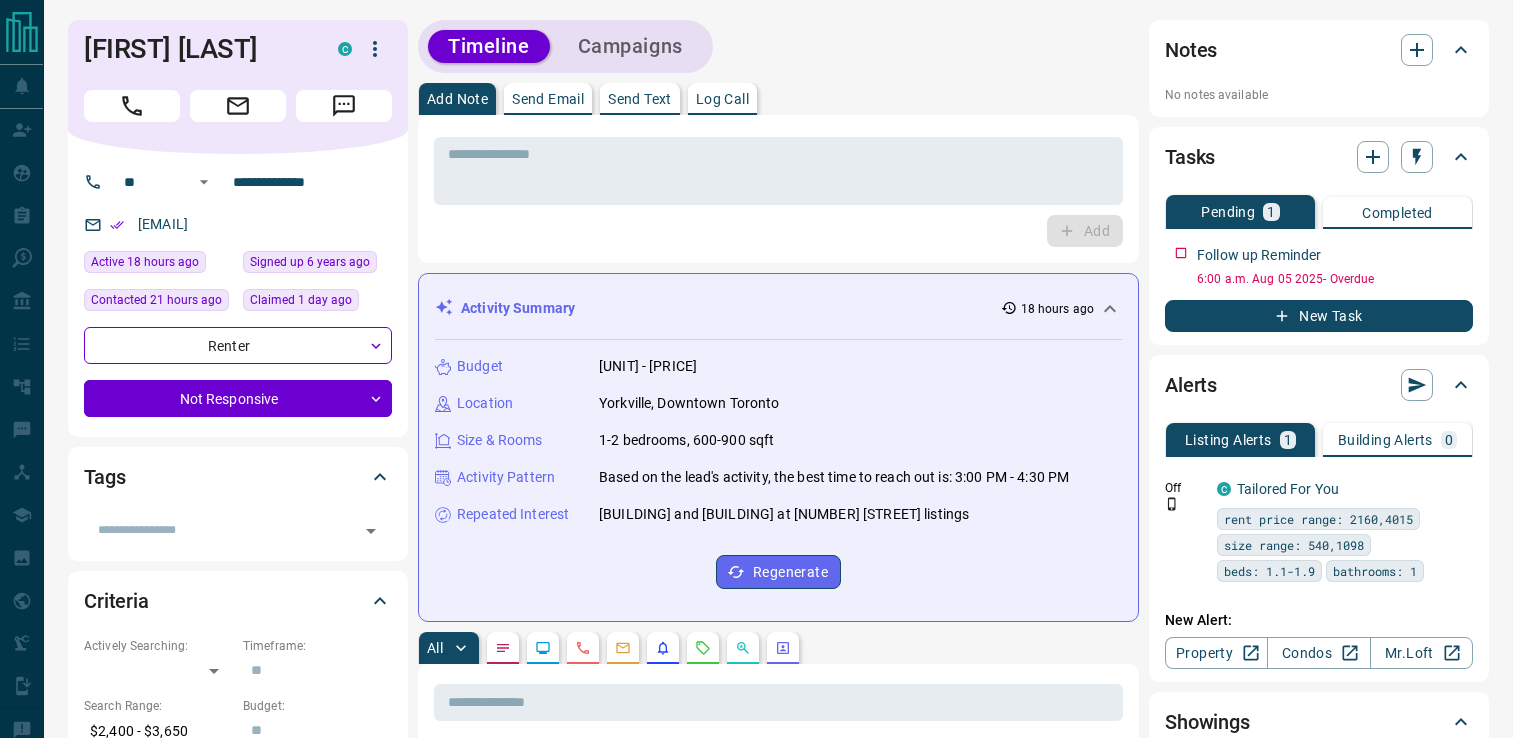 scroll, scrollTop: 0, scrollLeft: 0, axis: both 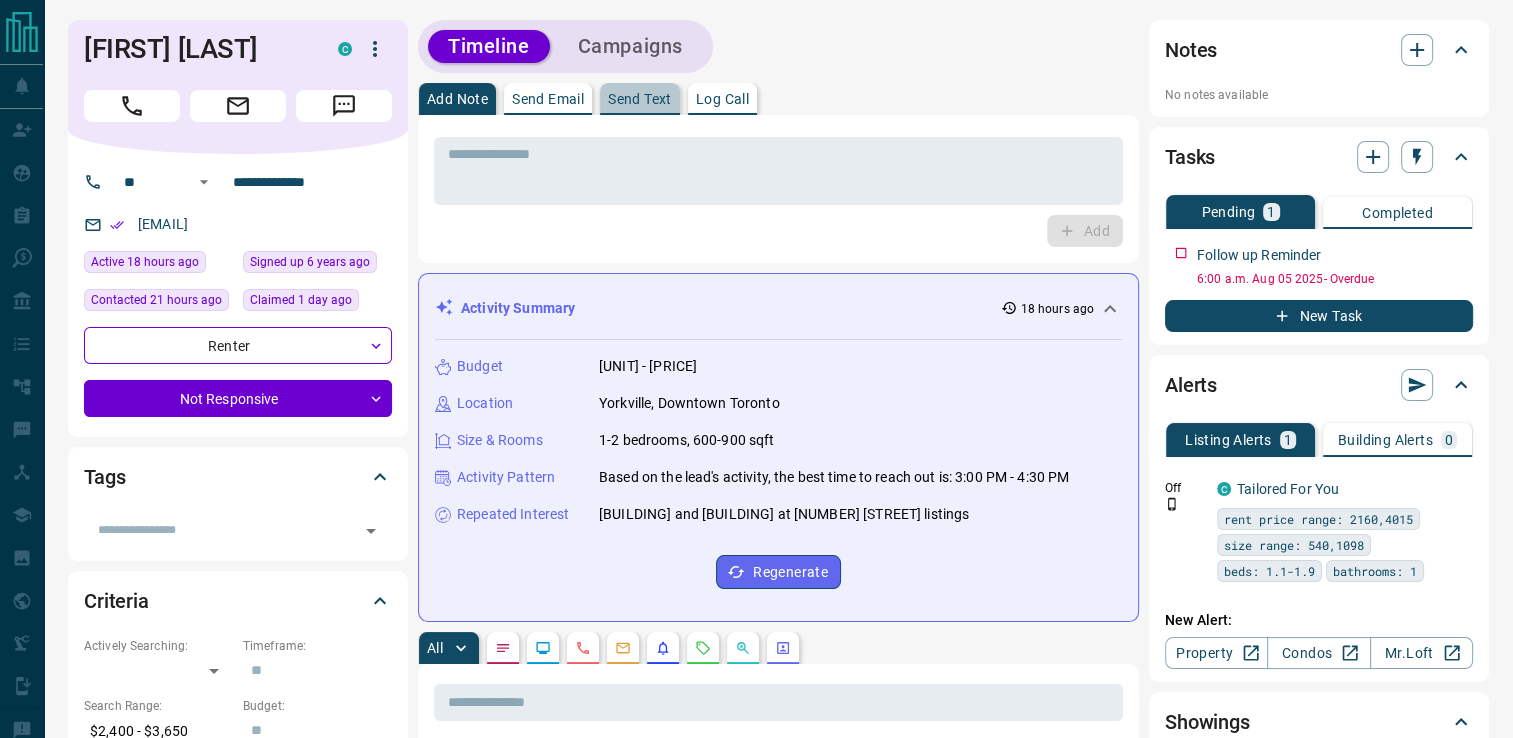 click on "Send Text" at bounding box center (640, 99) 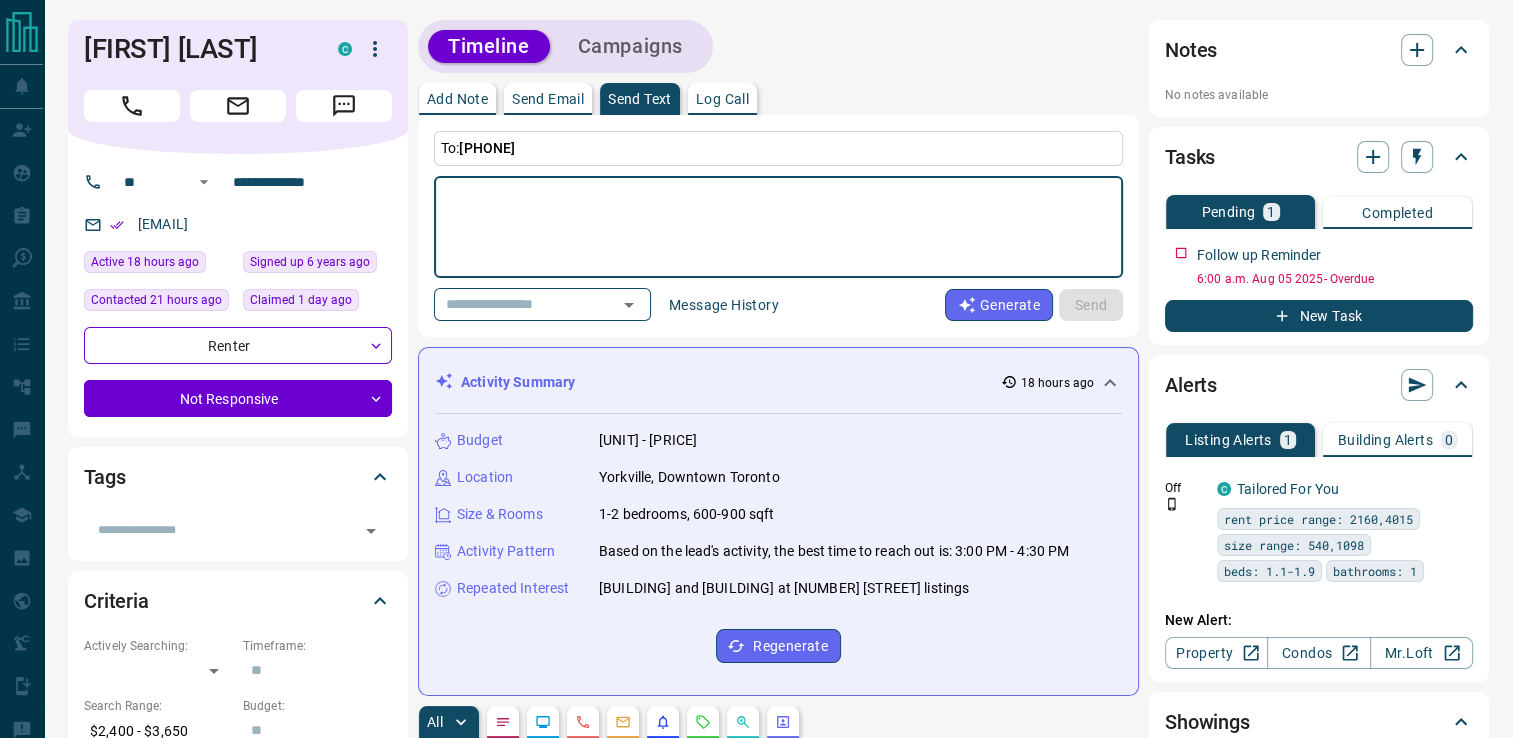 click at bounding box center [778, 227] 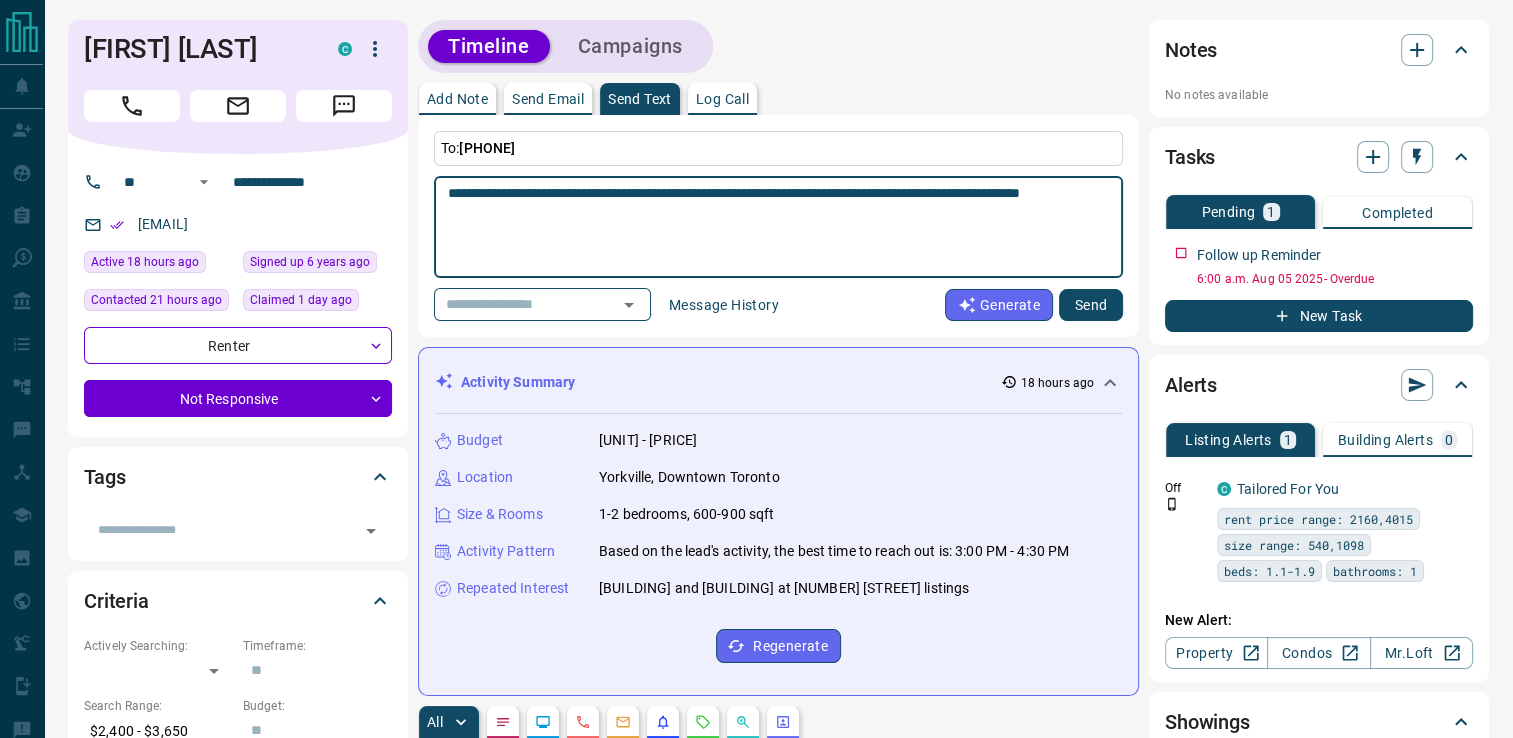 type on "**********" 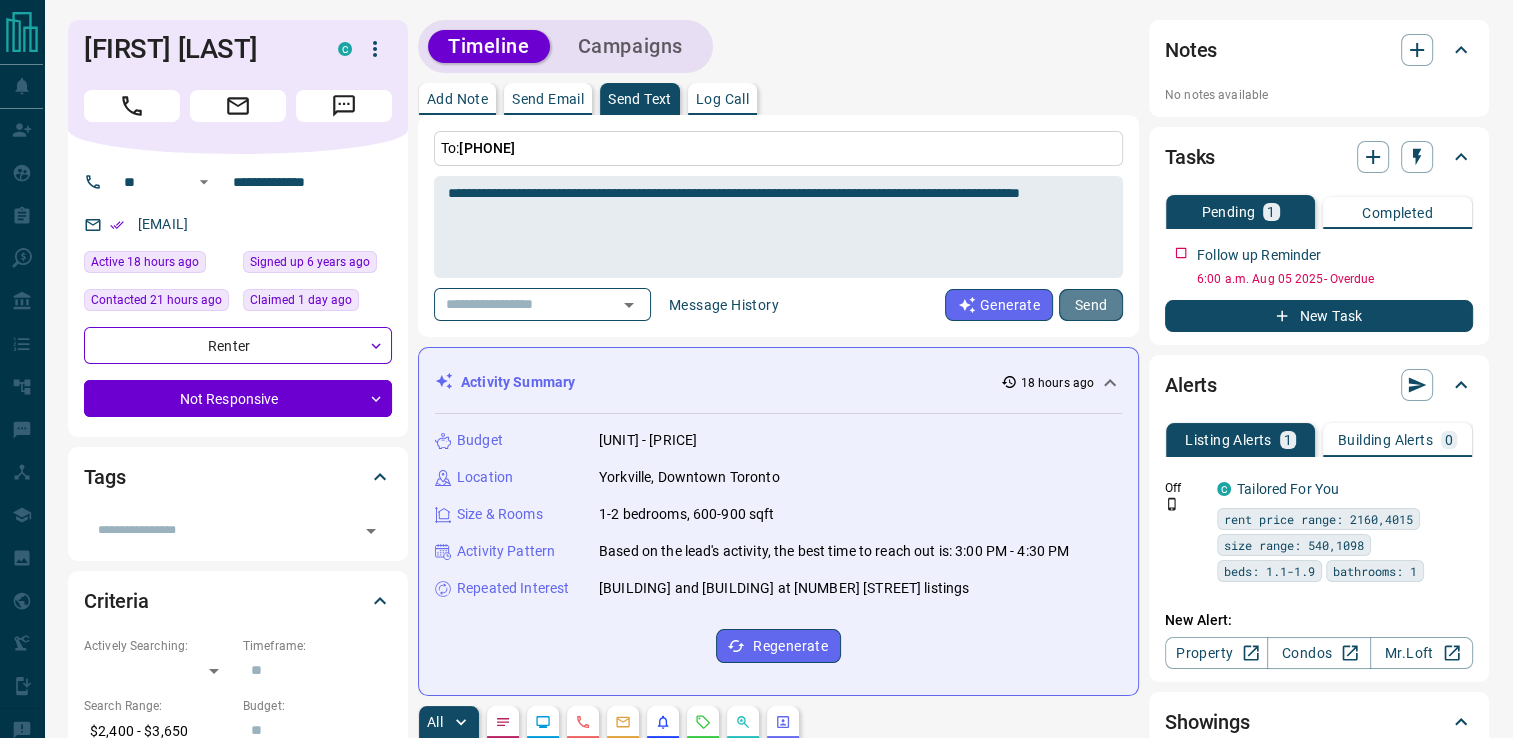 click on "Send" at bounding box center (1091, 305) 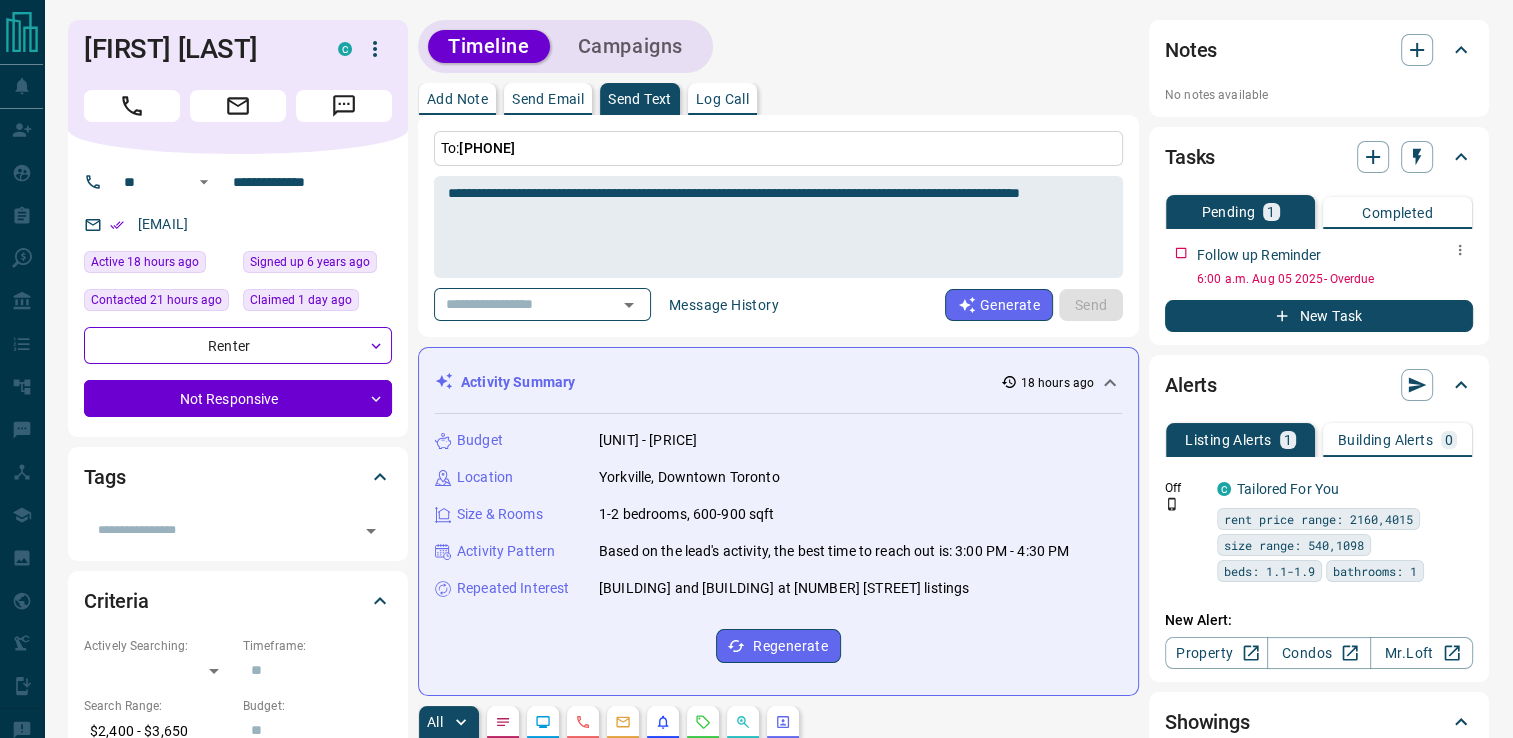 type 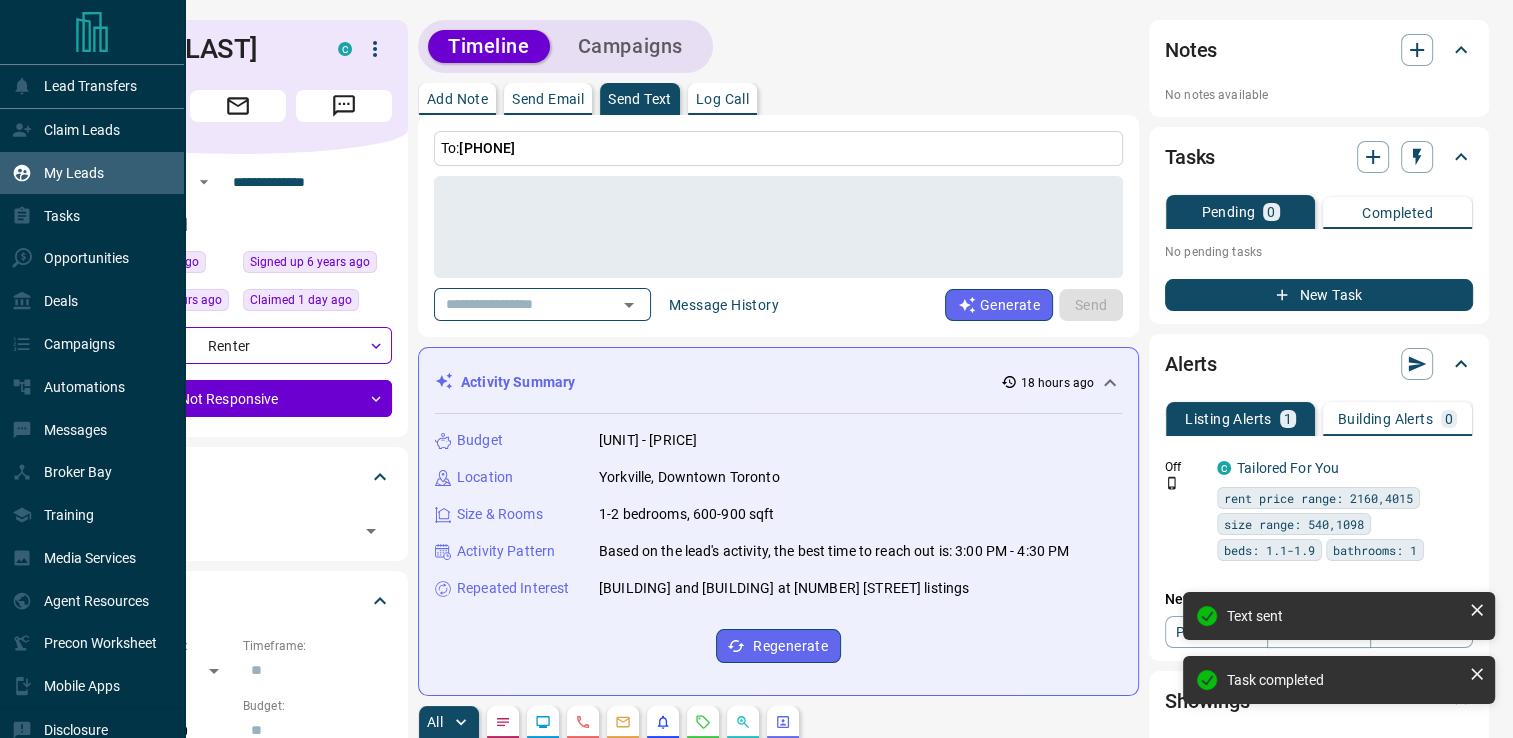click on "My Leads" at bounding box center (74, 173) 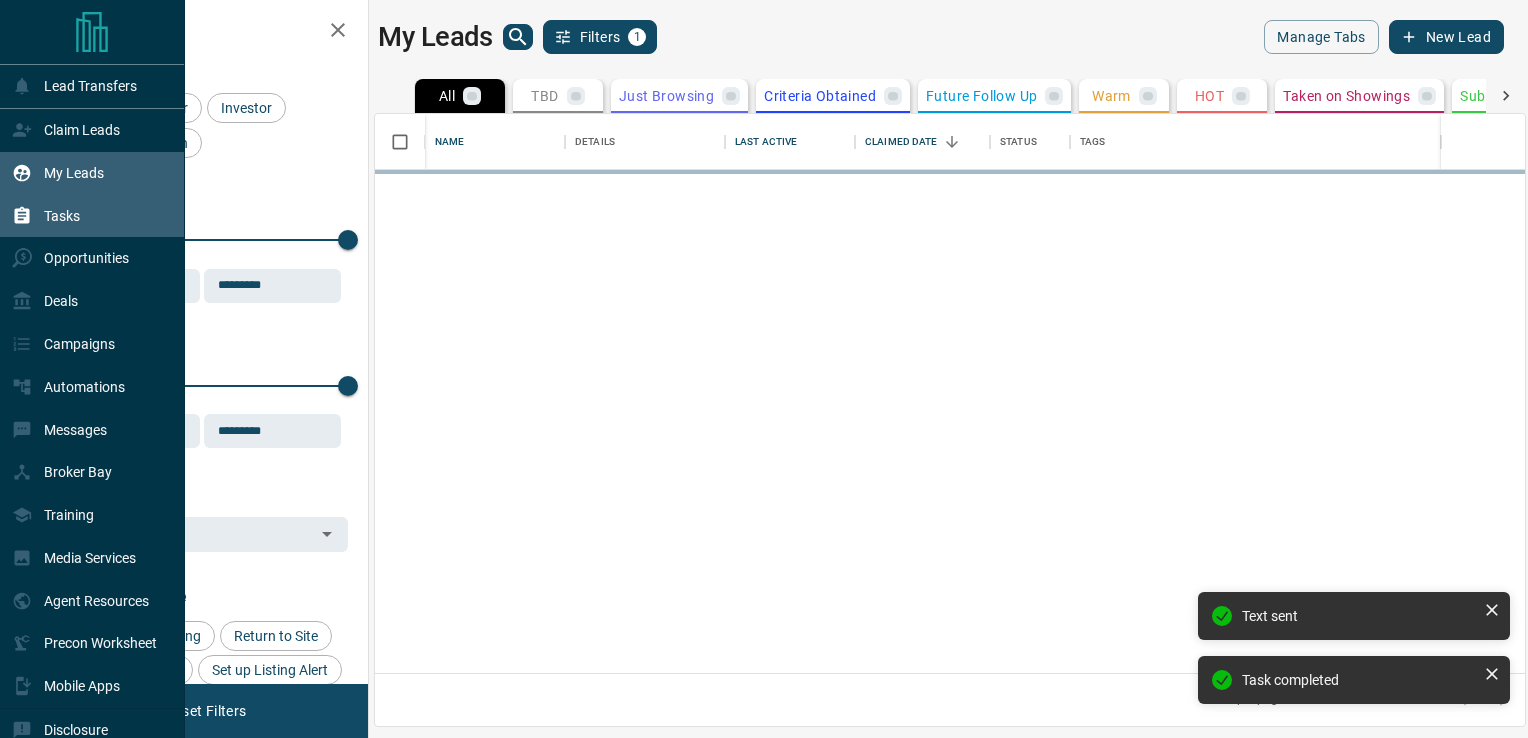scroll, scrollTop: 16, scrollLeft: 16, axis: both 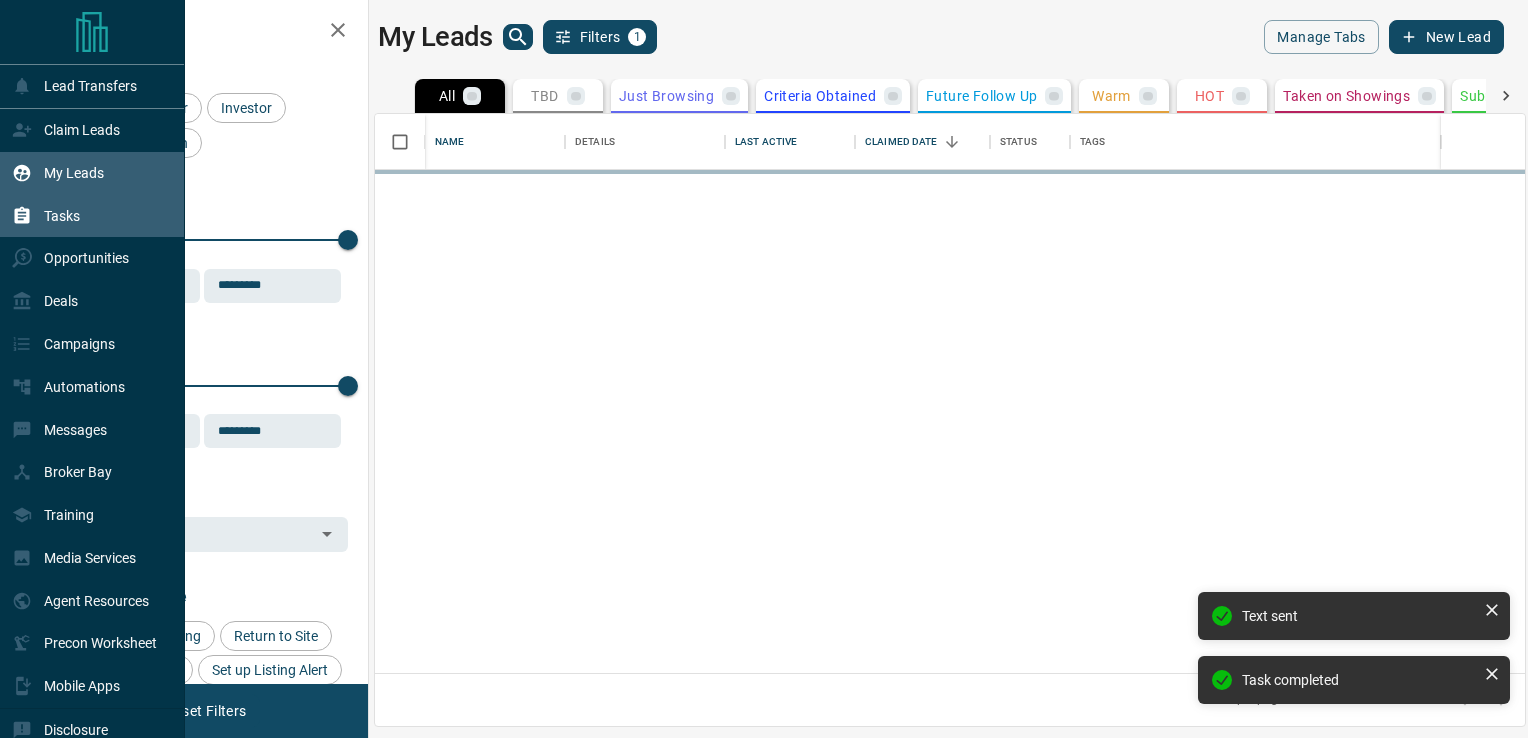click on "Tasks" at bounding box center (62, 216) 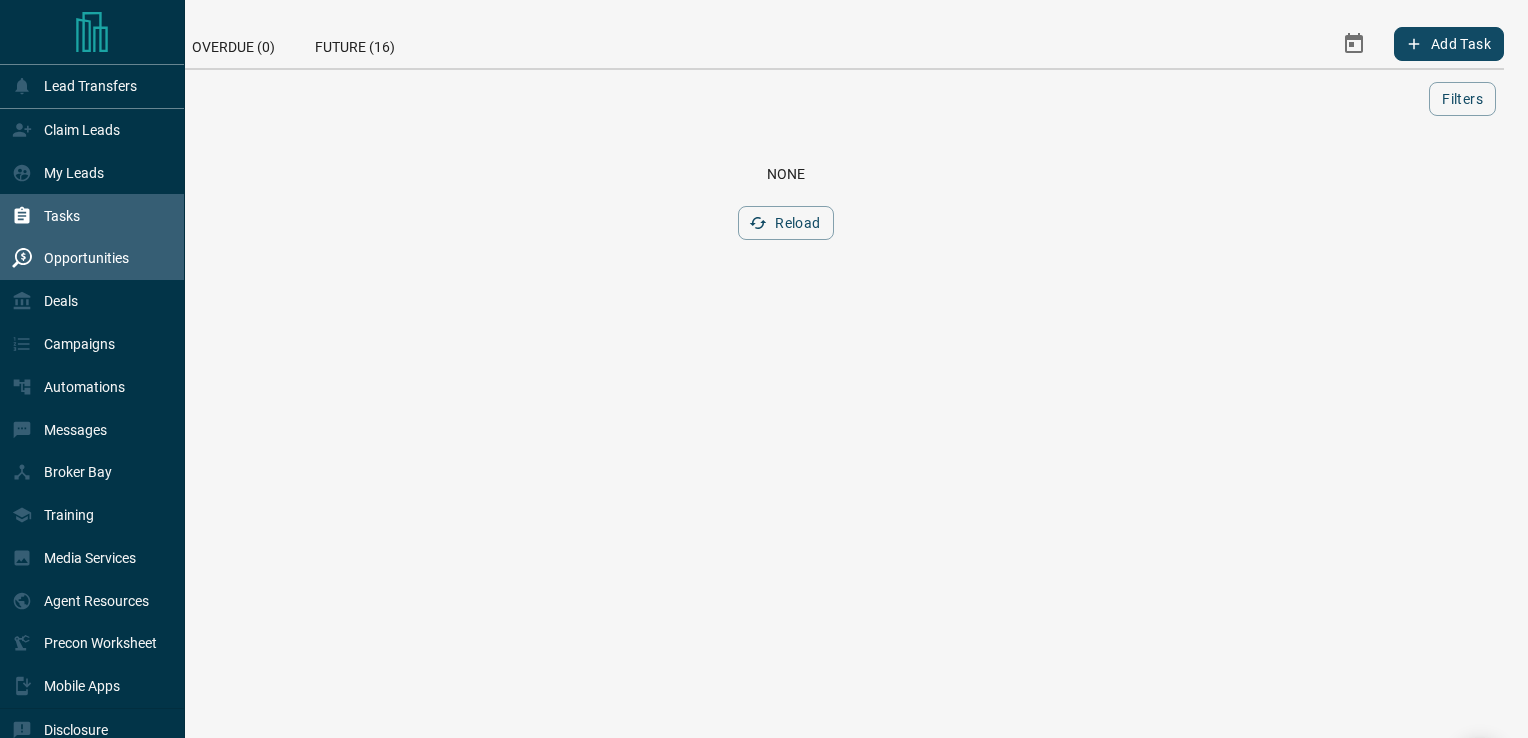 click on "Opportunities" at bounding box center [86, 258] 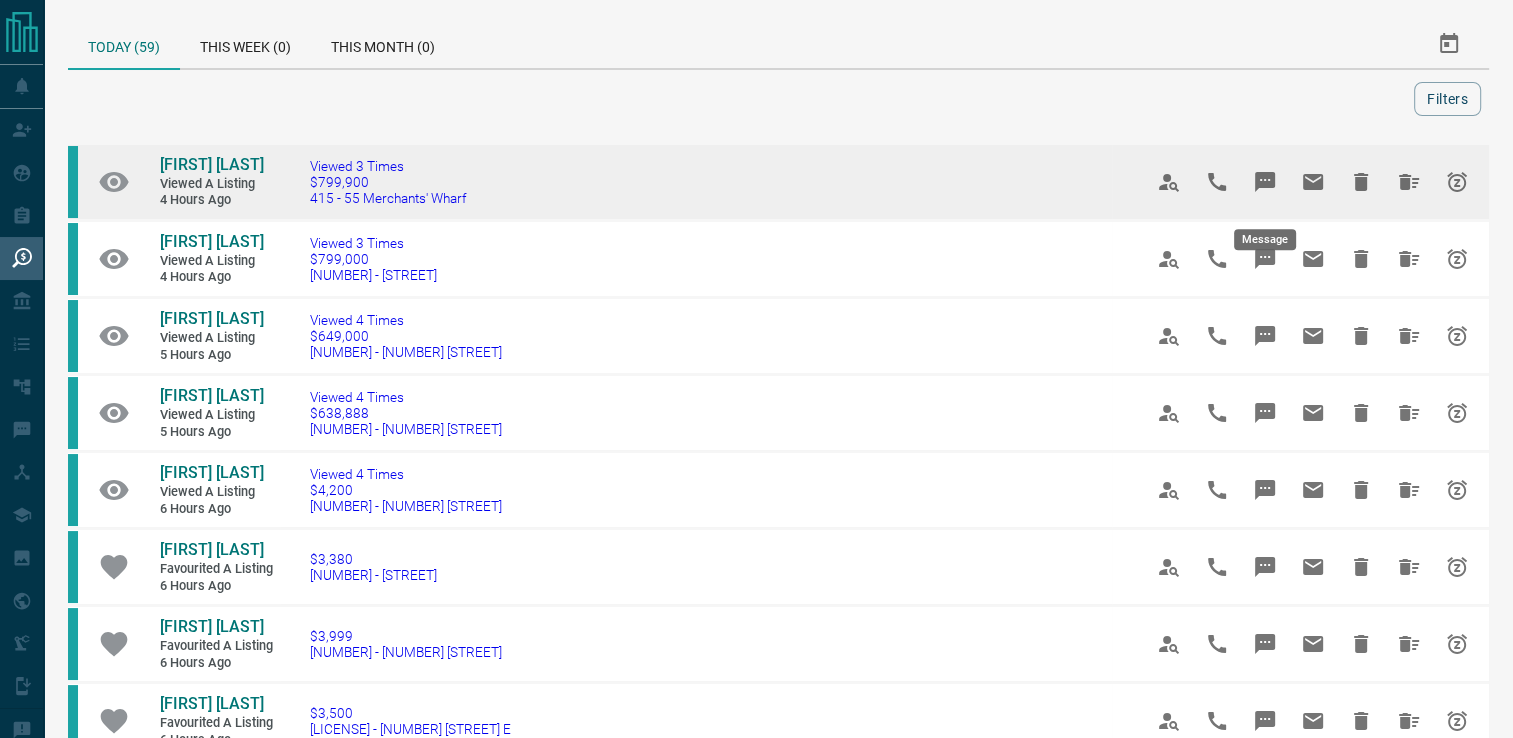 click 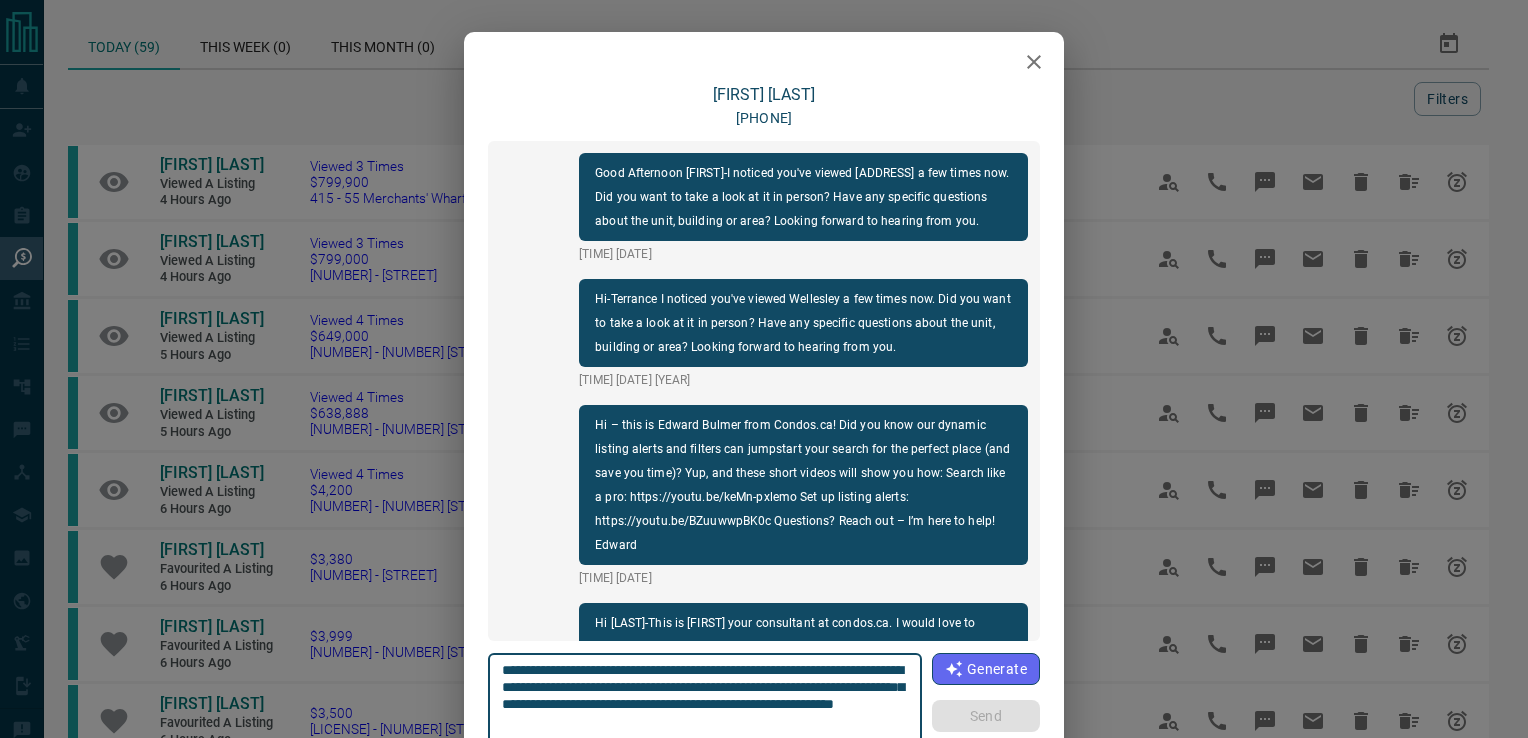 scroll, scrollTop: 258, scrollLeft: 0, axis: vertical 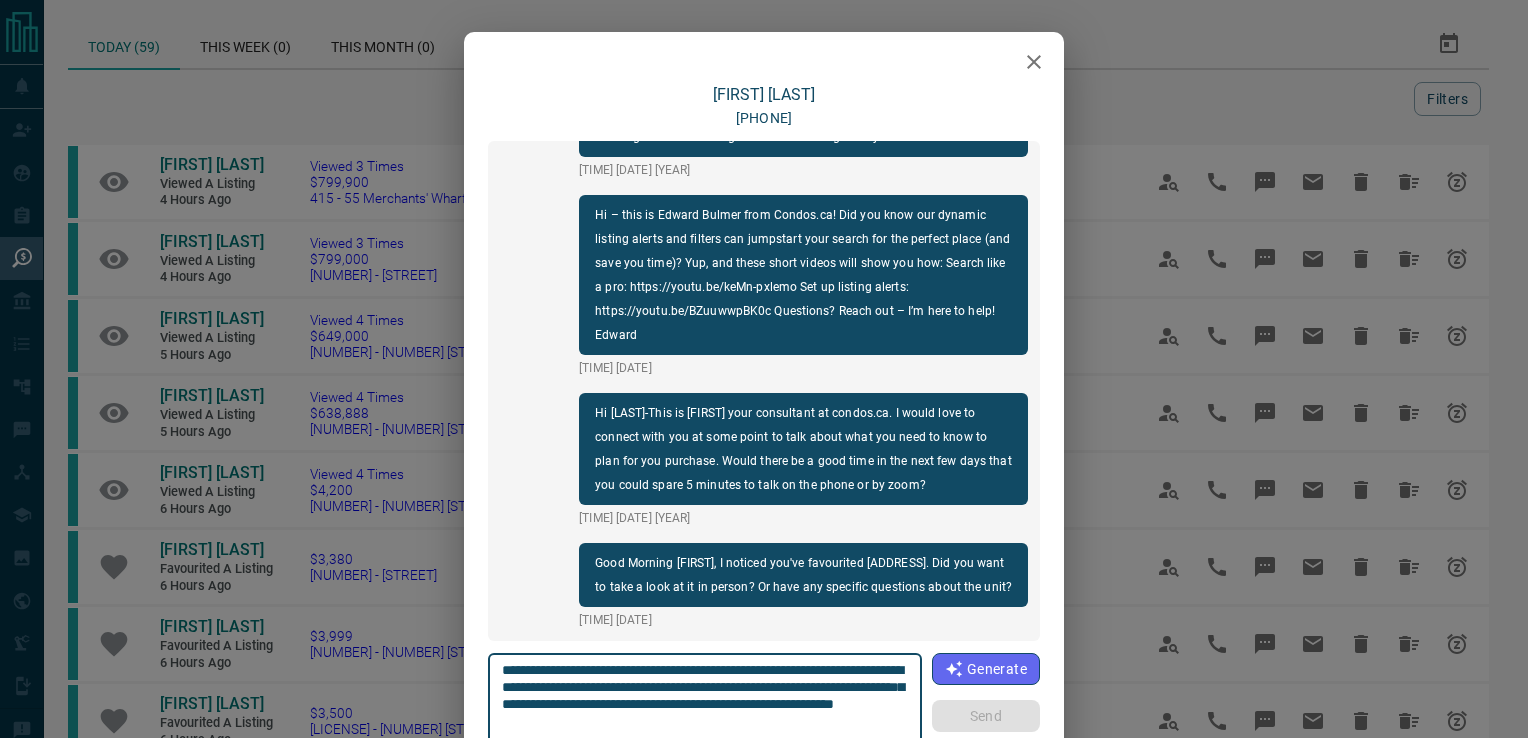 click on "**********" at bounding box center (705, 704) 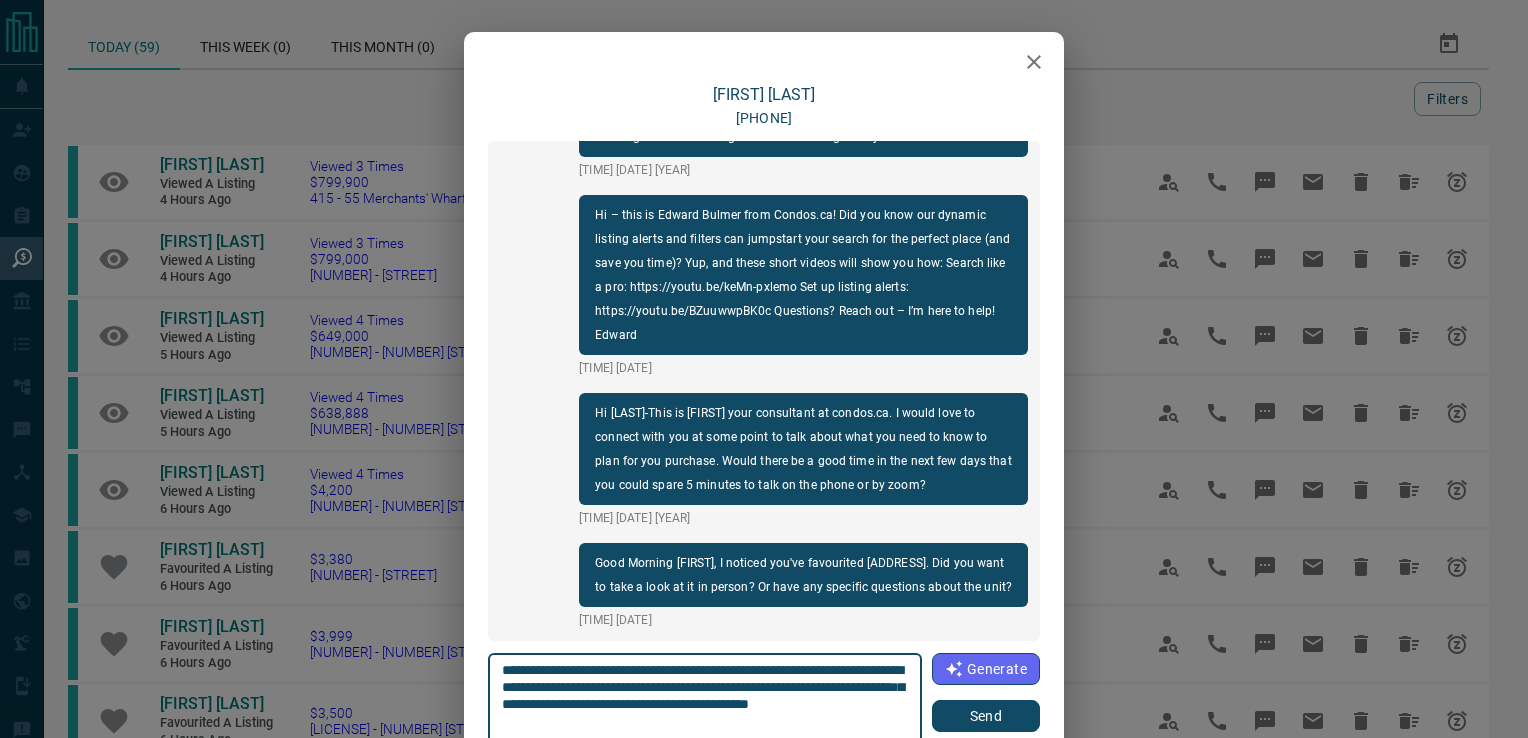 click on "**********" at bounding box center (705, 704) 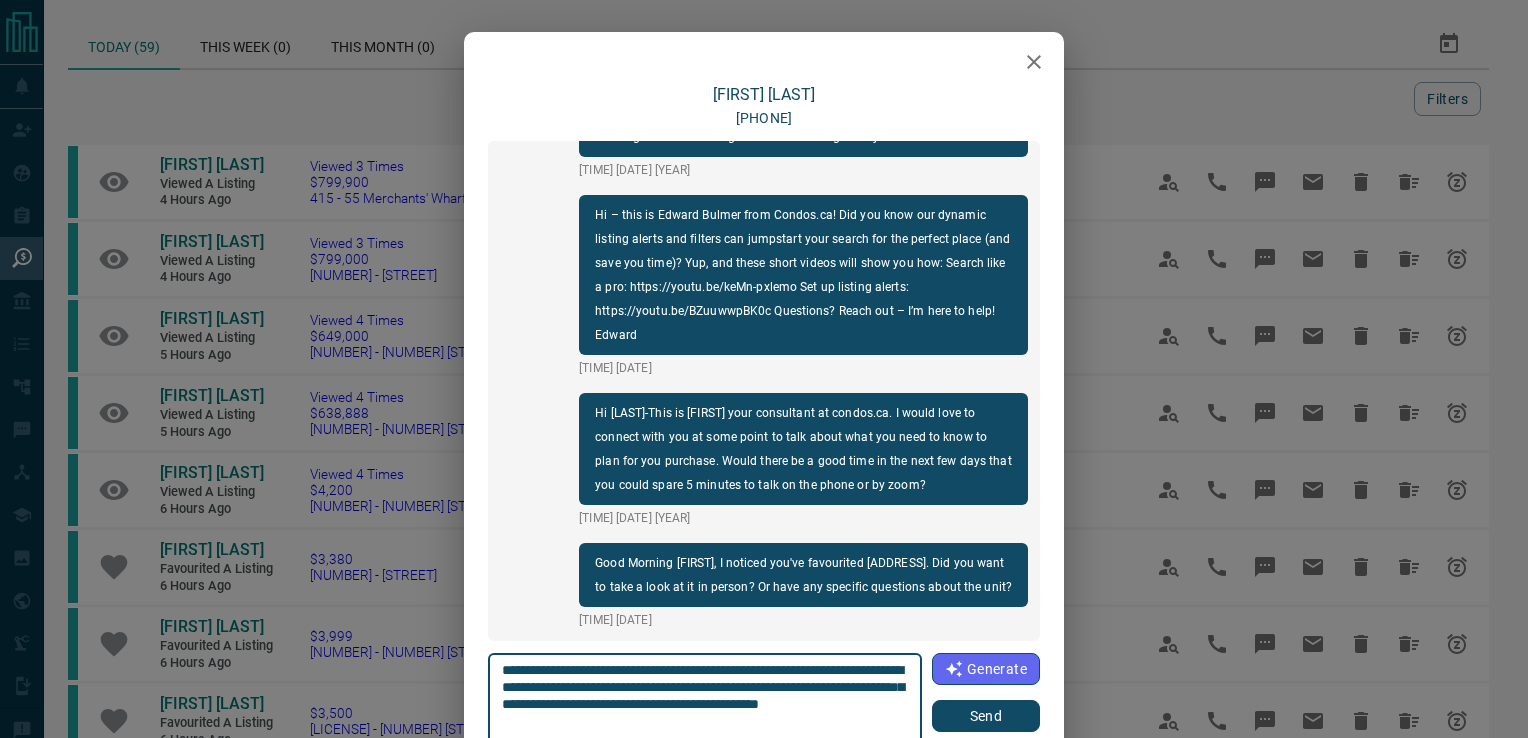 click on "**********" at bounding box center [705, 704] 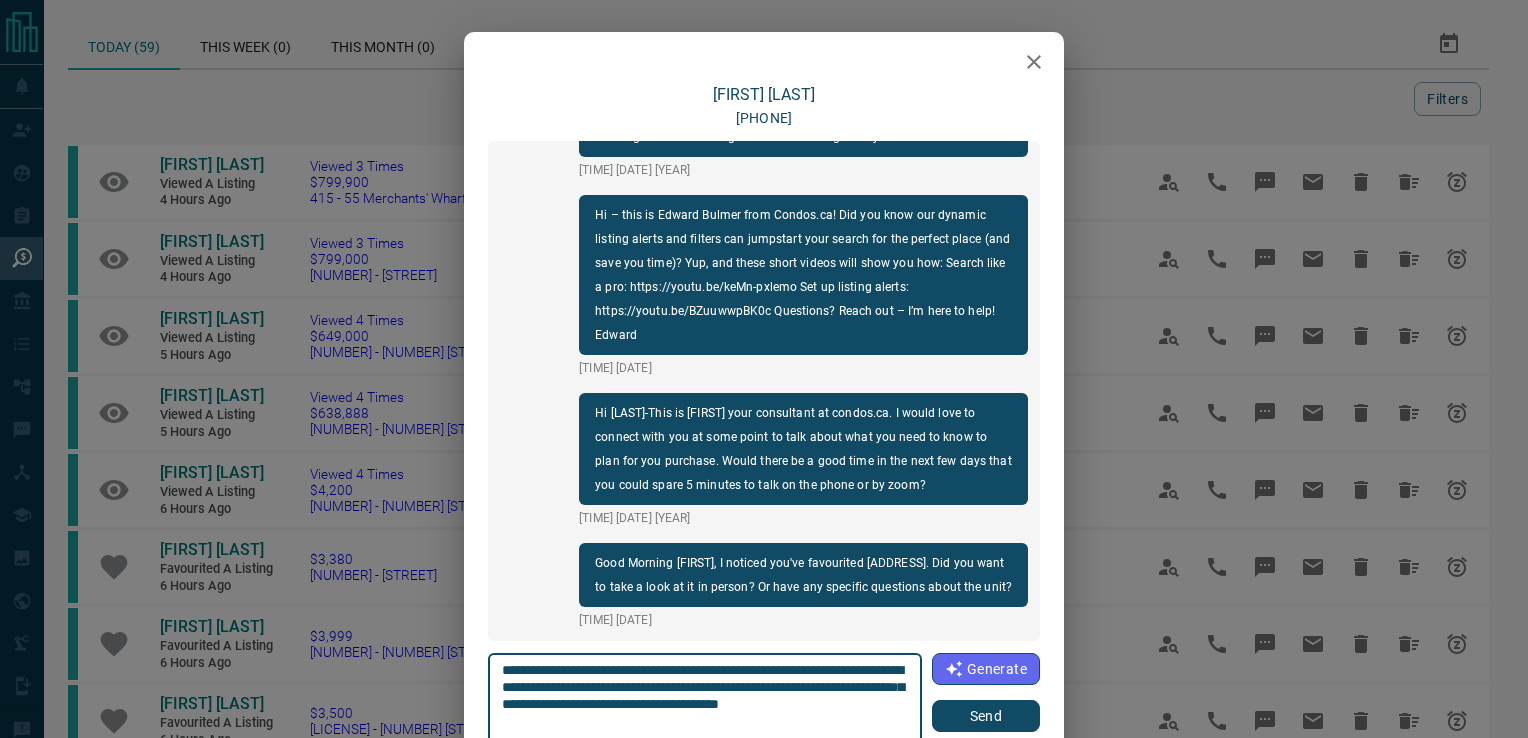 type on "**********" 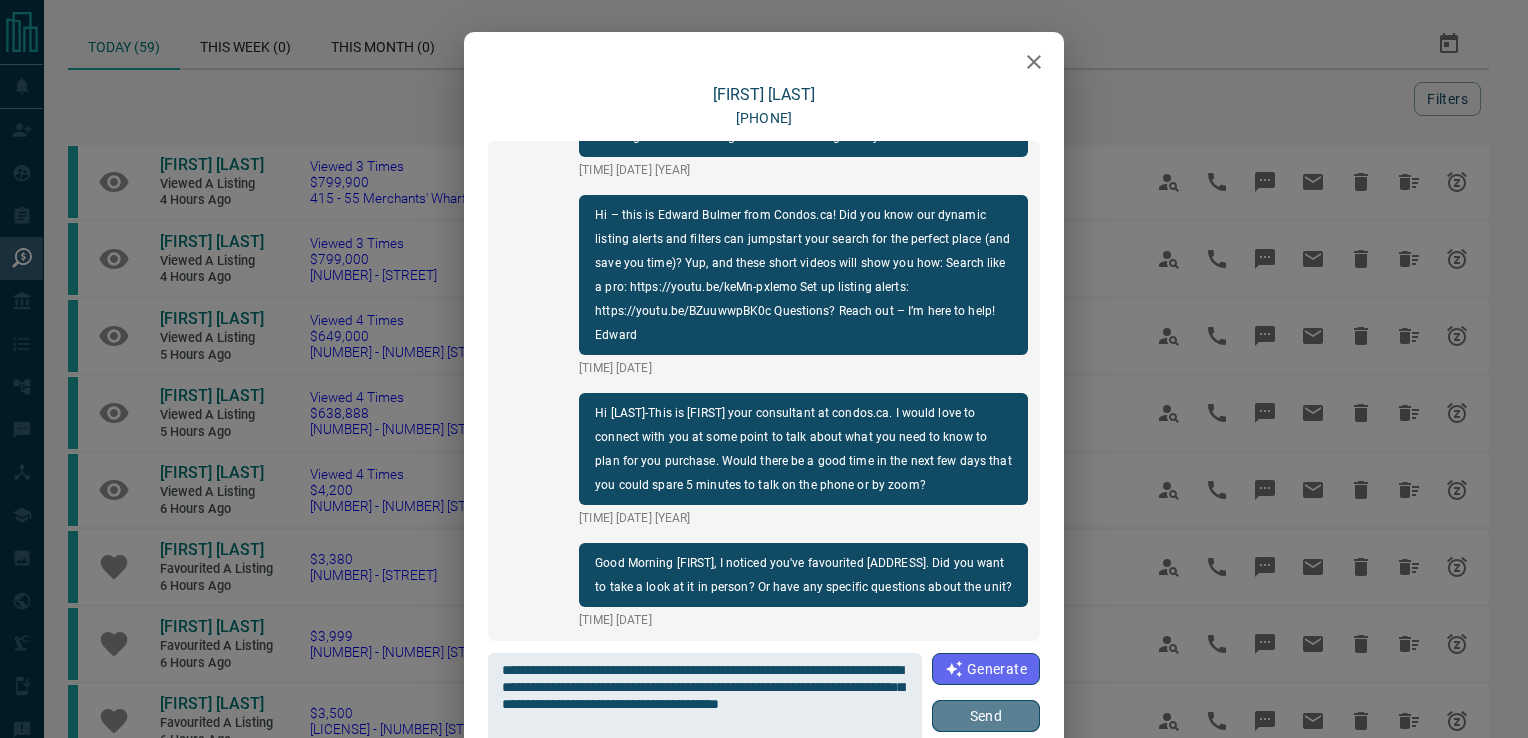 click on "Send" at bounding box center (986, 716) 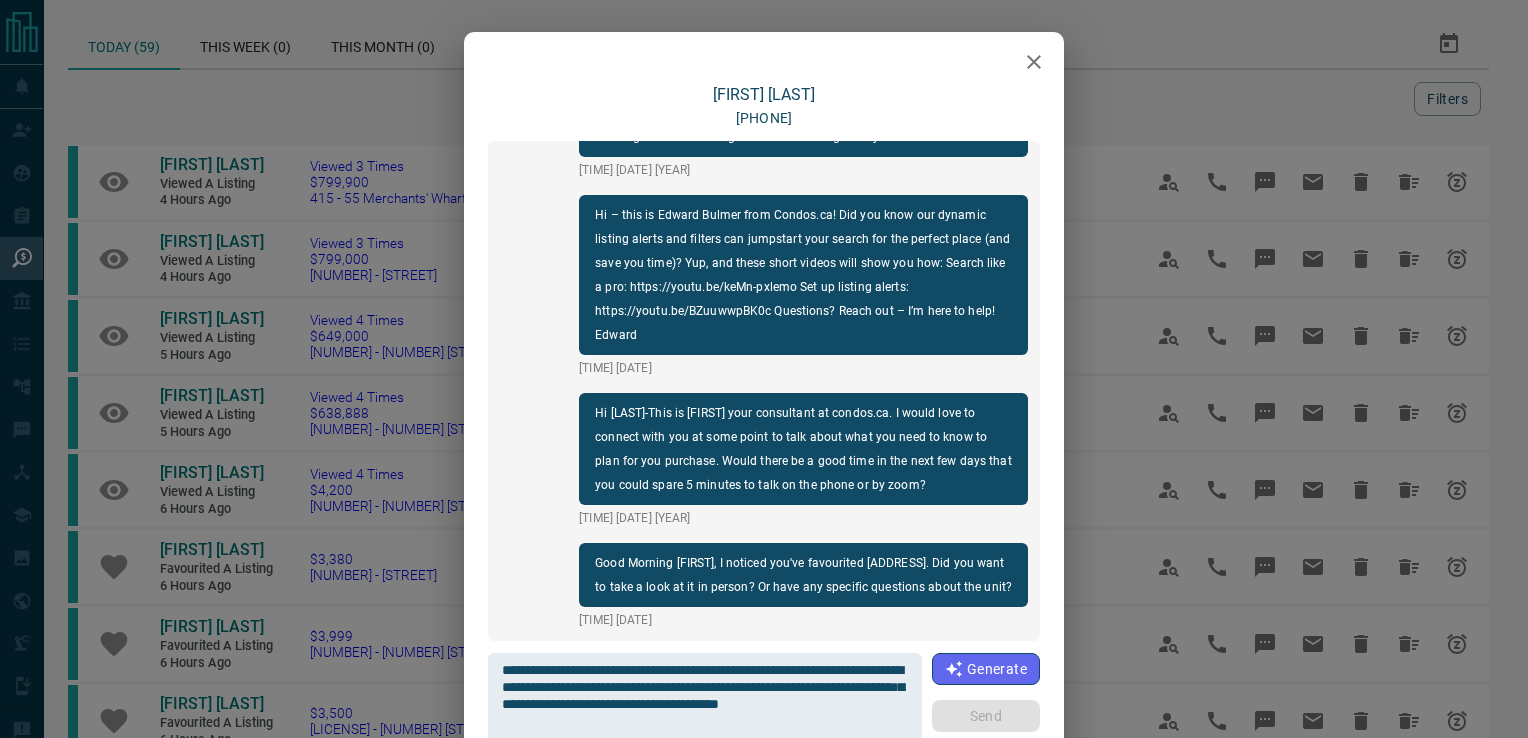 type 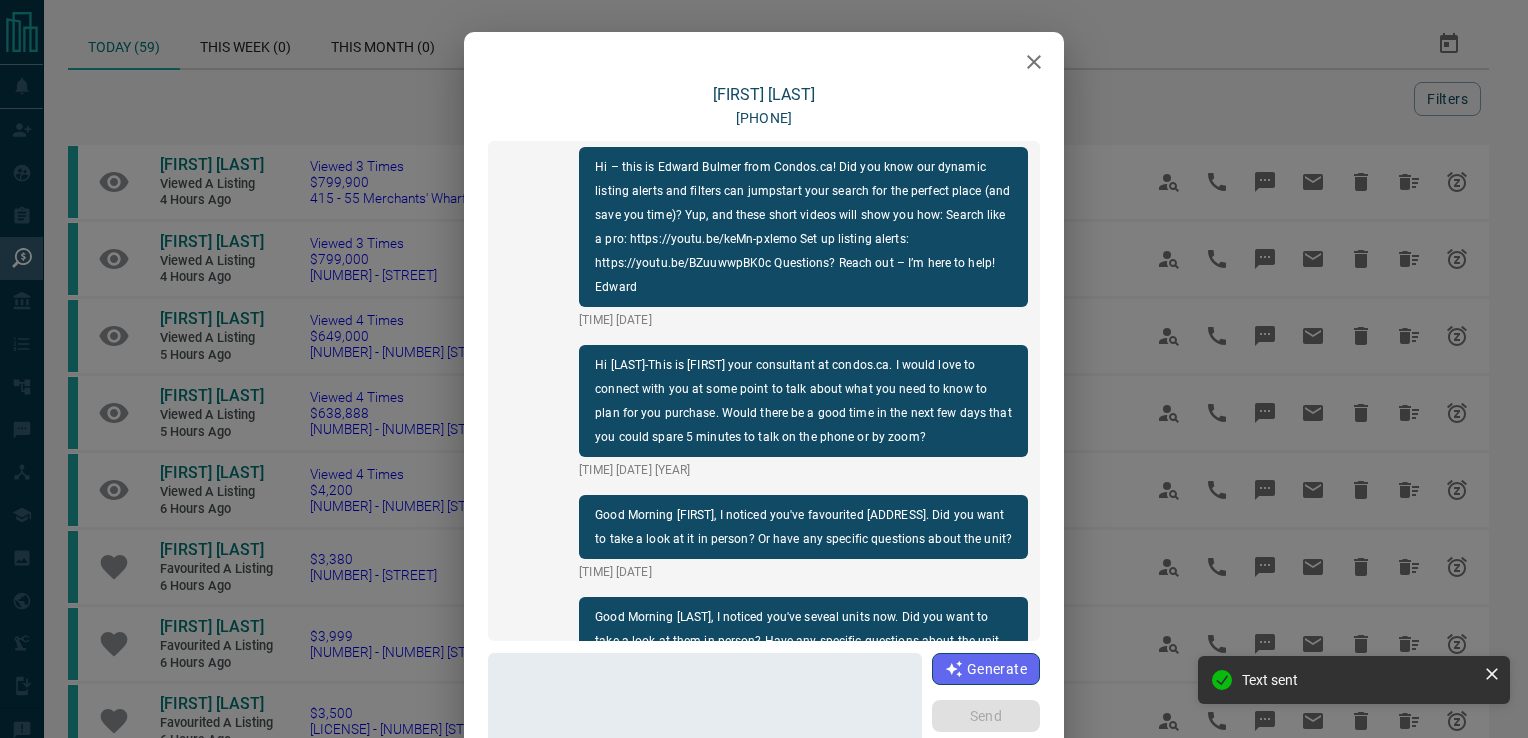 scroll, scrollTop: 384, scrollLeft: 0, axis: vertical 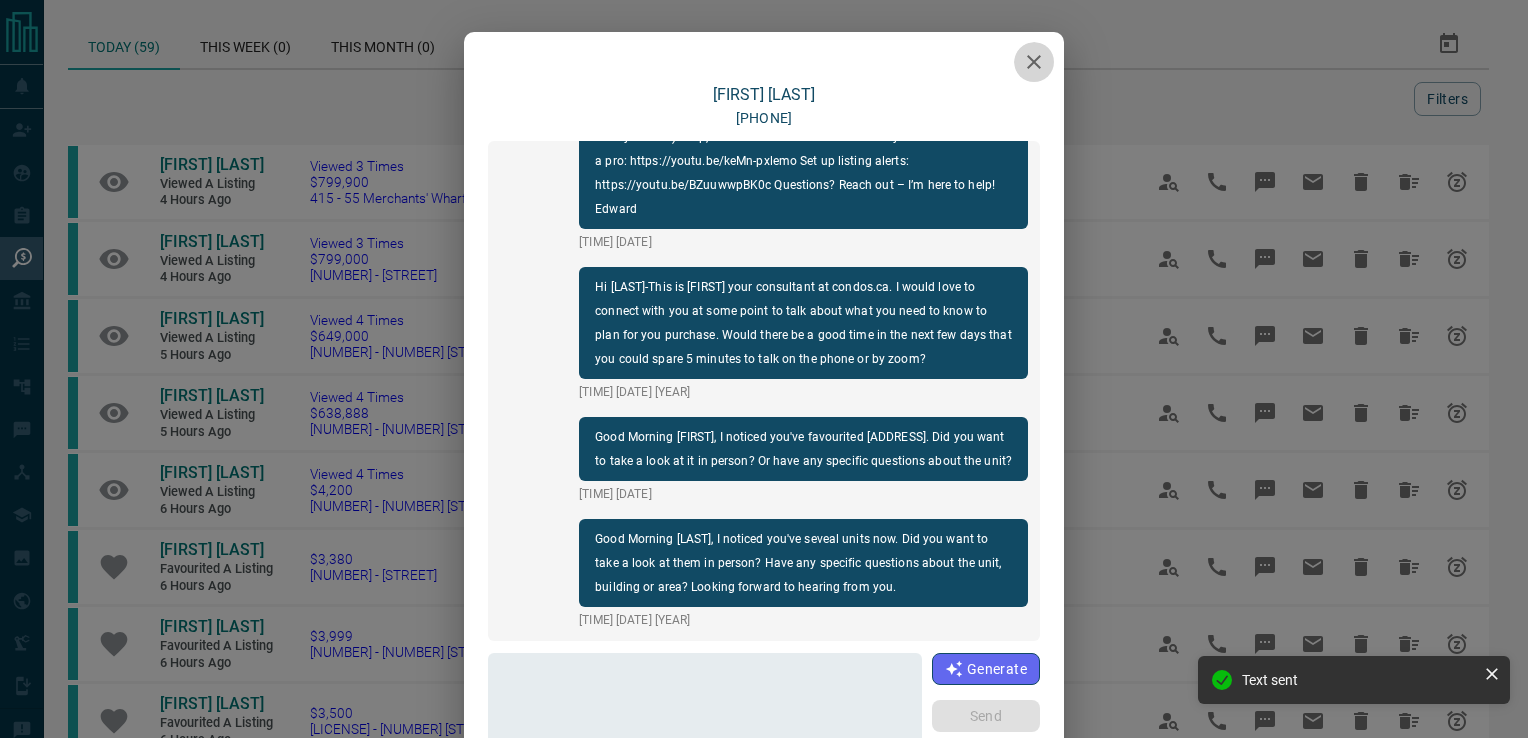 click at bounding box center [1034, 62] 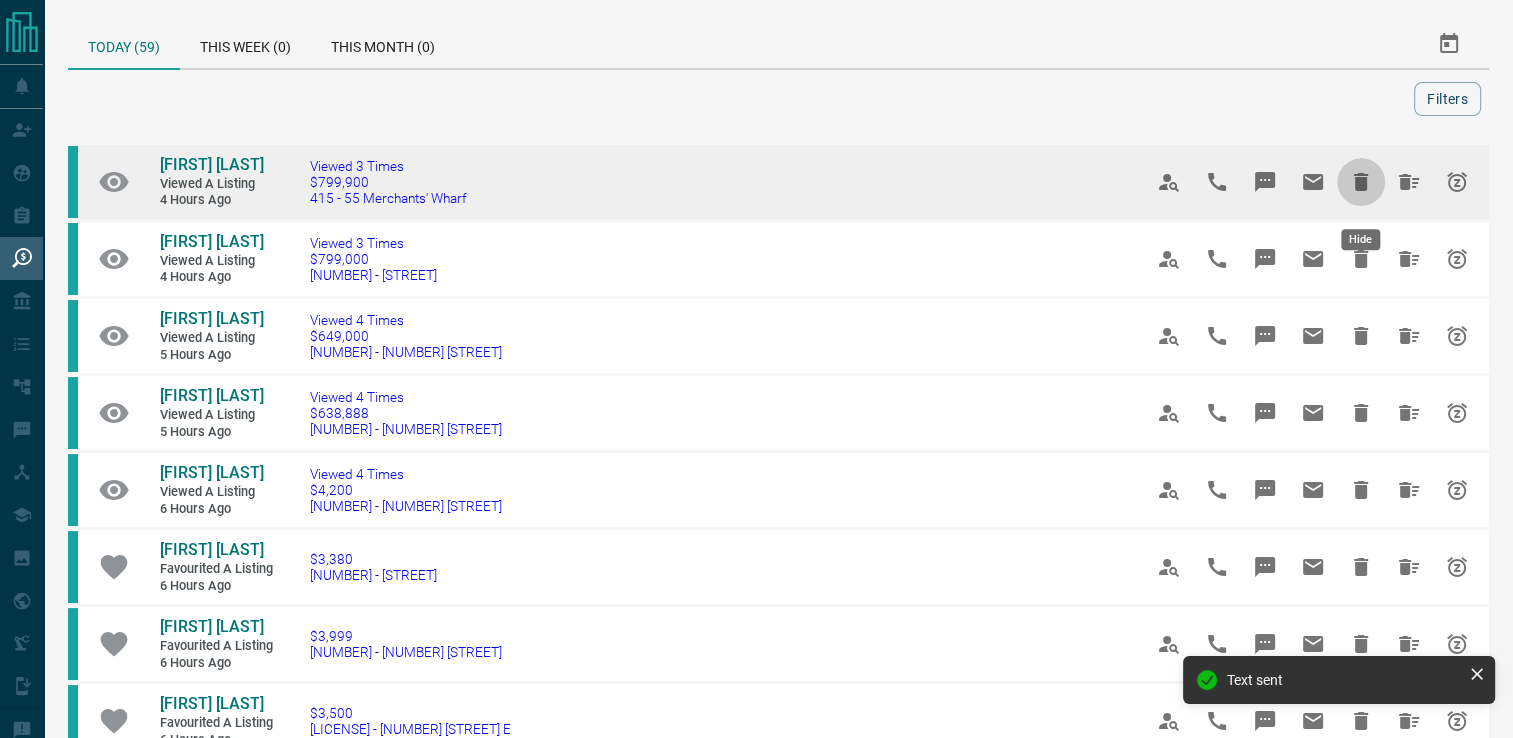 click at bounding box center [1361, 182] 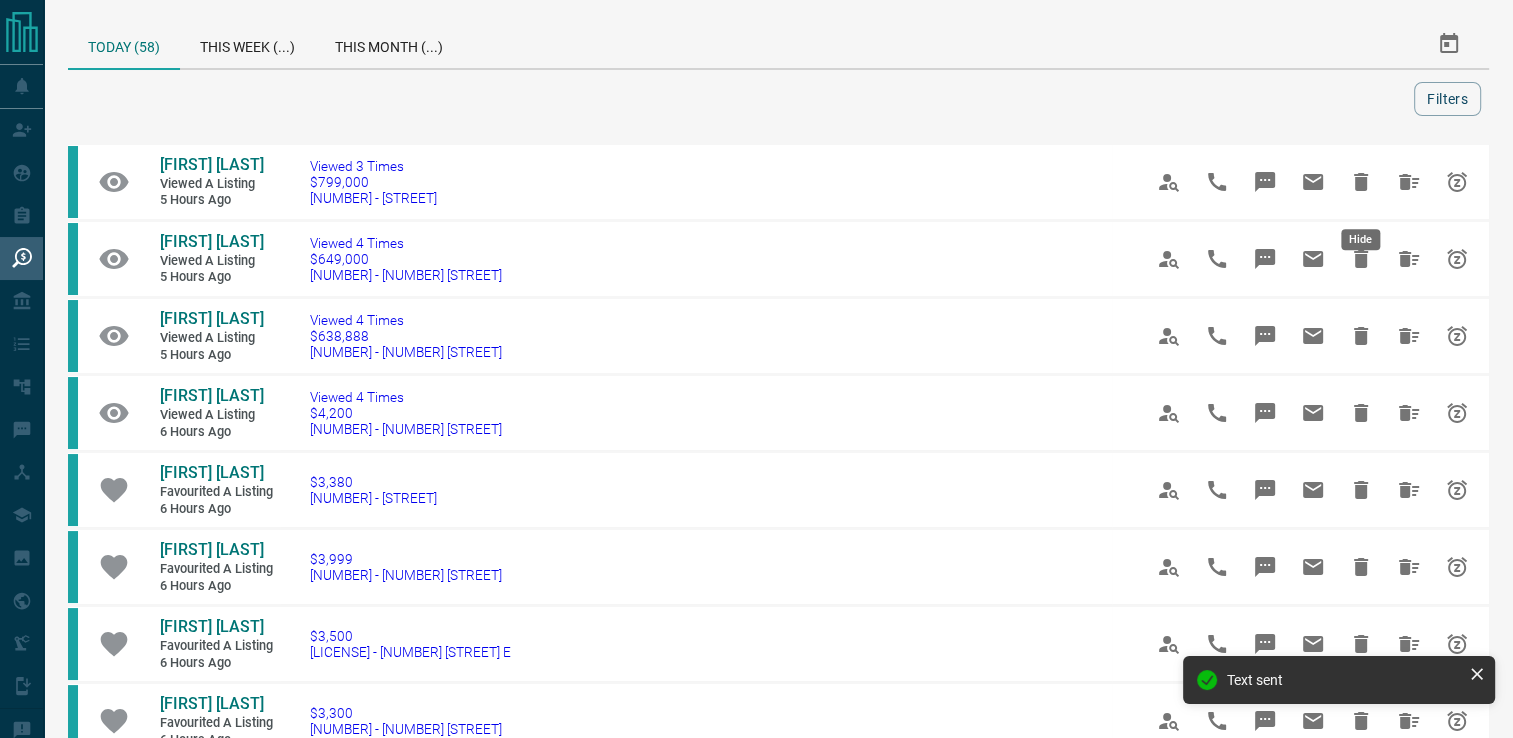 click at bounding box center (1361, 182) 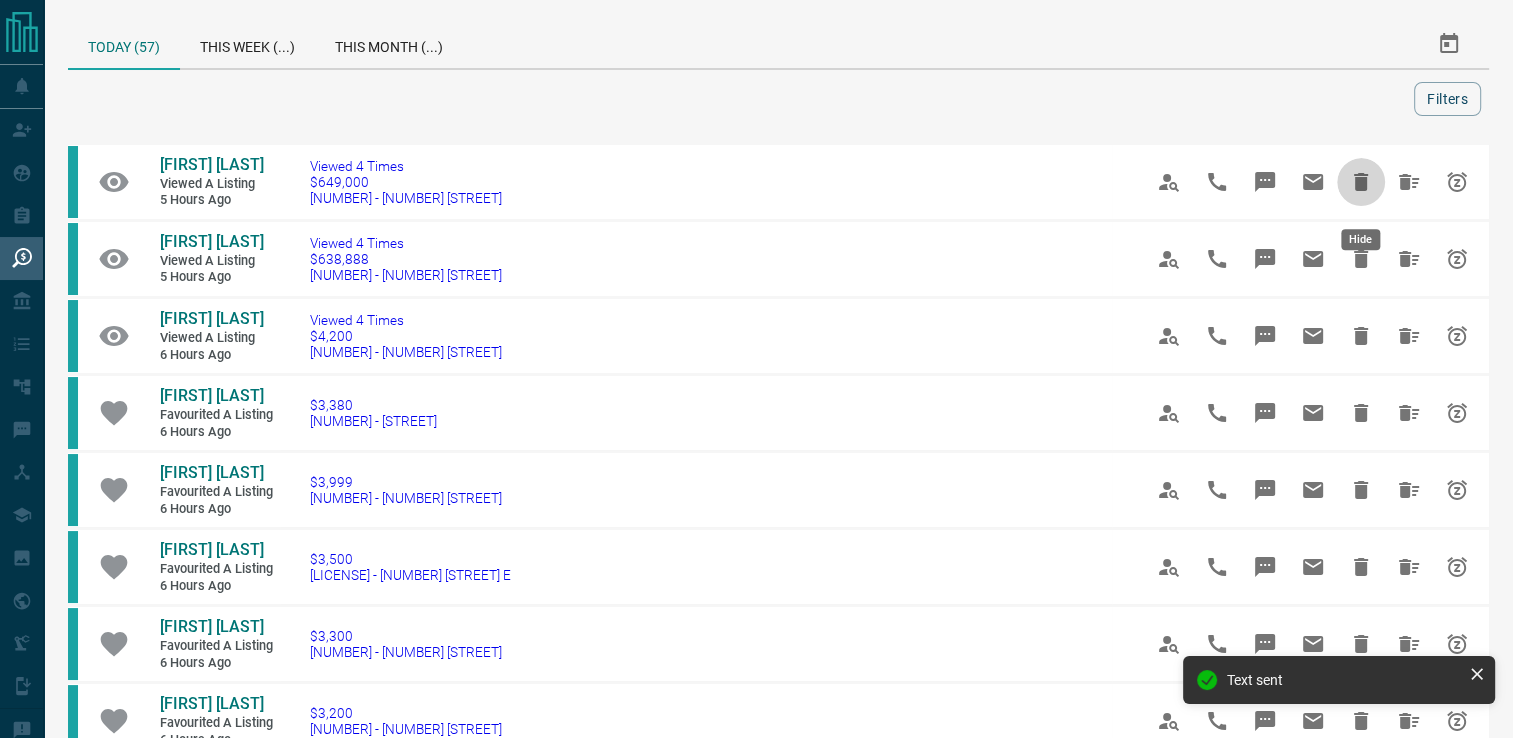 click at bounding box center (1361, 182) 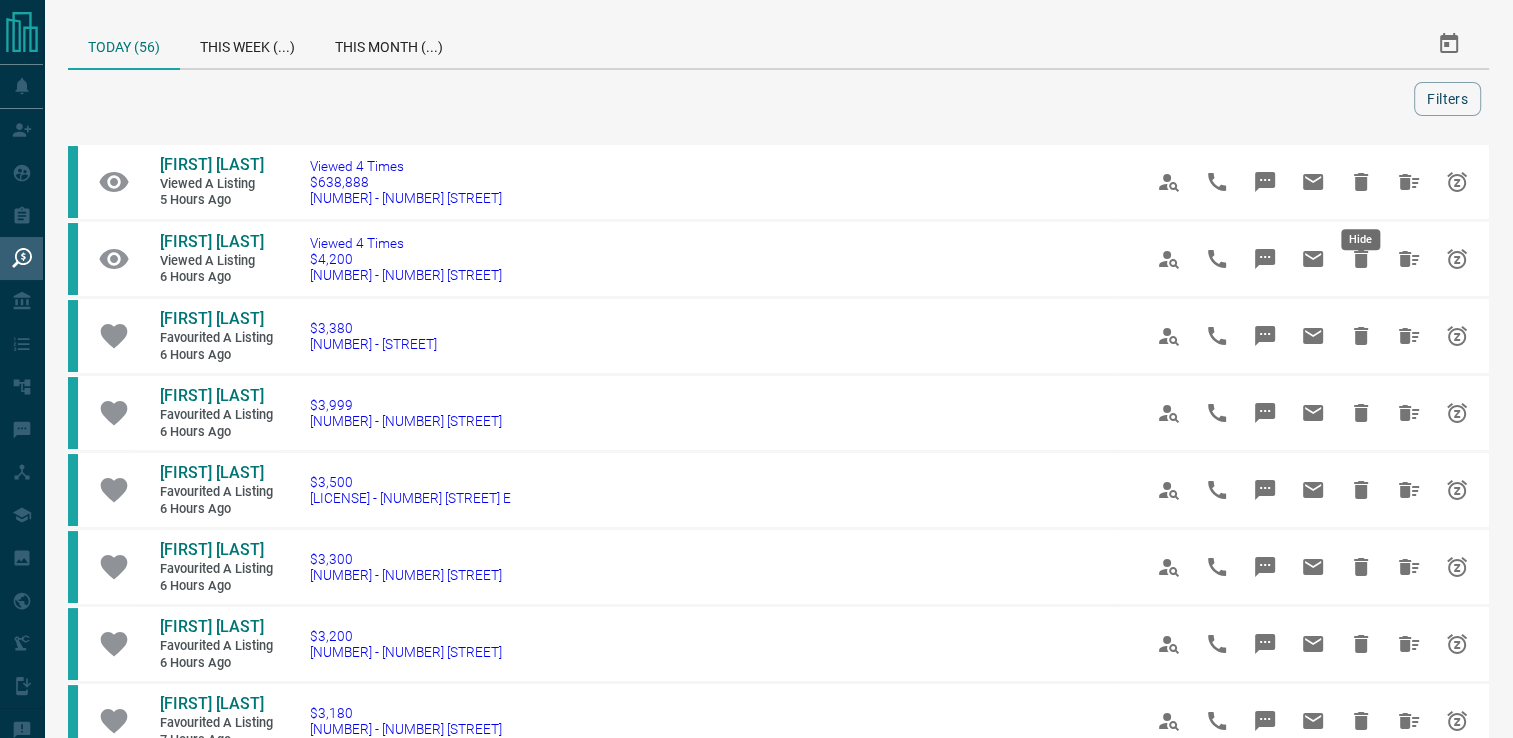 click at bounding box center [1361, 182] 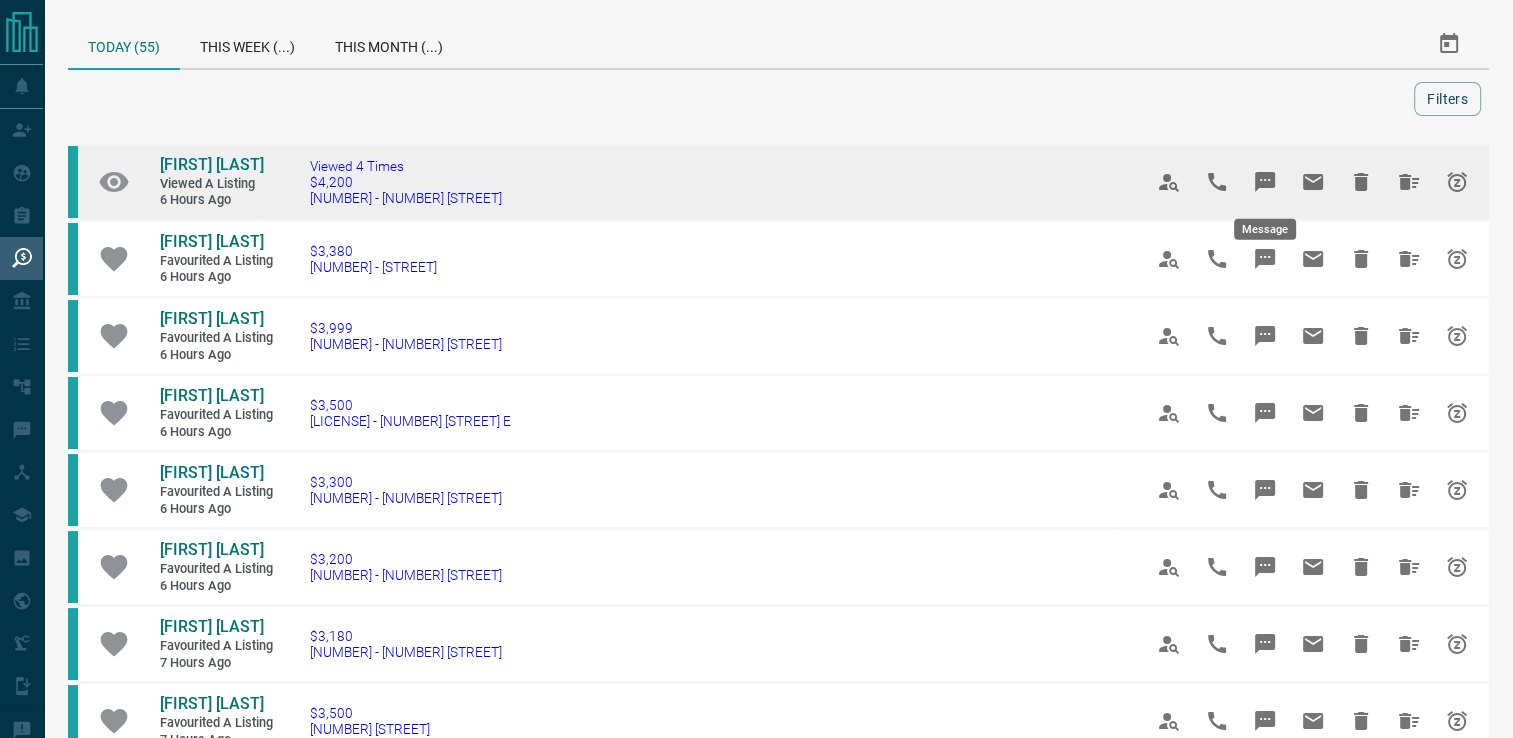 click 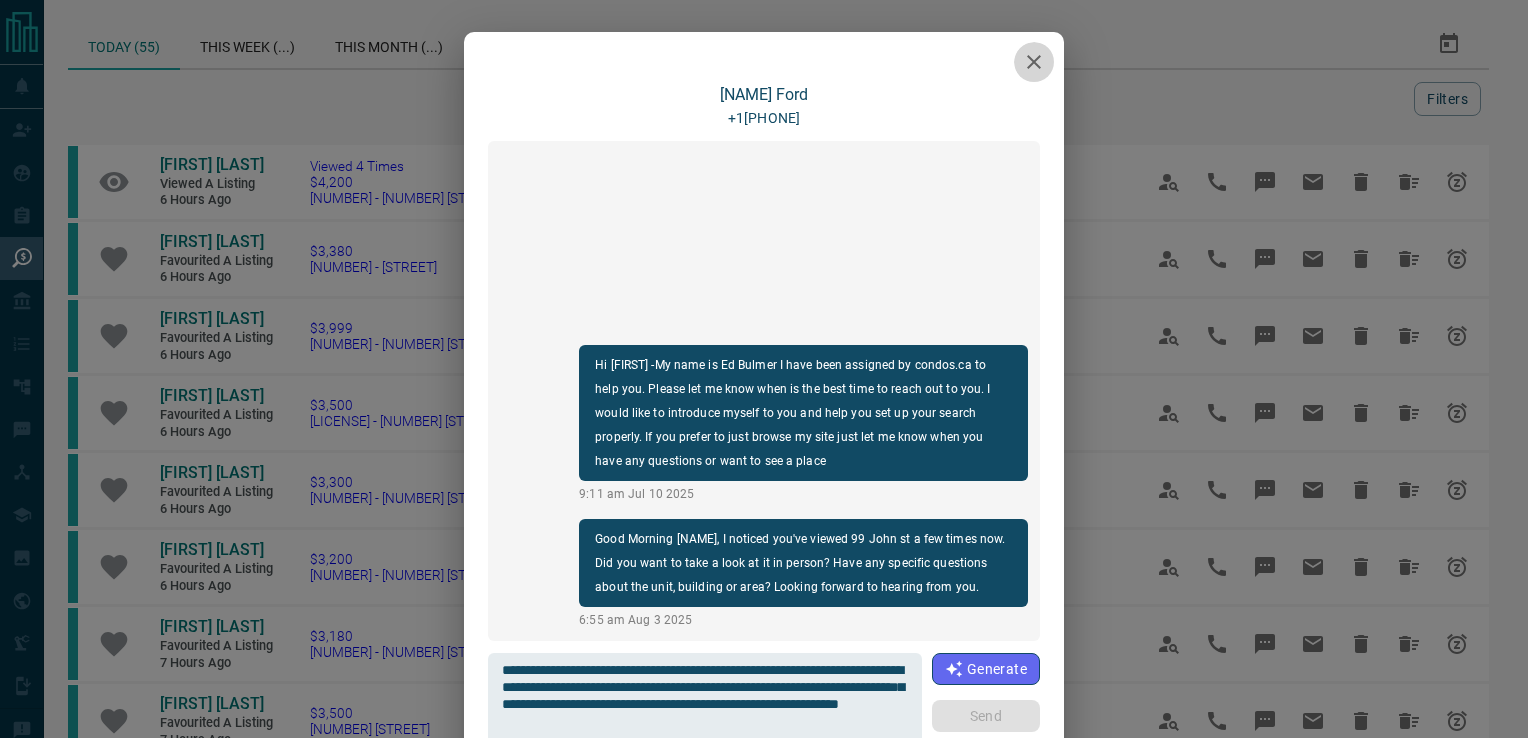 click 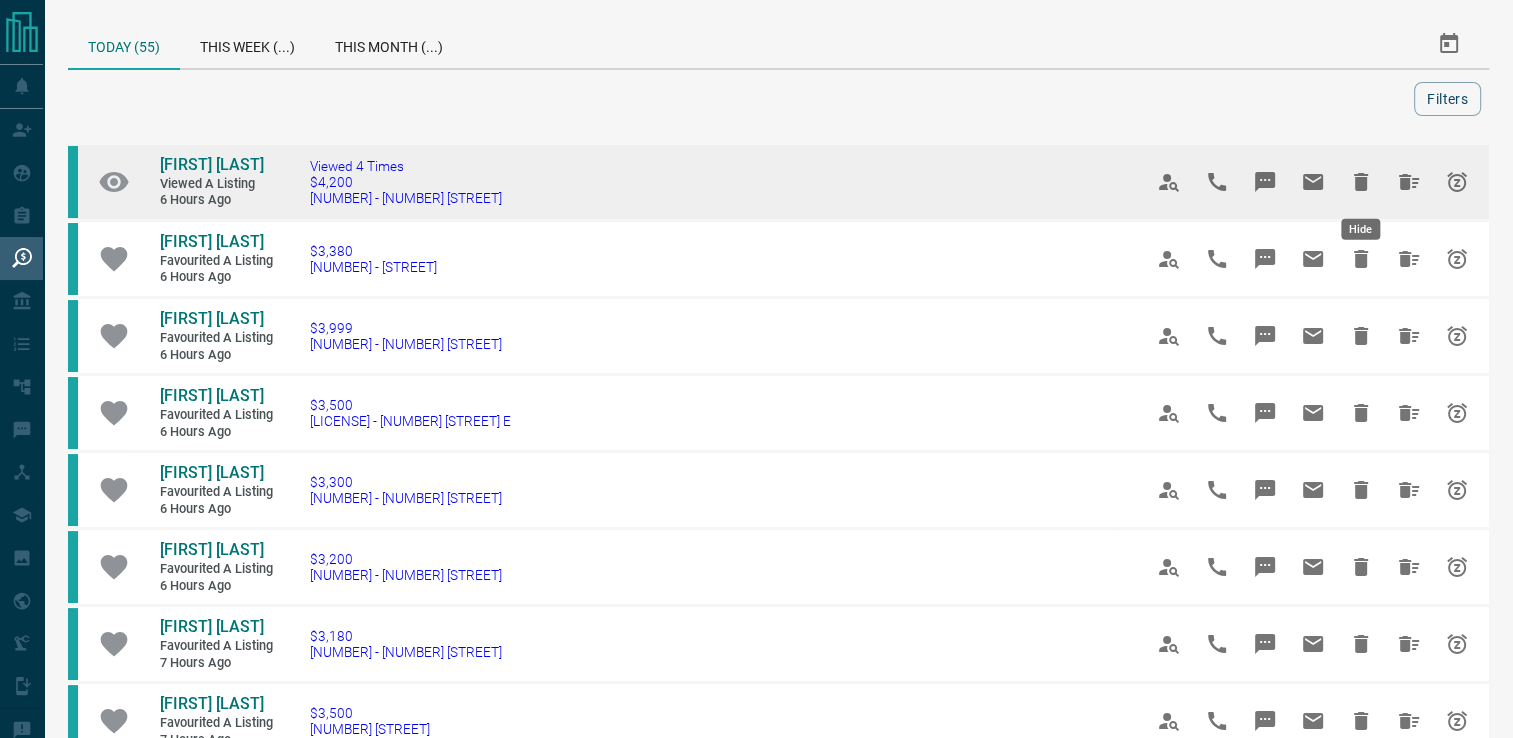 click 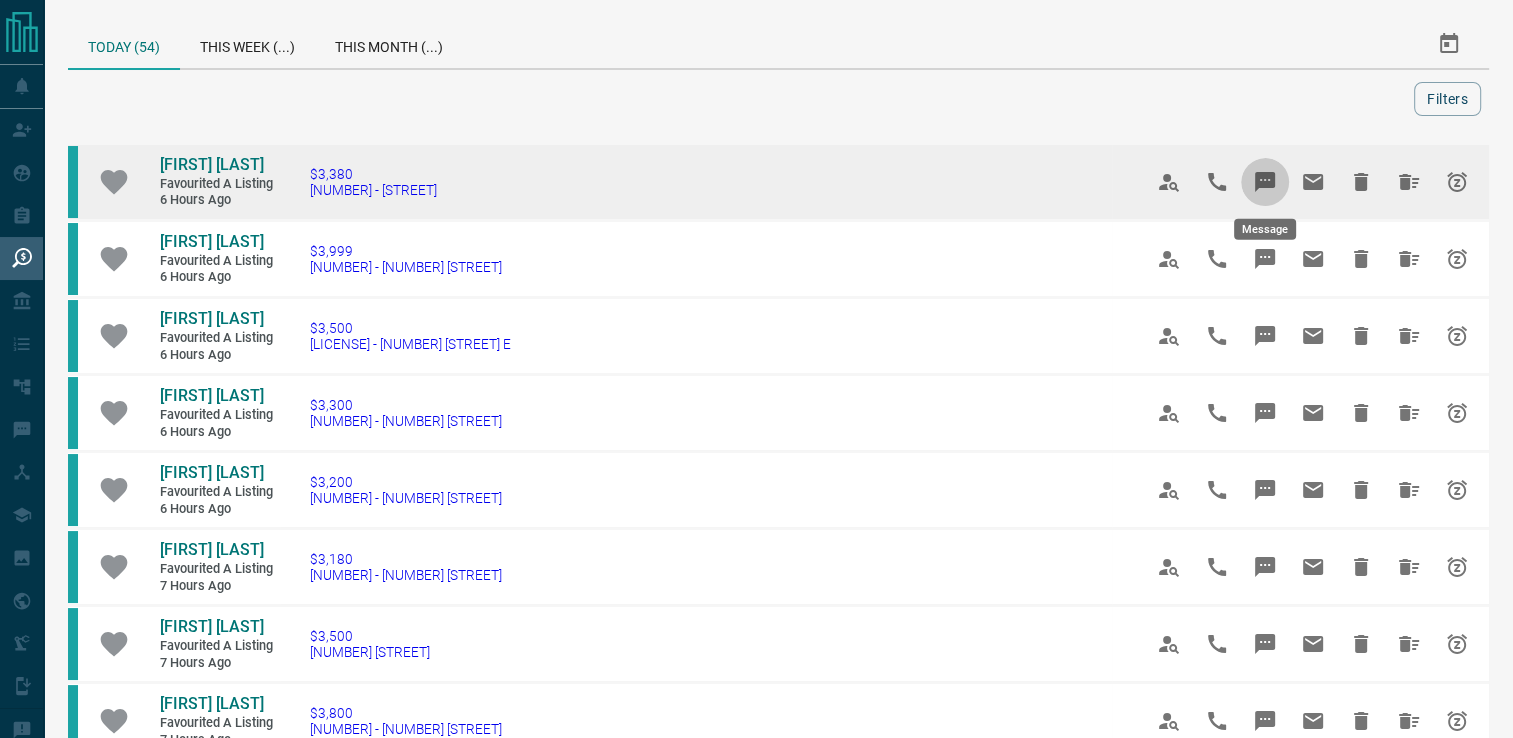 drag, startPoint x: 1261, startPoint y: 181, endPoint x: 1256, endPoint y: 193, distance: 13 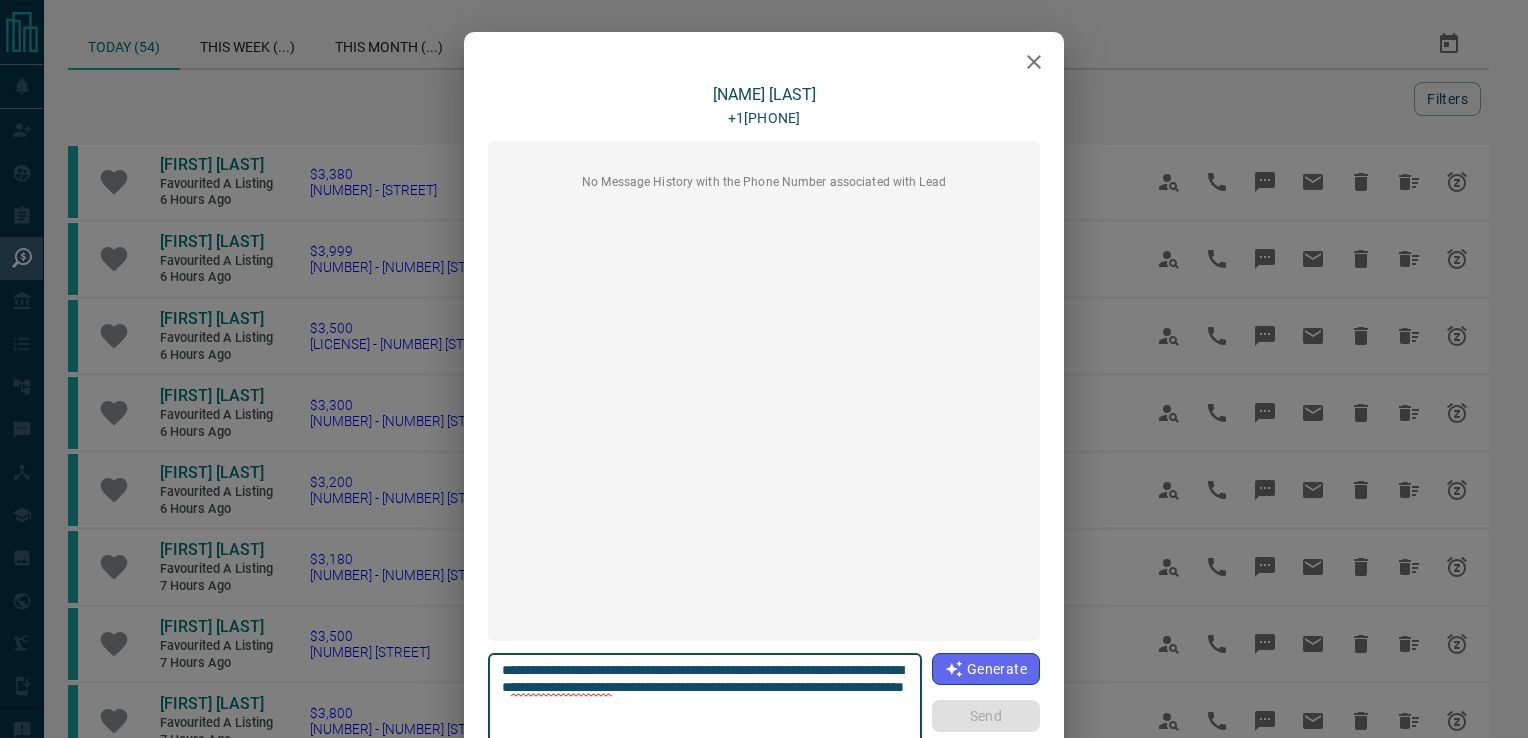 click on "**********" at bounding box center [705, 704] 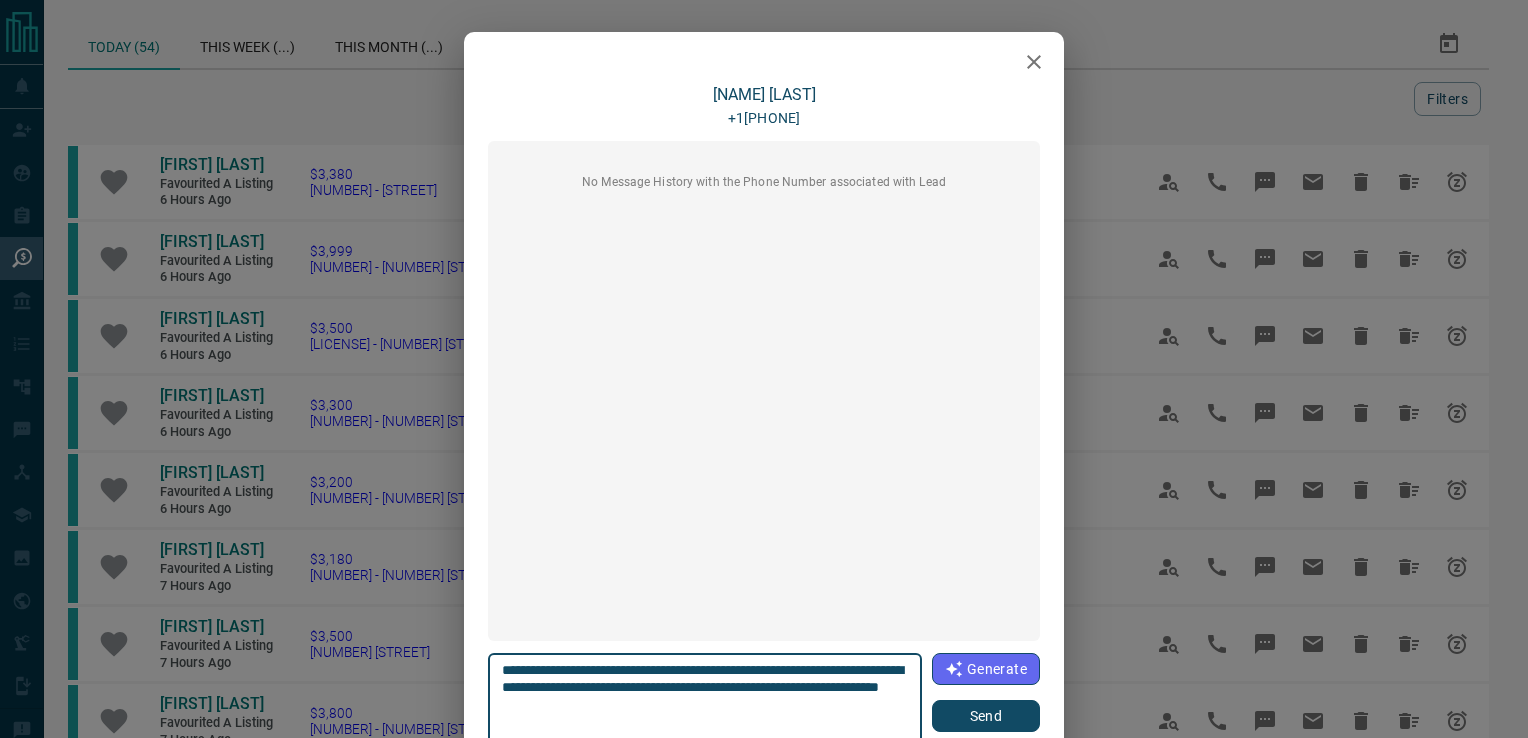 click on "**********" at bounding box center [705, 704] 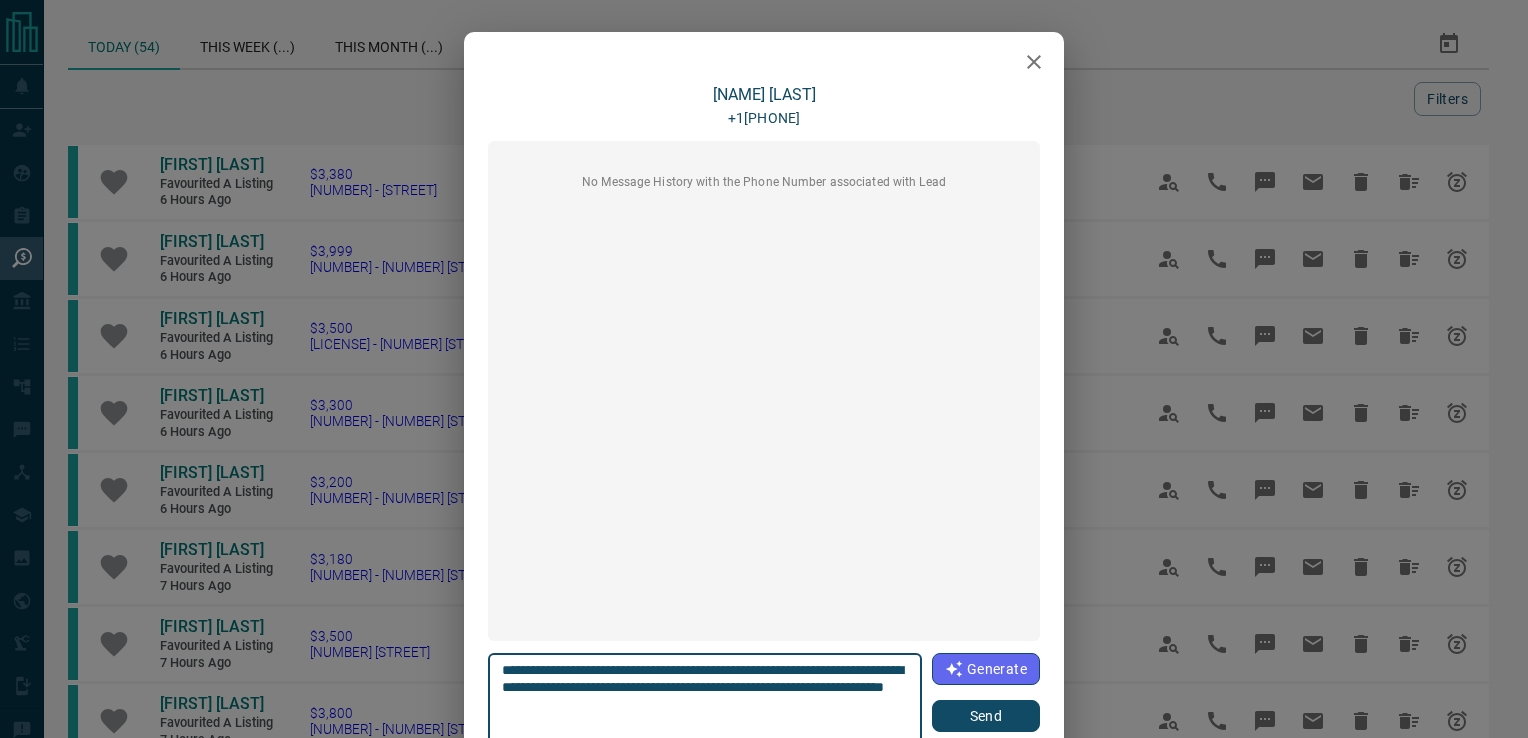 type on "**********" 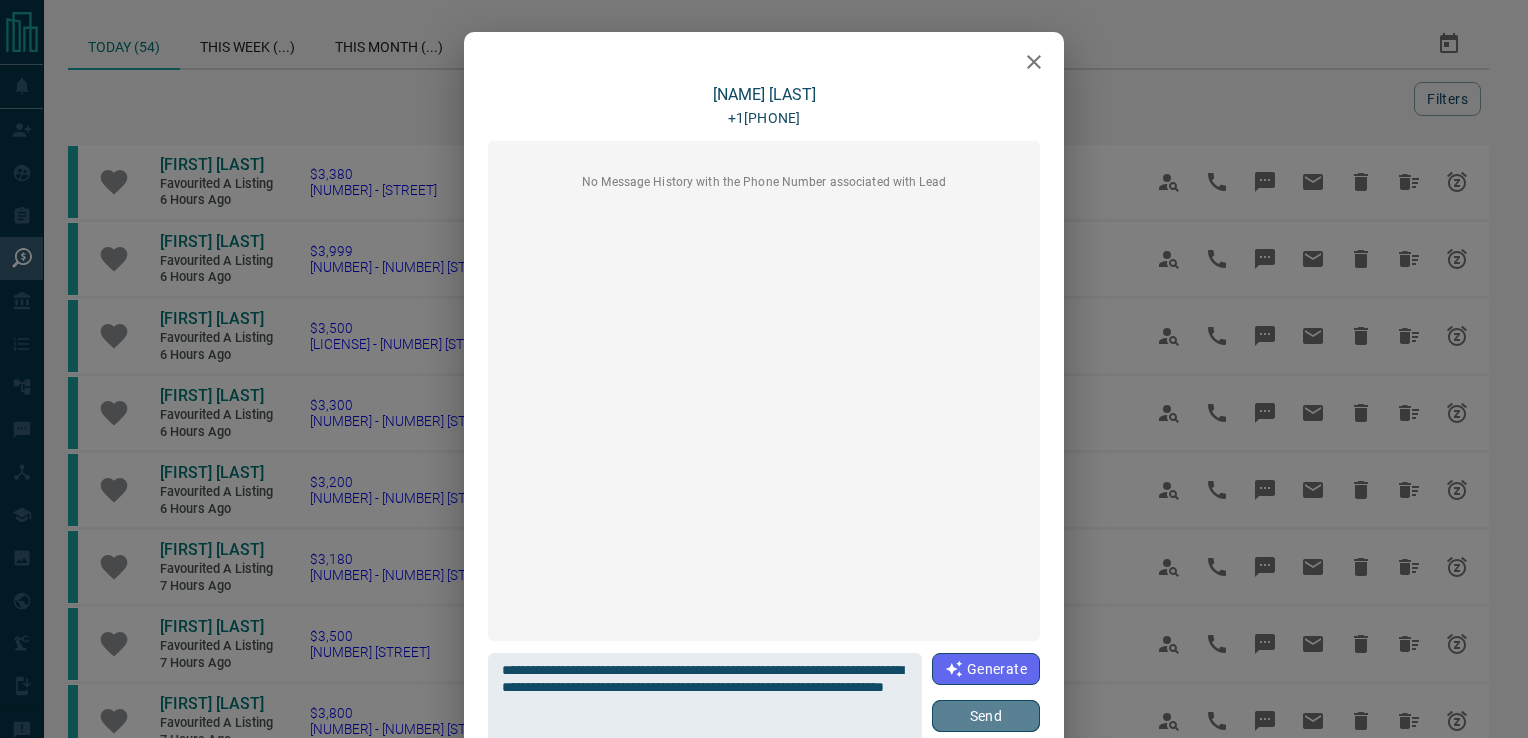 click on "Send" at bounding box center (986, 716) 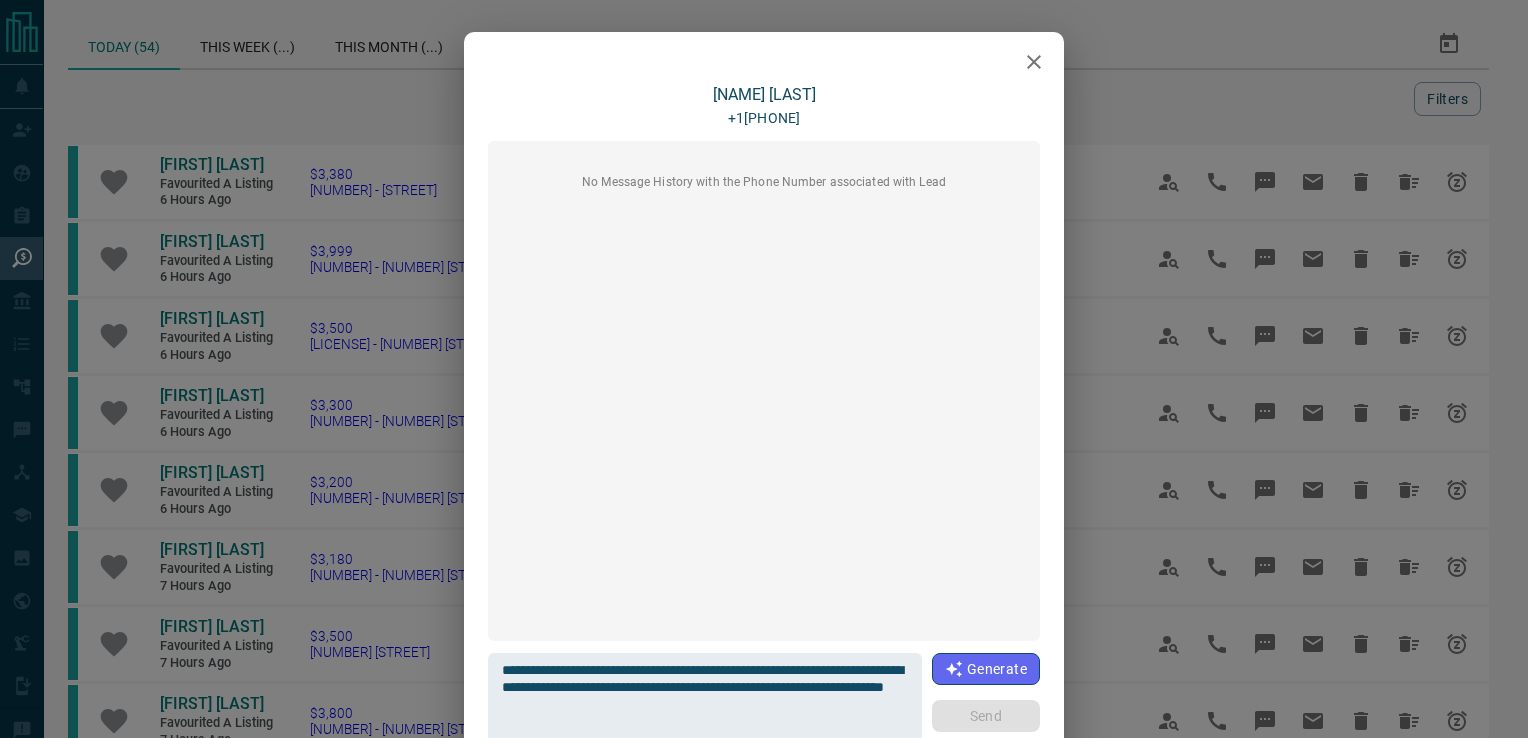 type 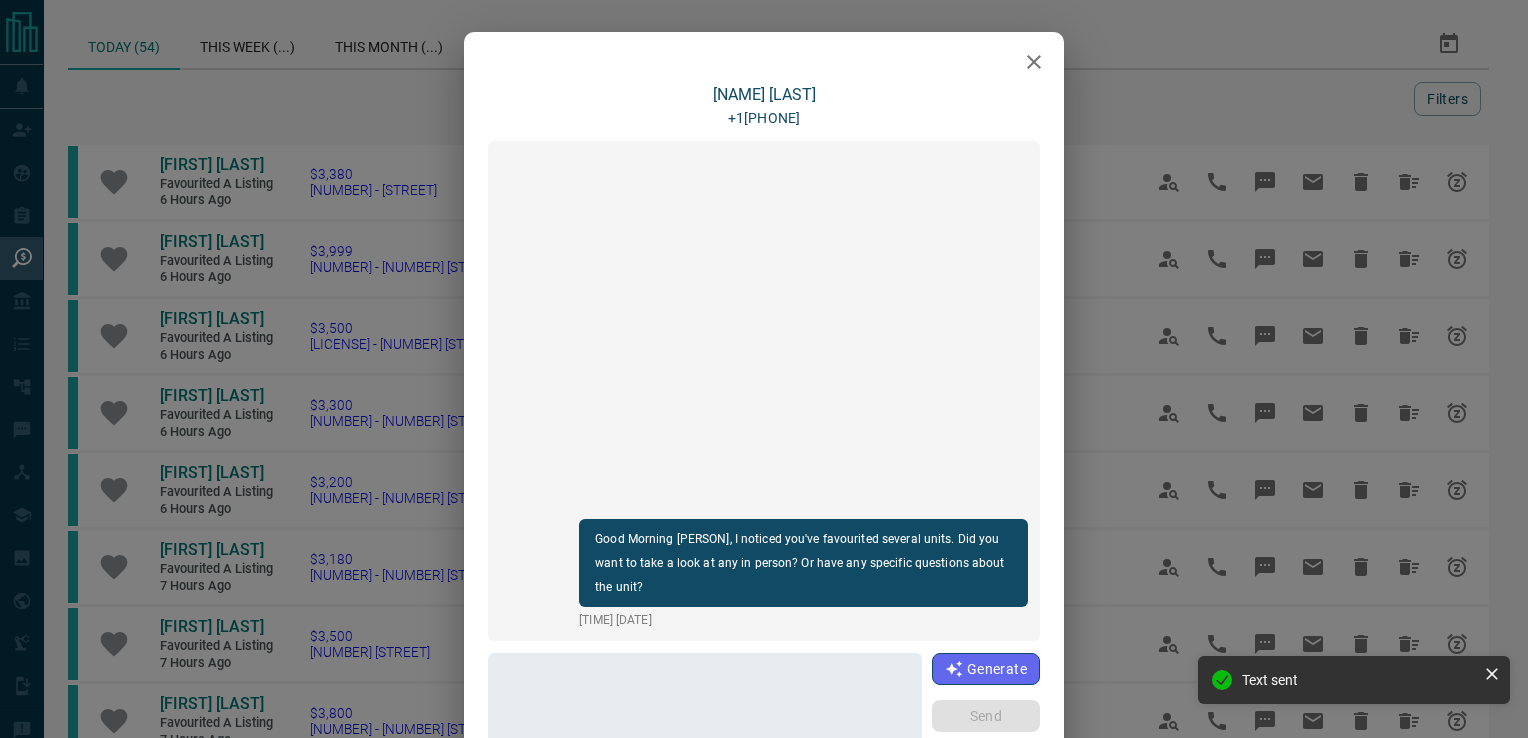 click at bounding box center (1034, 62) 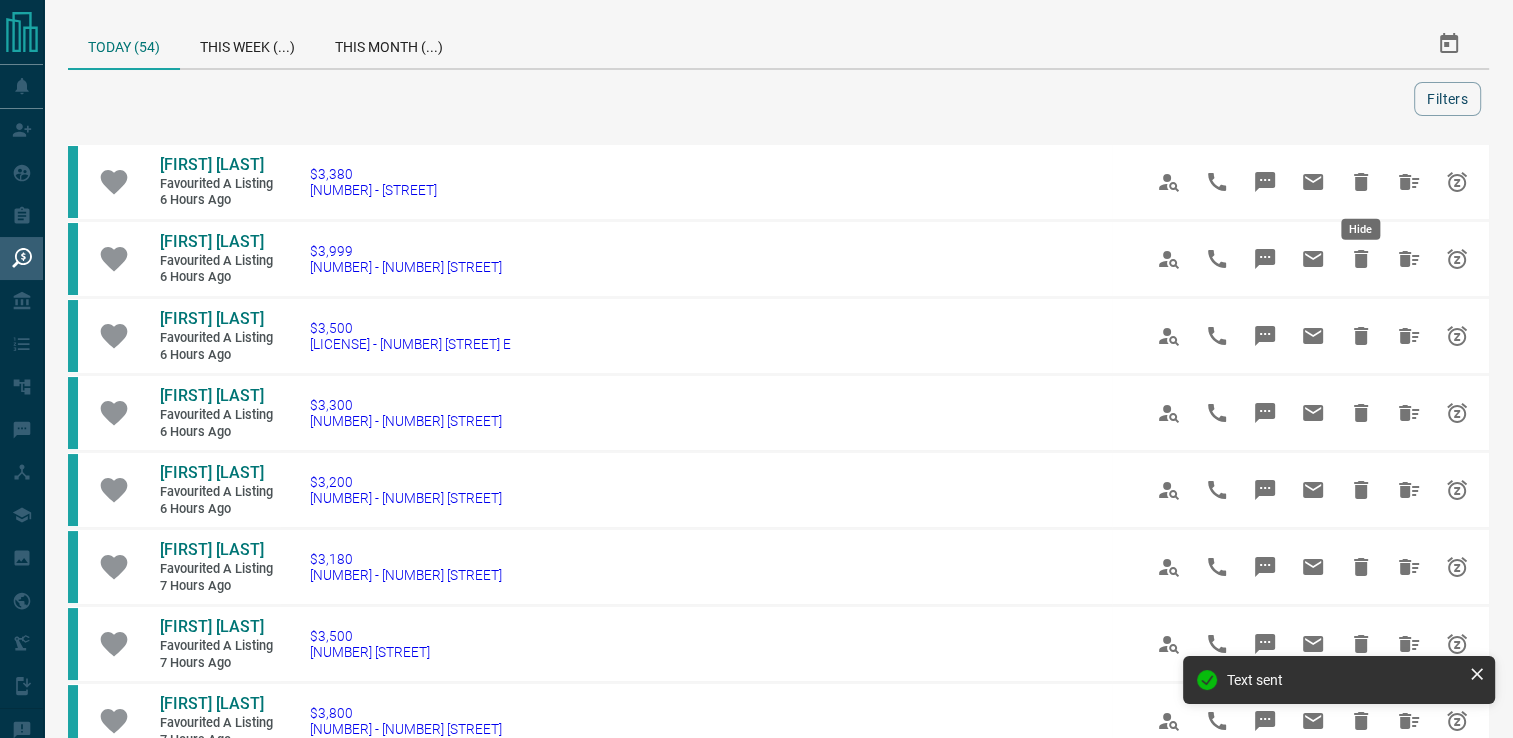 click 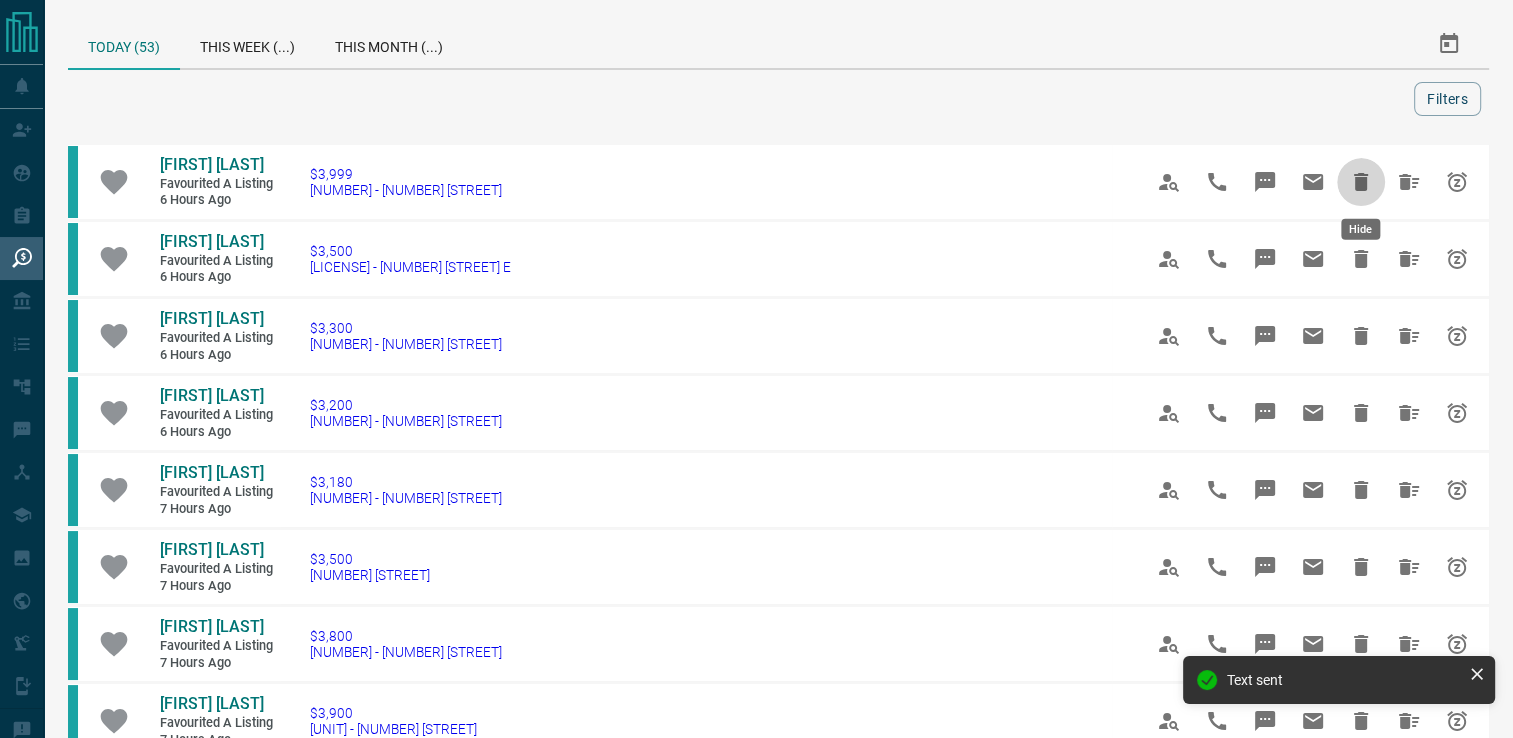 click 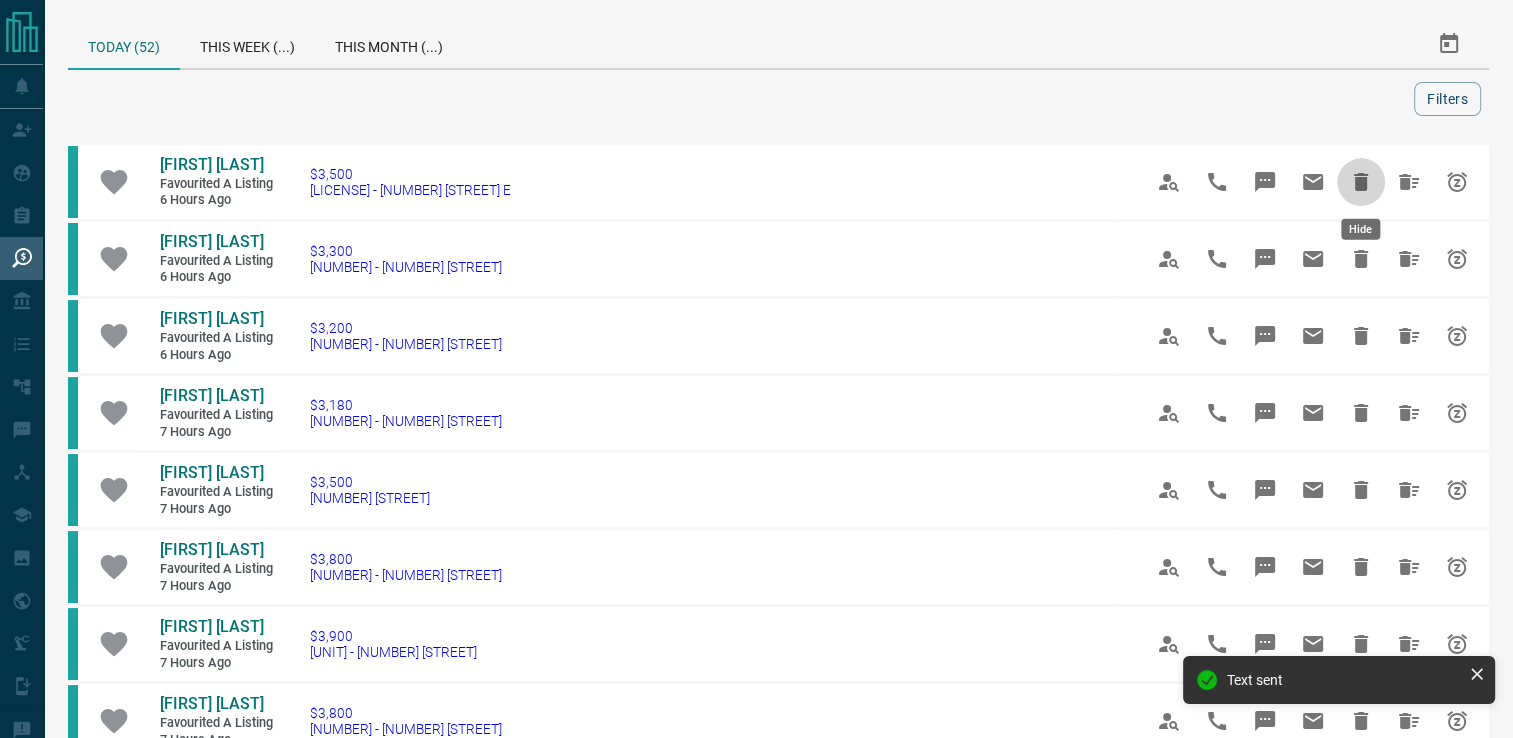 click 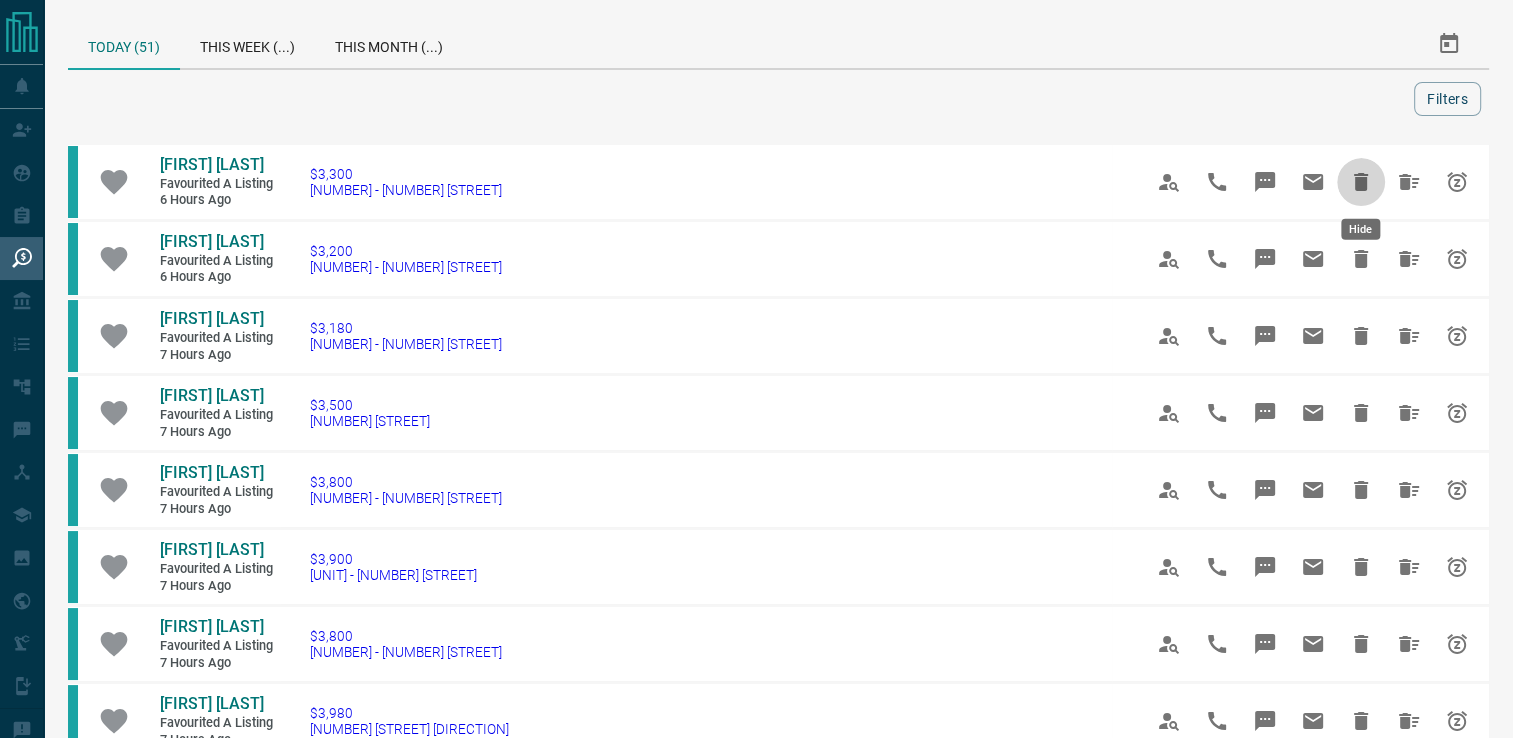 click 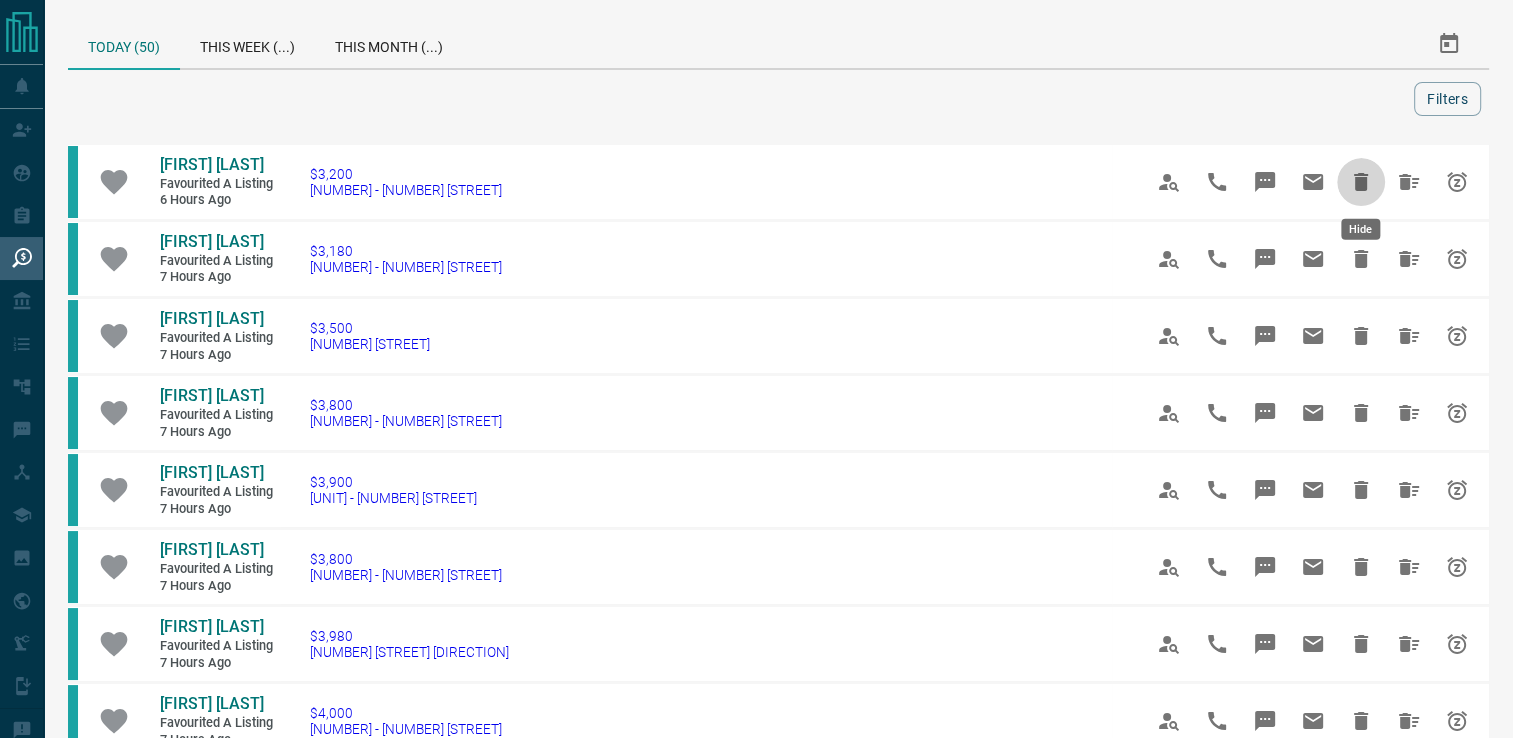 click 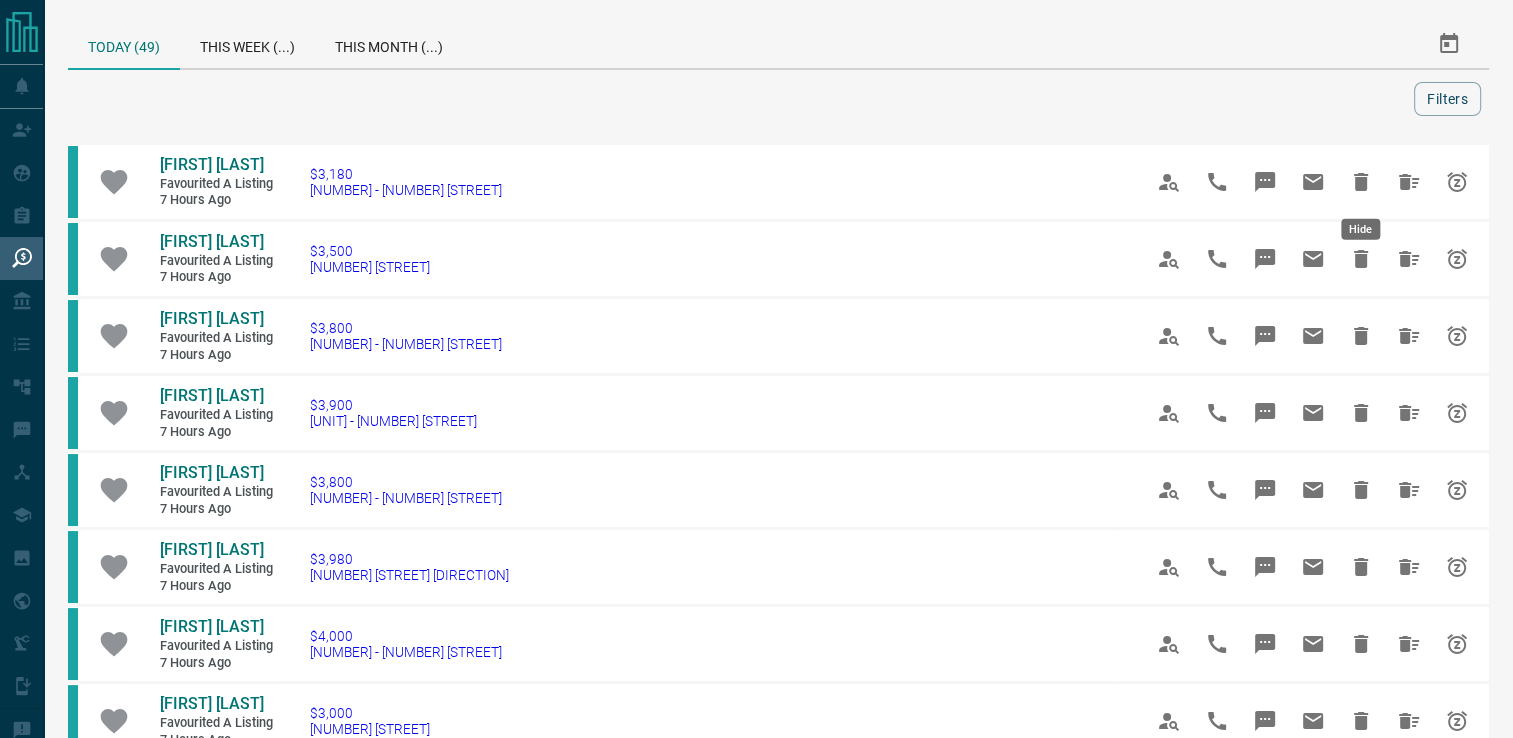 click 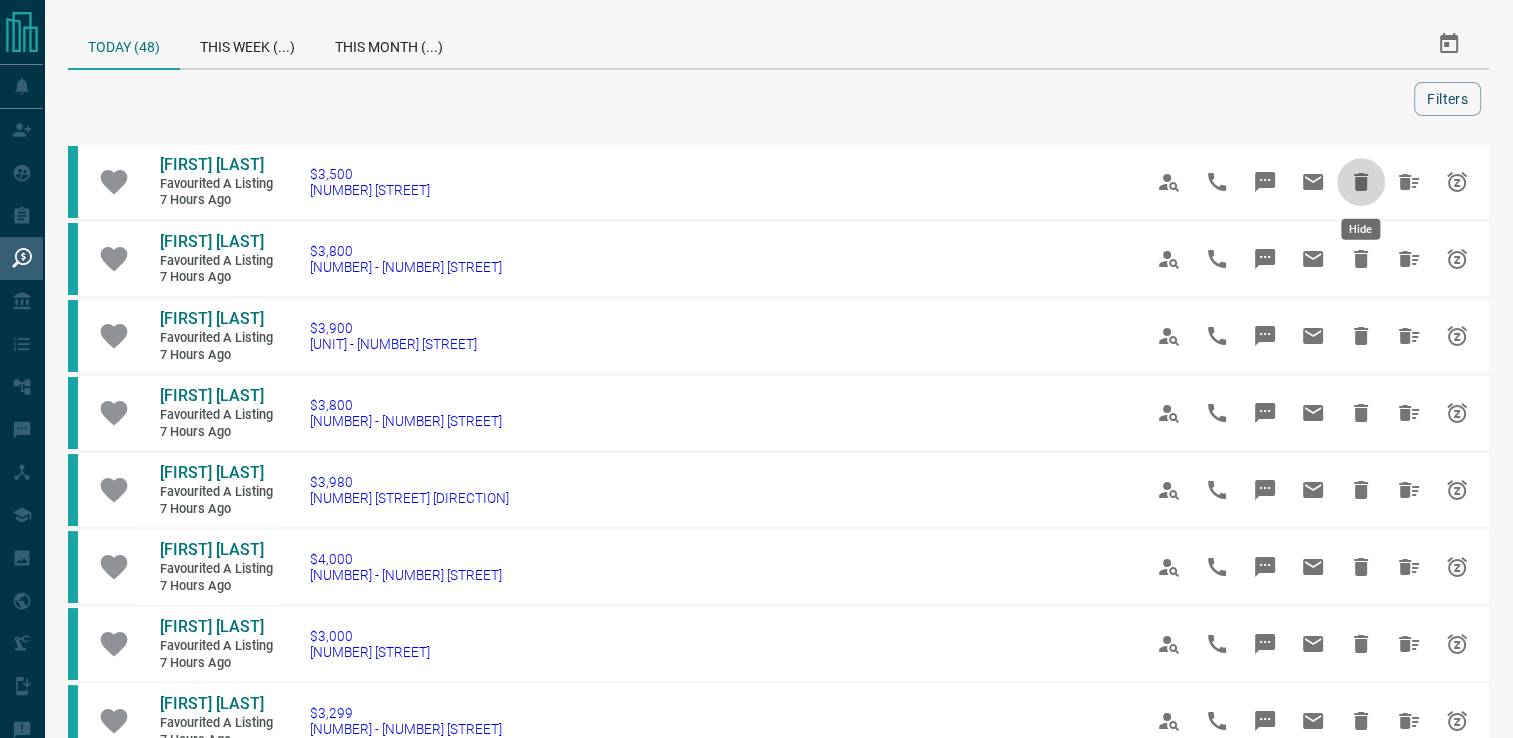 click 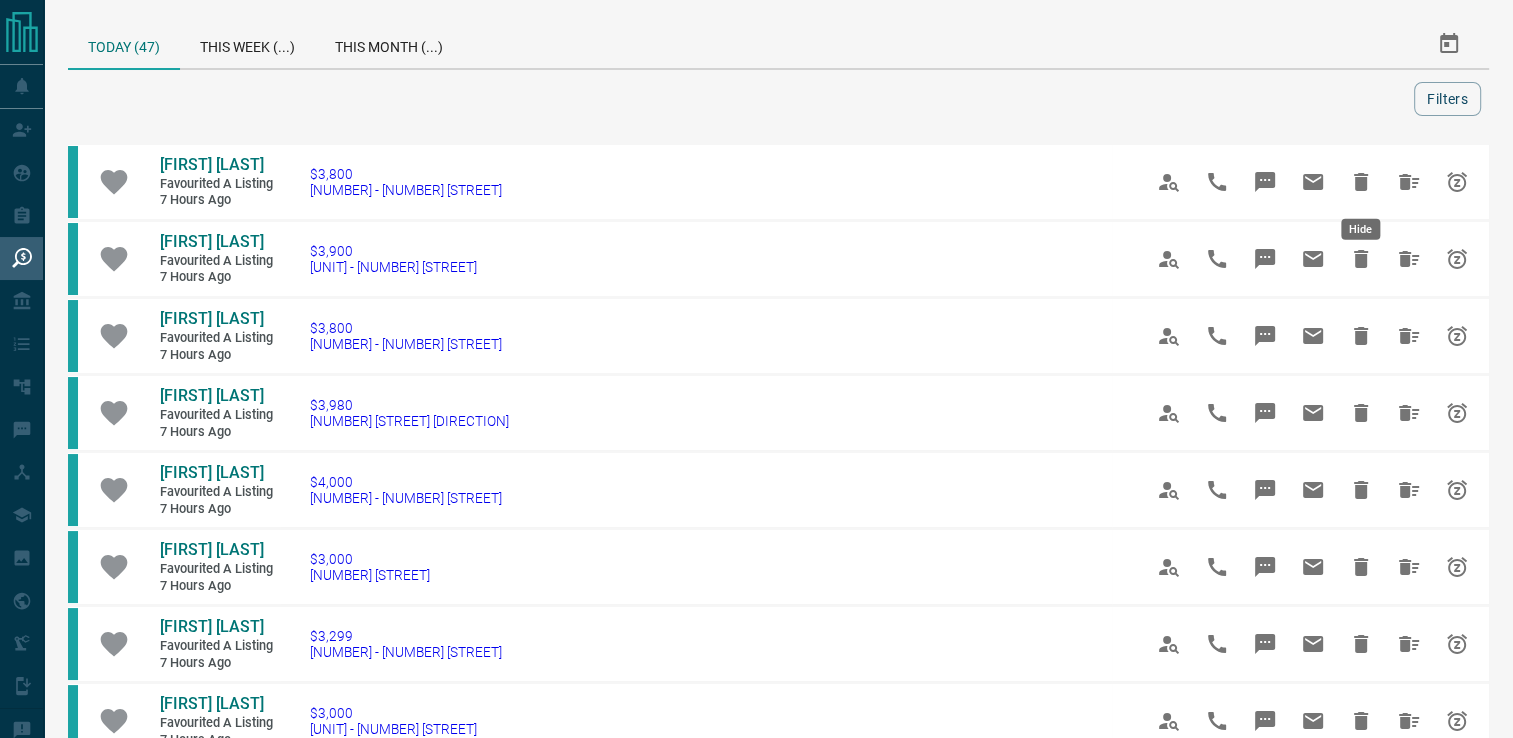 click 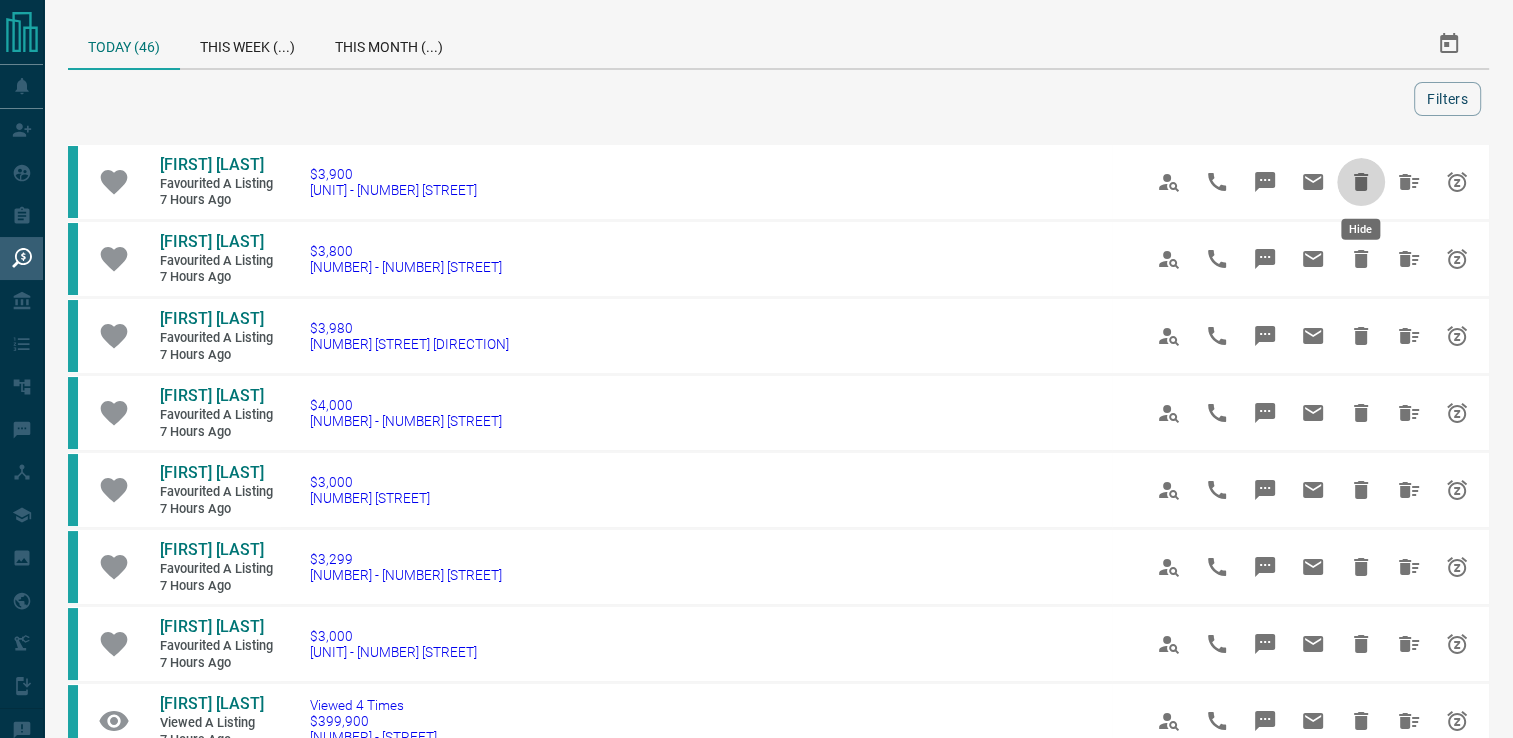 click 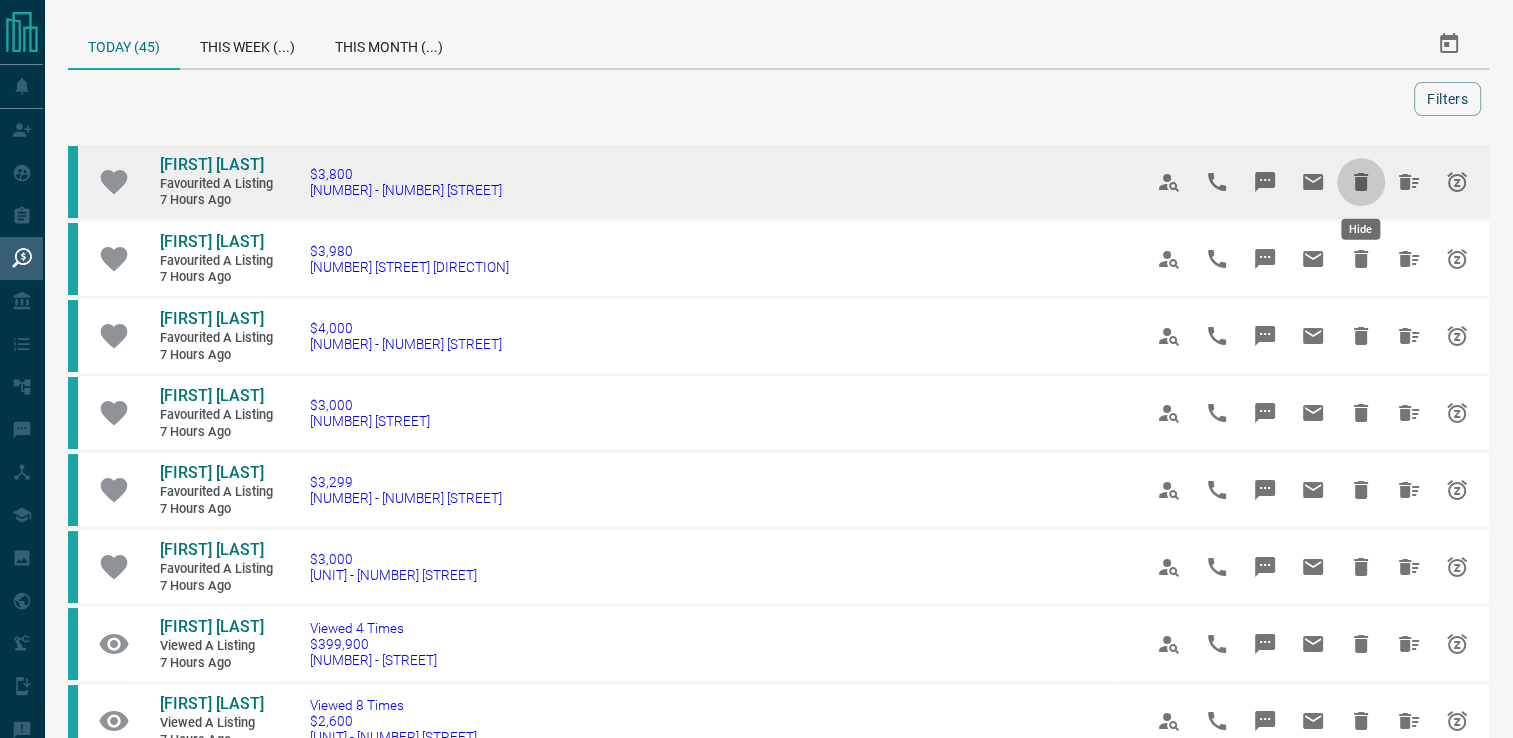 click 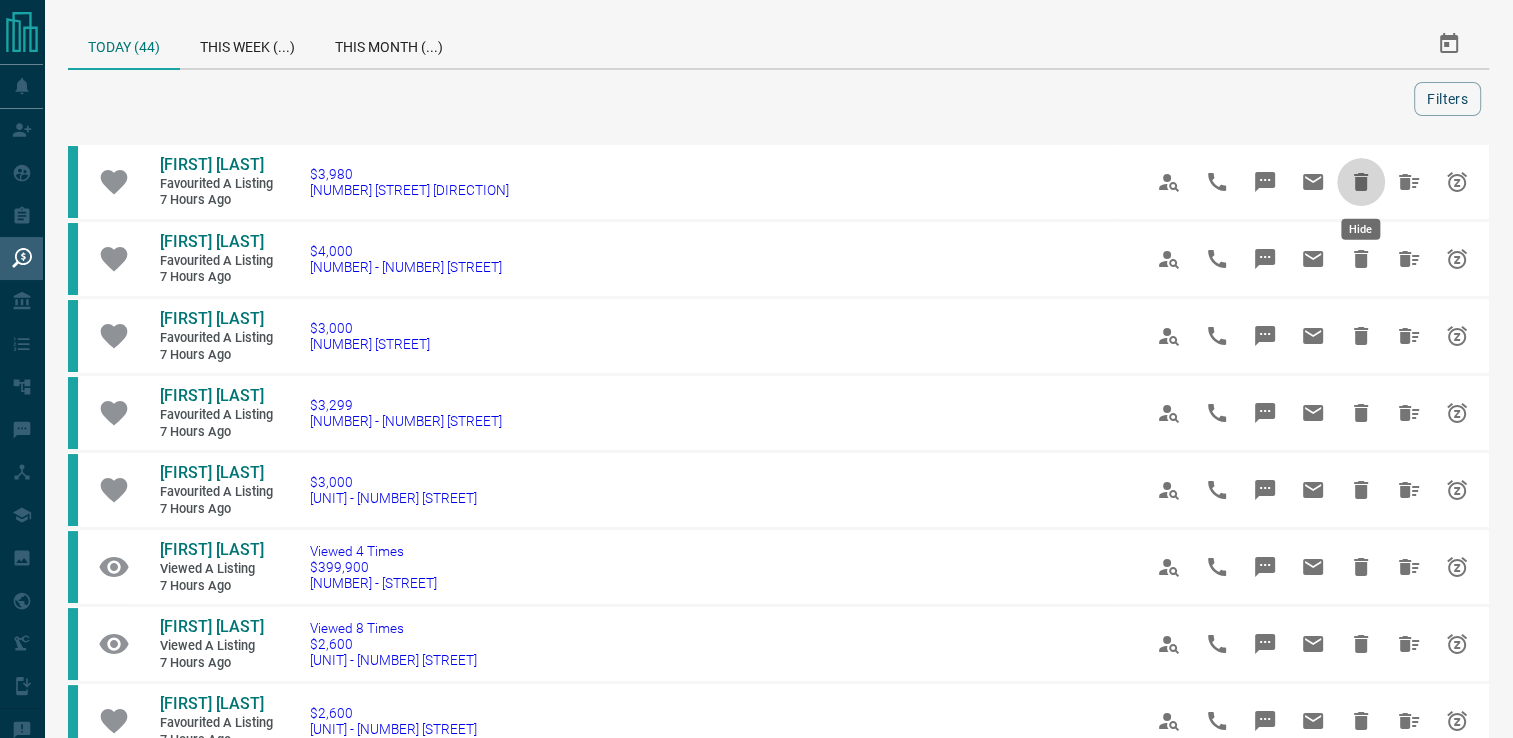 click 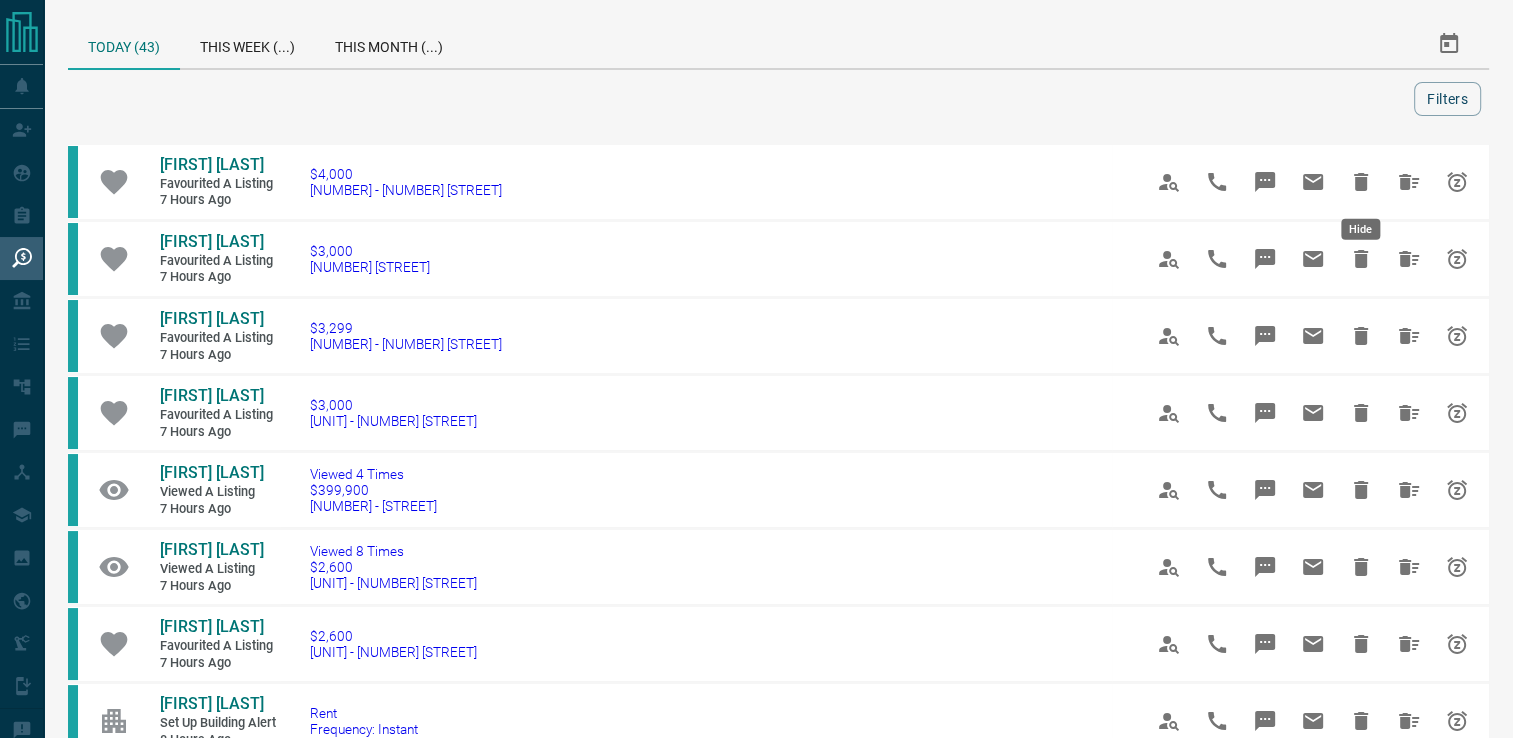 click 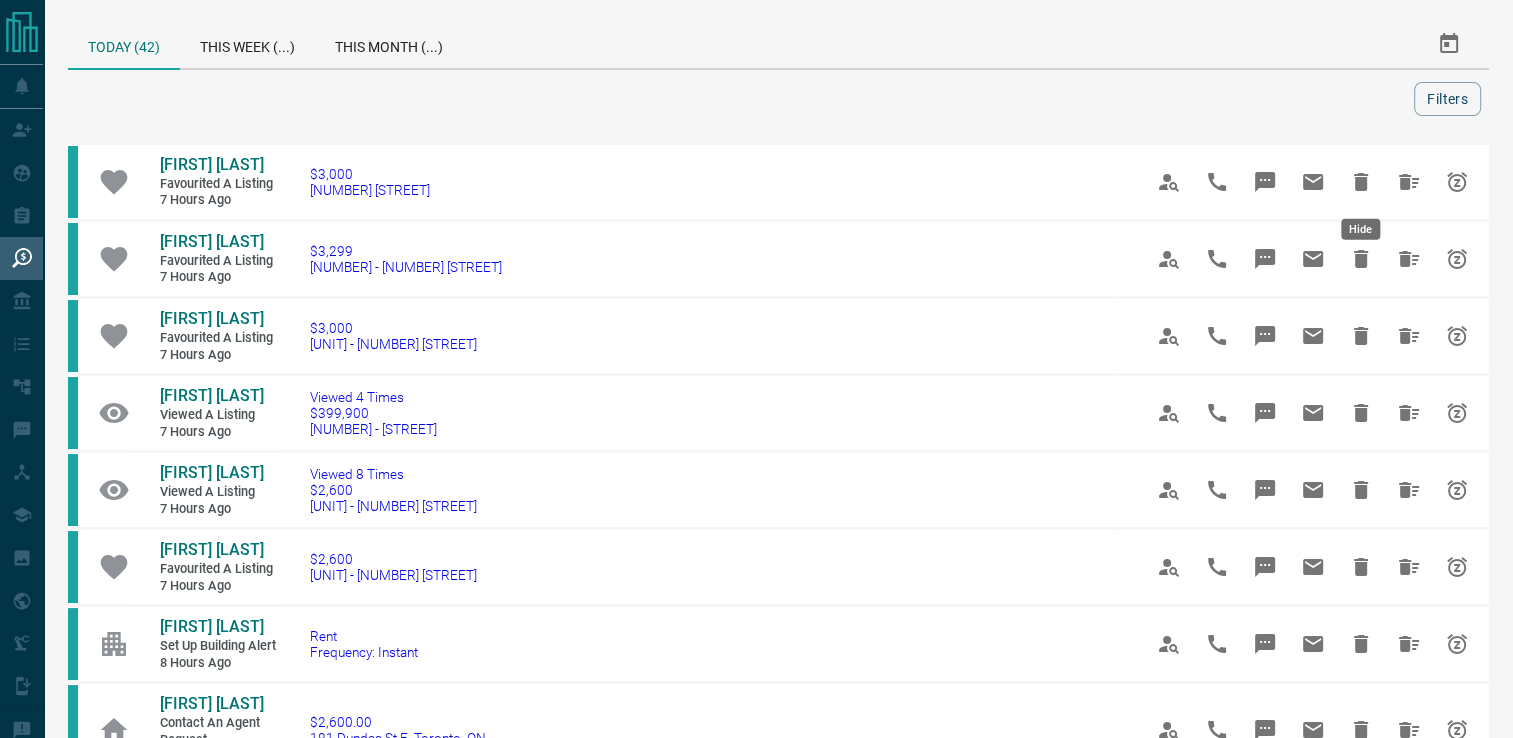 click 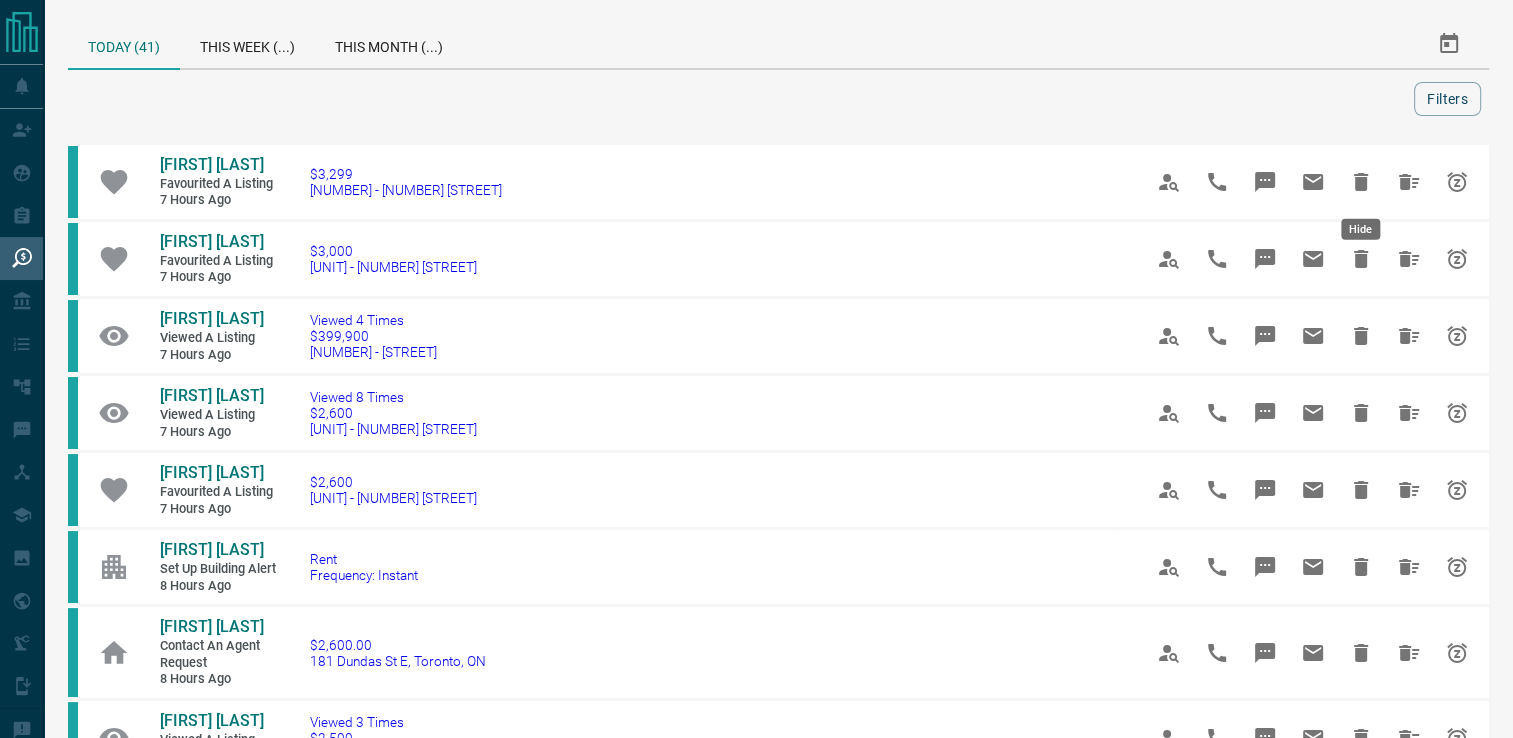 click 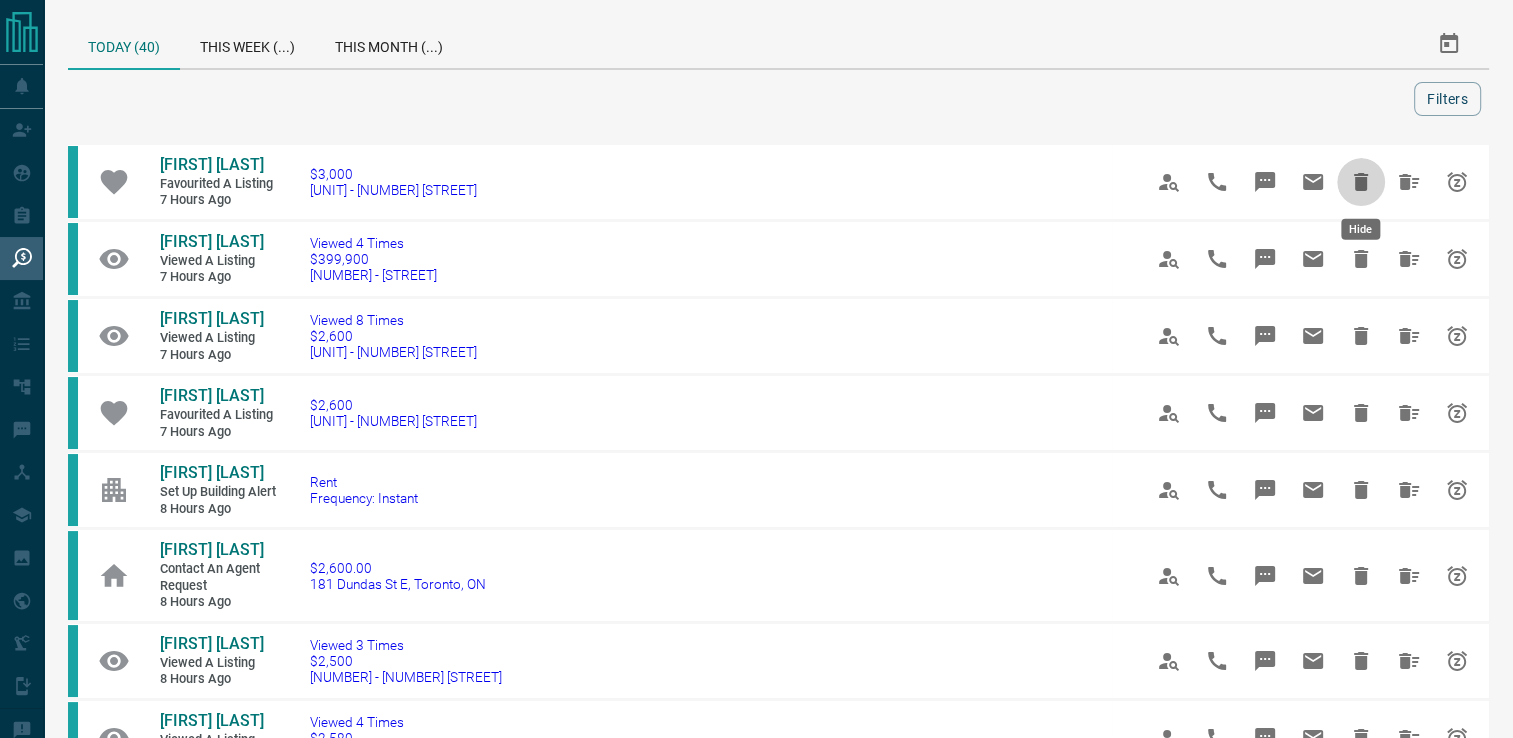 click 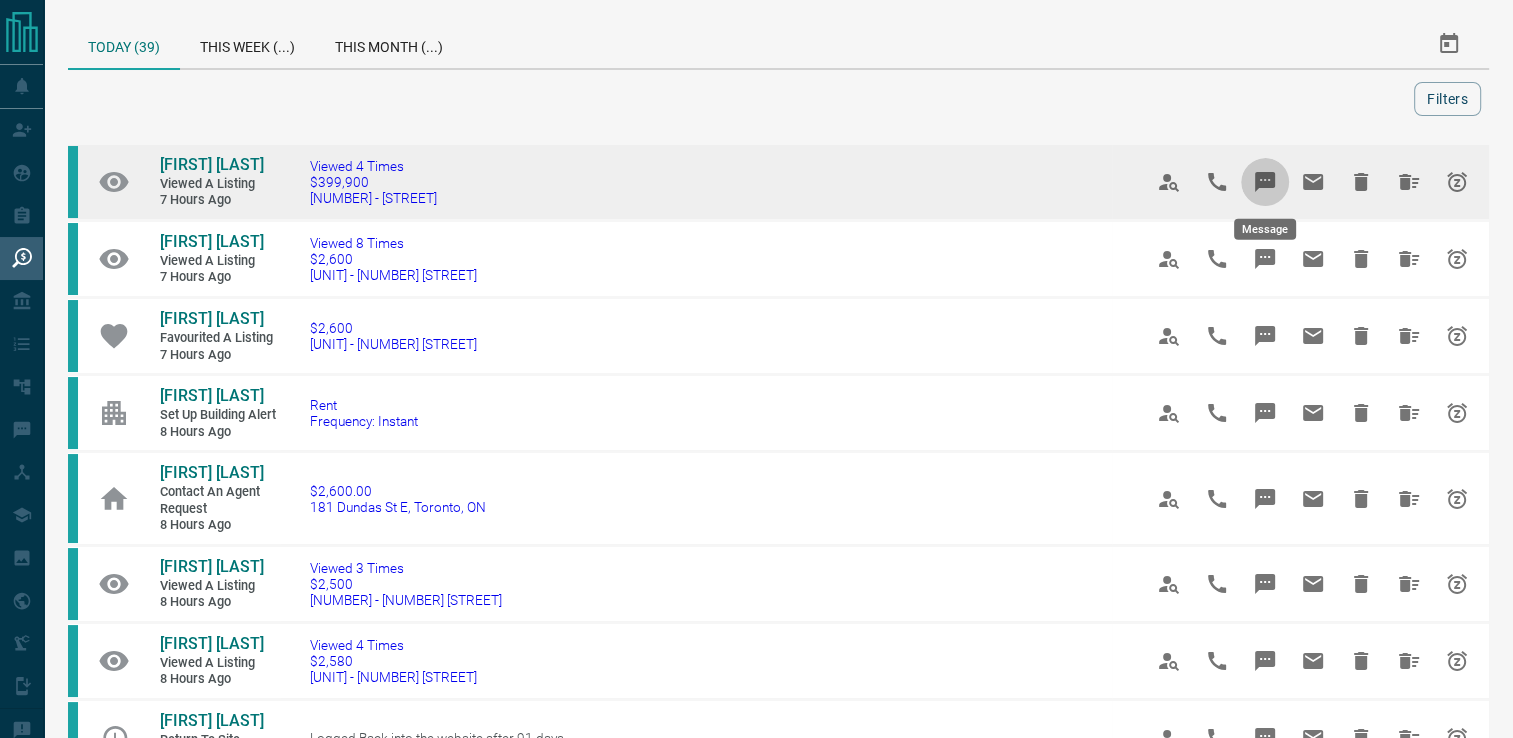 click 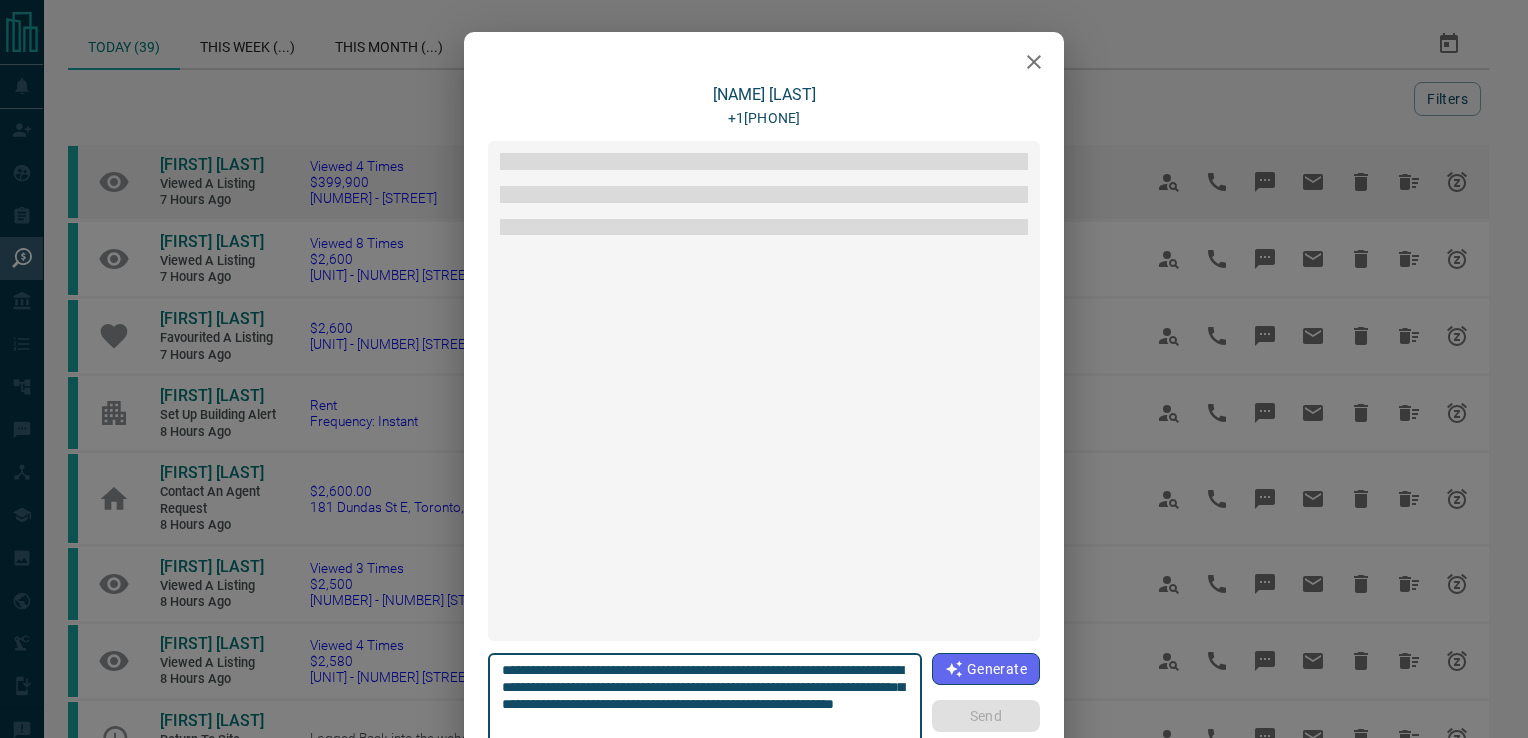 scroll, scrollTop: 324, scrollLeft: 0, axis: vertical 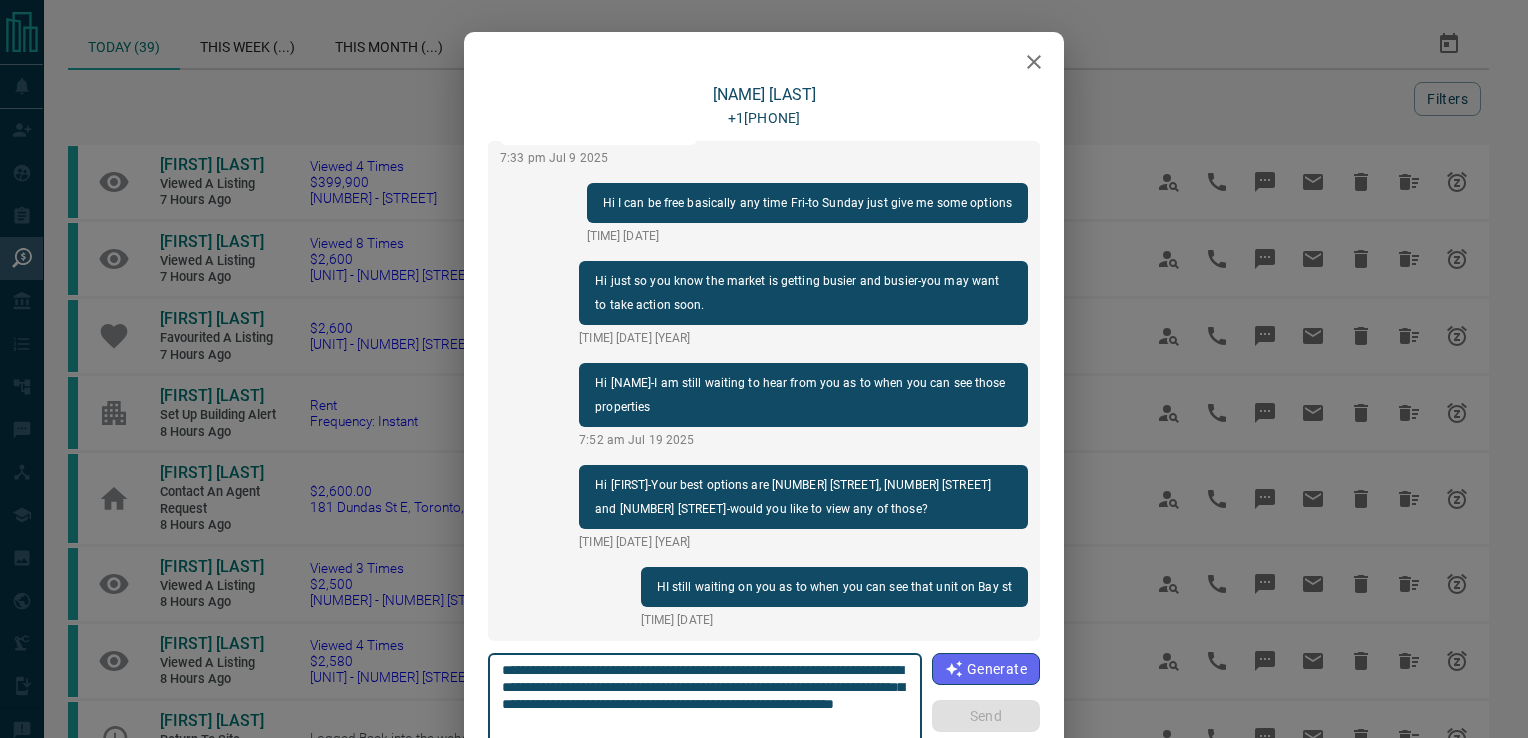 click 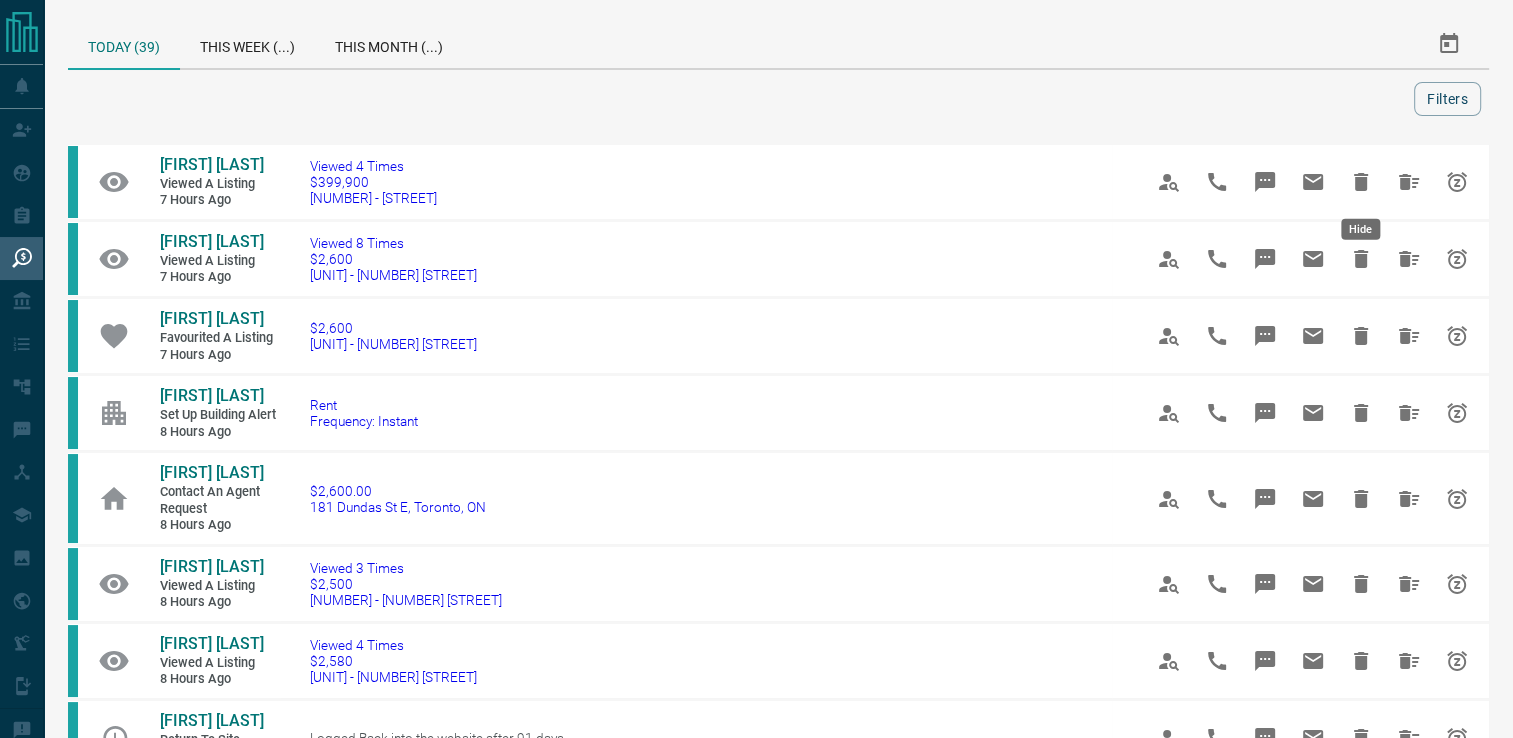 click 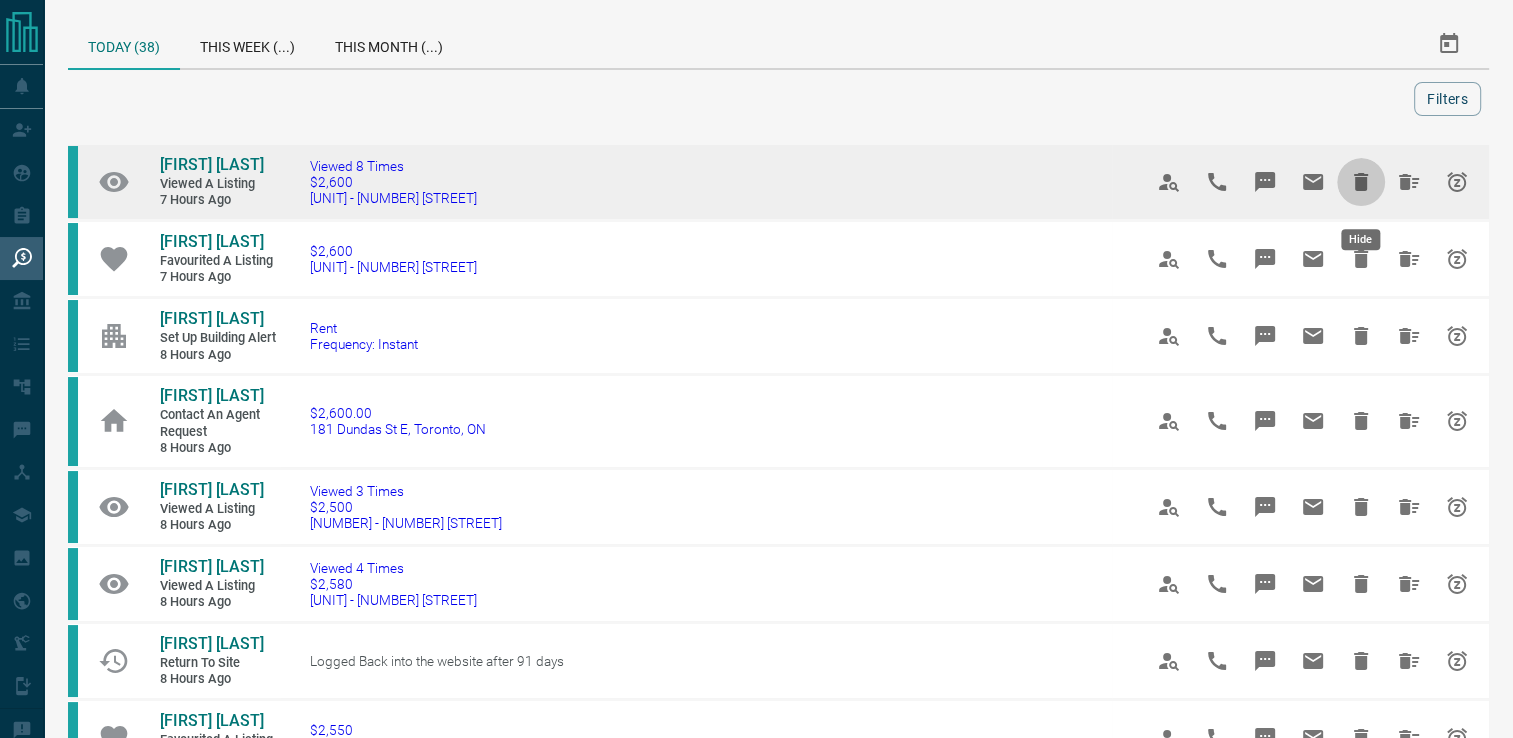 click 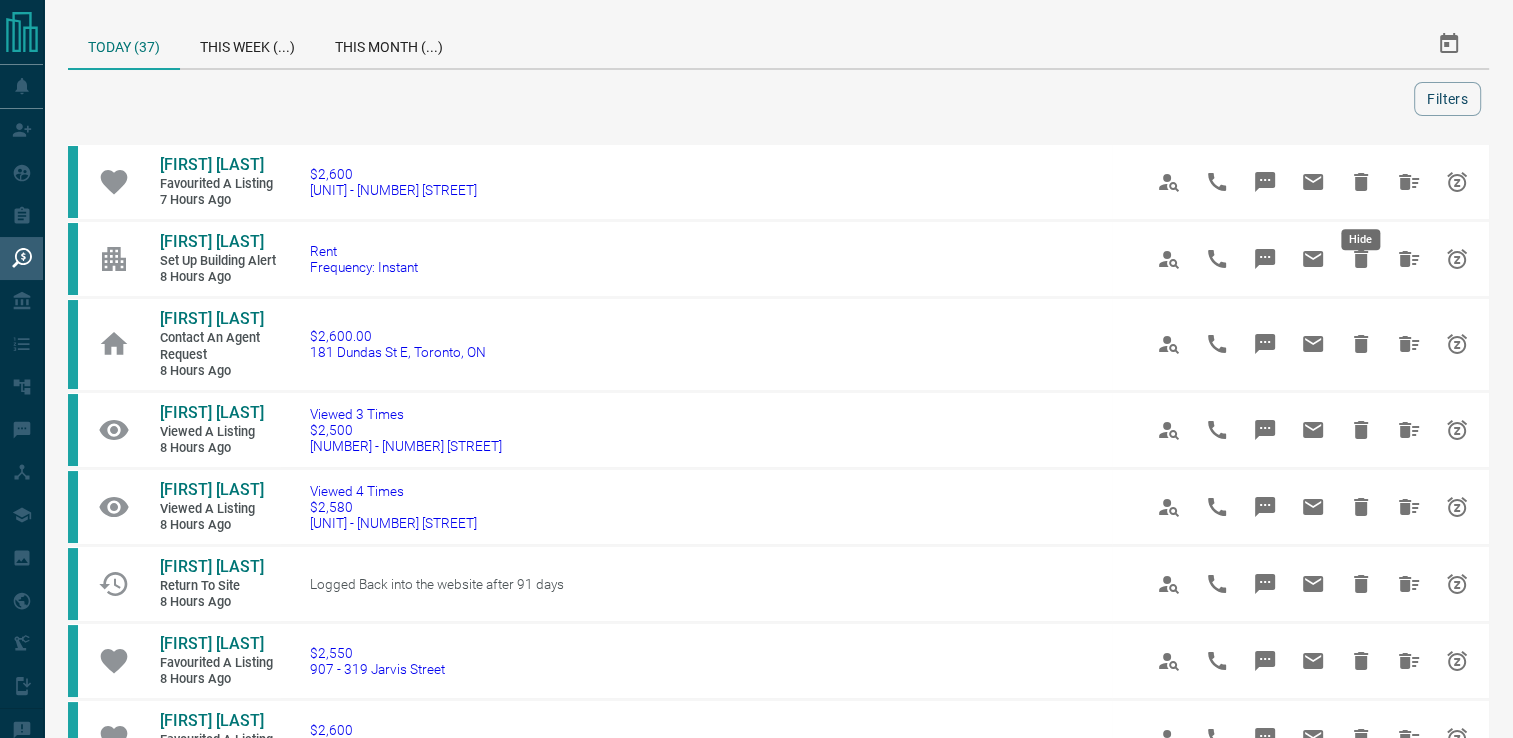 click 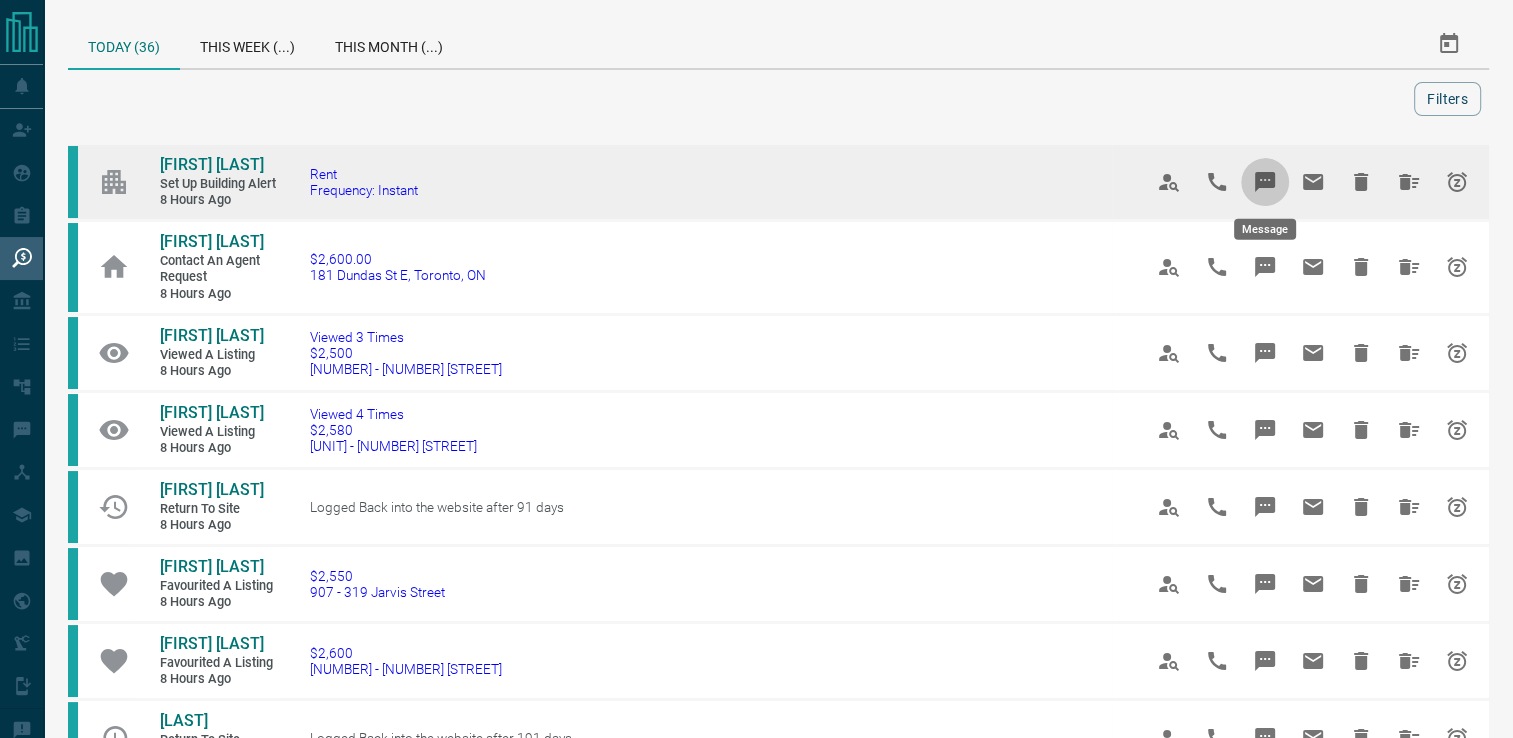 click 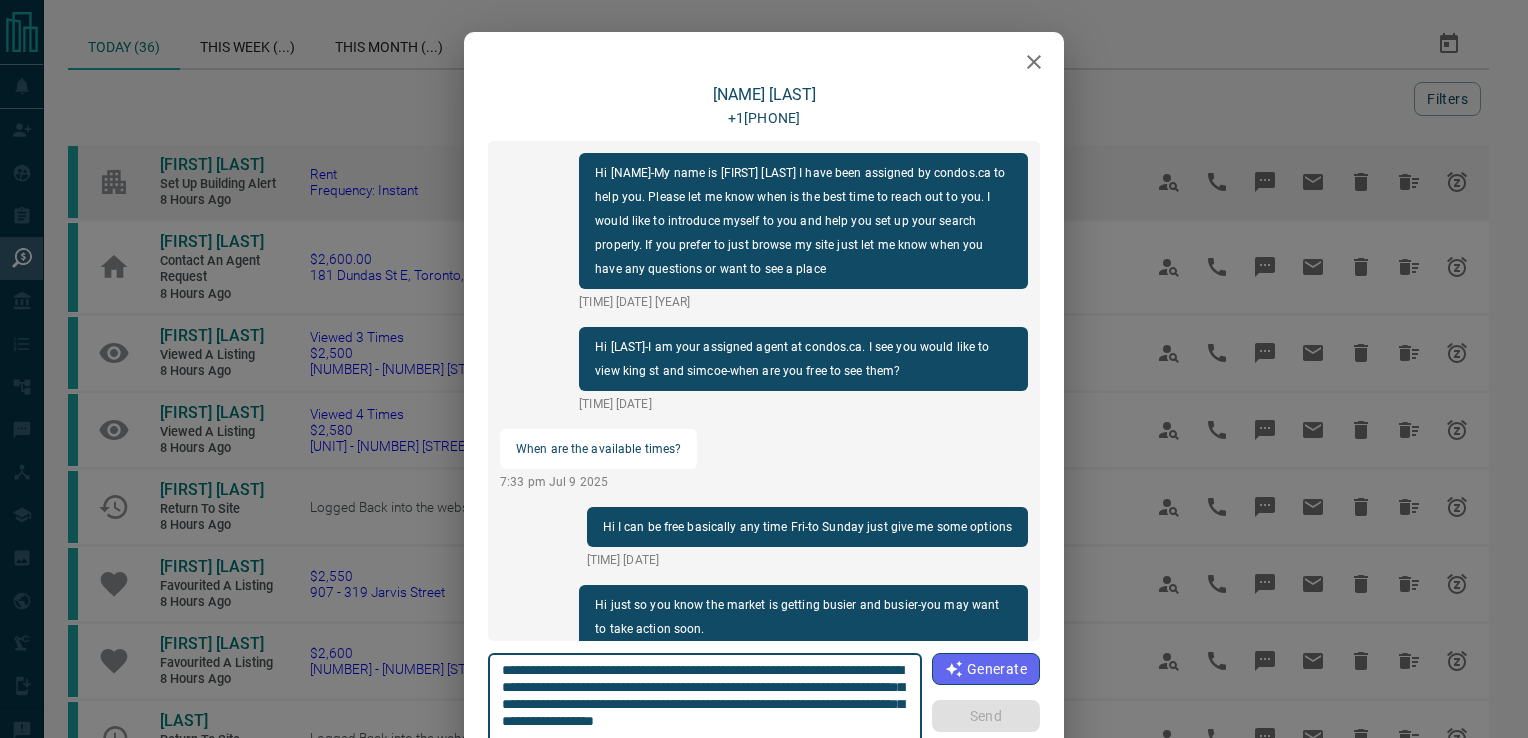 scroll, scrollTop: 324, scrollLeft: 0, axis: vertical 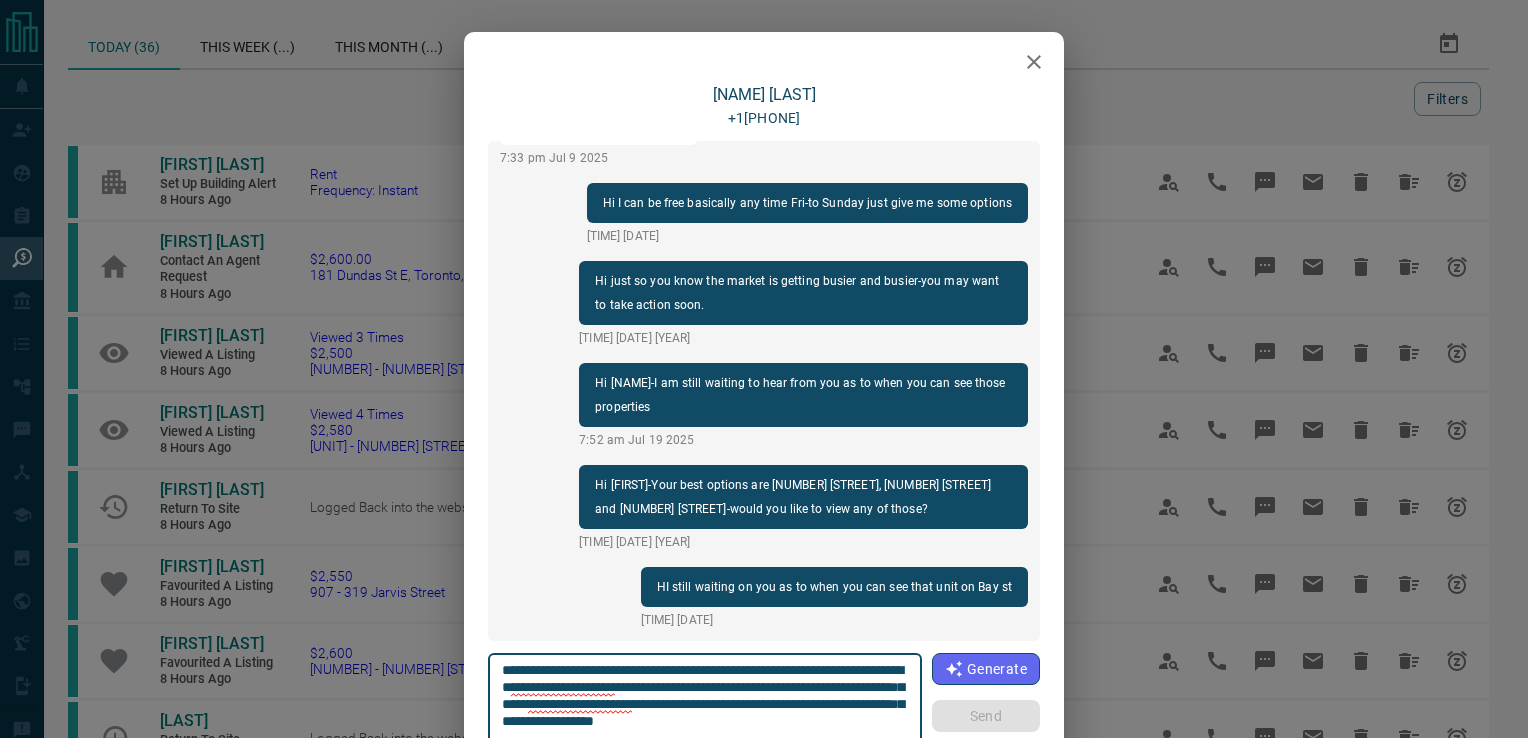click 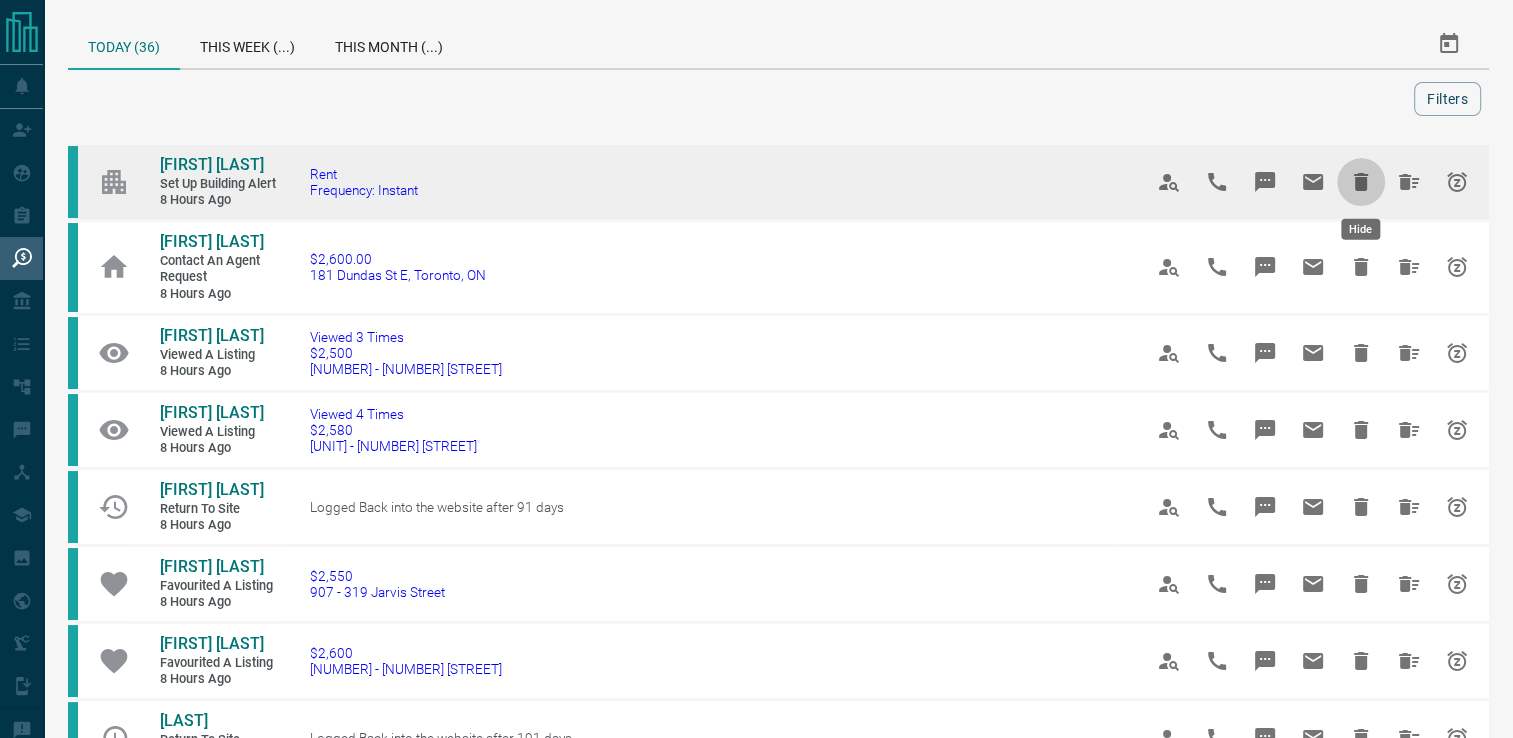 click at bounding box center [1361, 182] 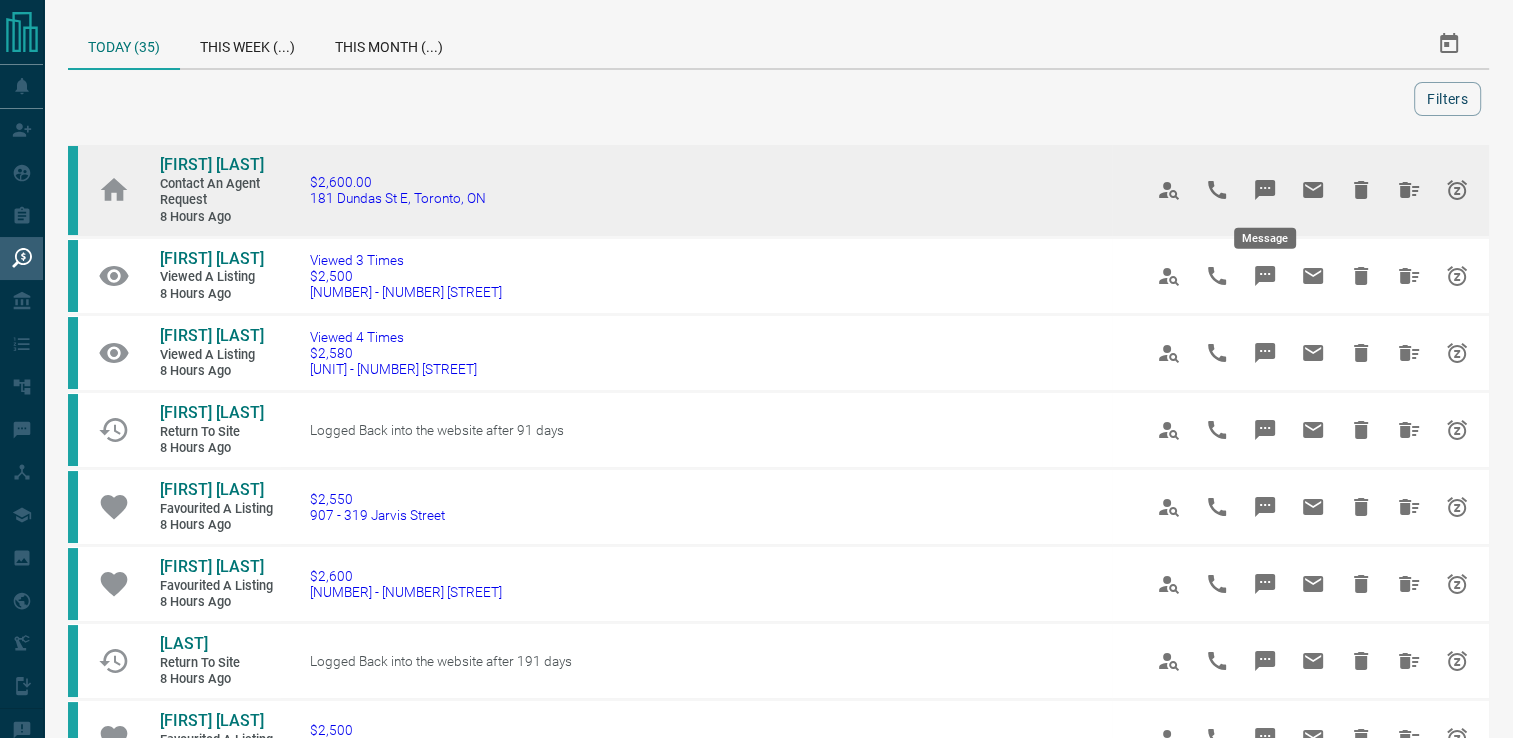 click 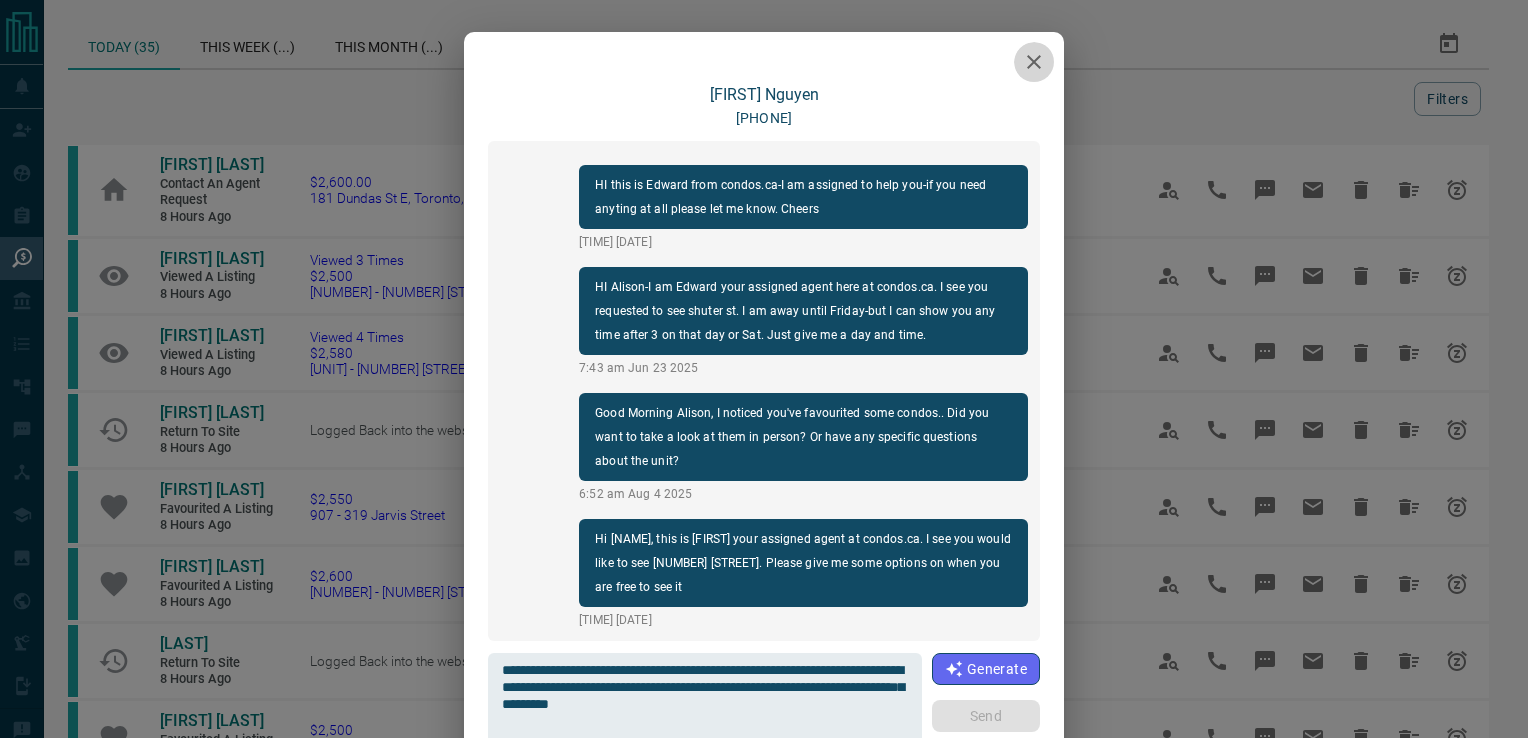 click 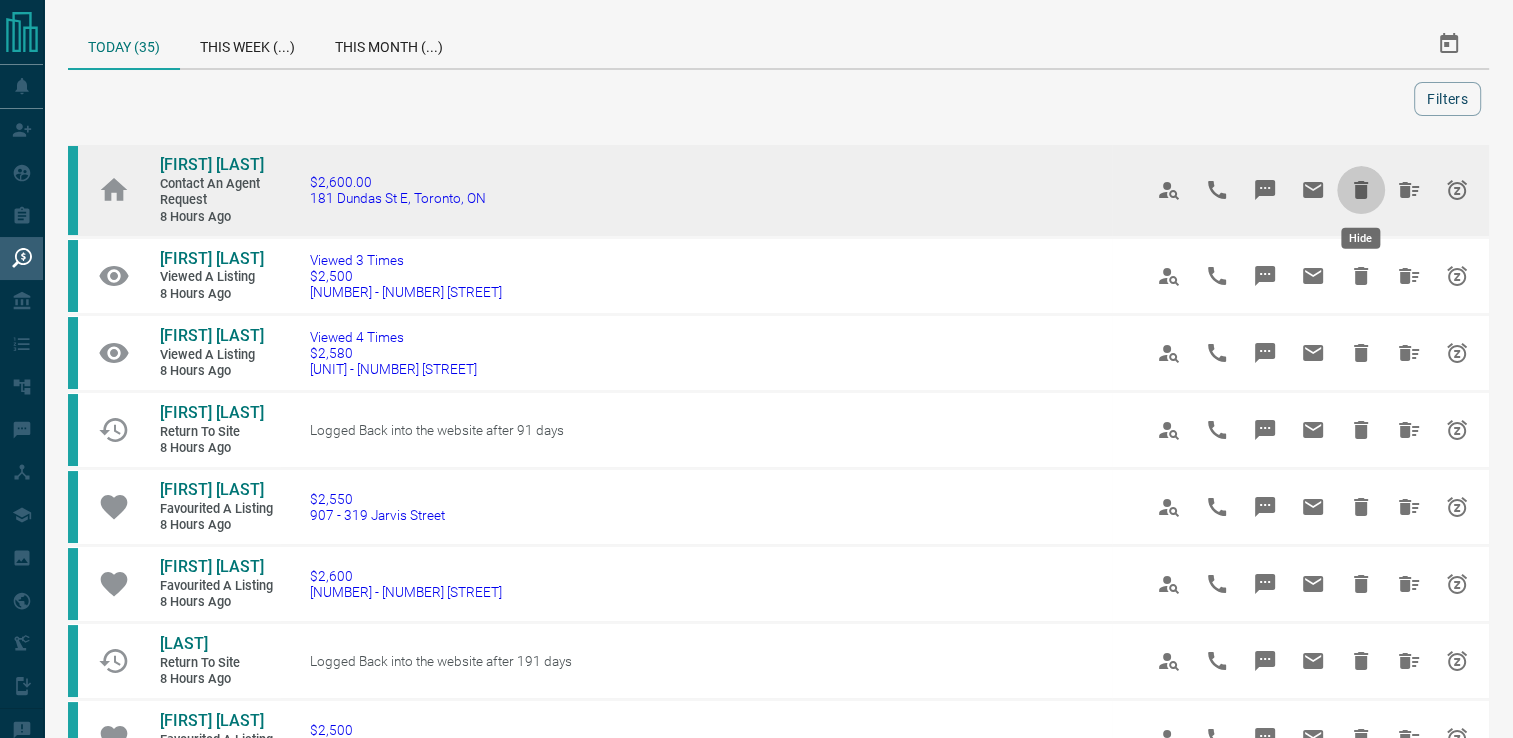 click 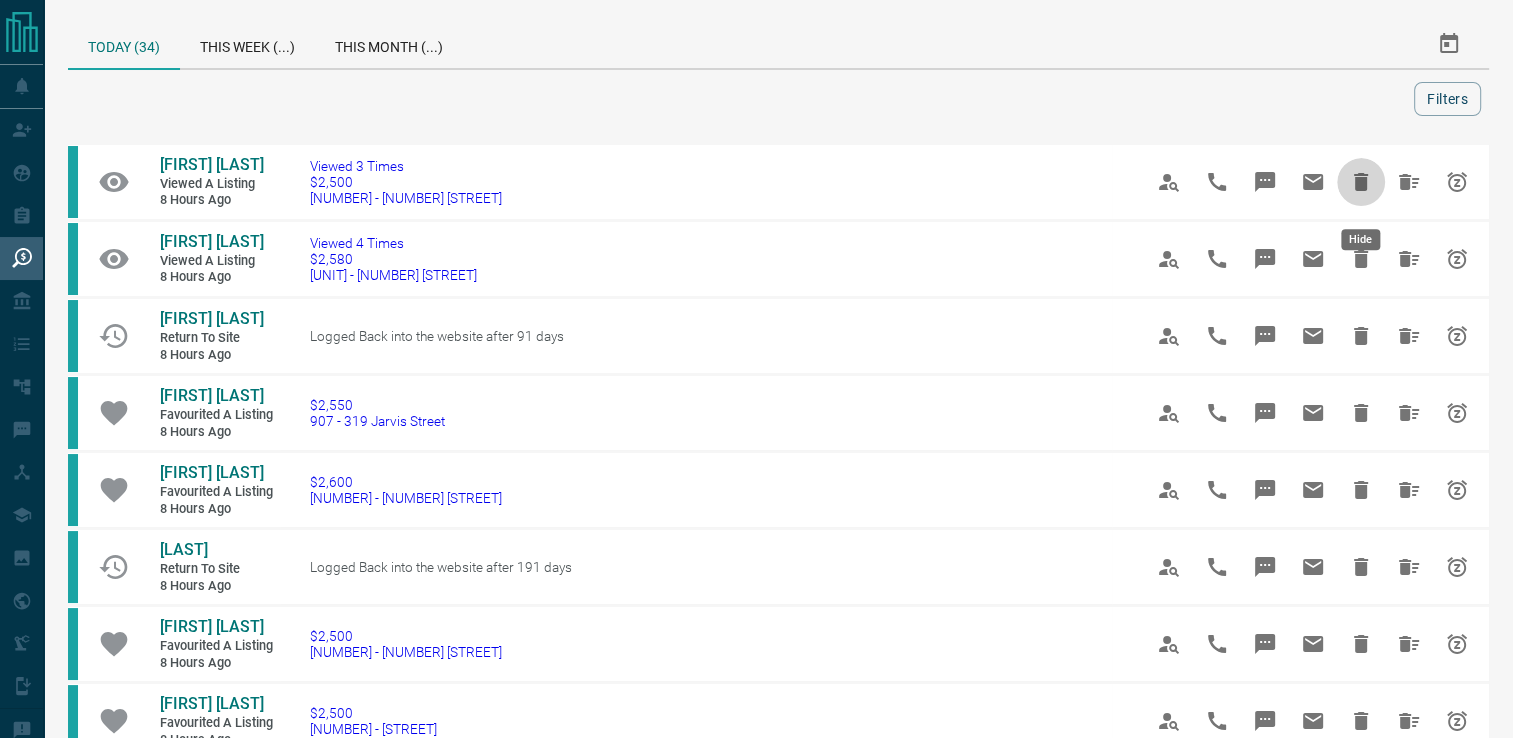 click 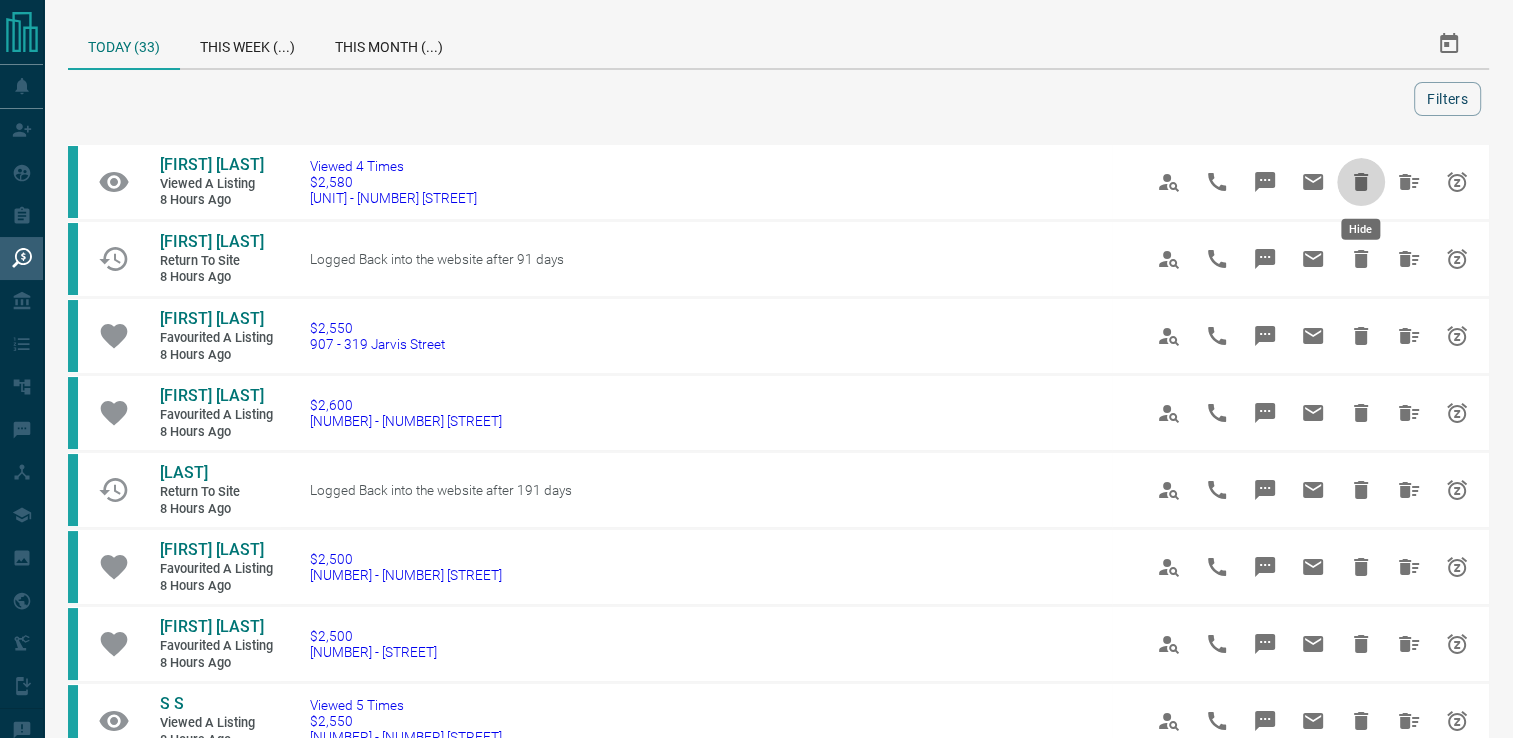 click 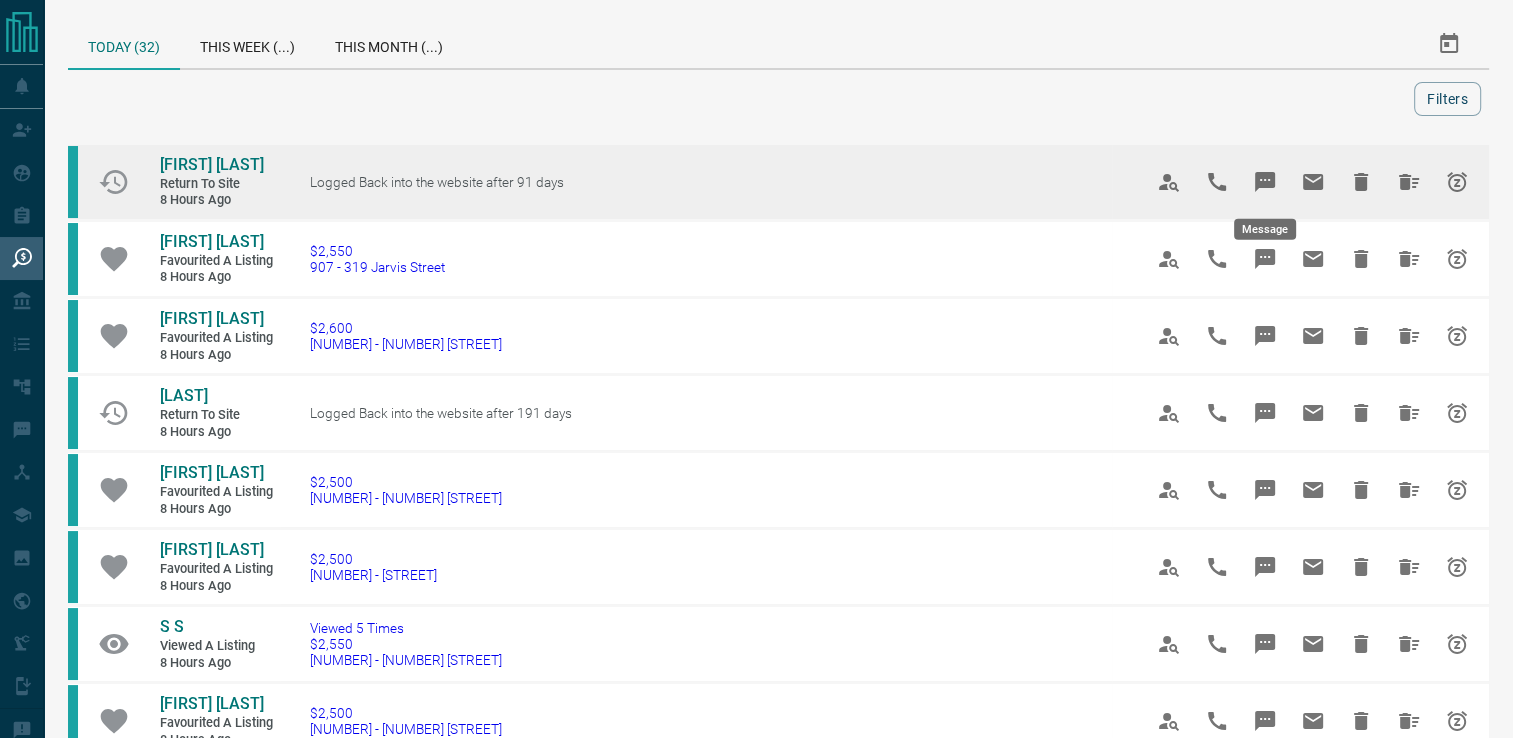click 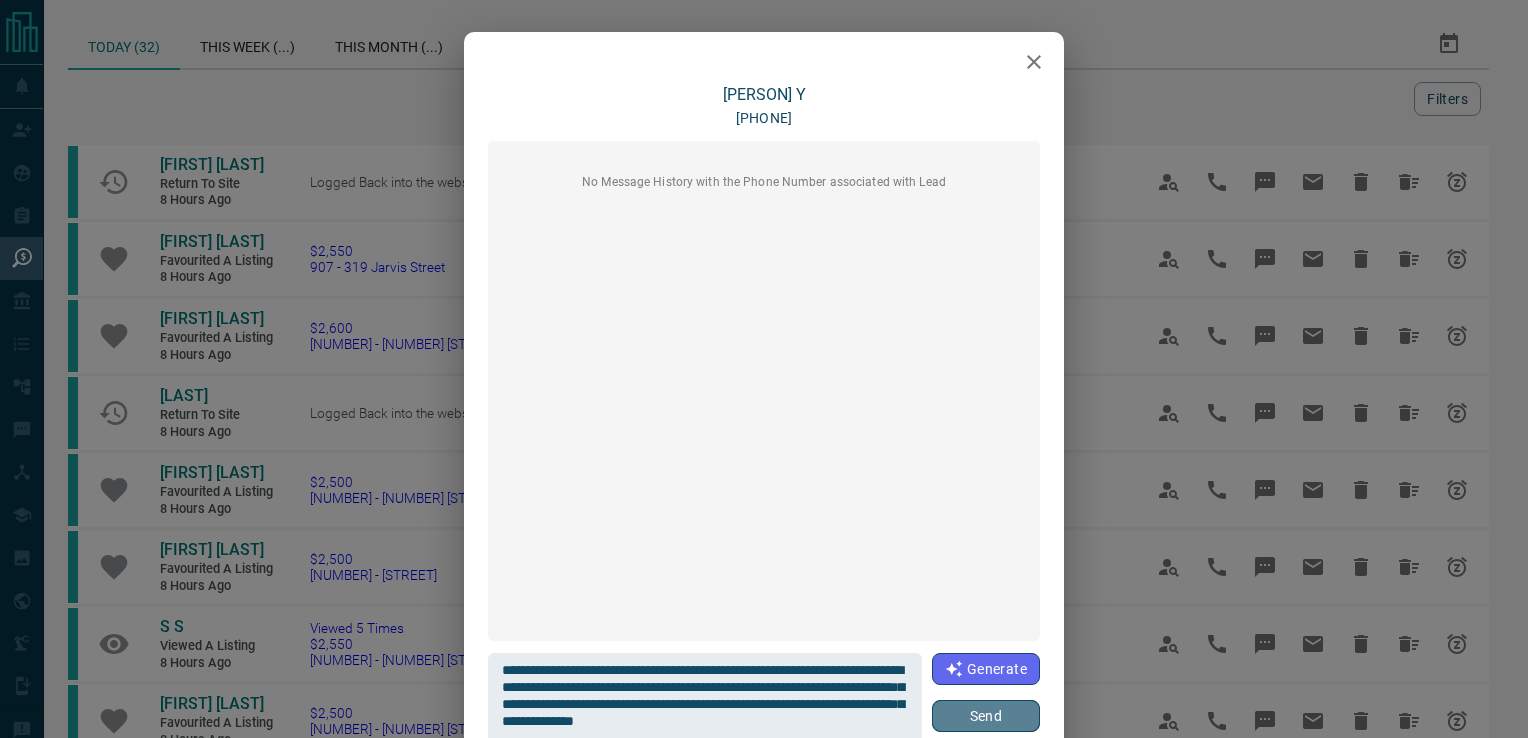 drag, startPoint x: 981, startPoint y: 714, endPoint x: 974, endPoint y: 459, distance: 255.09605 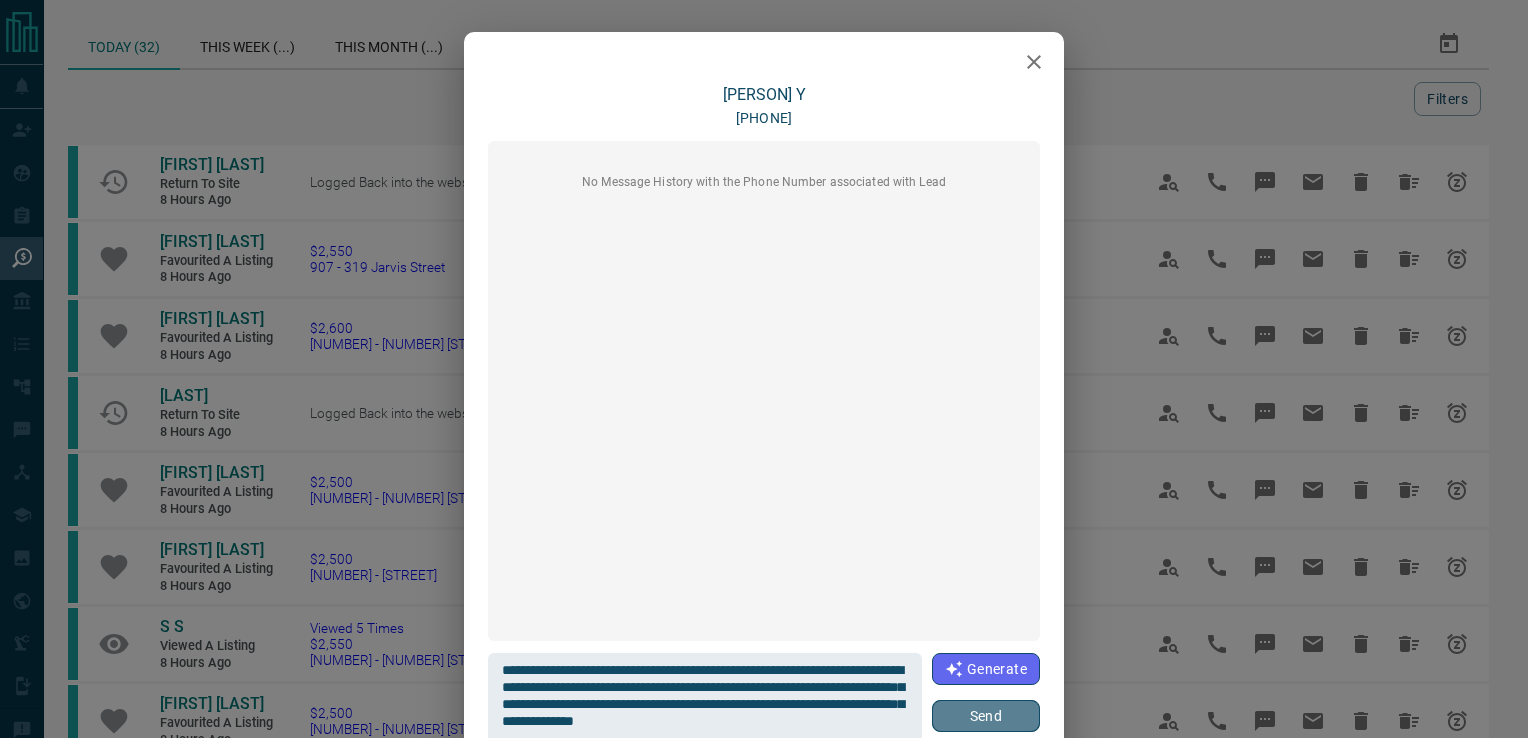 click on "Send" at bounding box center (986, 716) 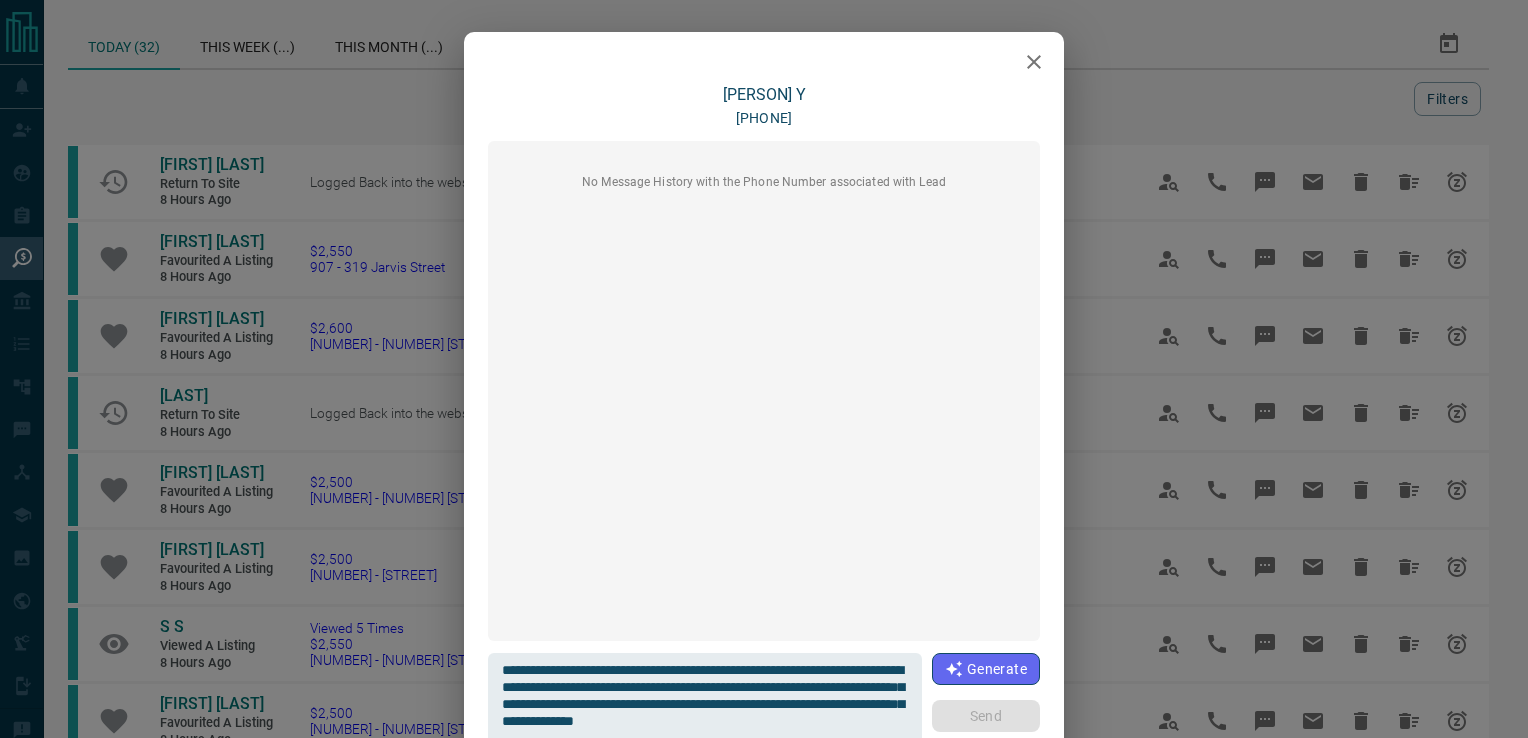 type 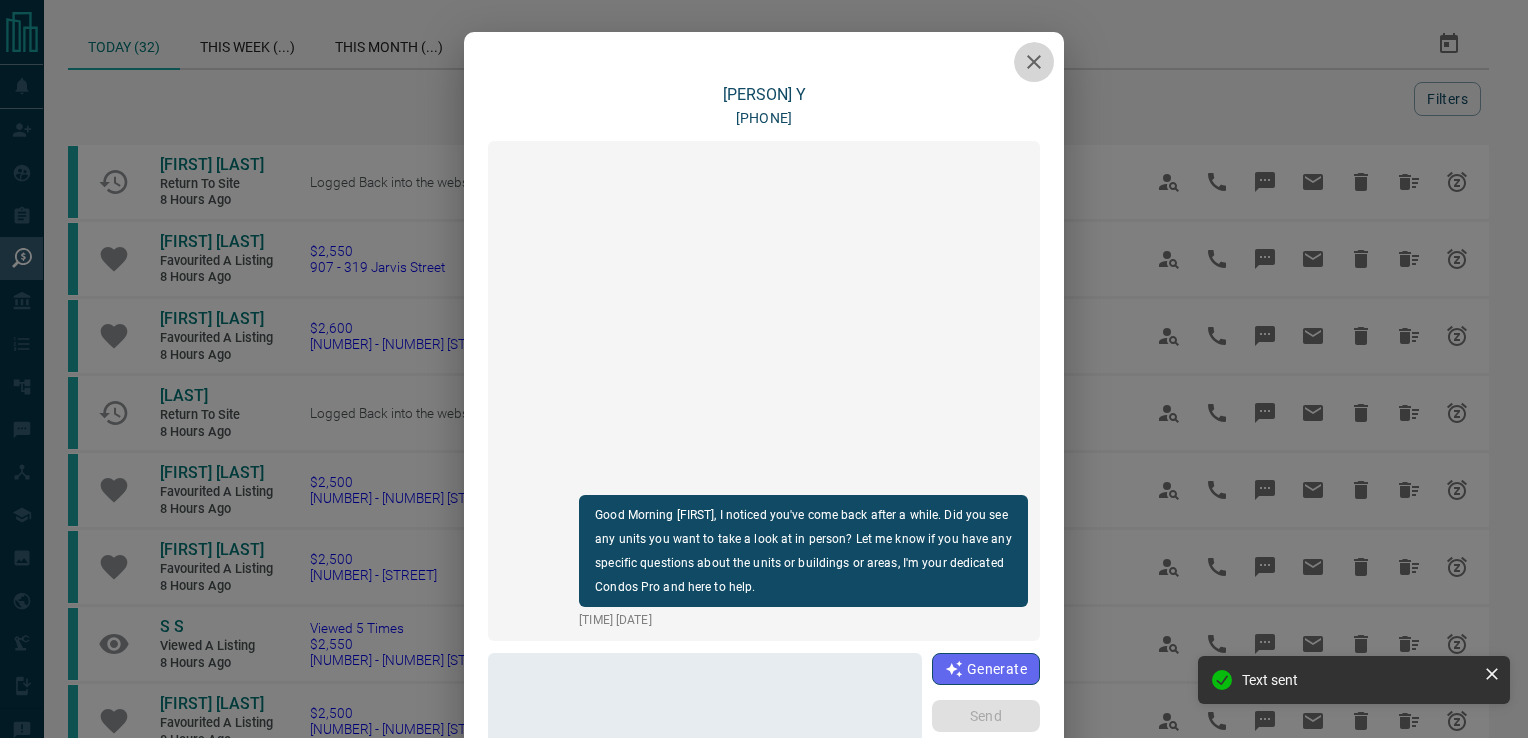 click 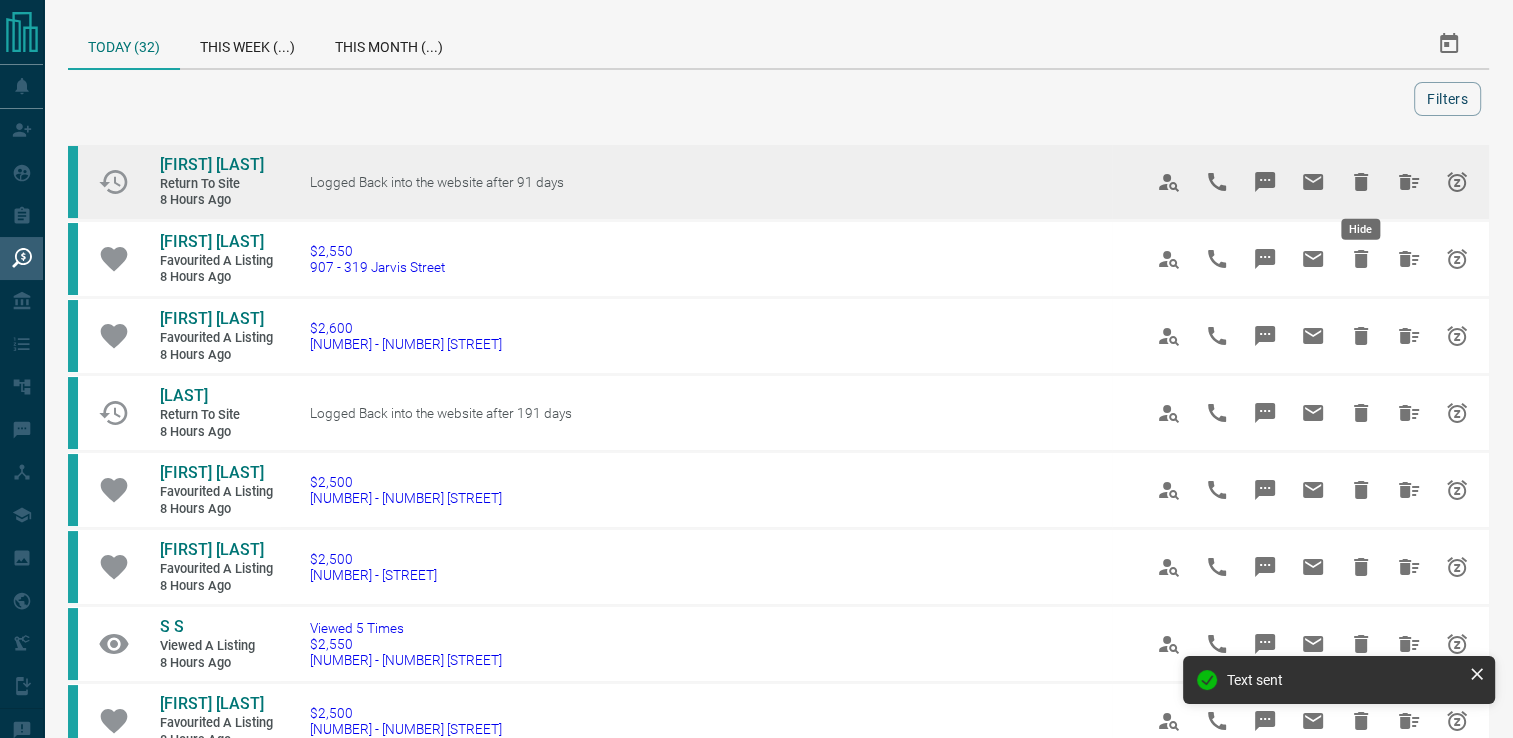 click 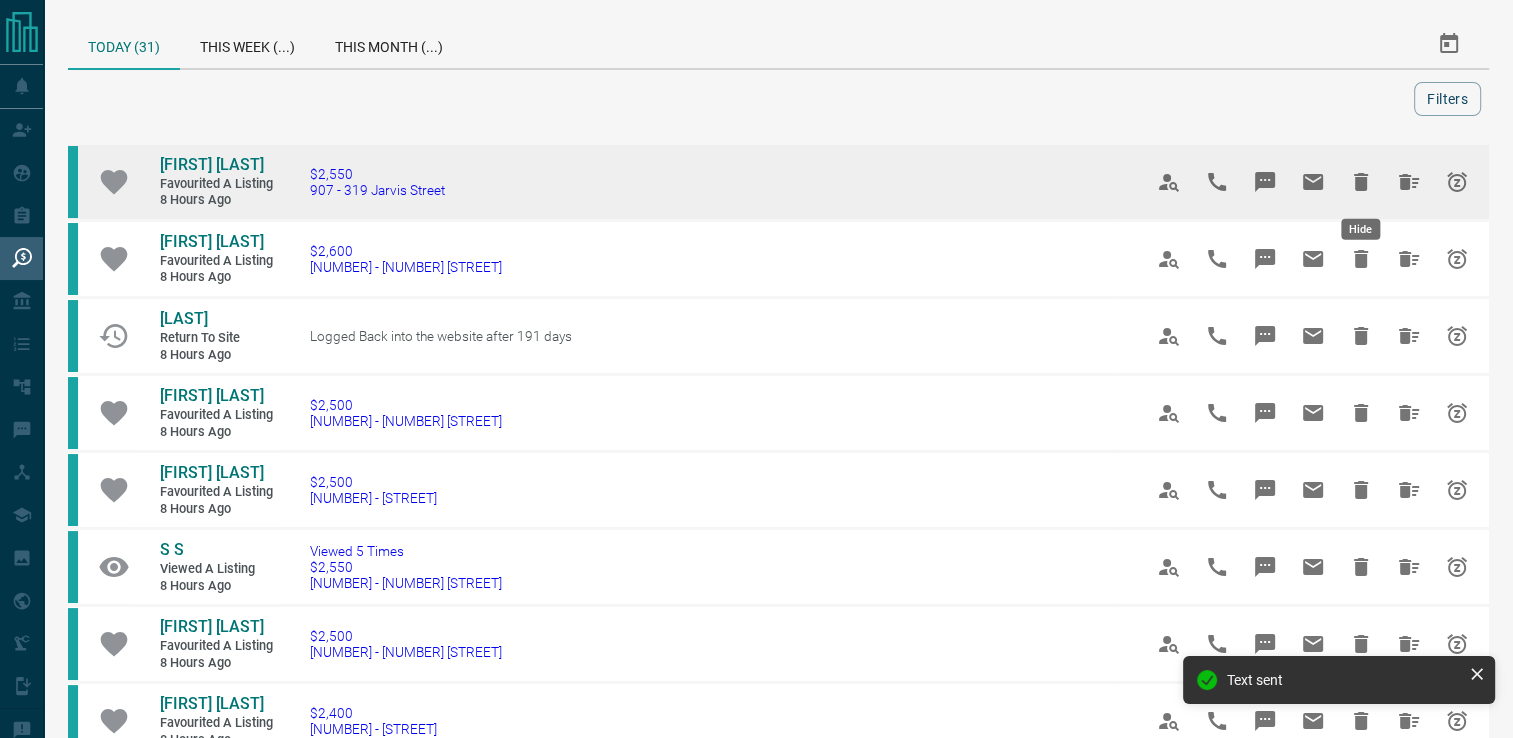 click 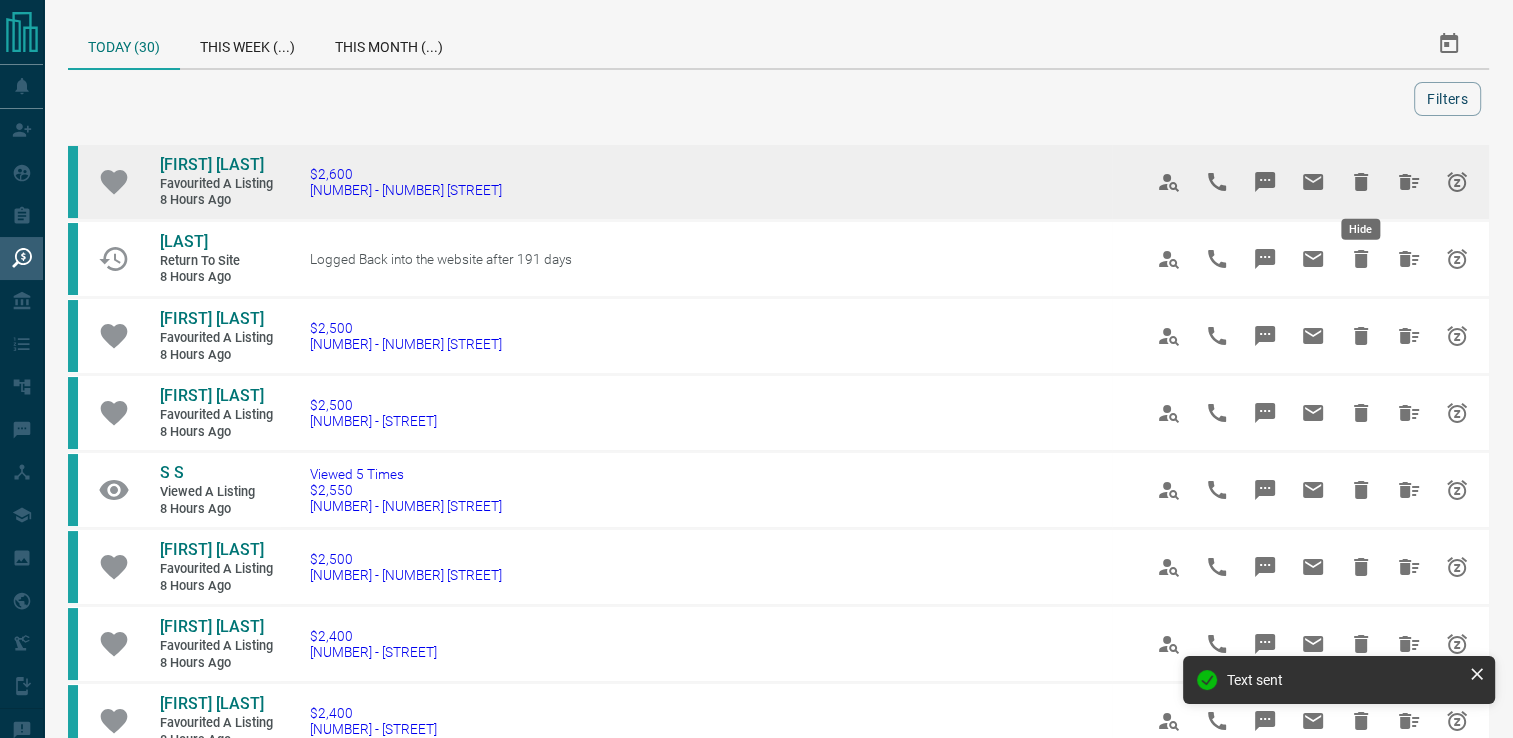 click at bounding box center [1361, 182] 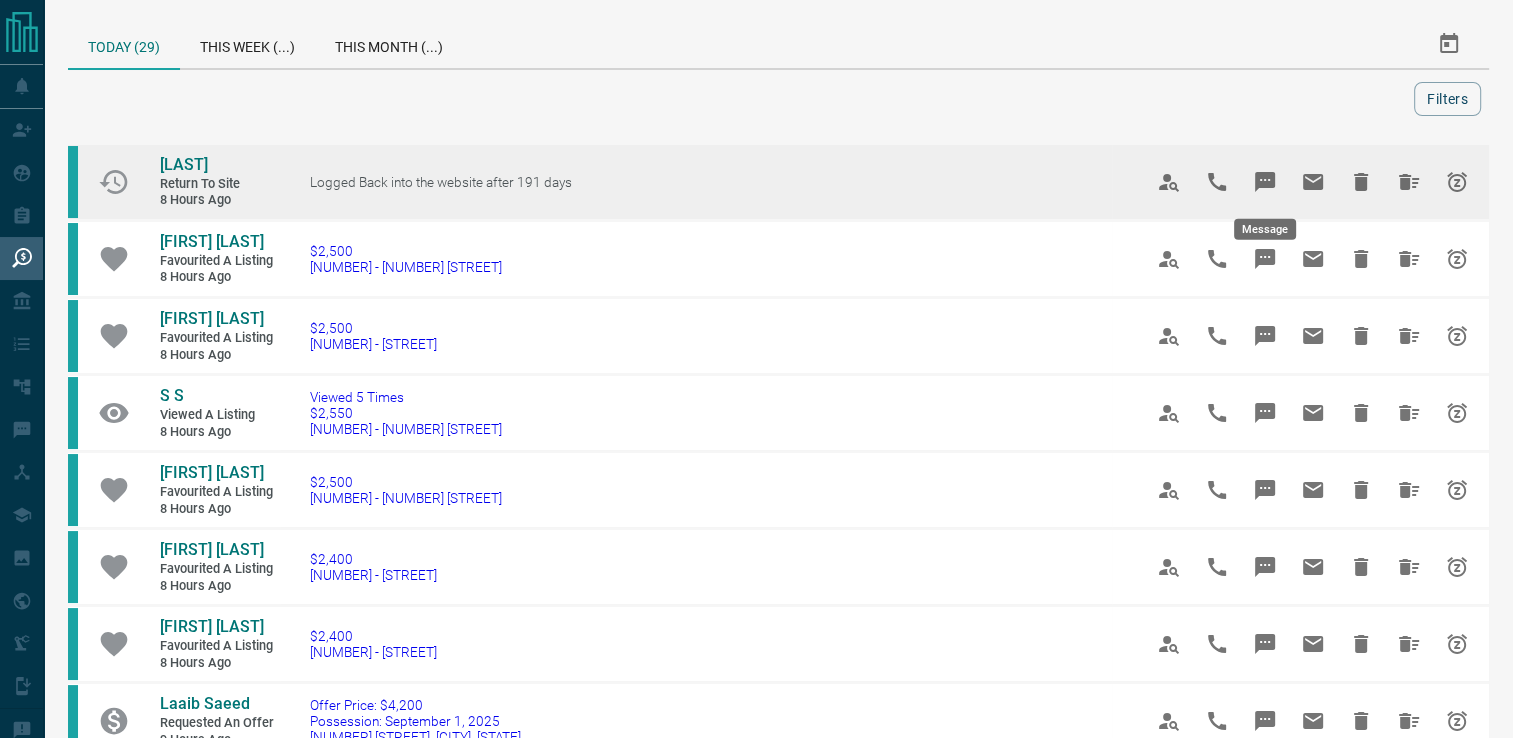 click 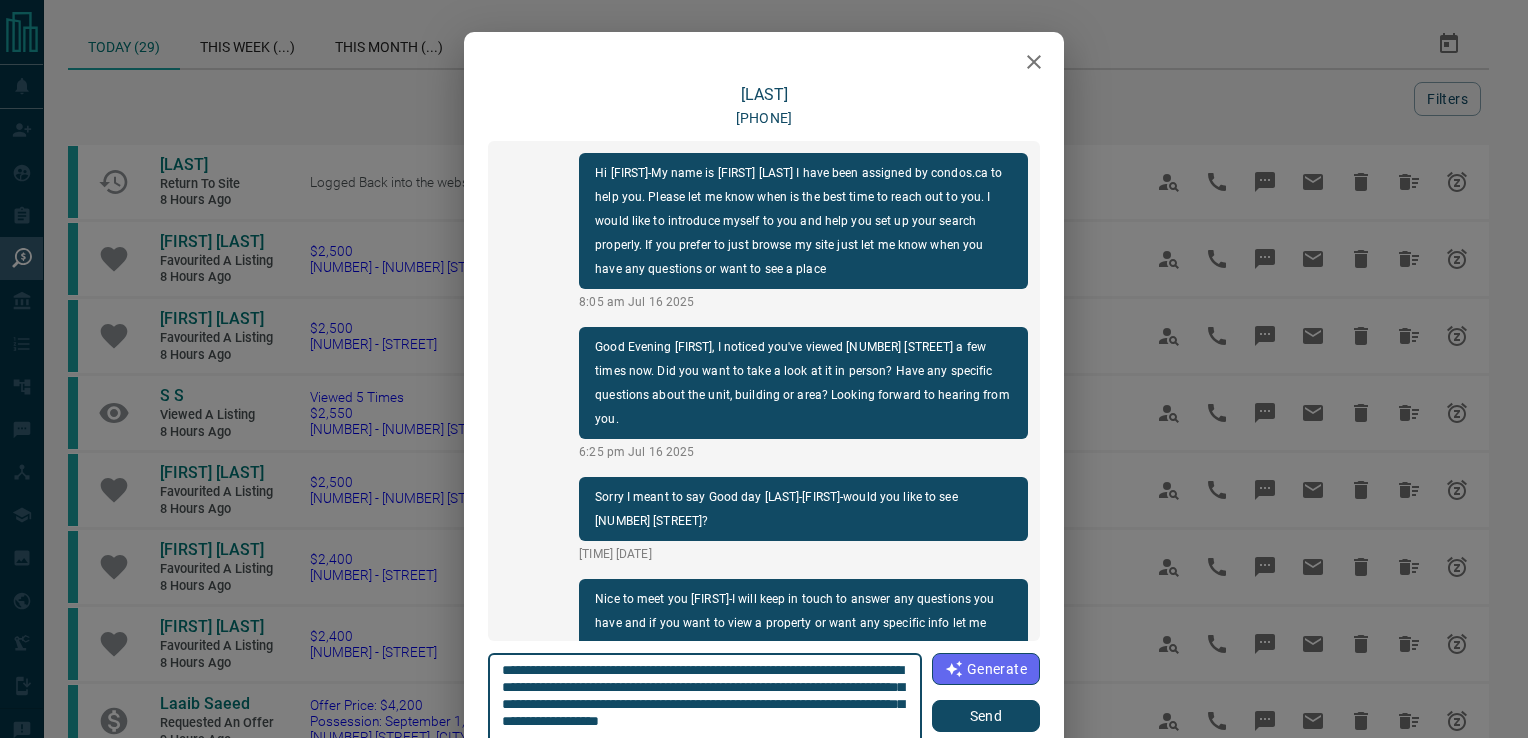 scroll, scrollTop: 60, scrollLeft: 0, axis: vertical 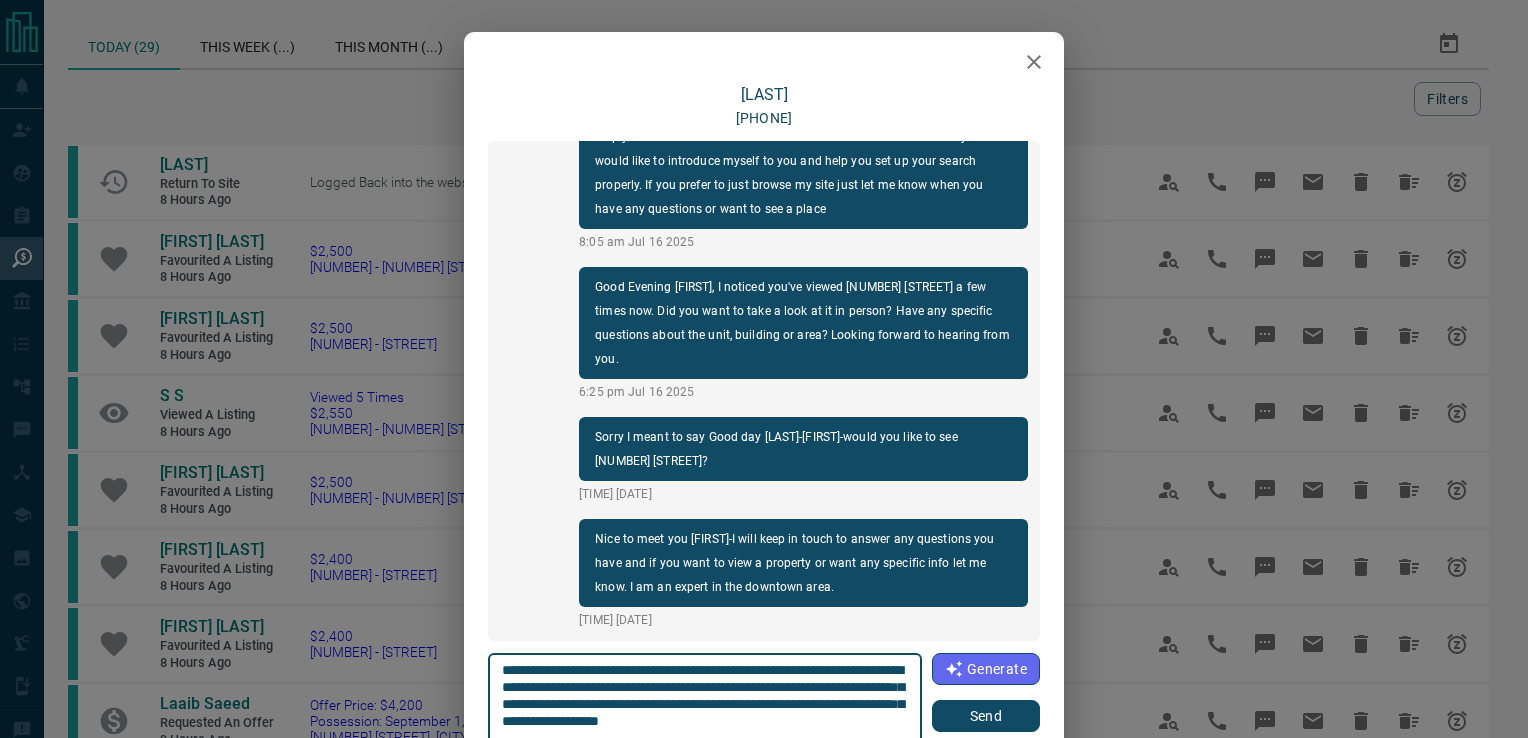 click at bounding box center [1034, 62] 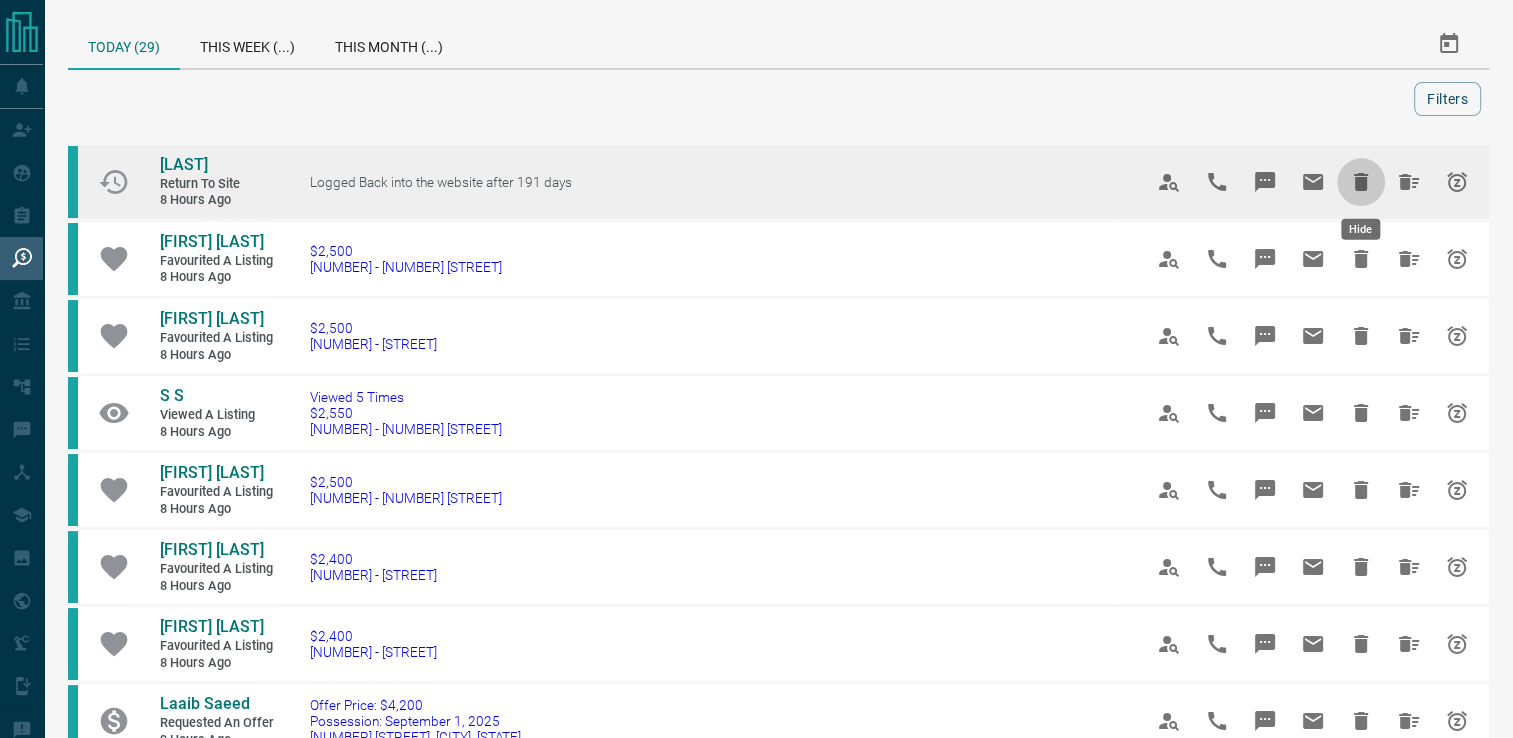 click 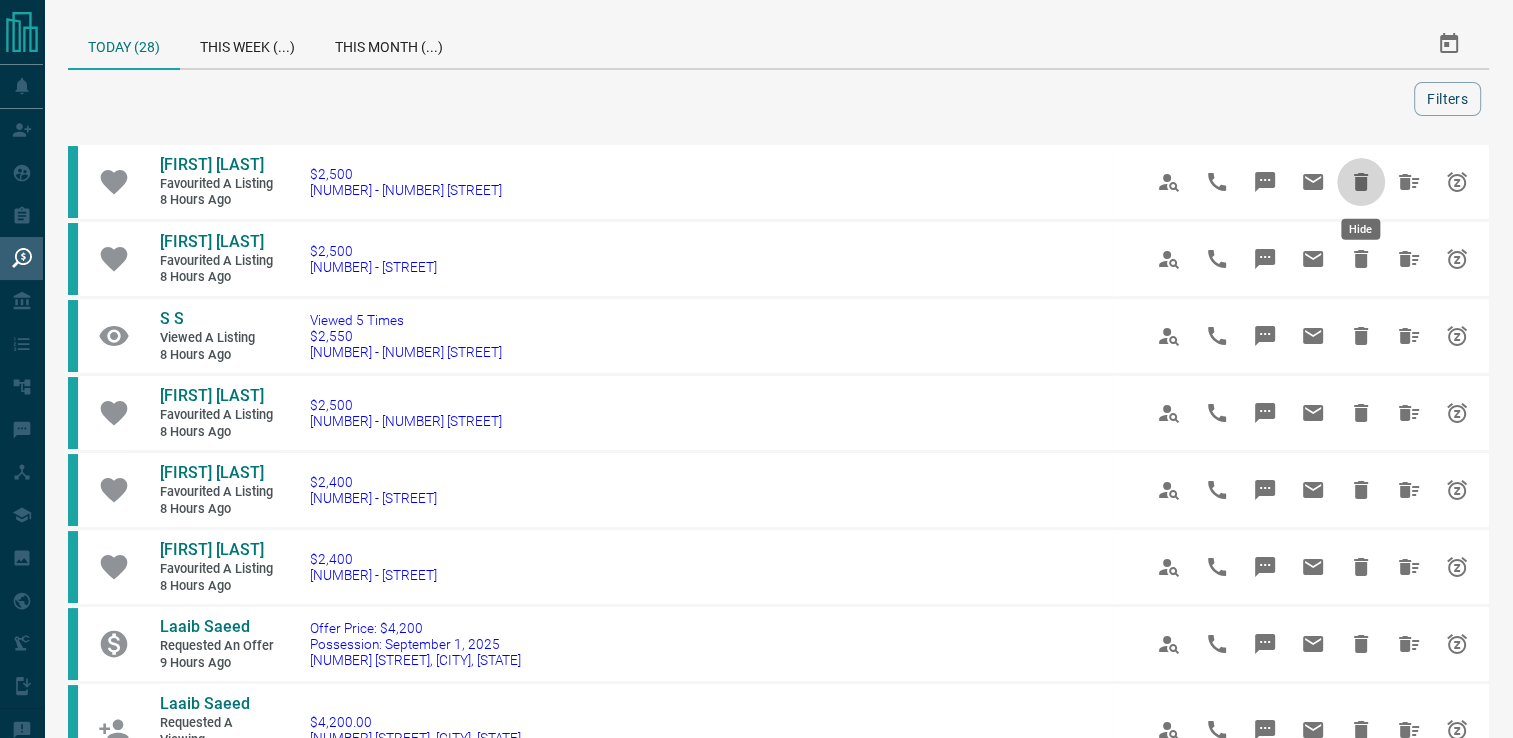 click 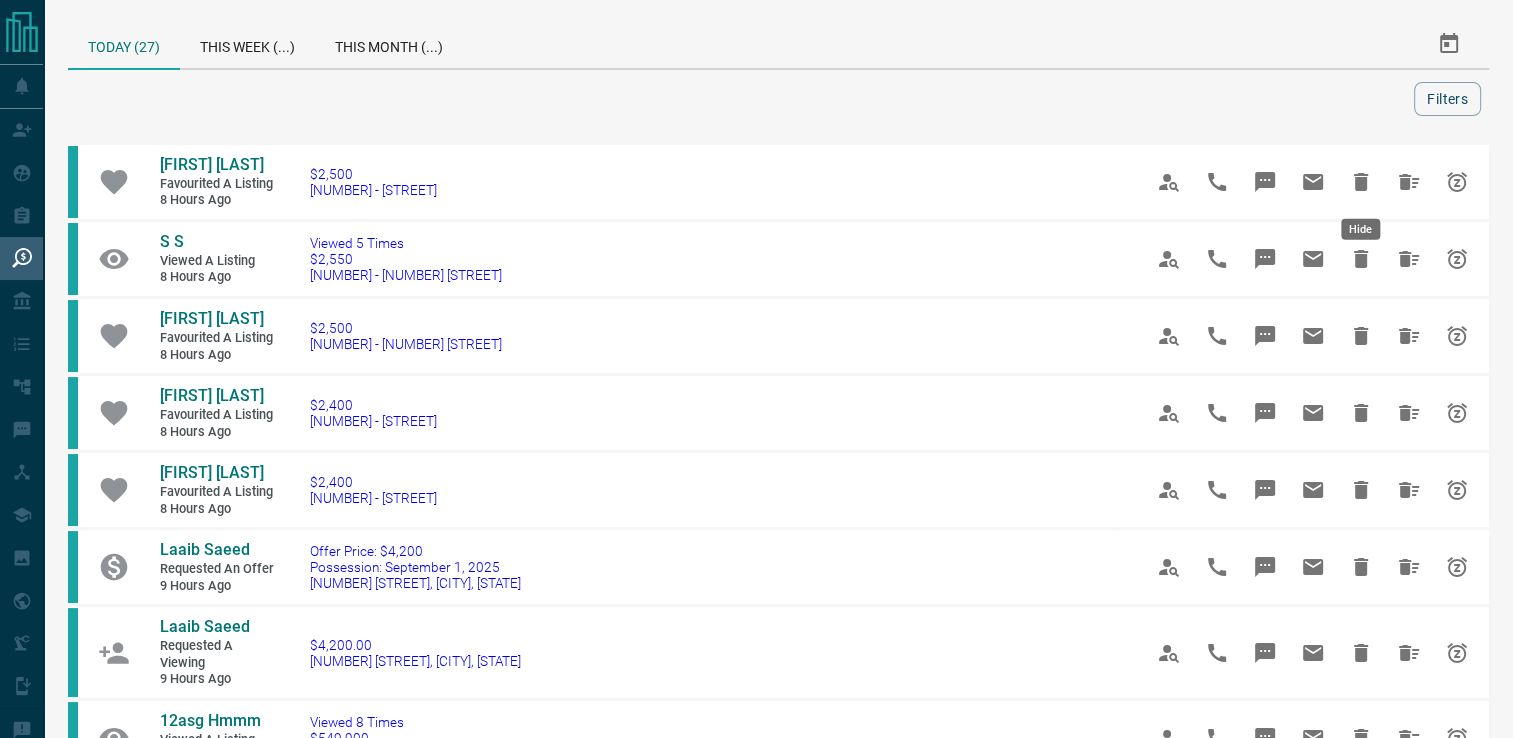 click 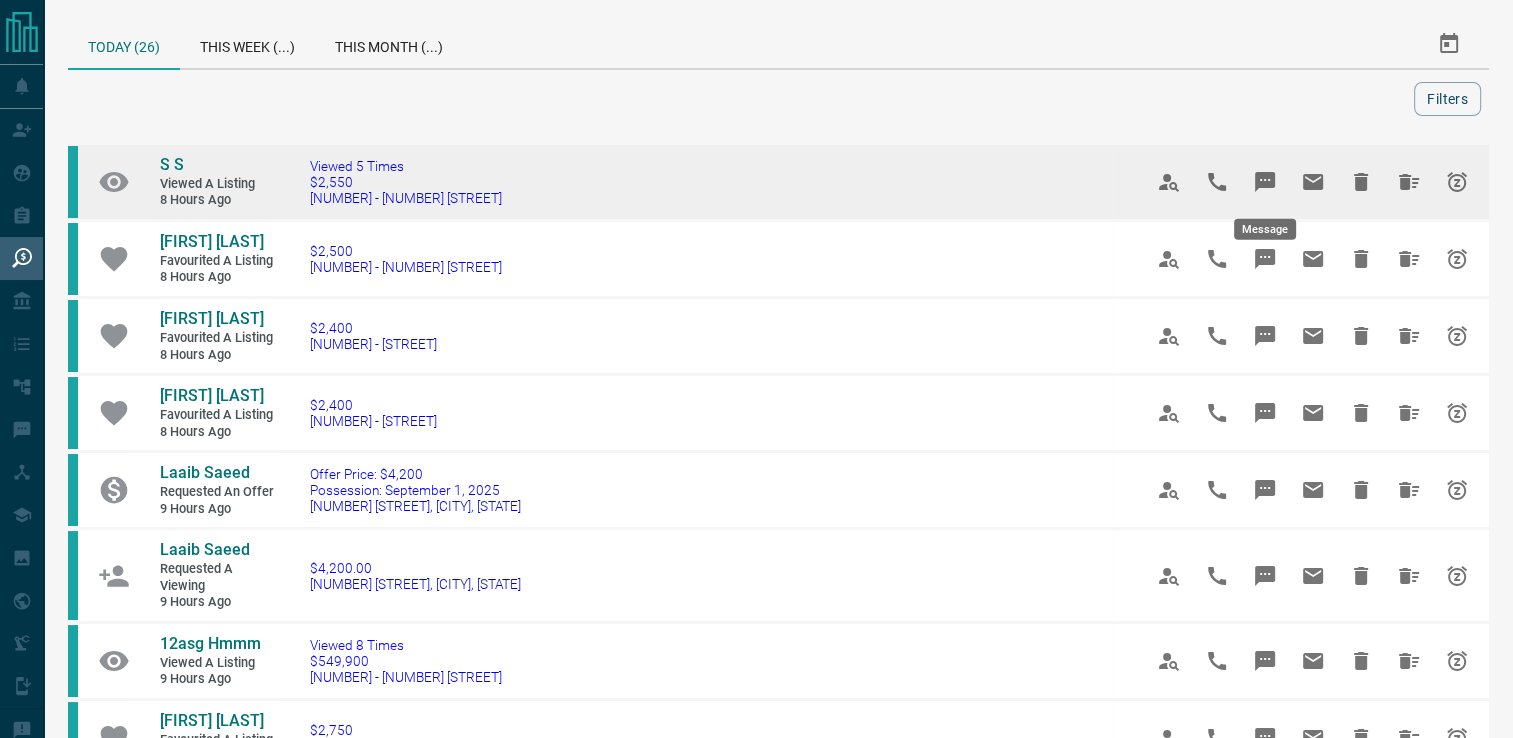 click 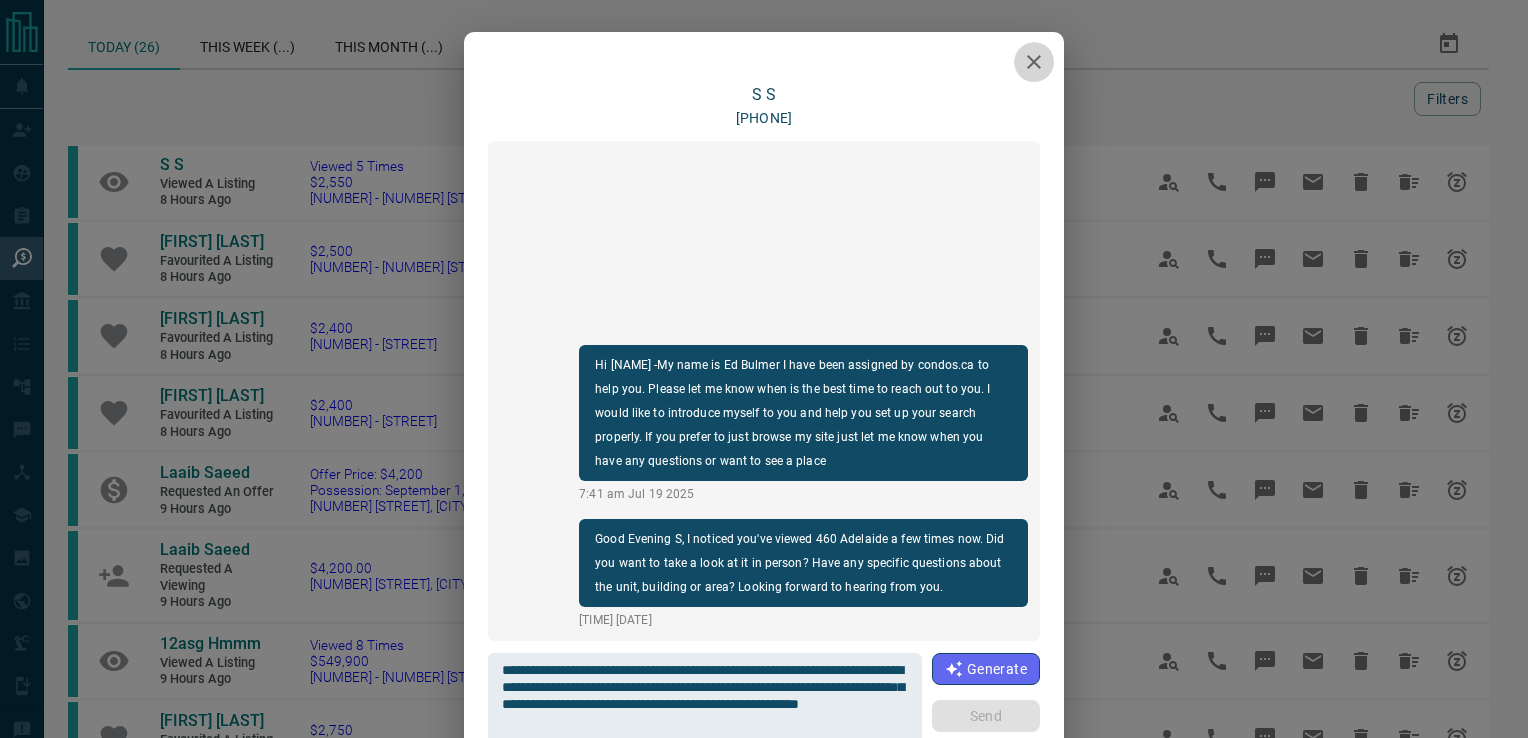 click at bounding box center [1034, 62] 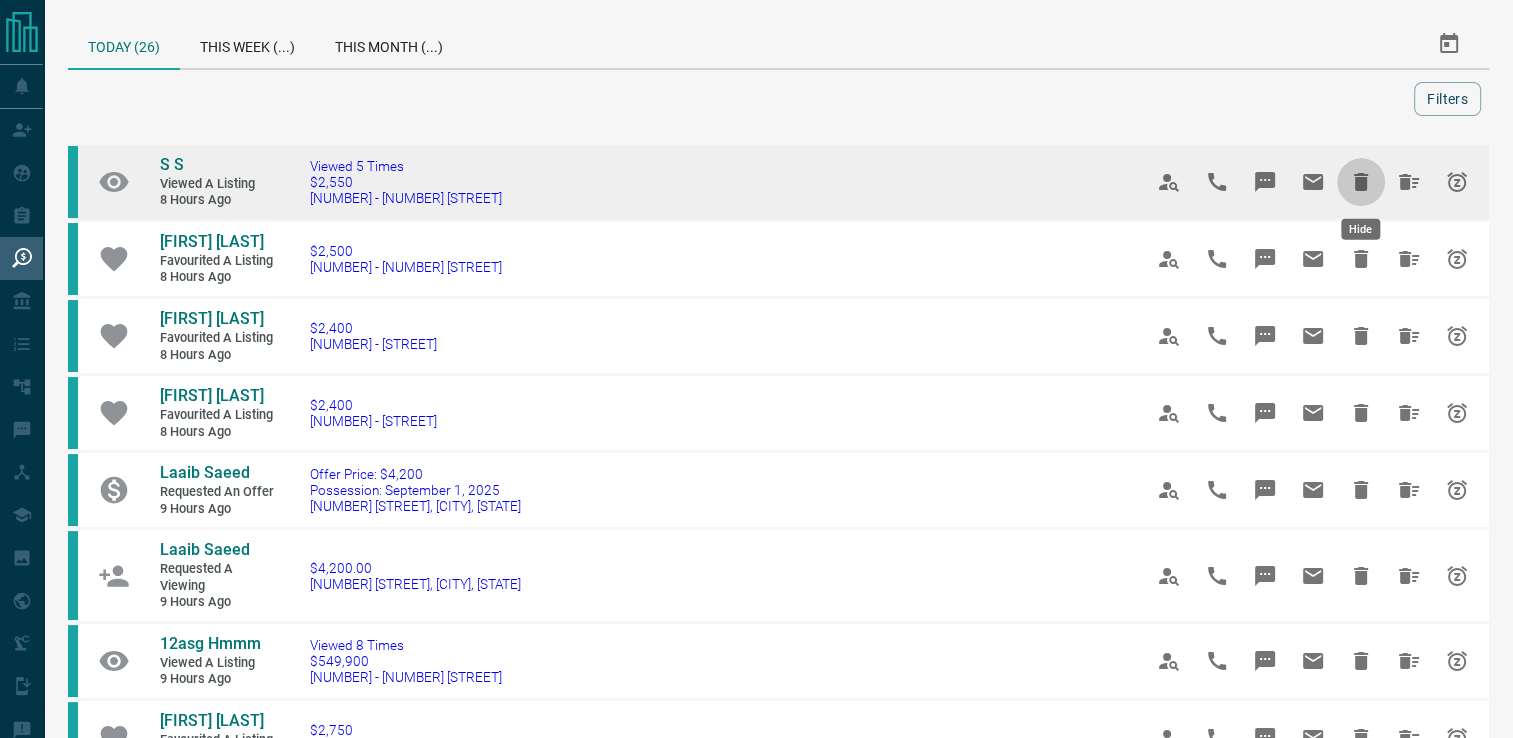 click 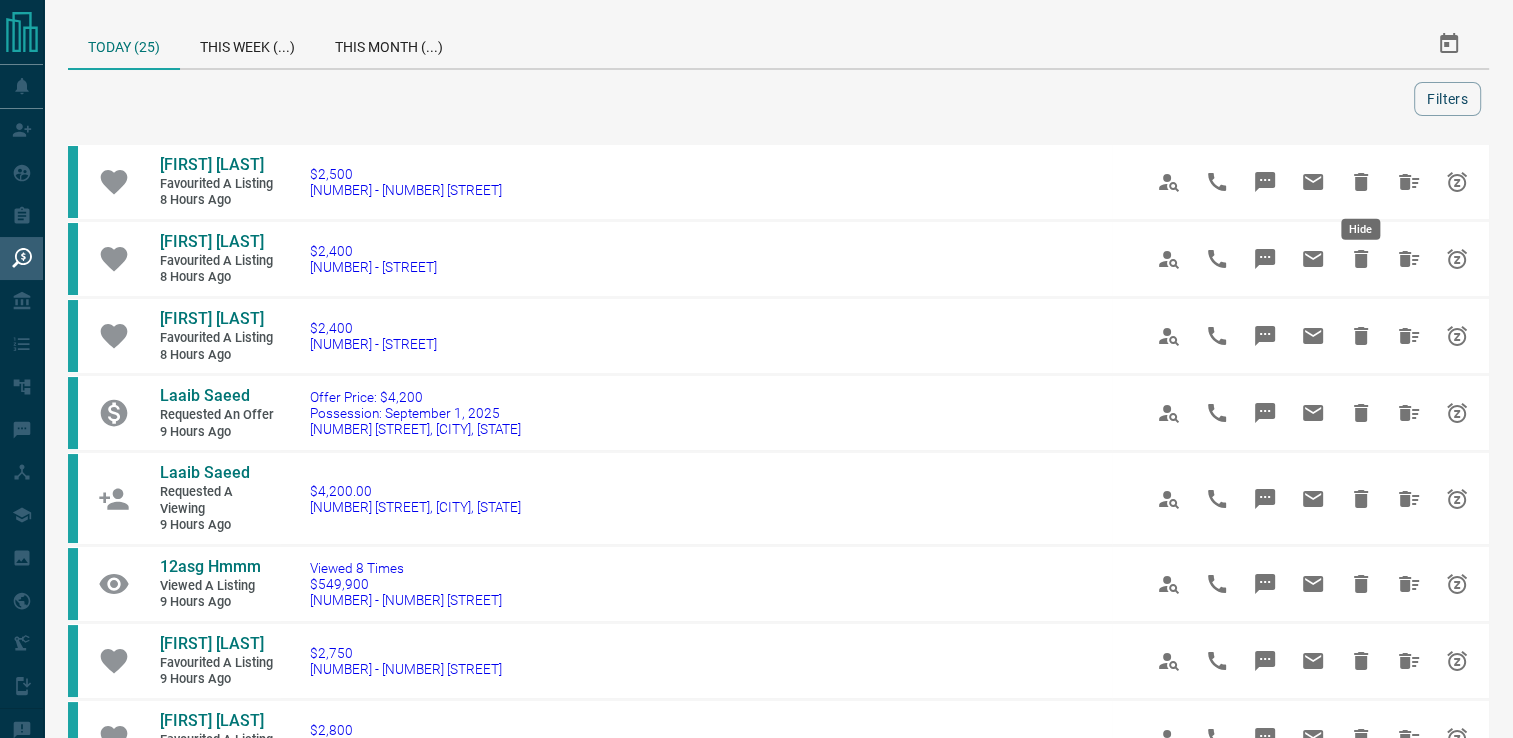 click 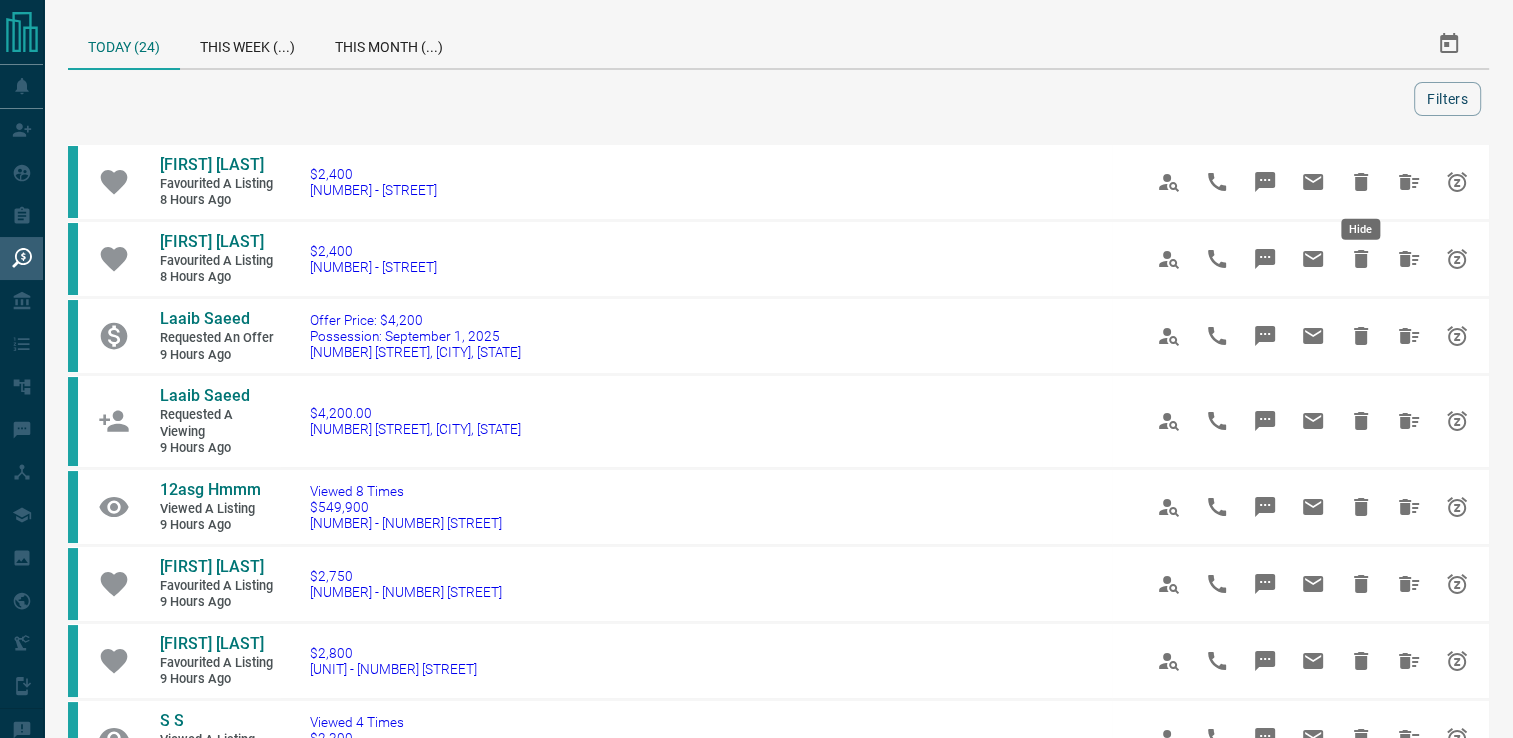 click 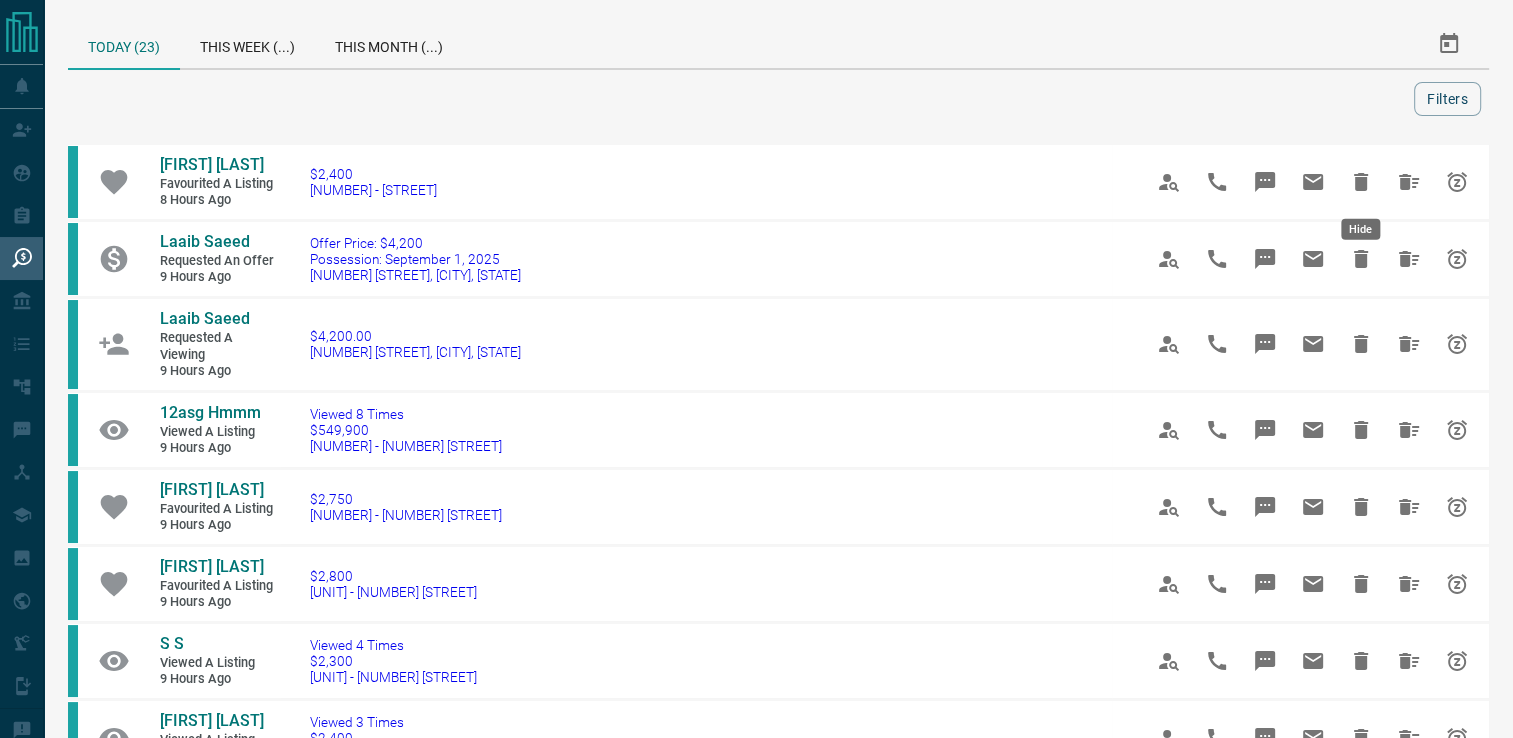 click 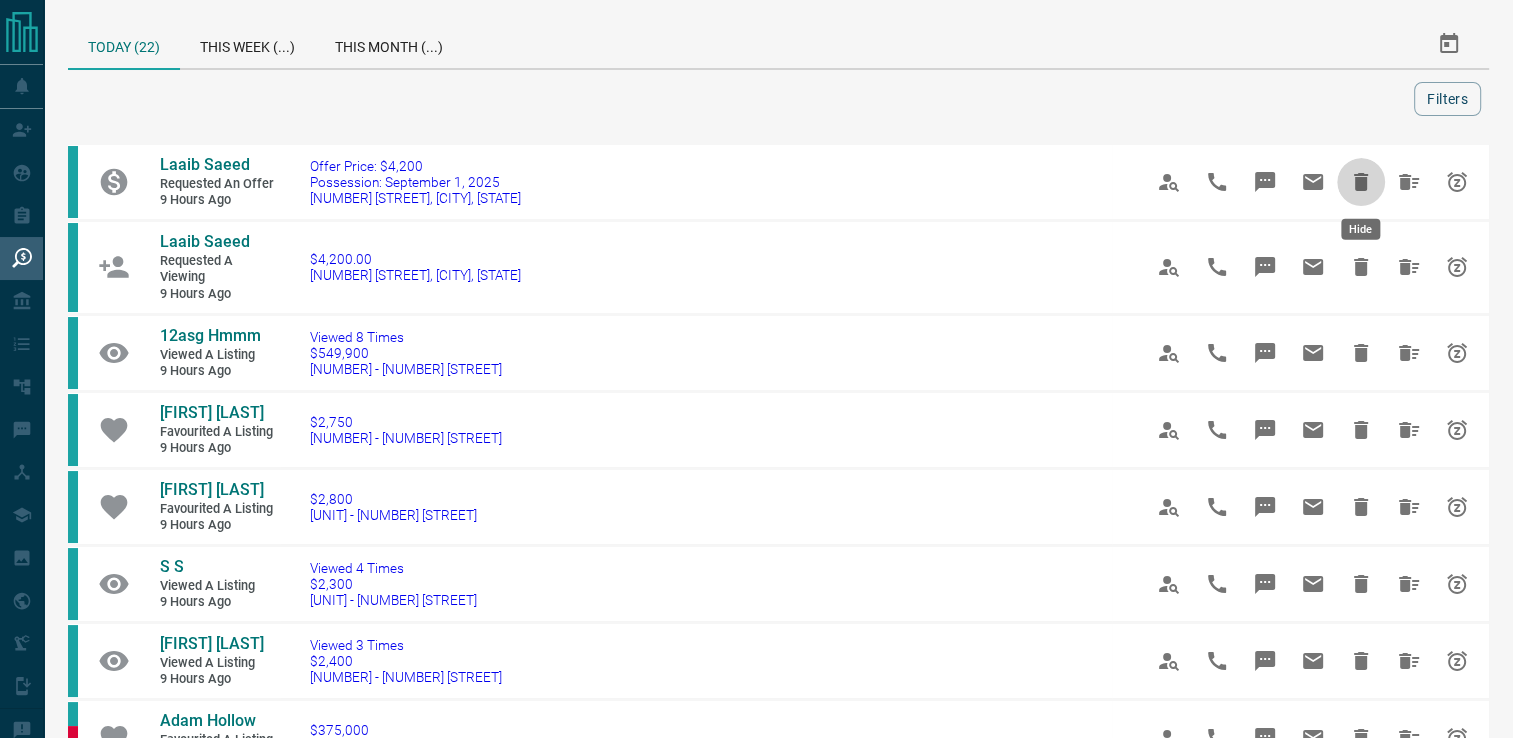 click 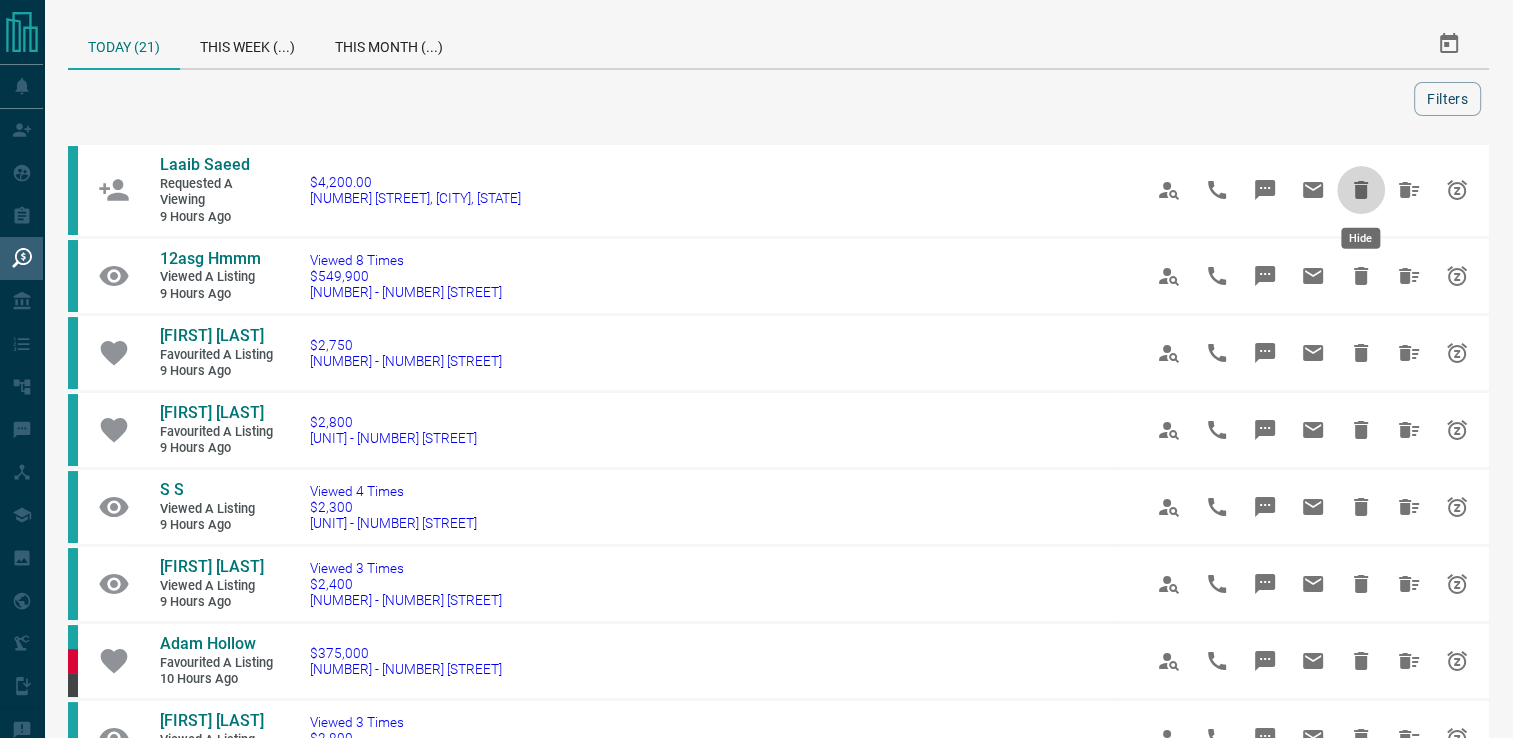 click 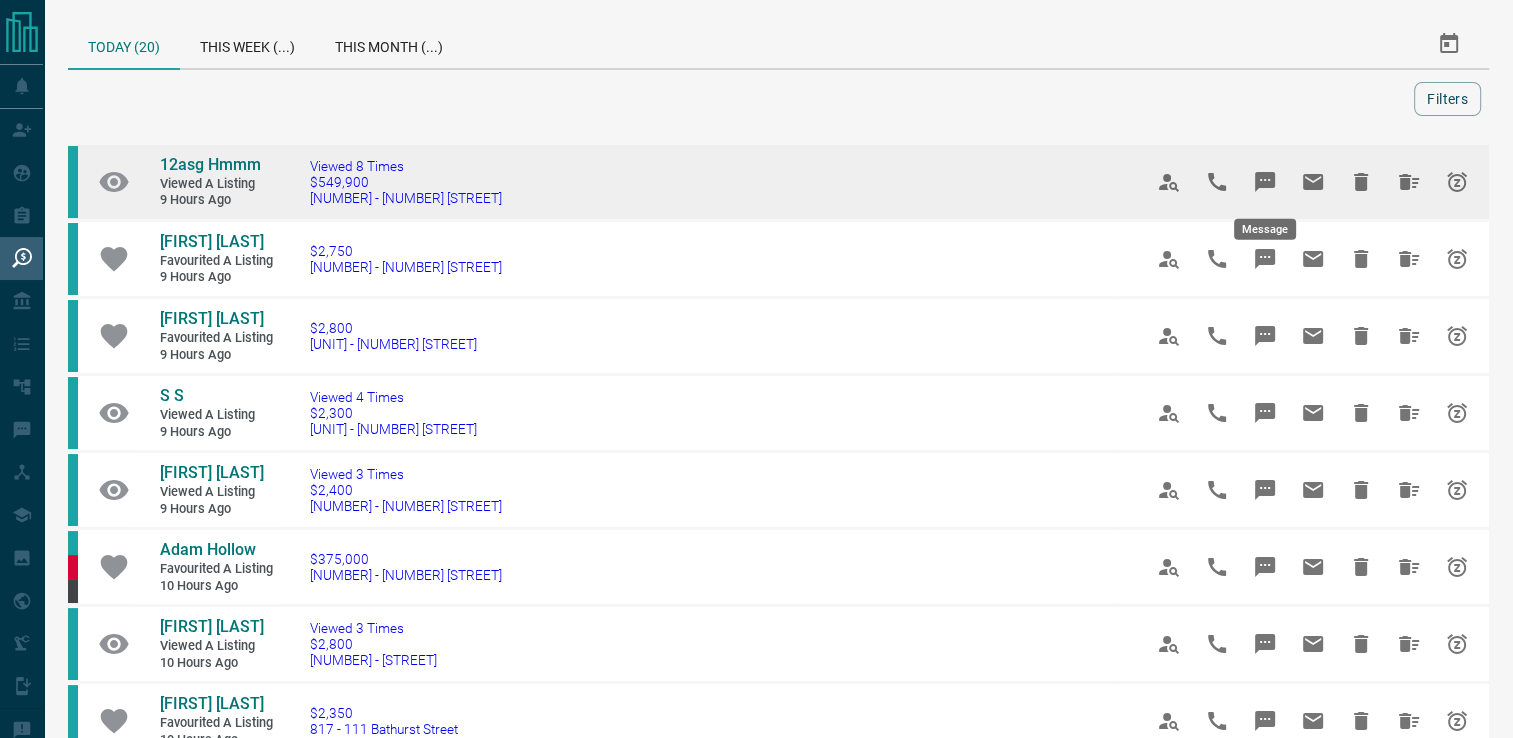 click 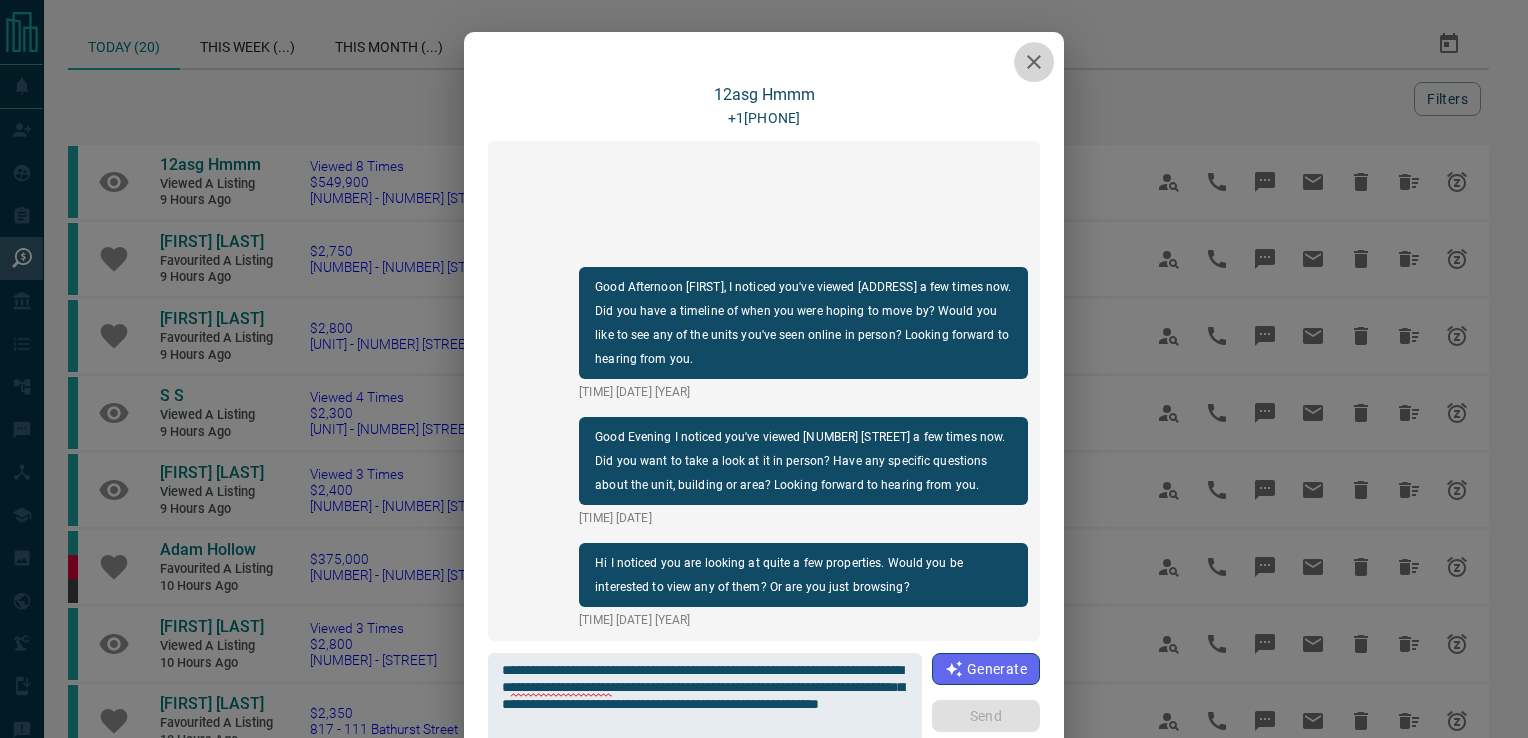 click 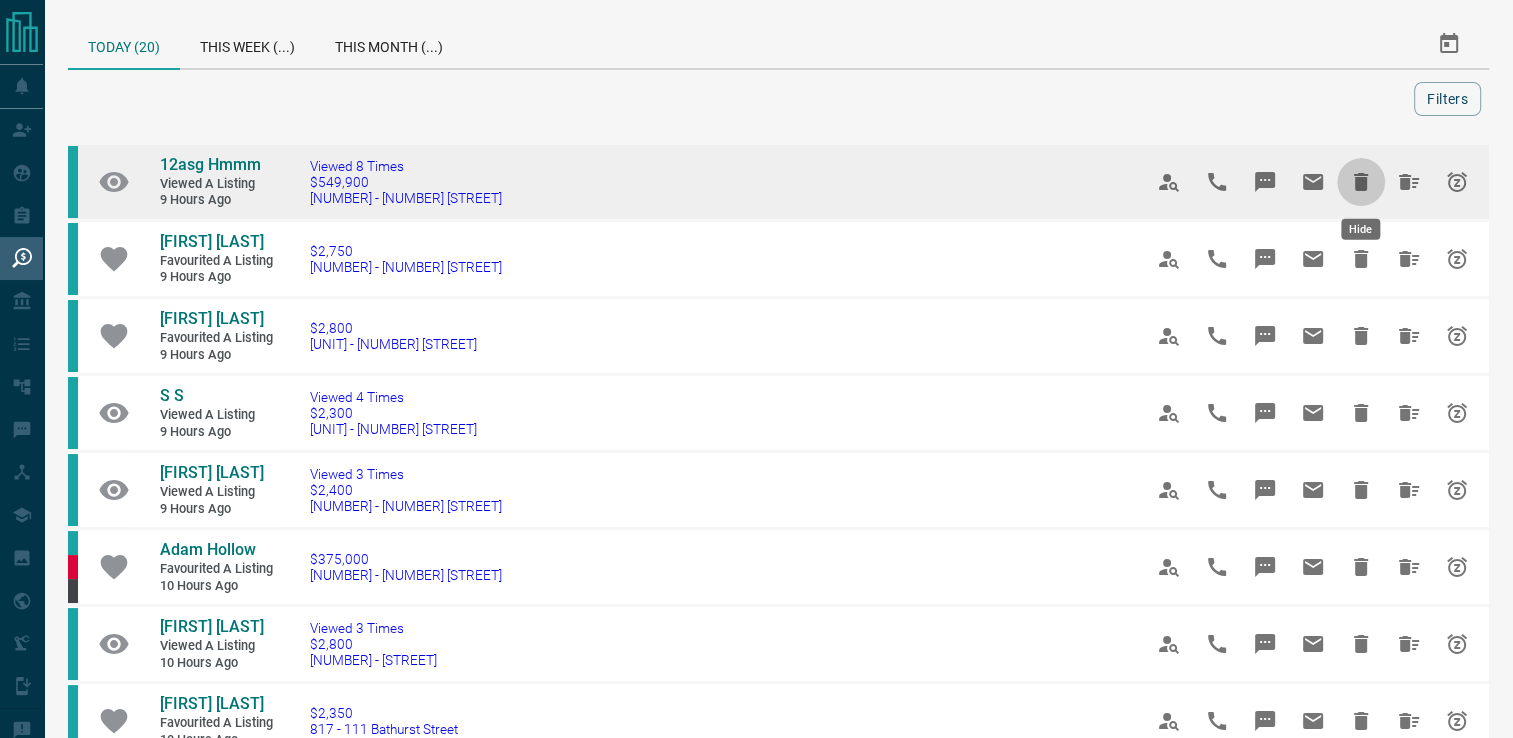 click 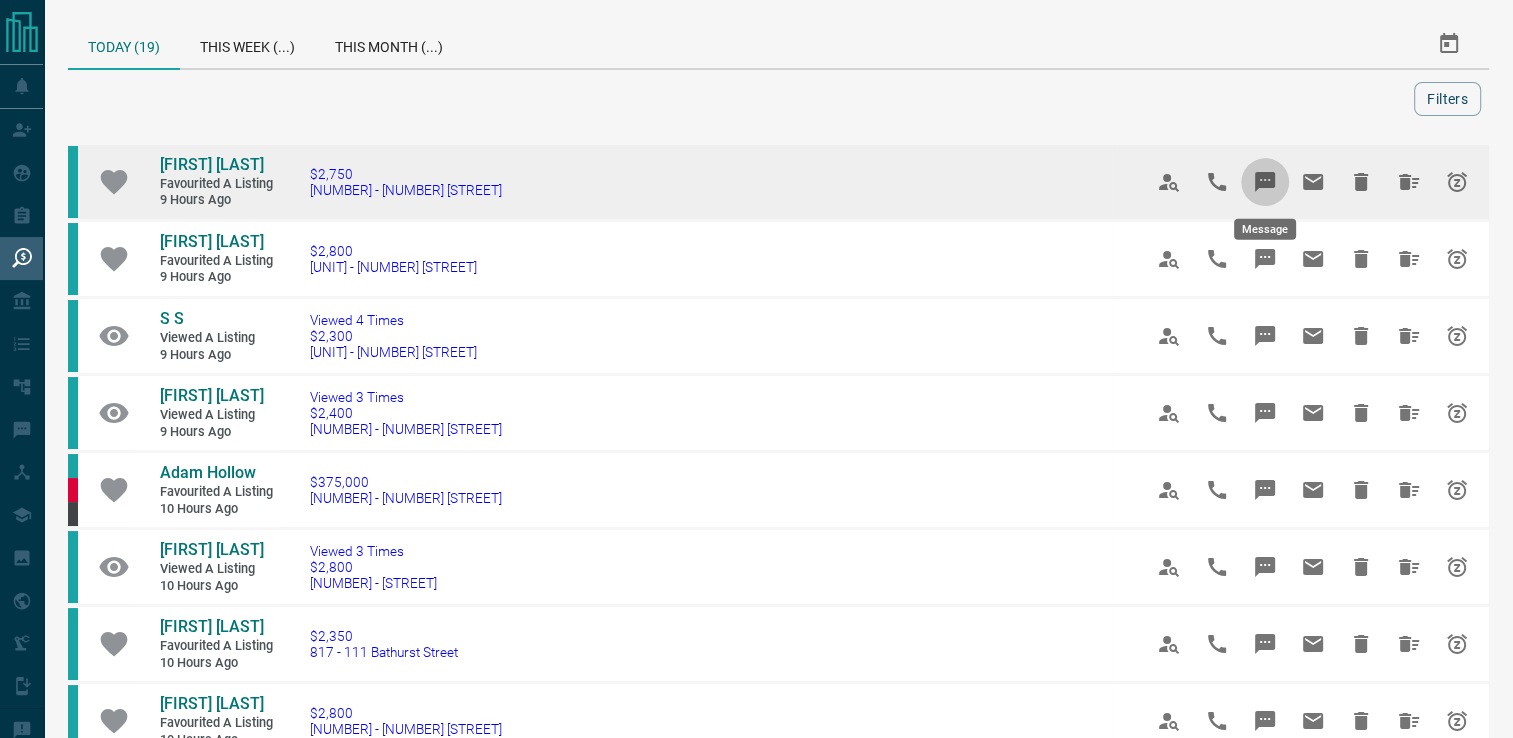 click 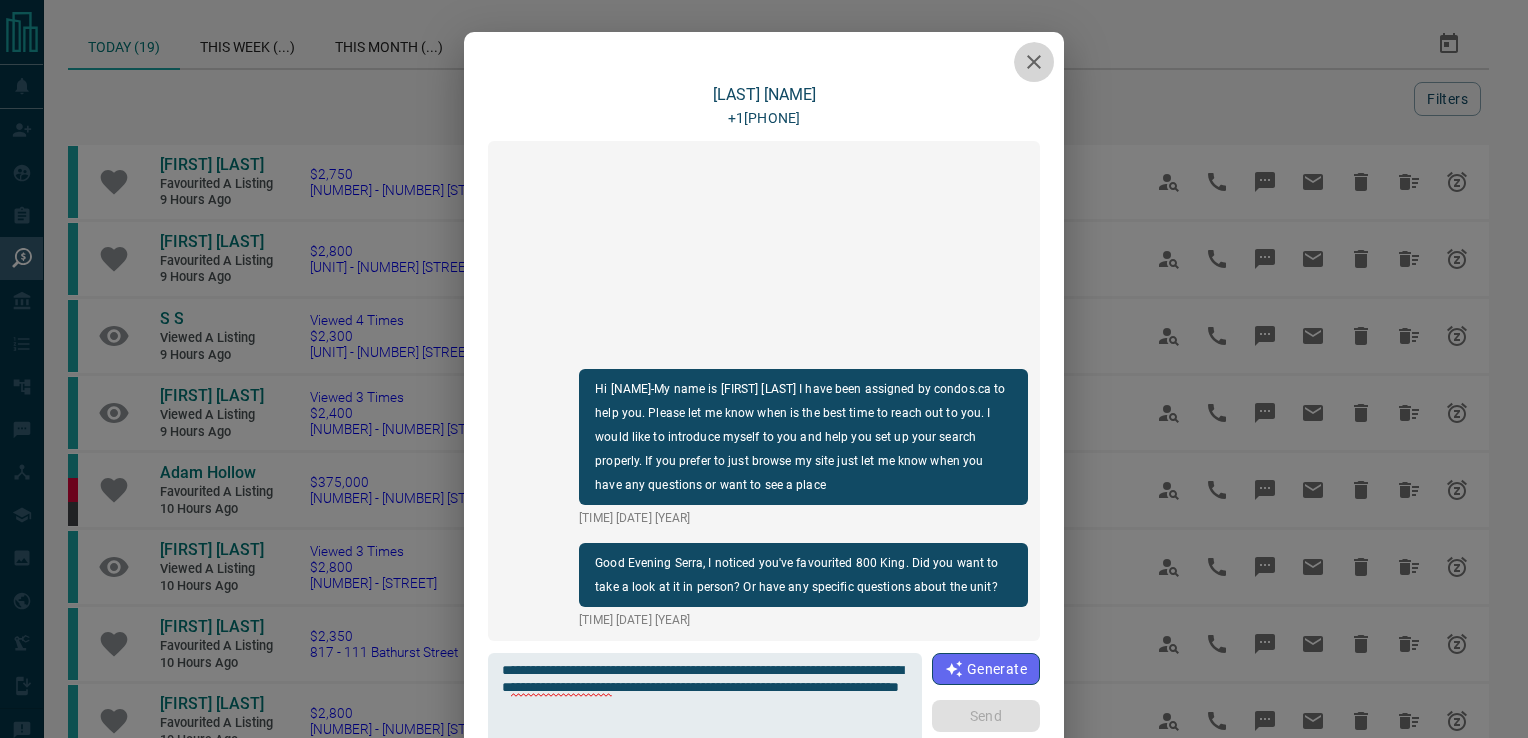 click 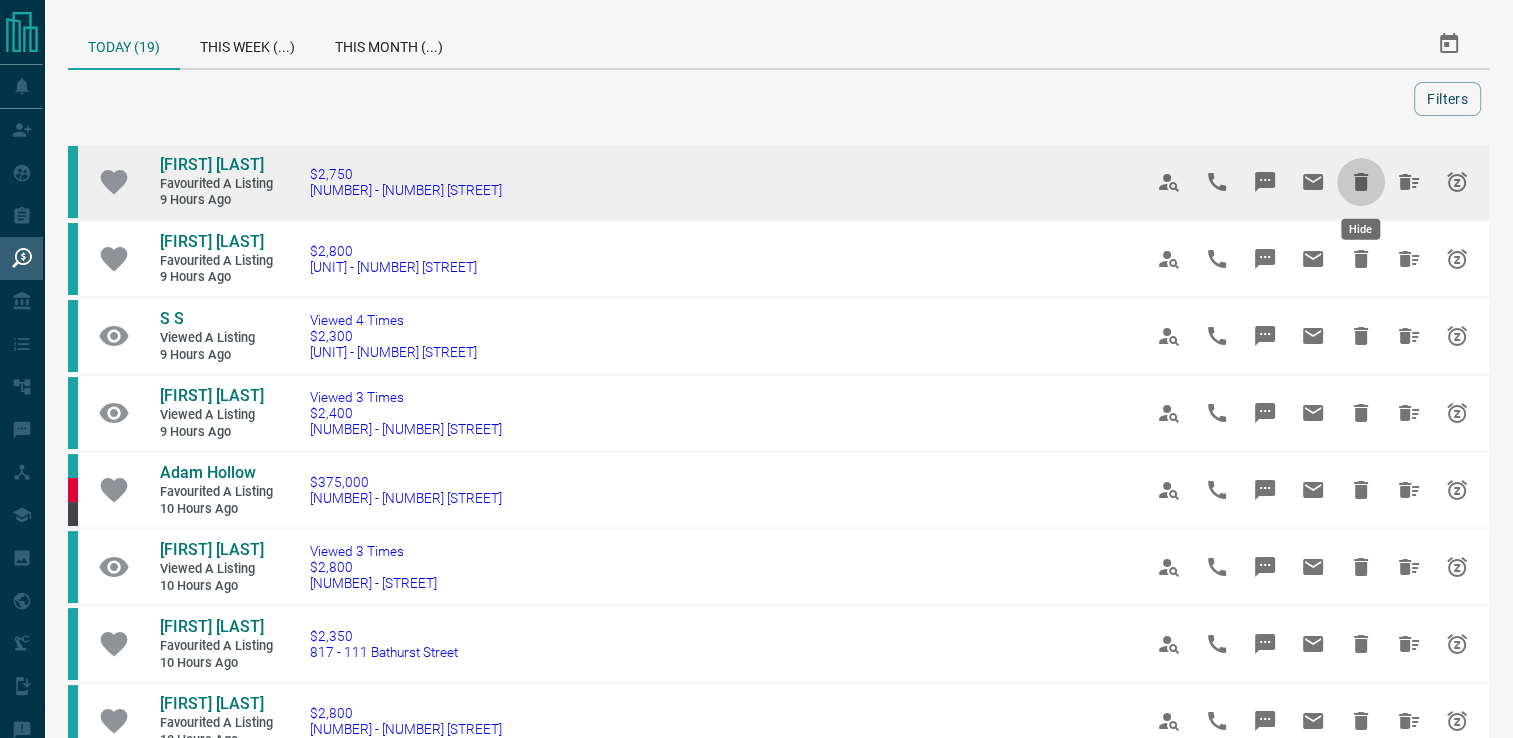 click 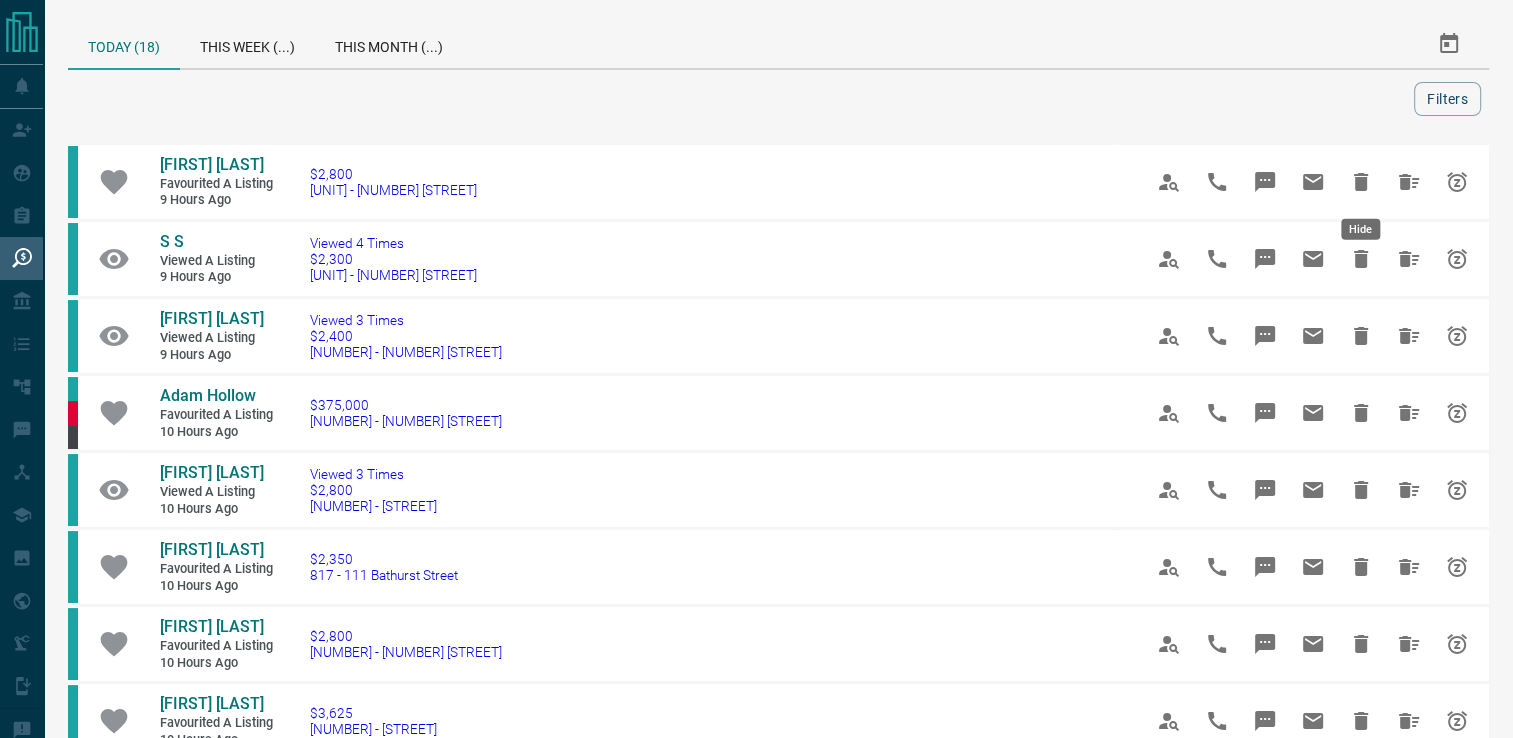 click 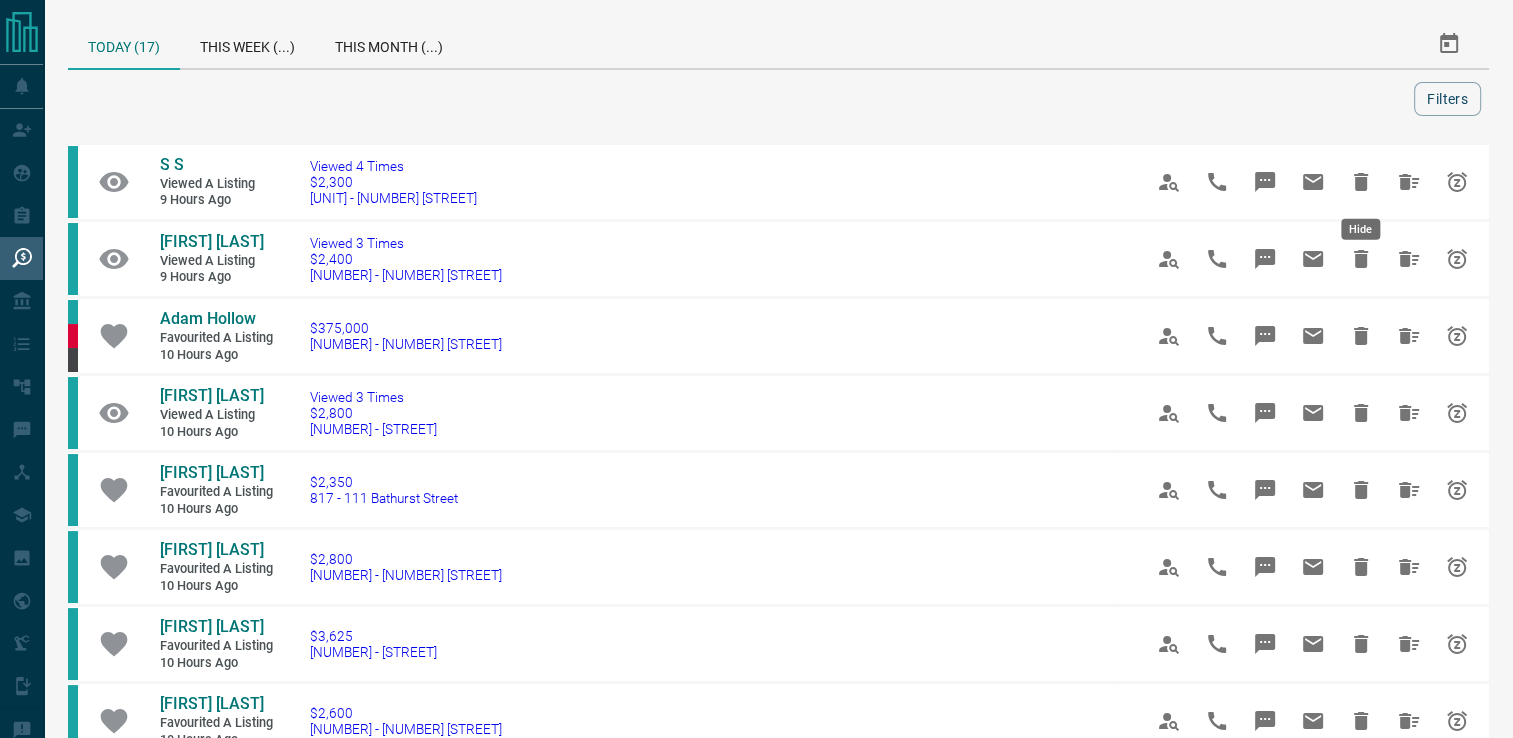 click 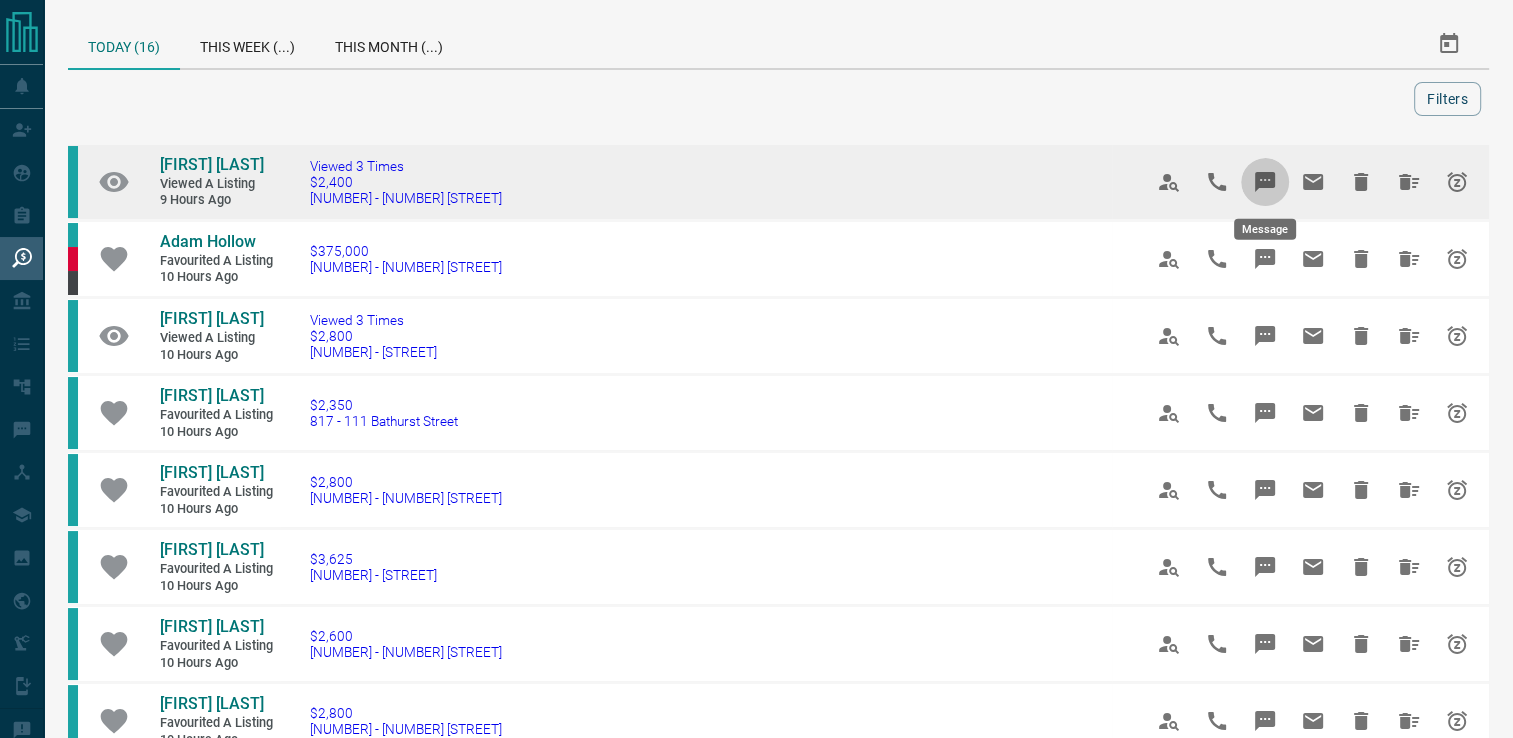 click 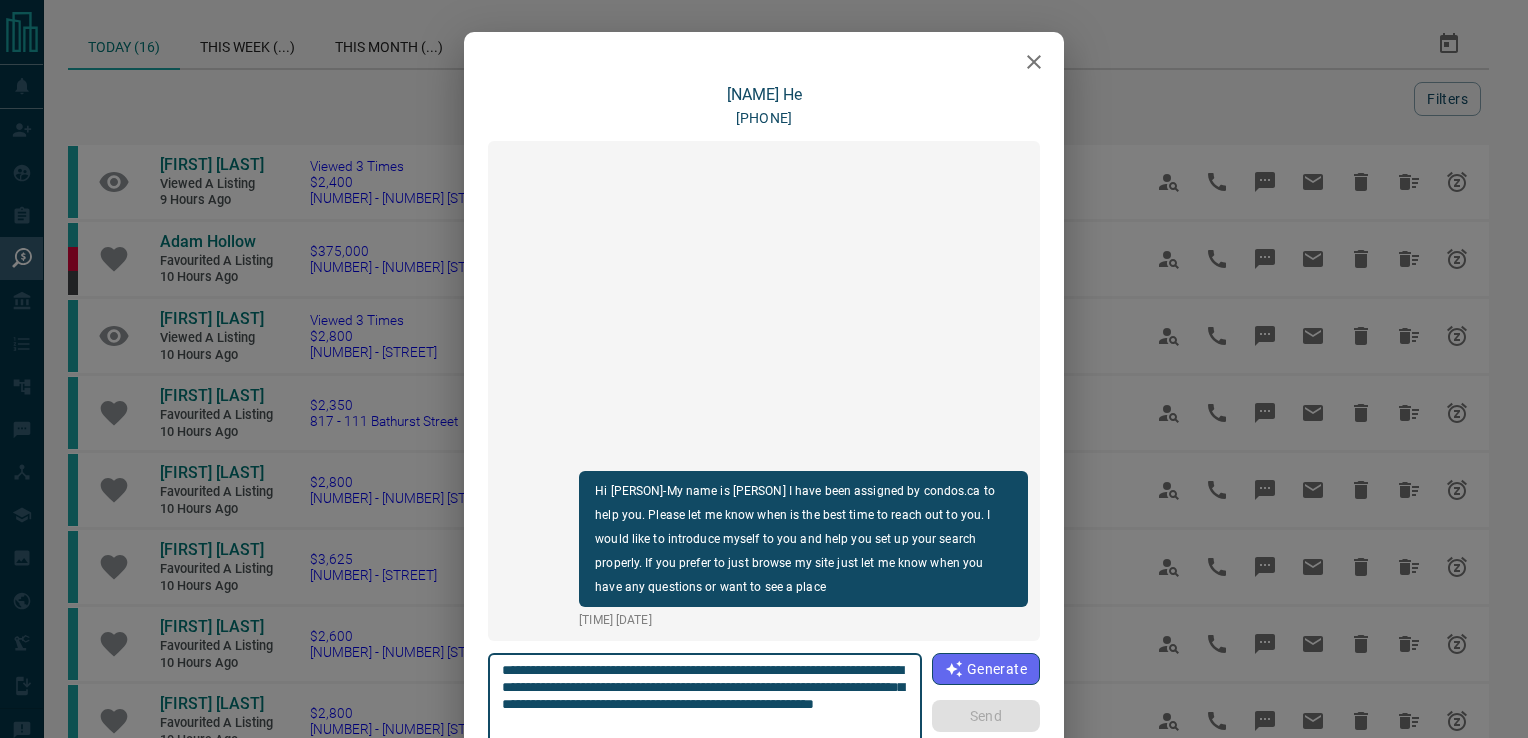 click on "**********" at bounding box center (705, 704) 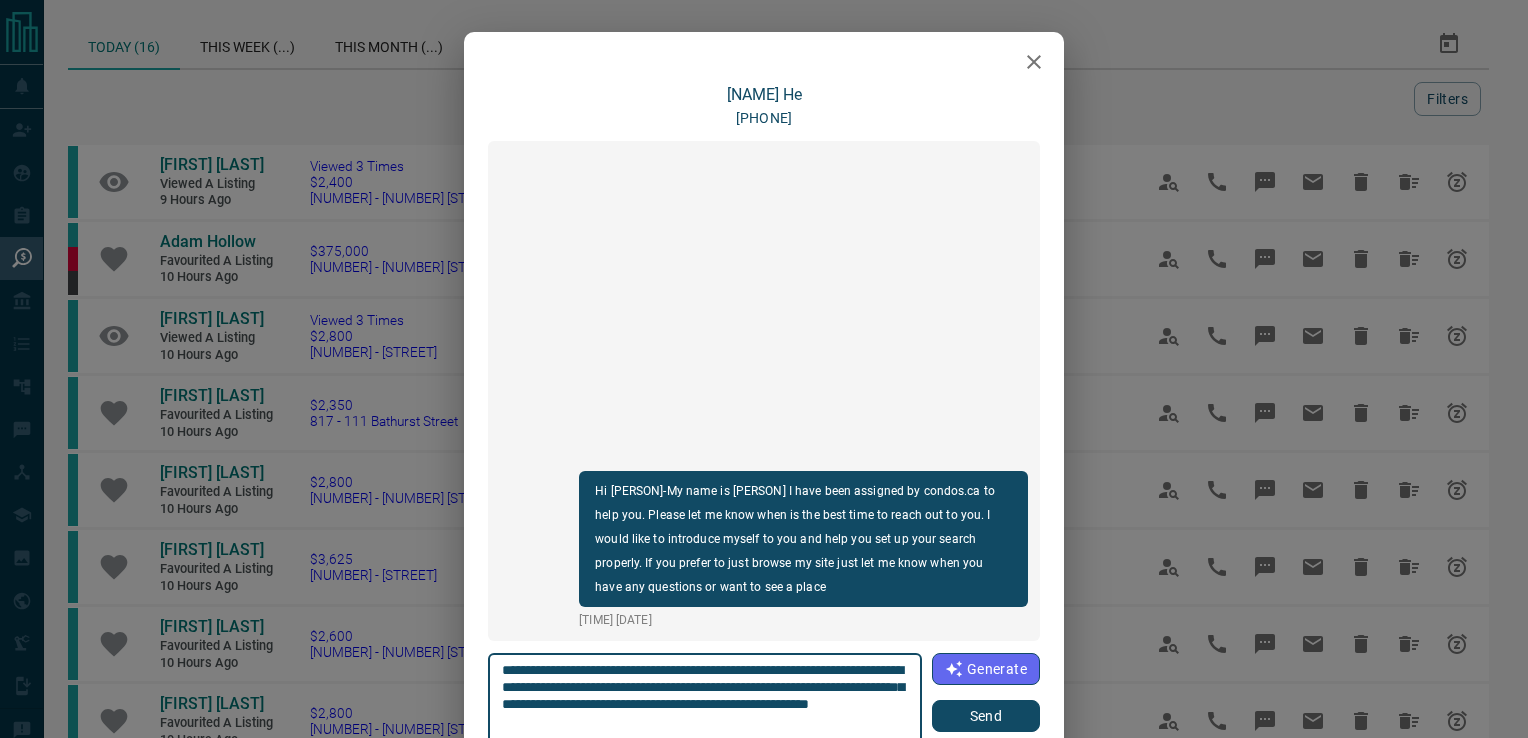 click on "**********" at bounding box center [705, 704] 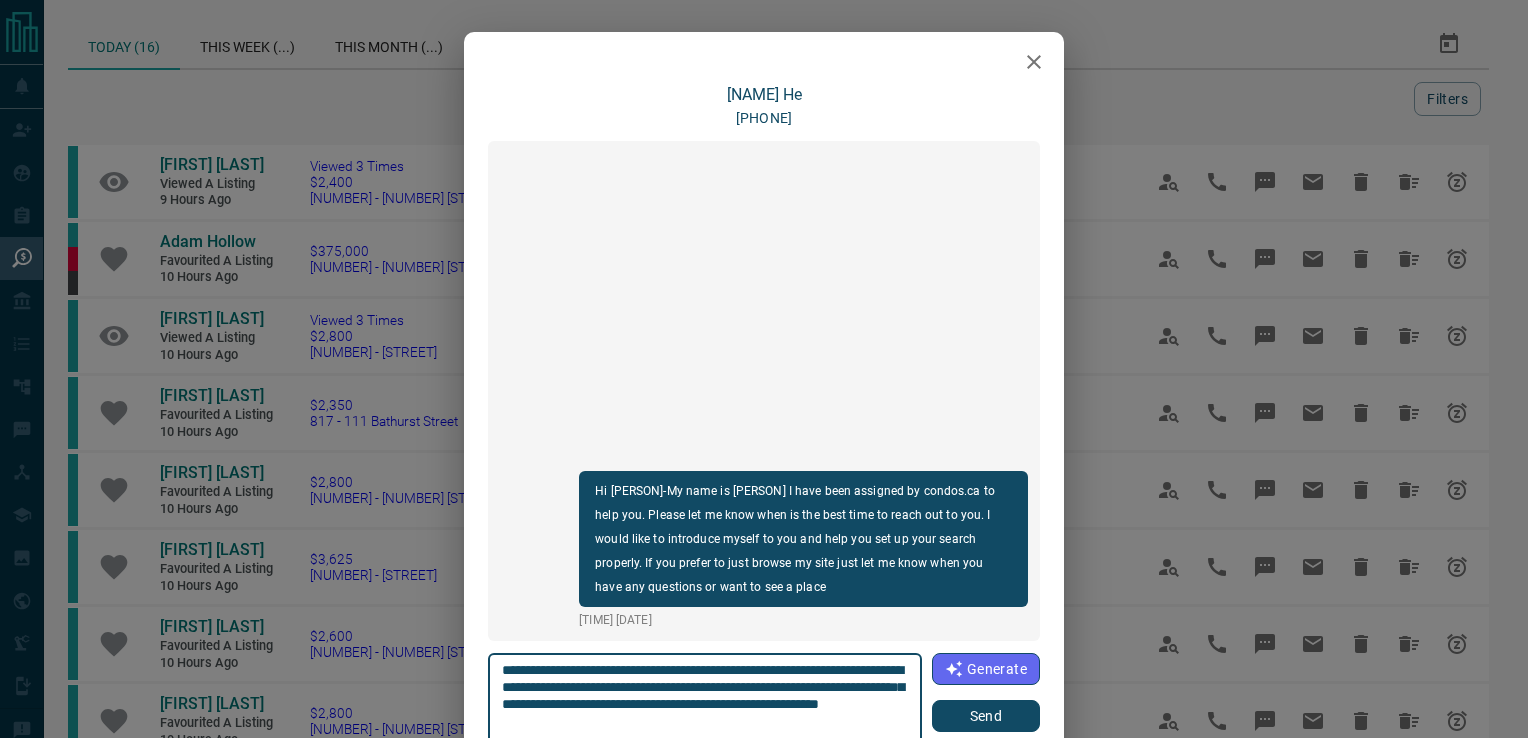 type on "**********" 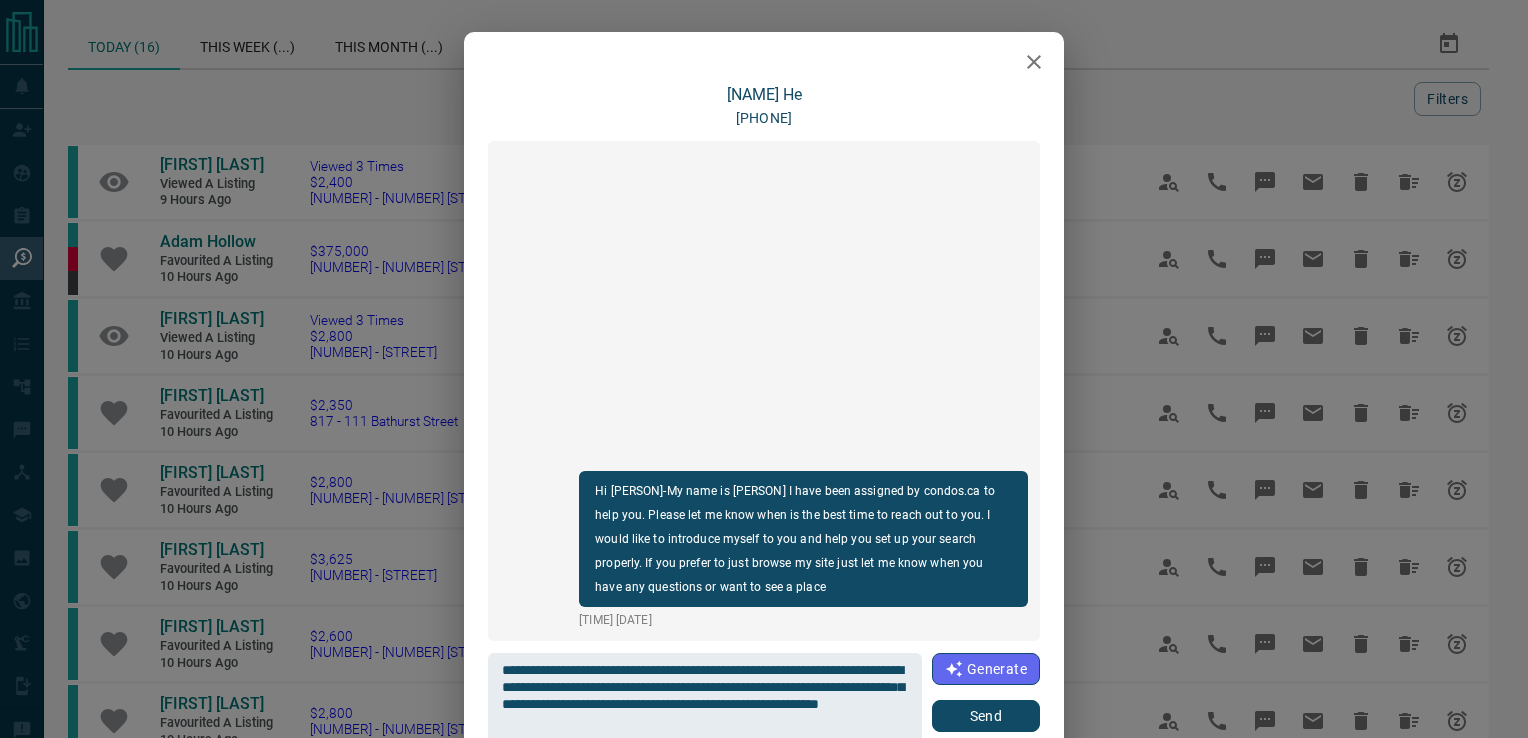 click on "**********" at bounding box center (764, 704) 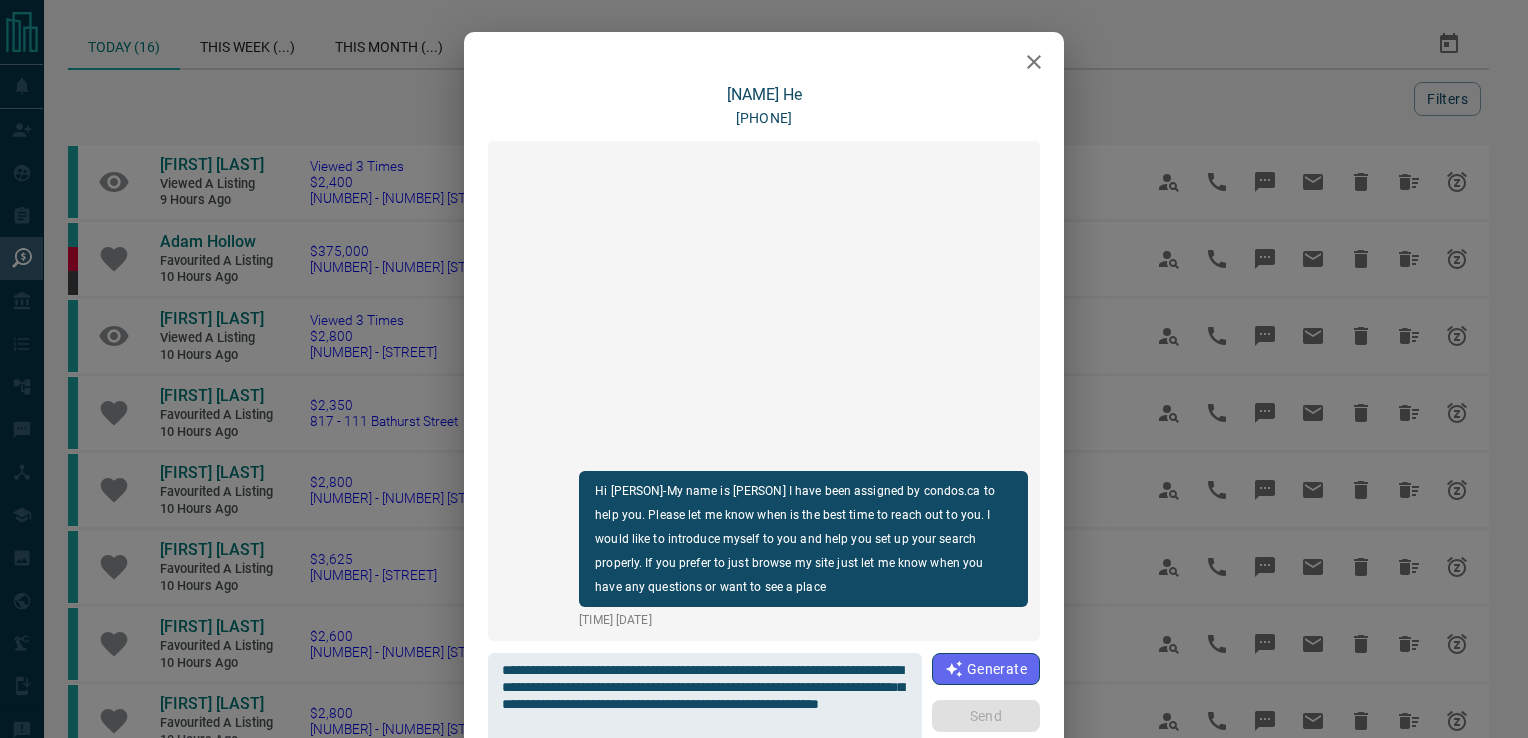 type 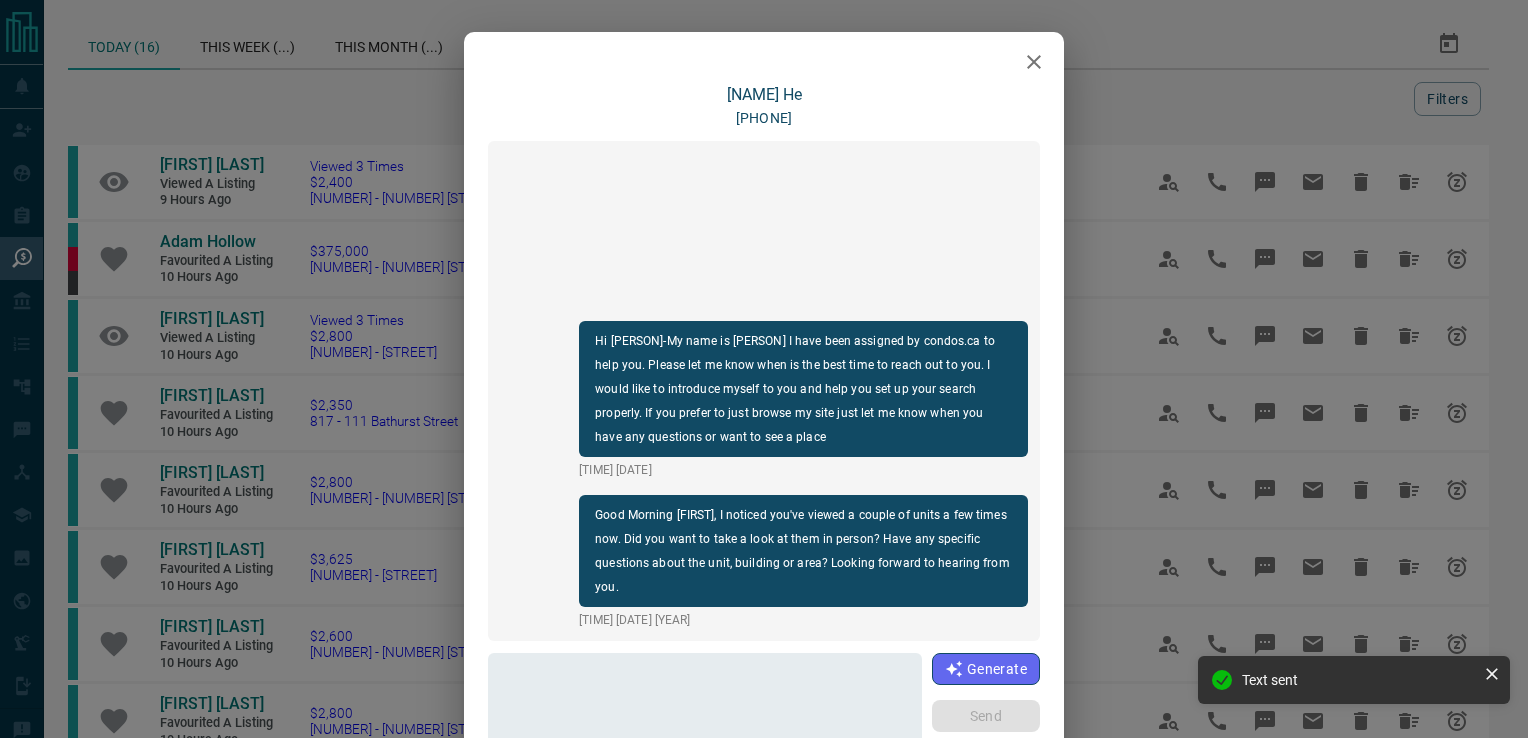 click 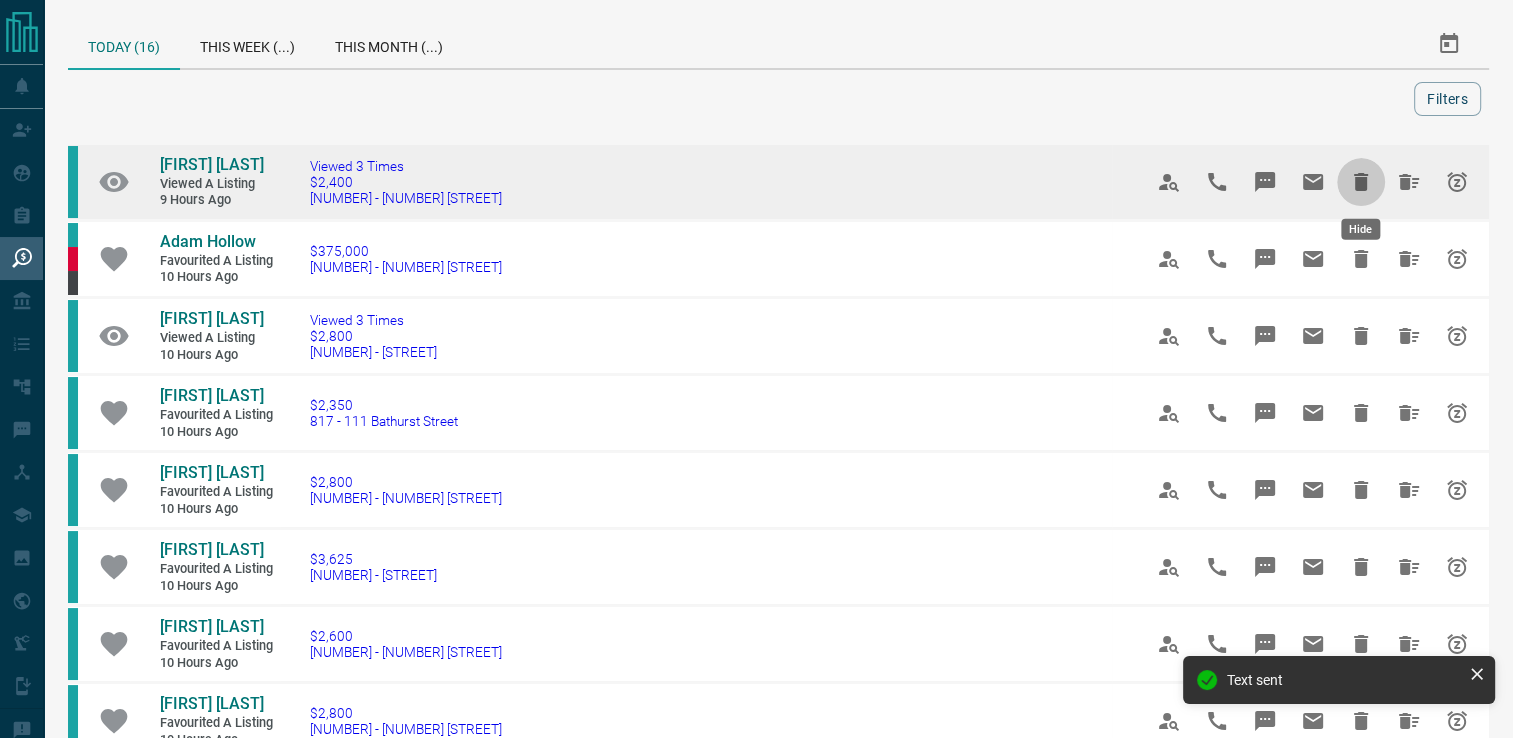 click 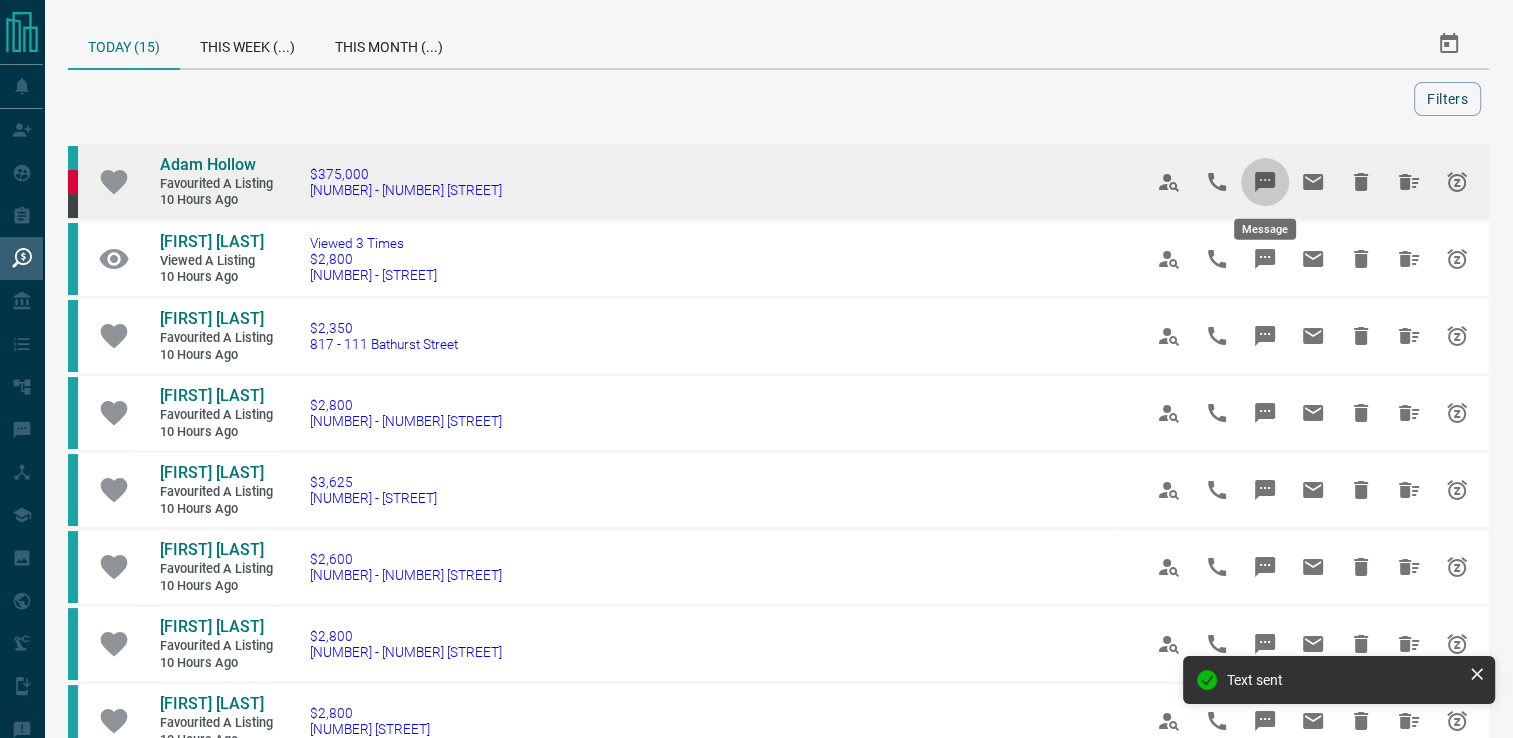 click 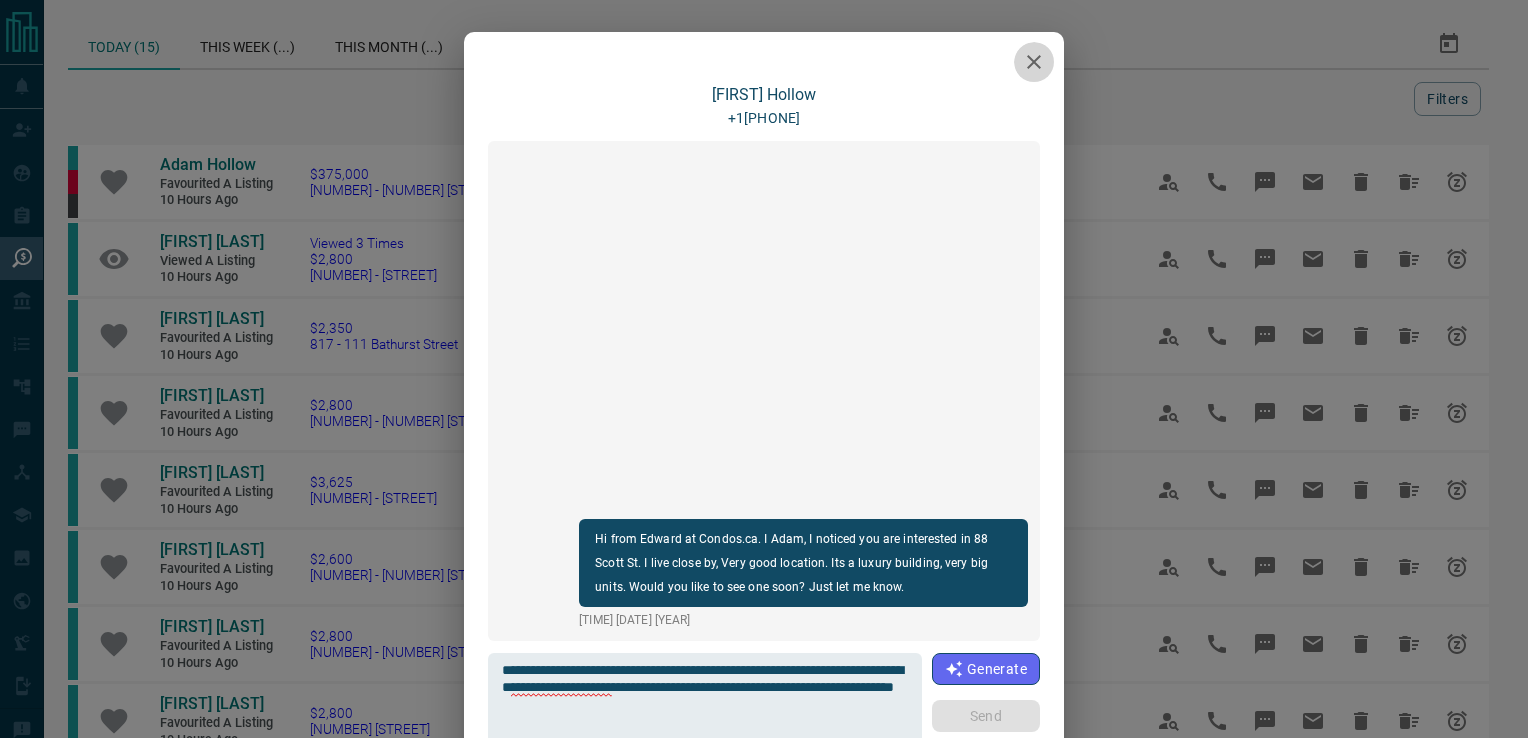 click 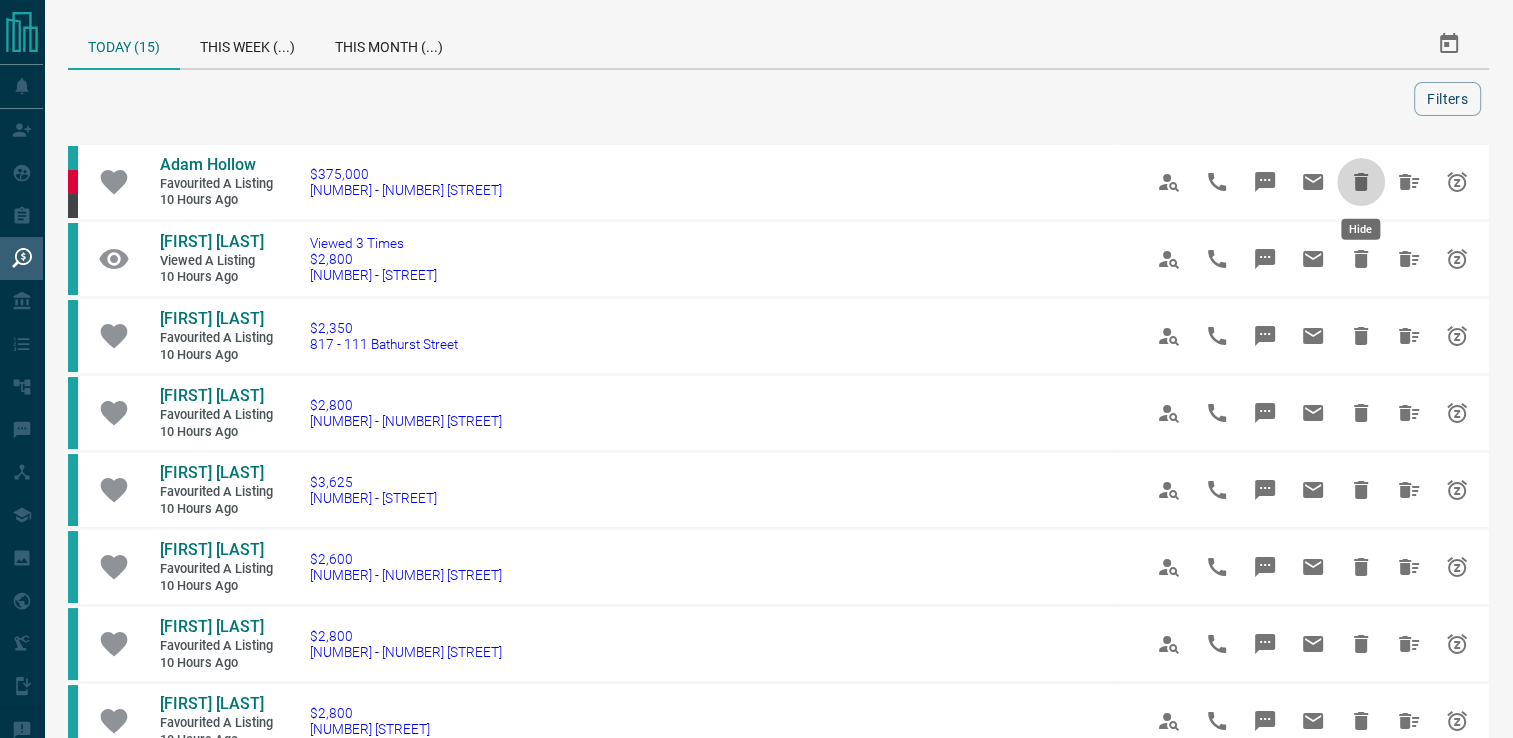 click 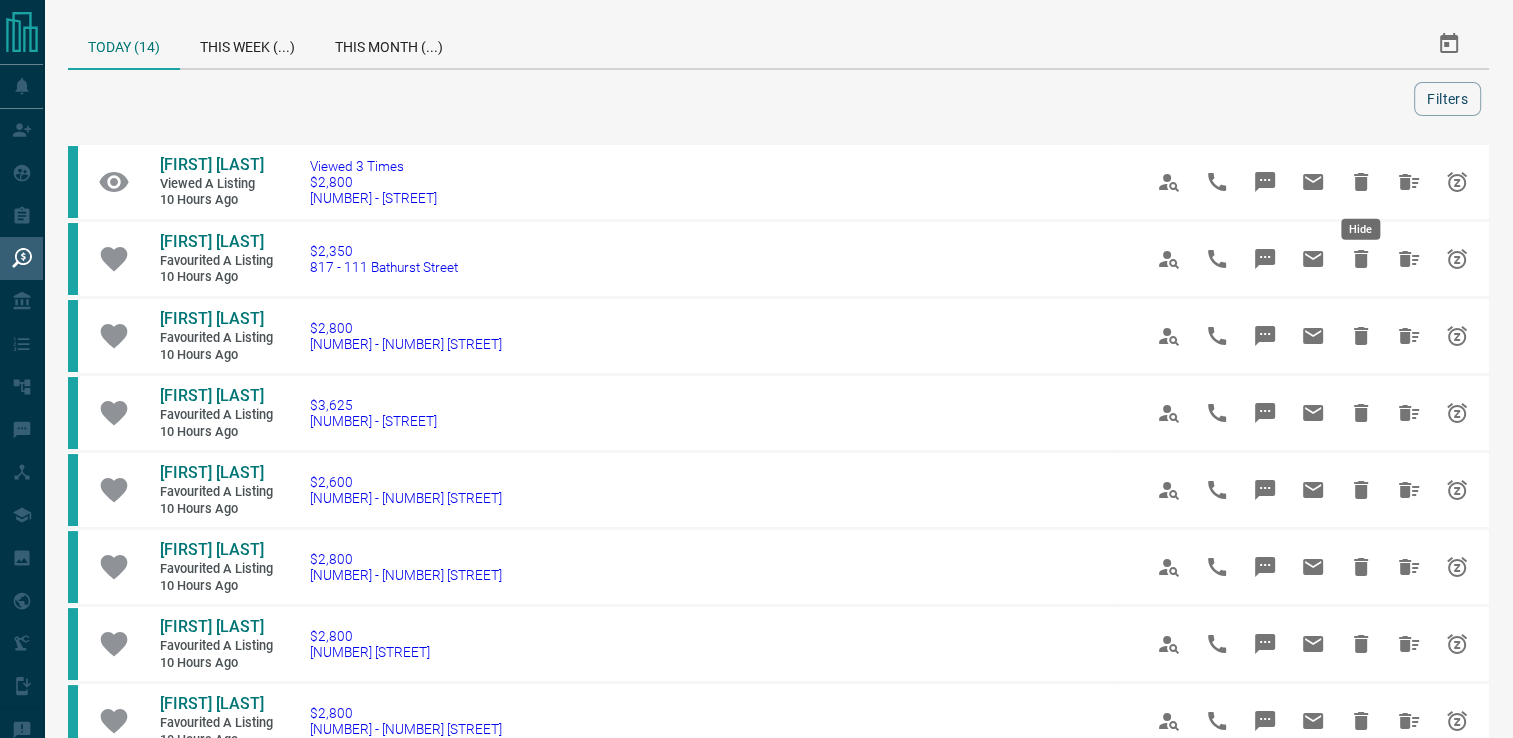 click 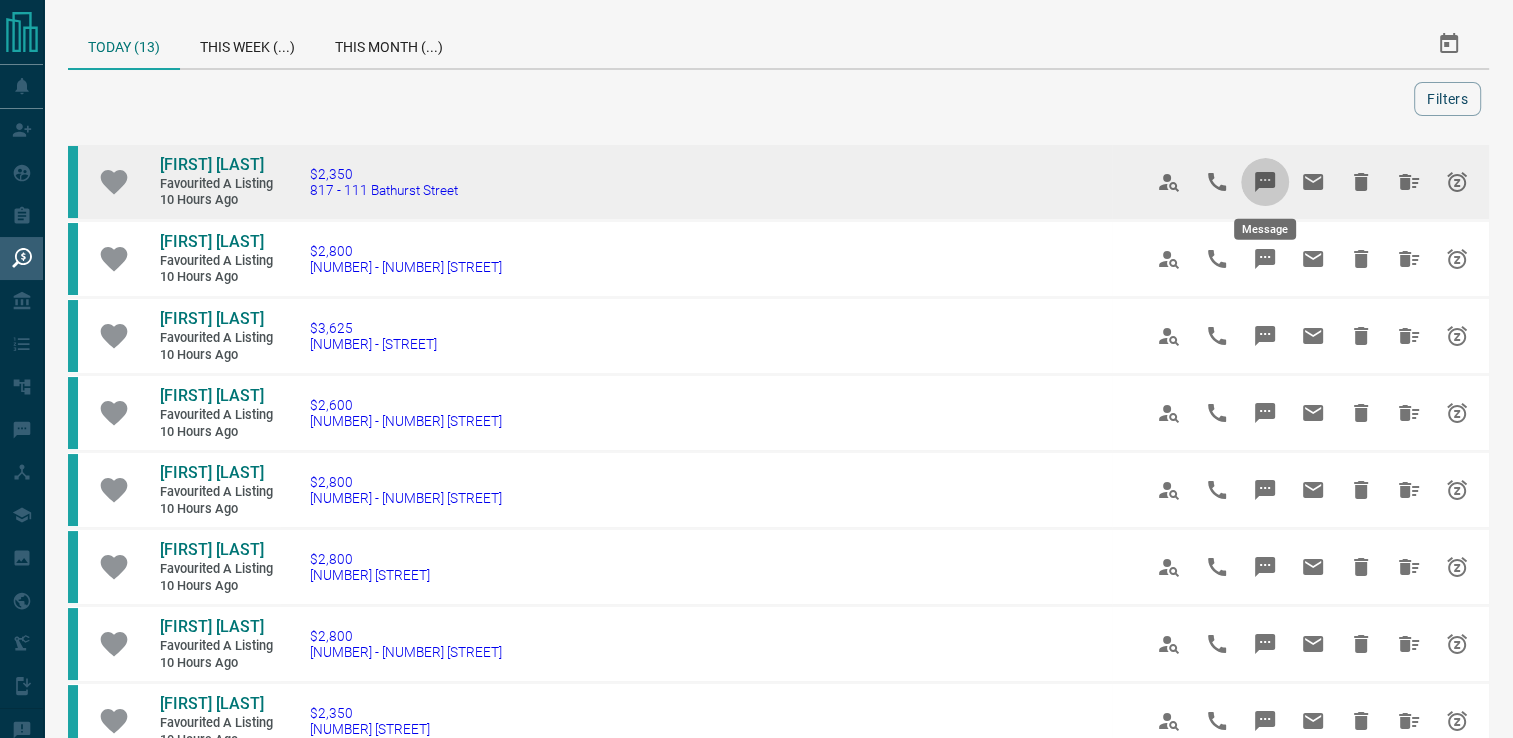 click 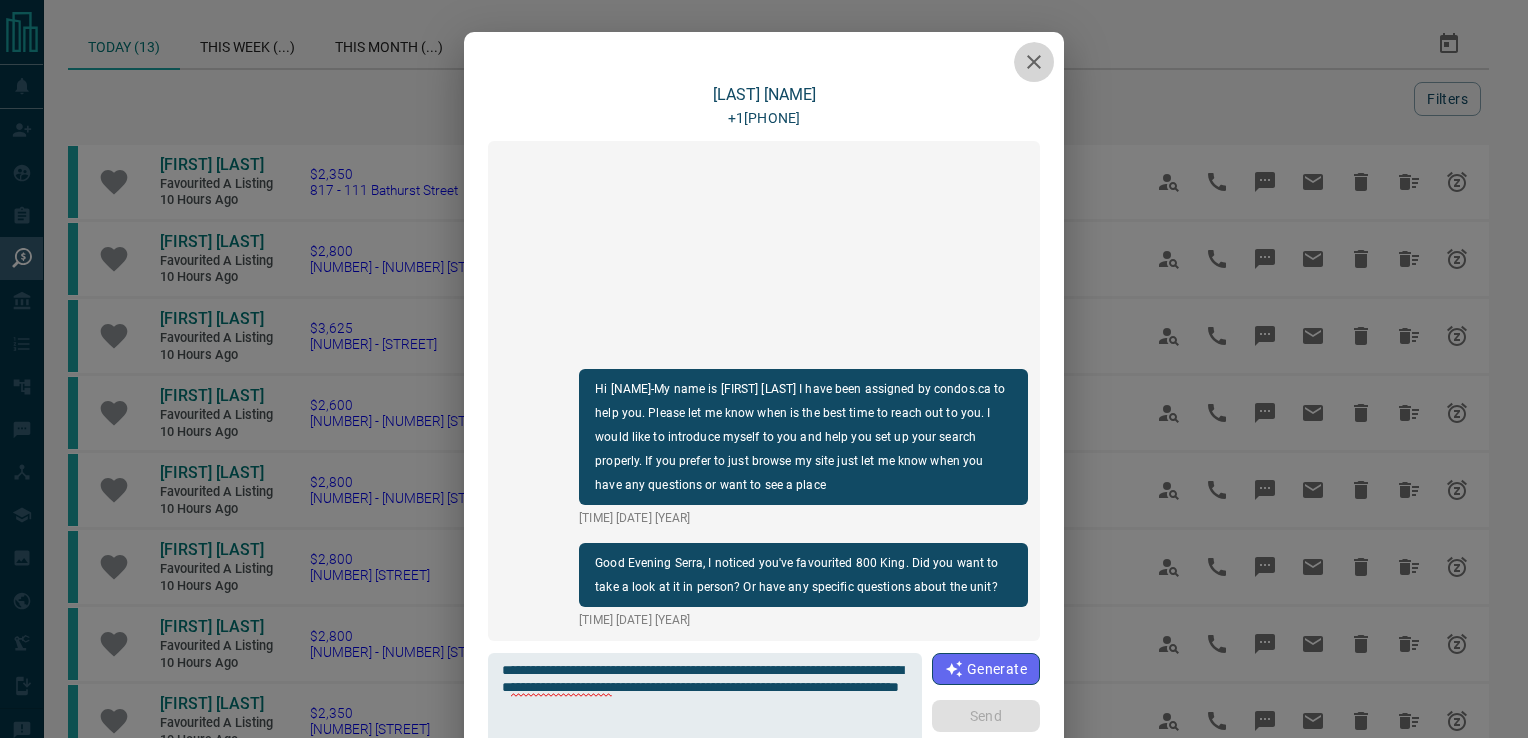 click 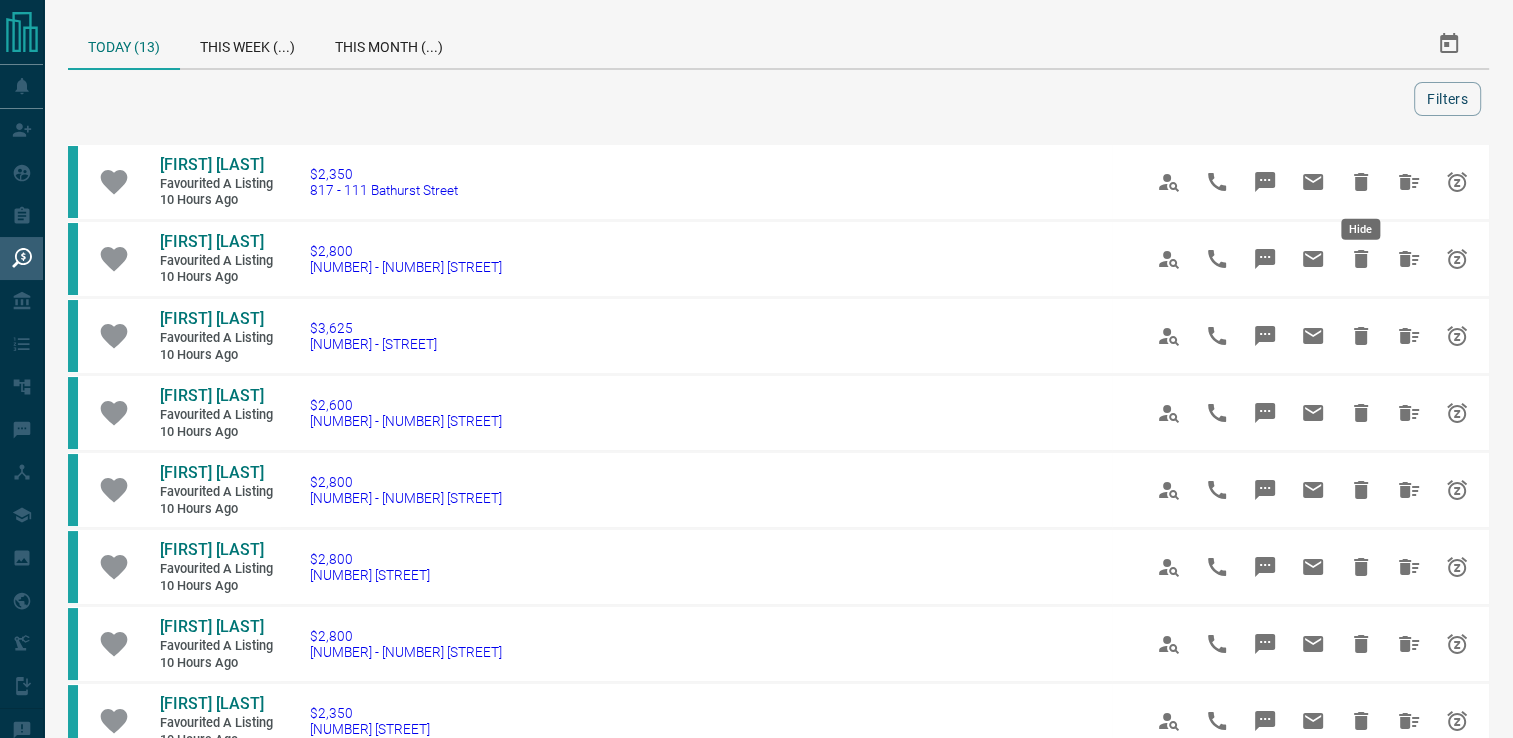 click 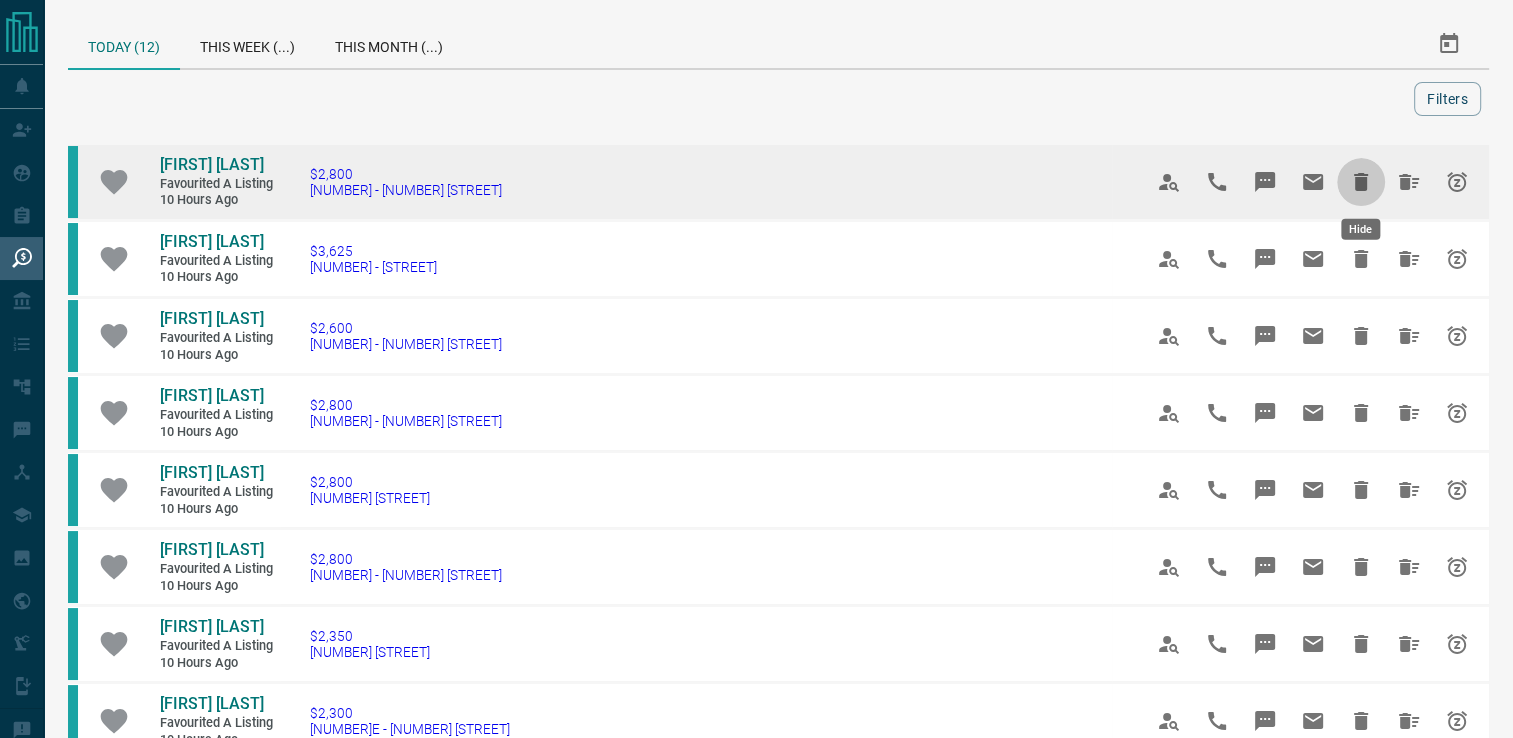click 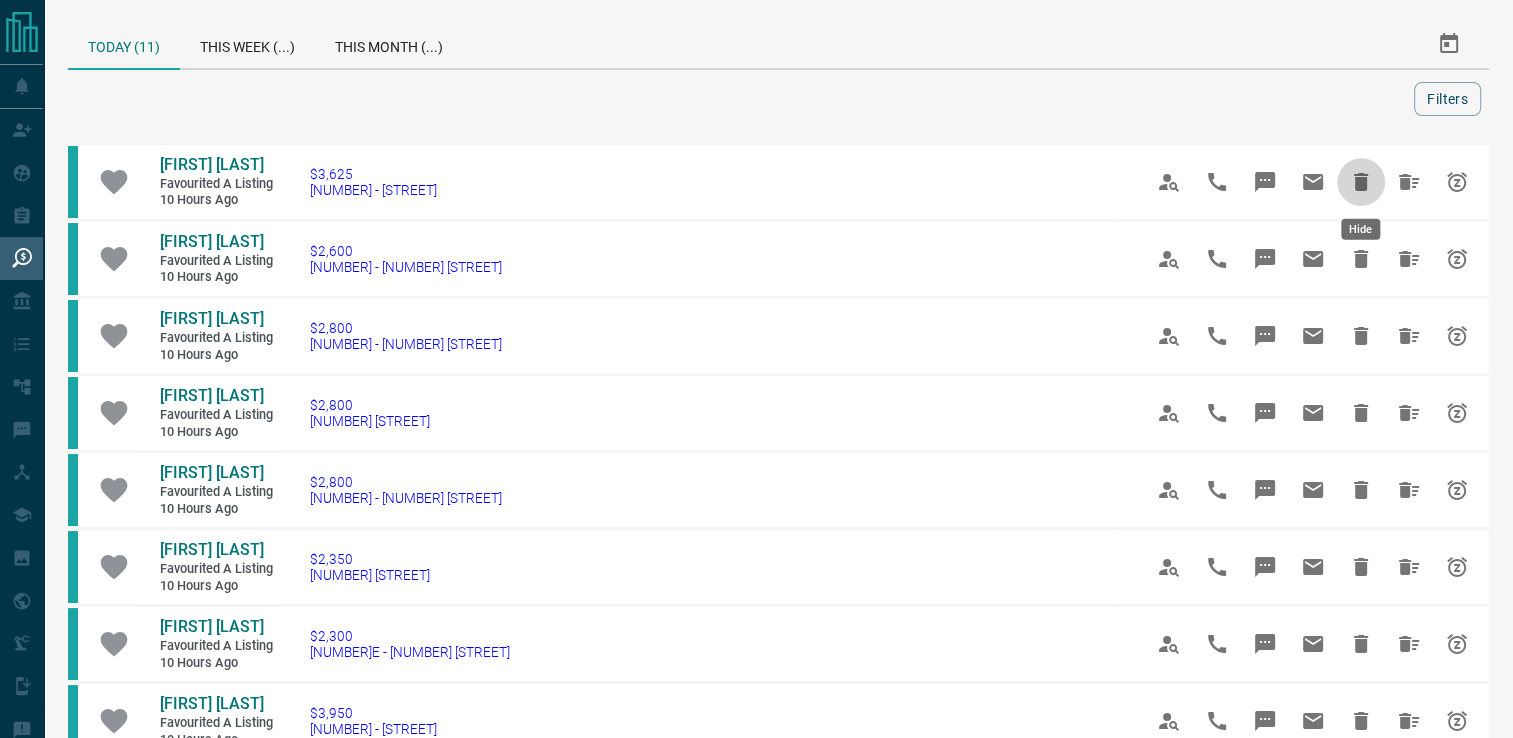 click 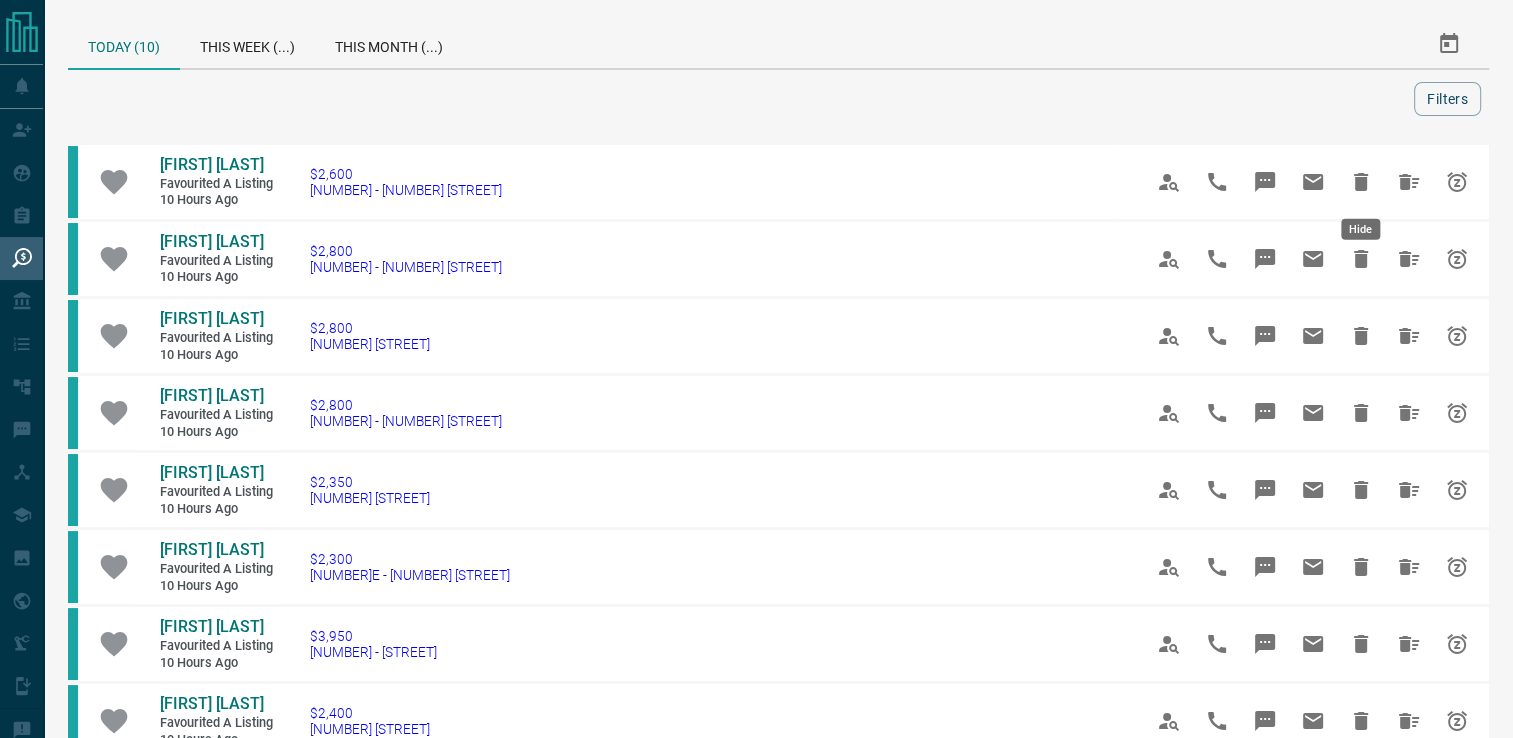click 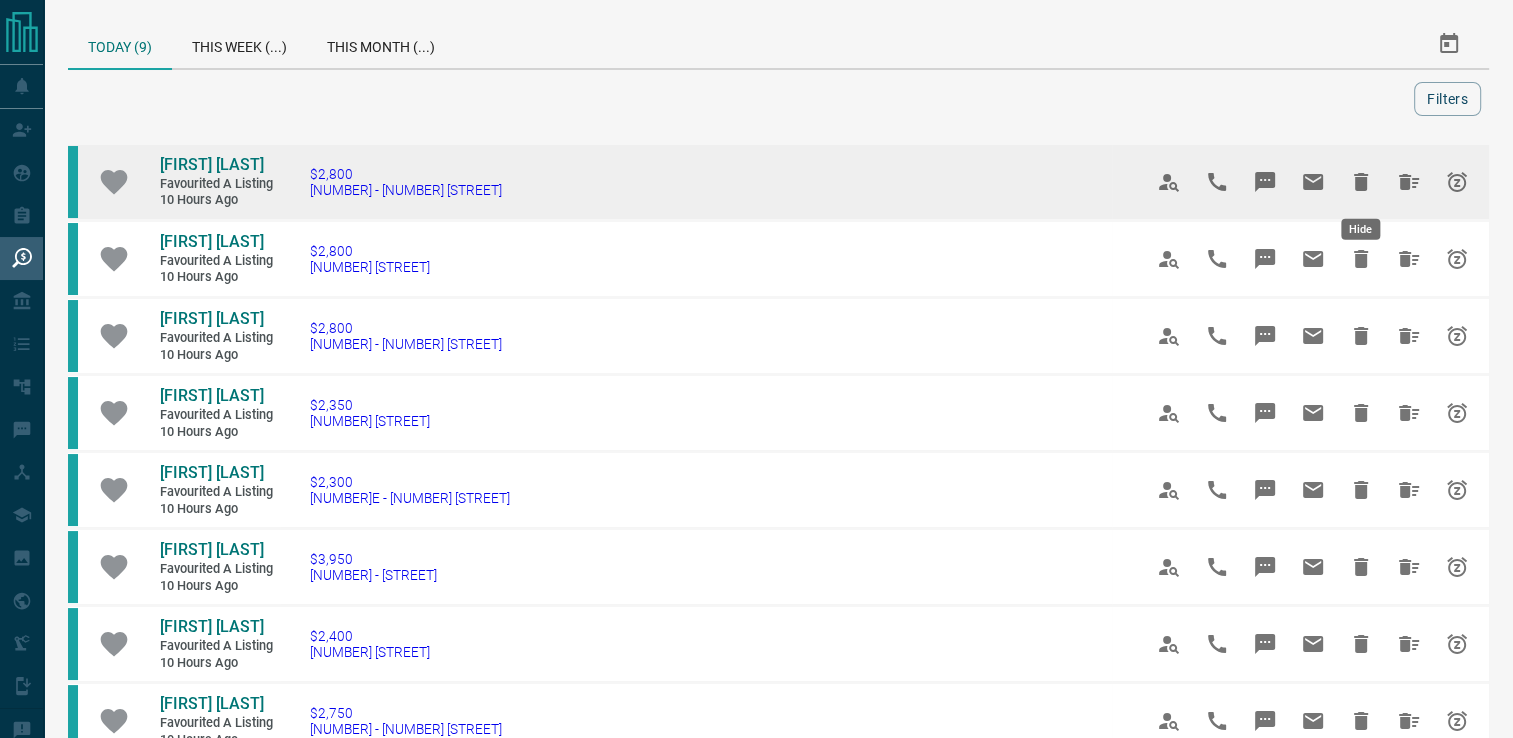 click 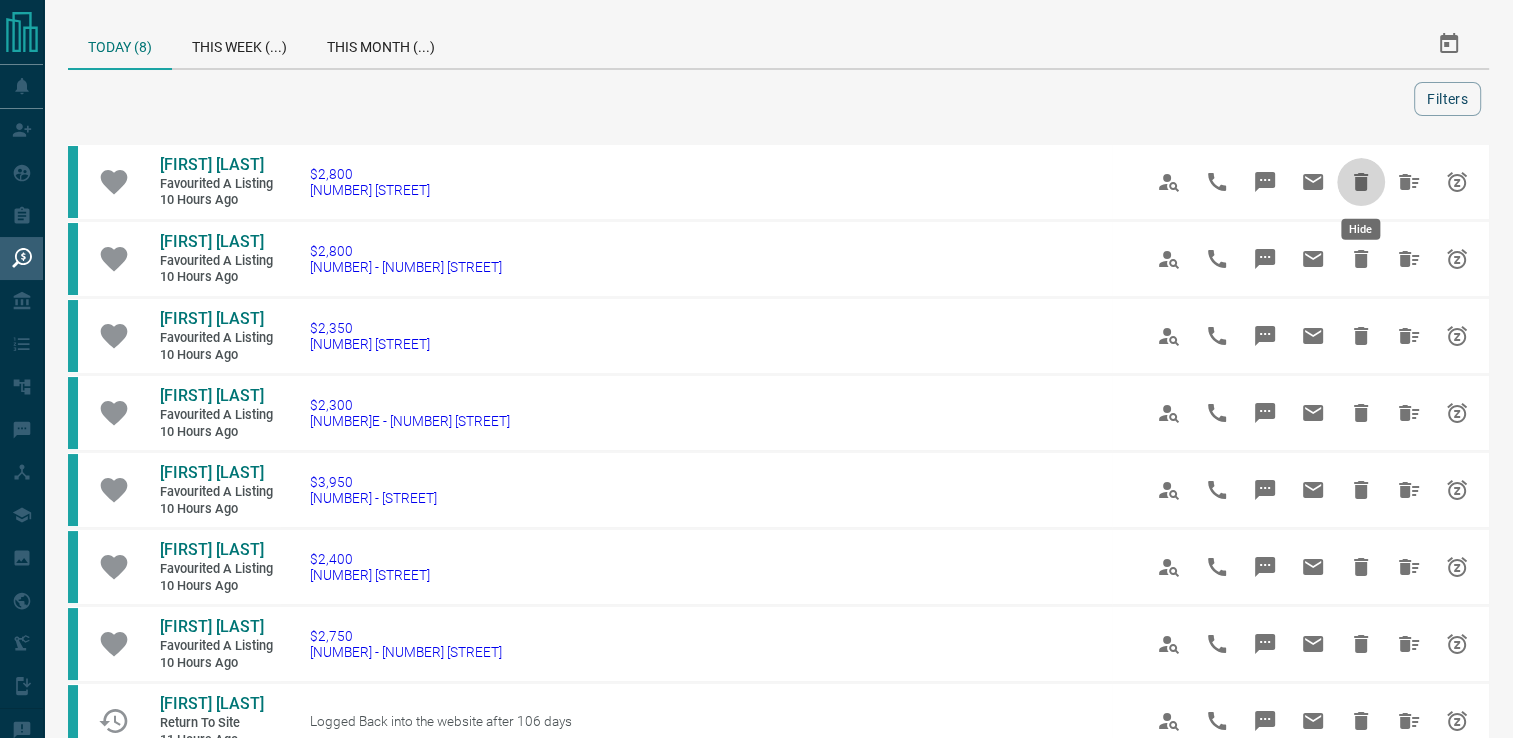 click 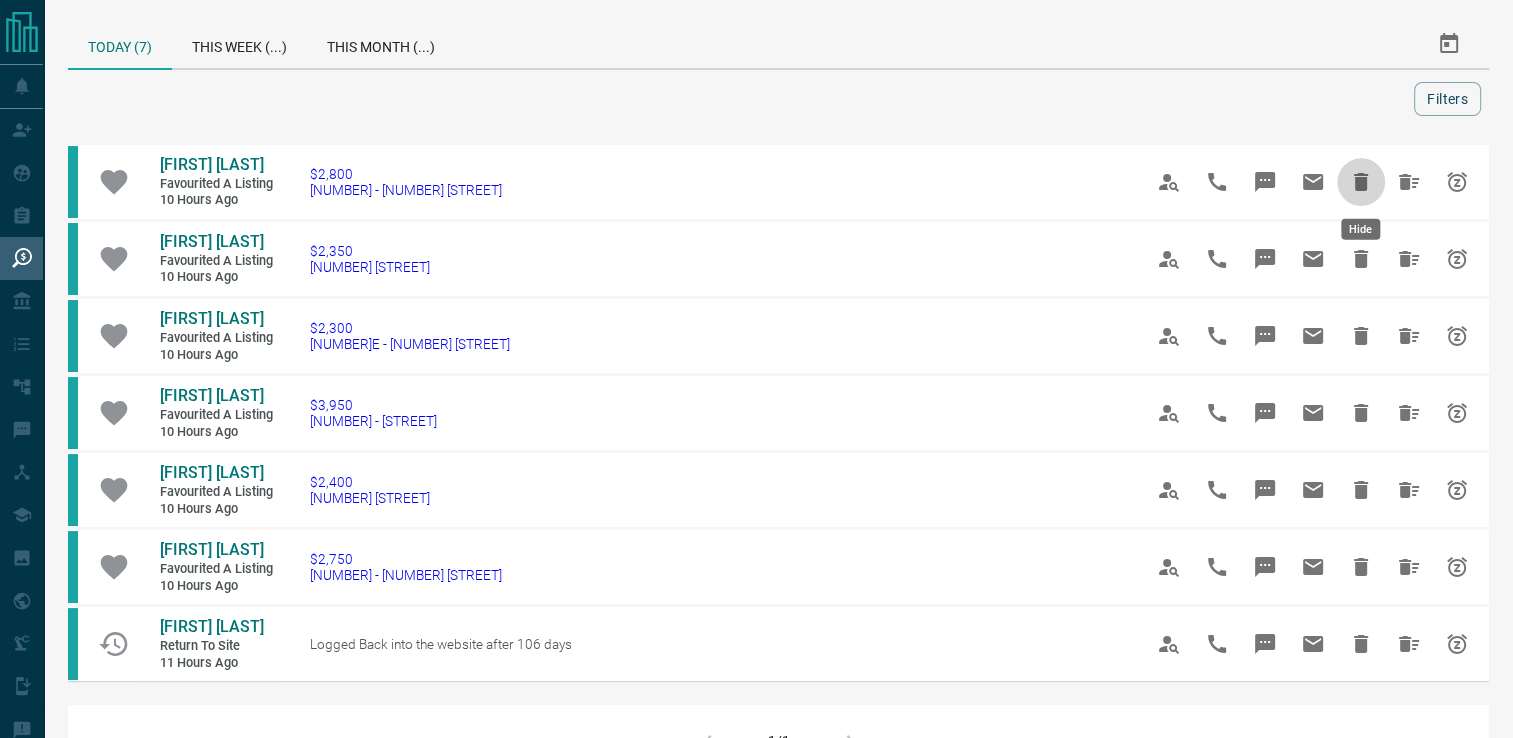 click 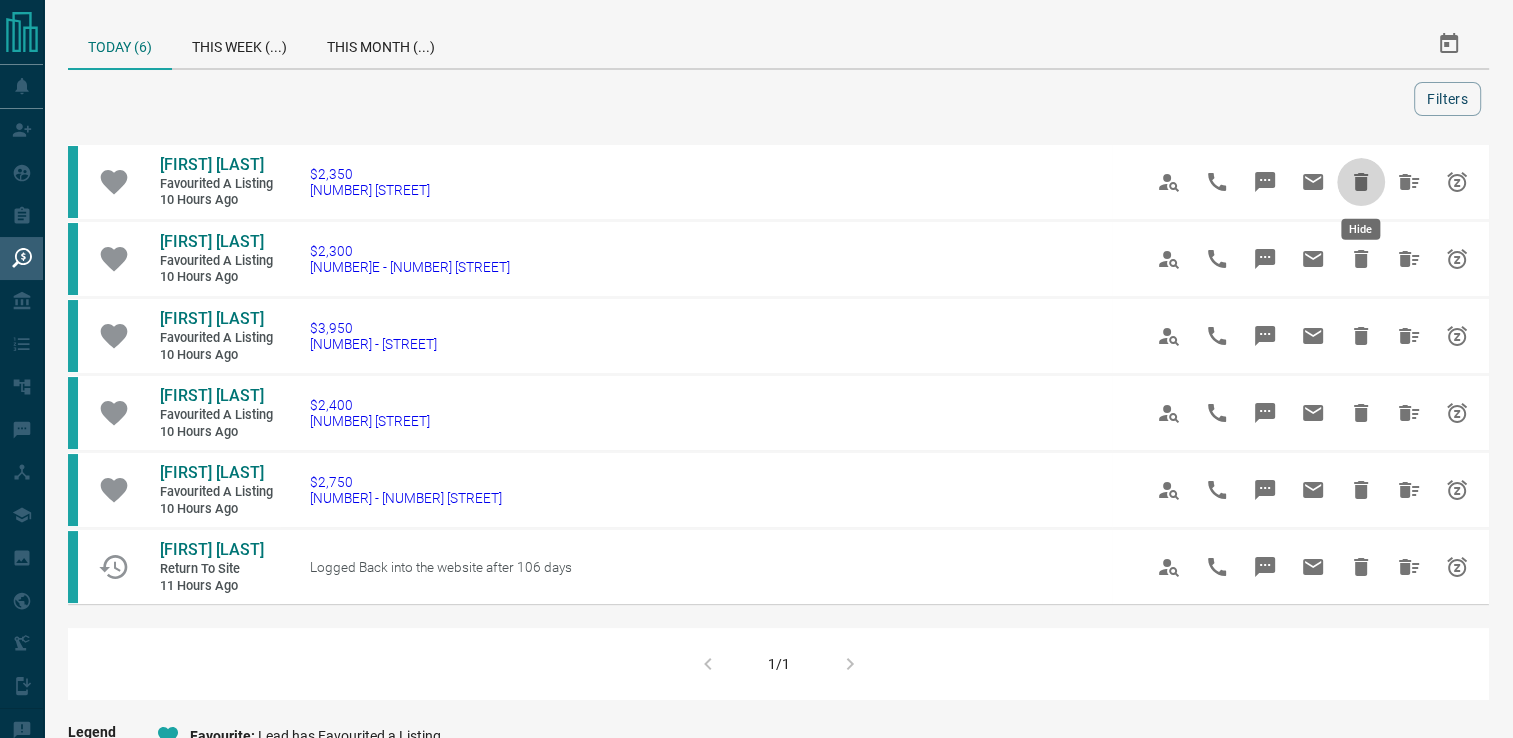 click 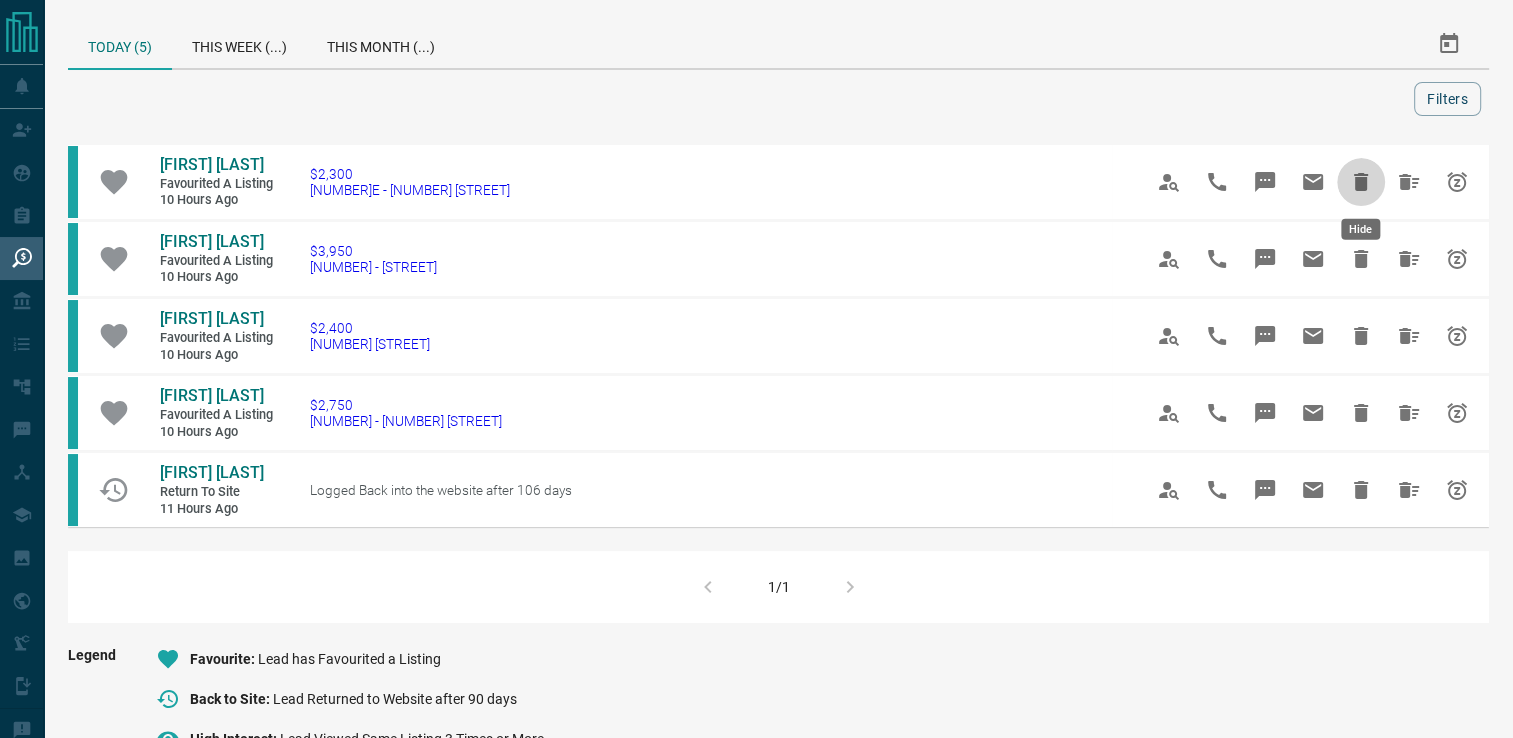 click 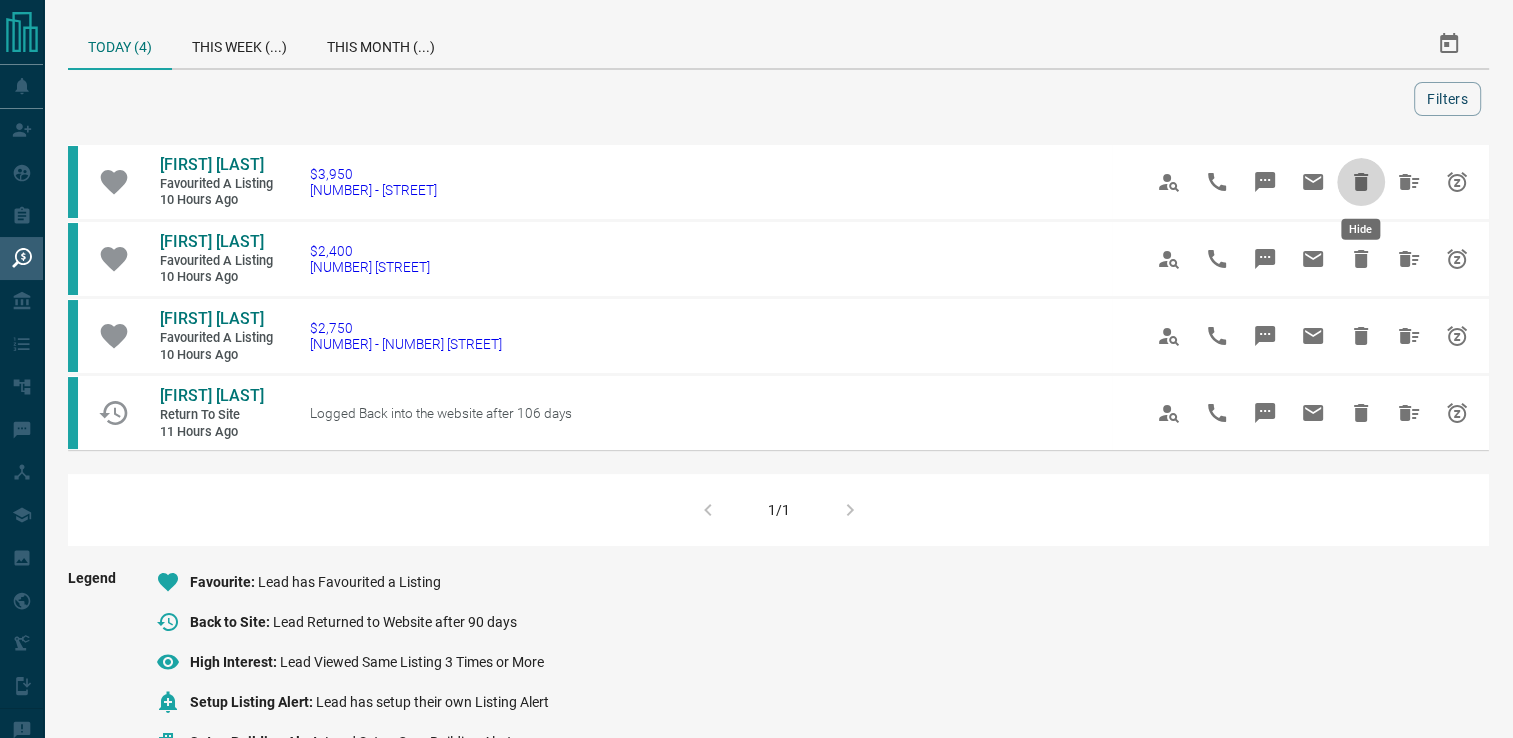 click 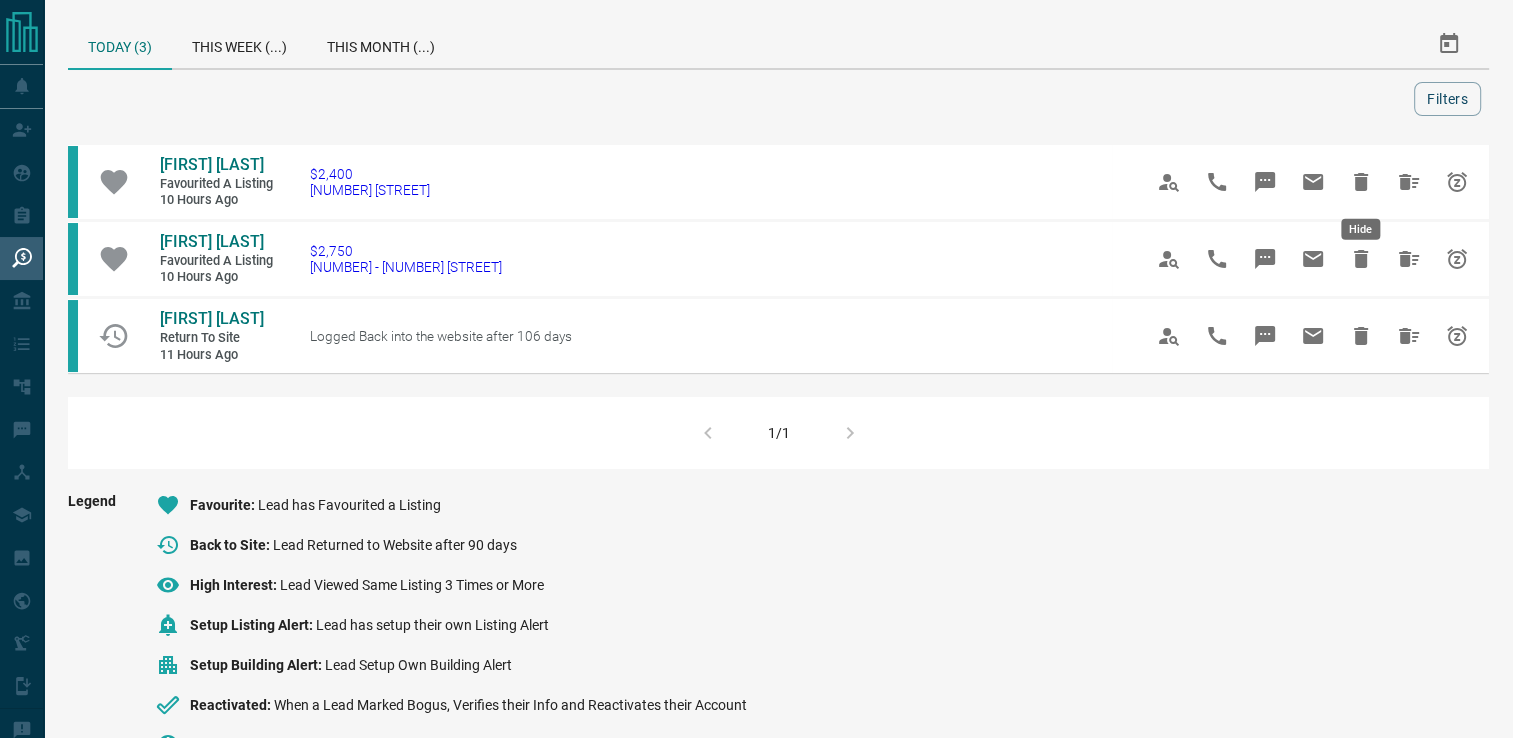 click 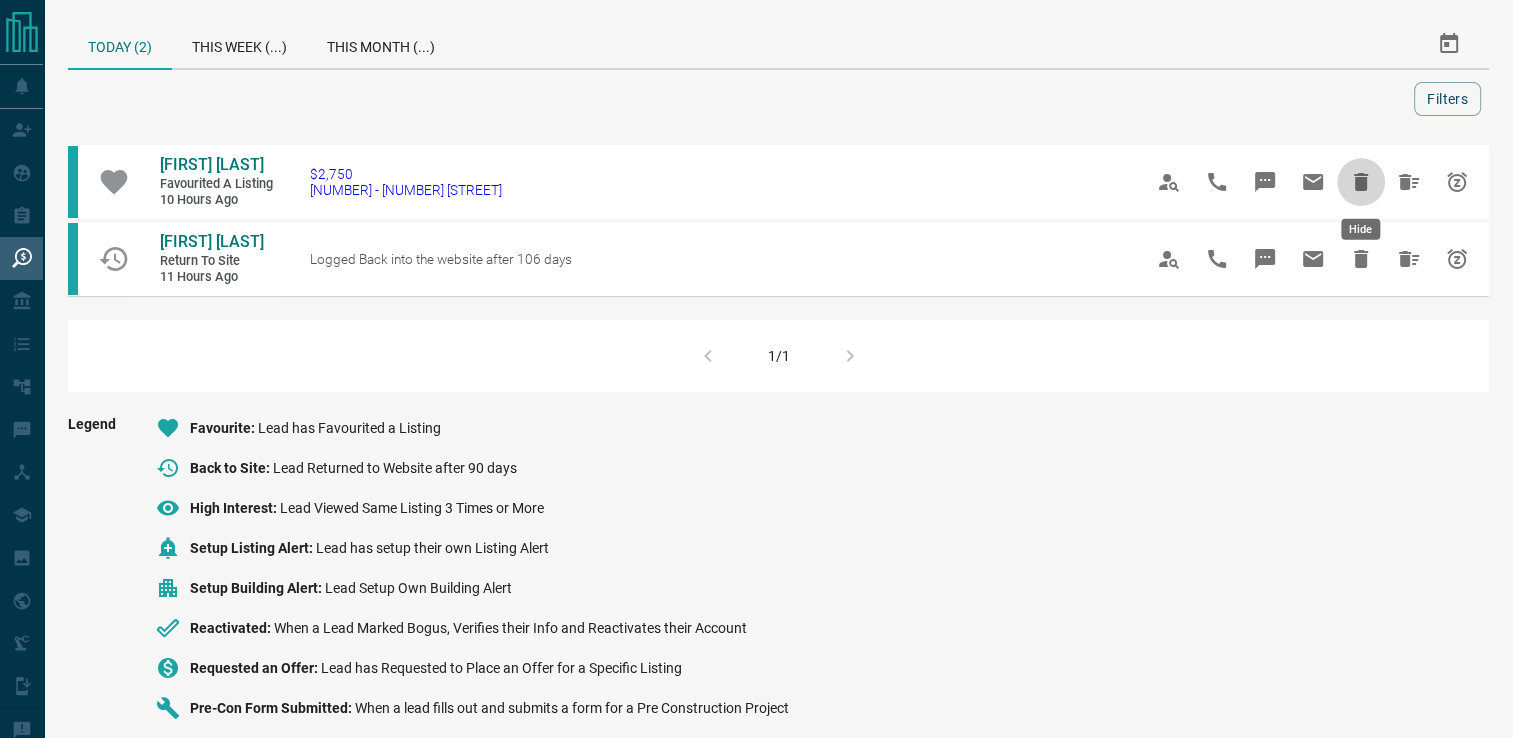 click 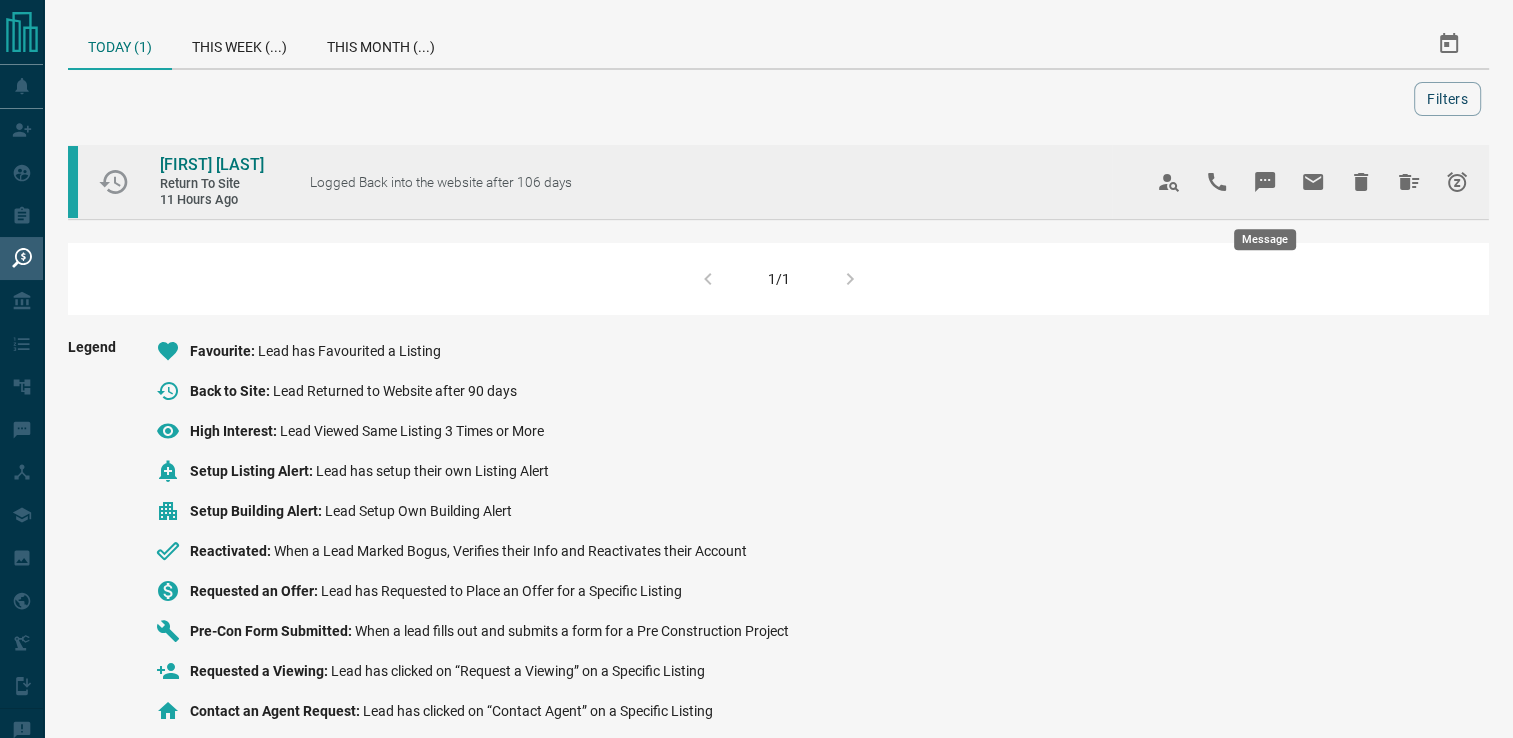 click at bounding box center [1265, 182] 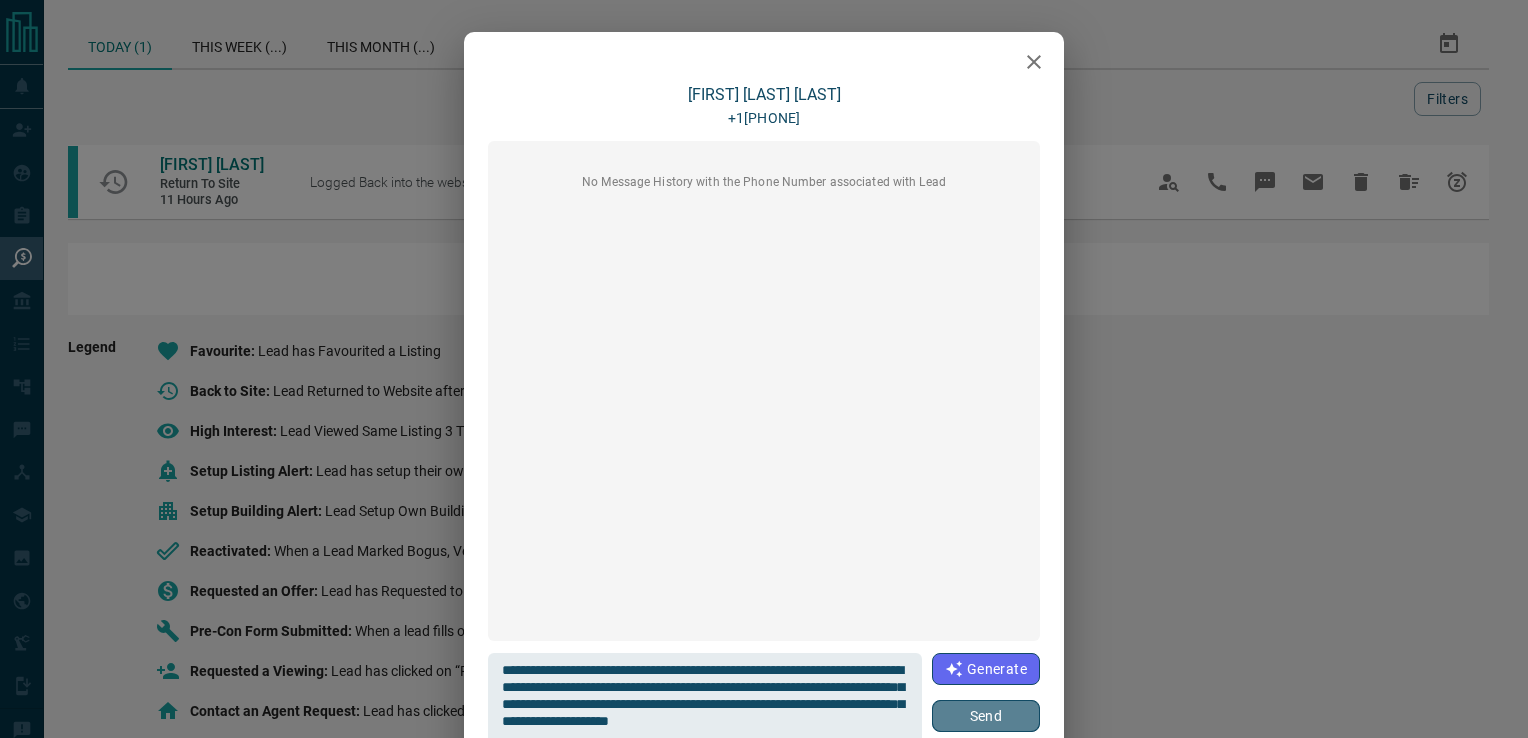 click on "Send" at bounding box center [986, 716] 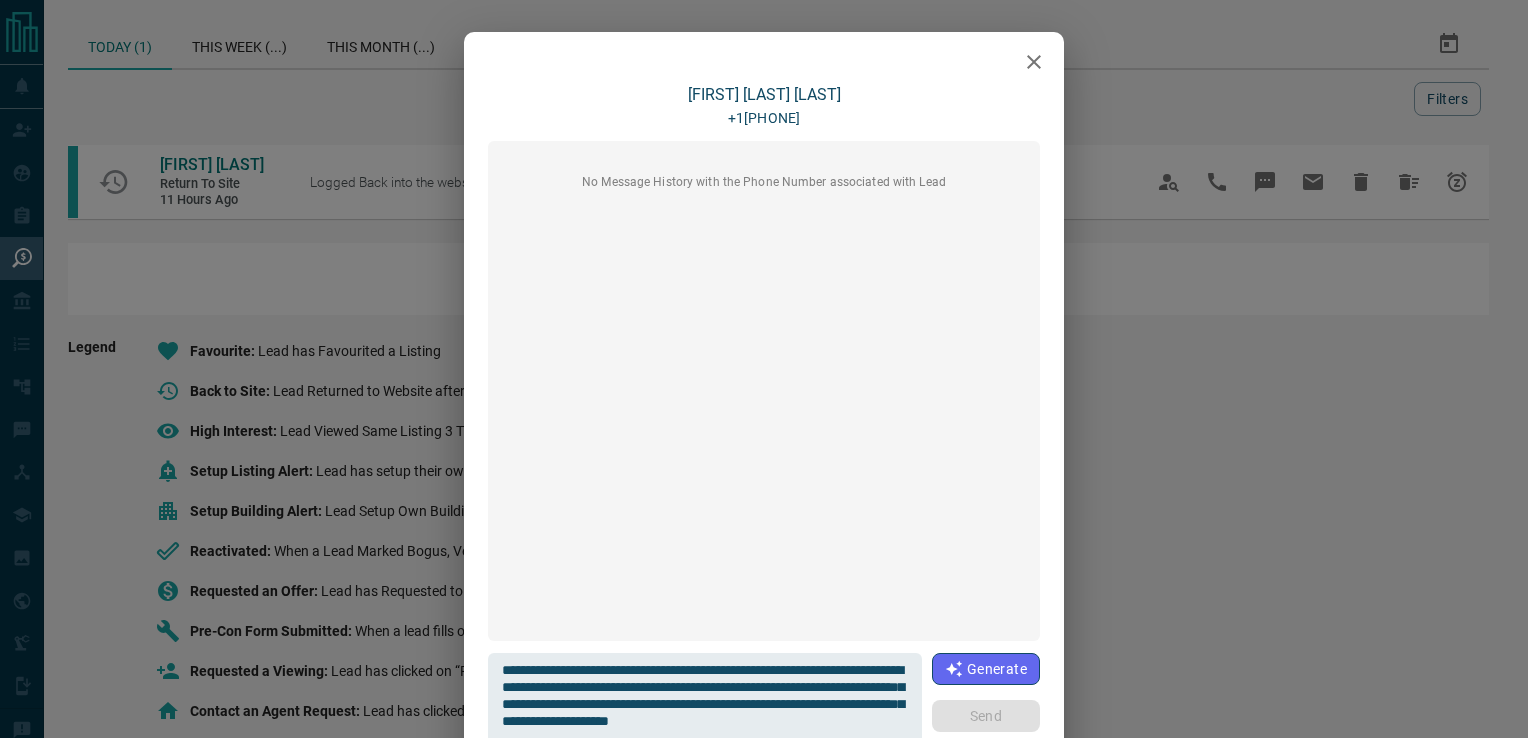type 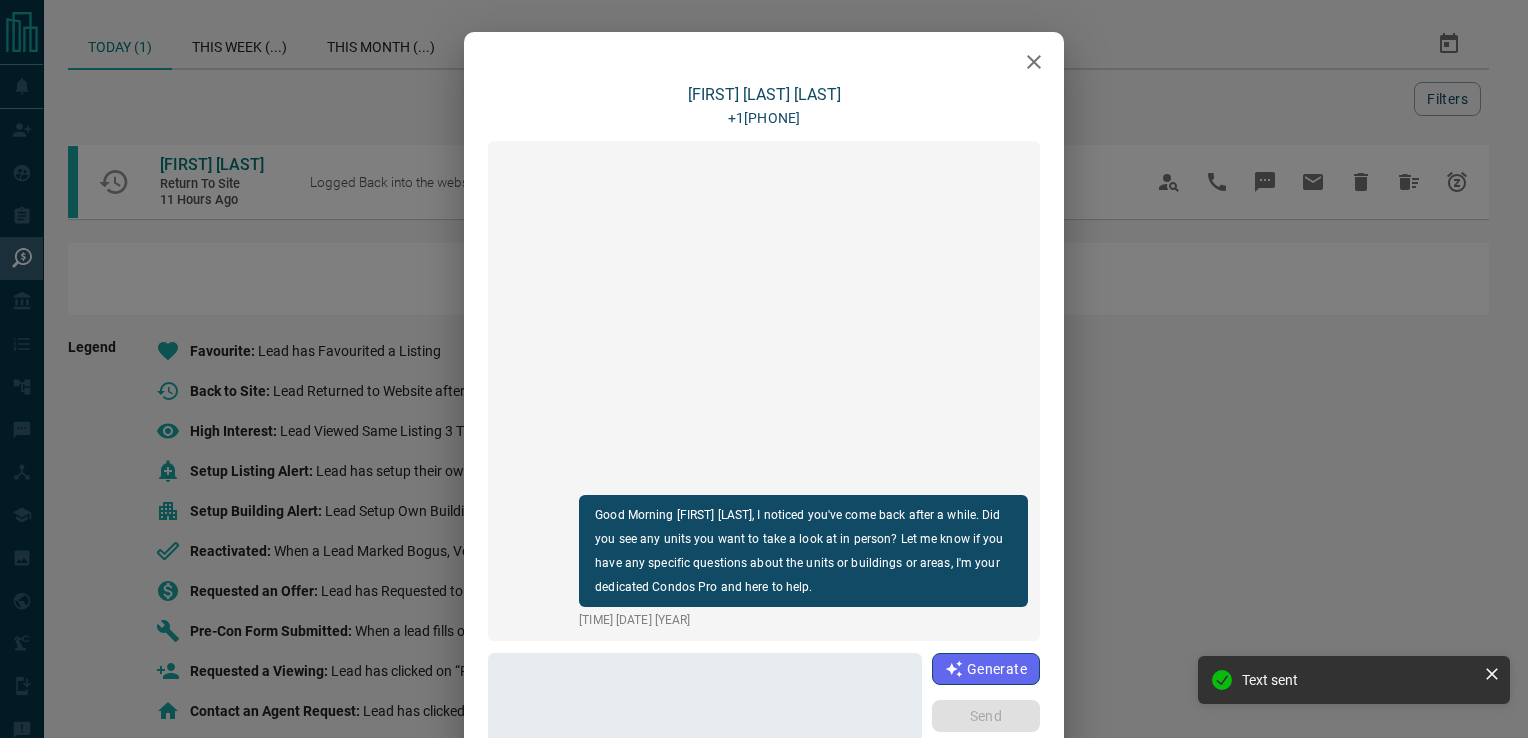 click 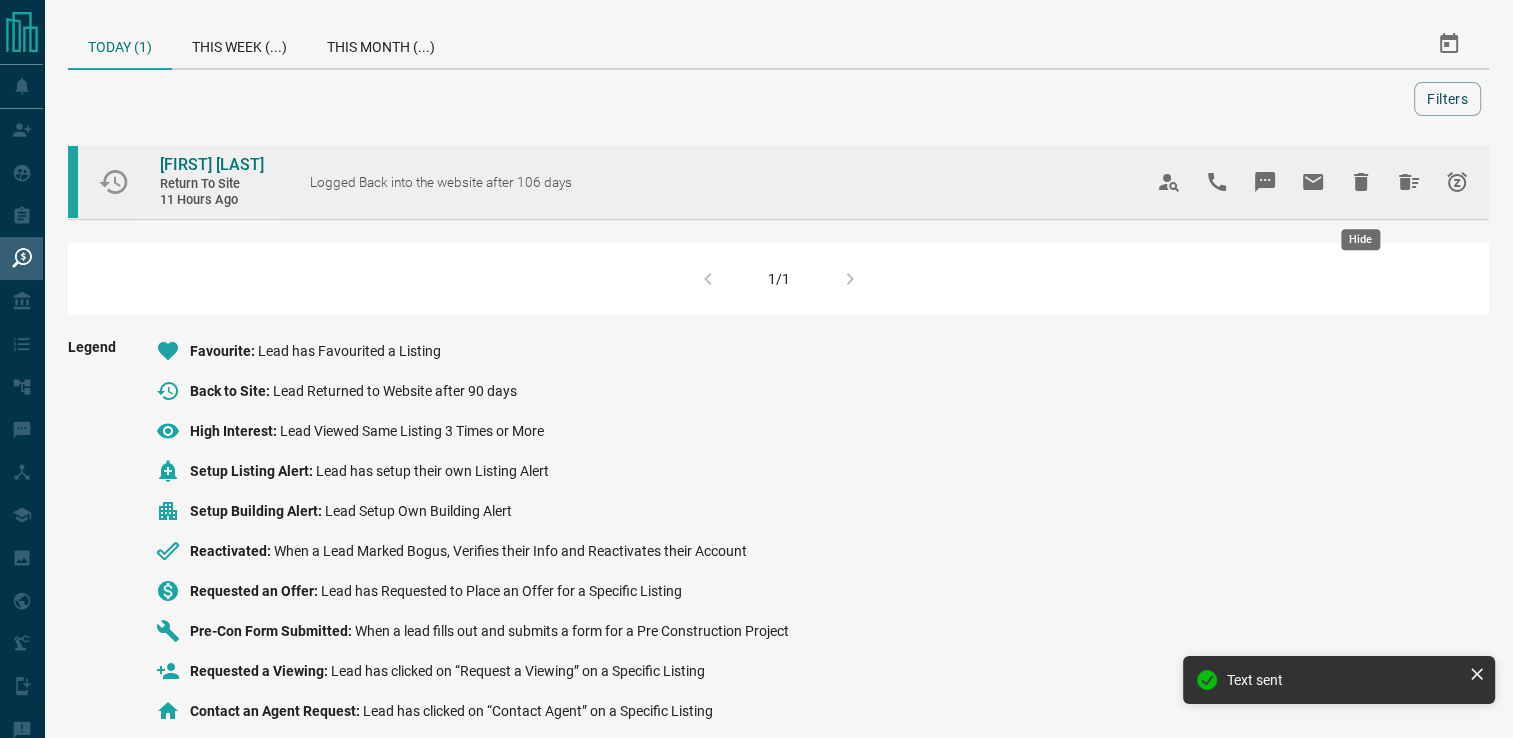 click 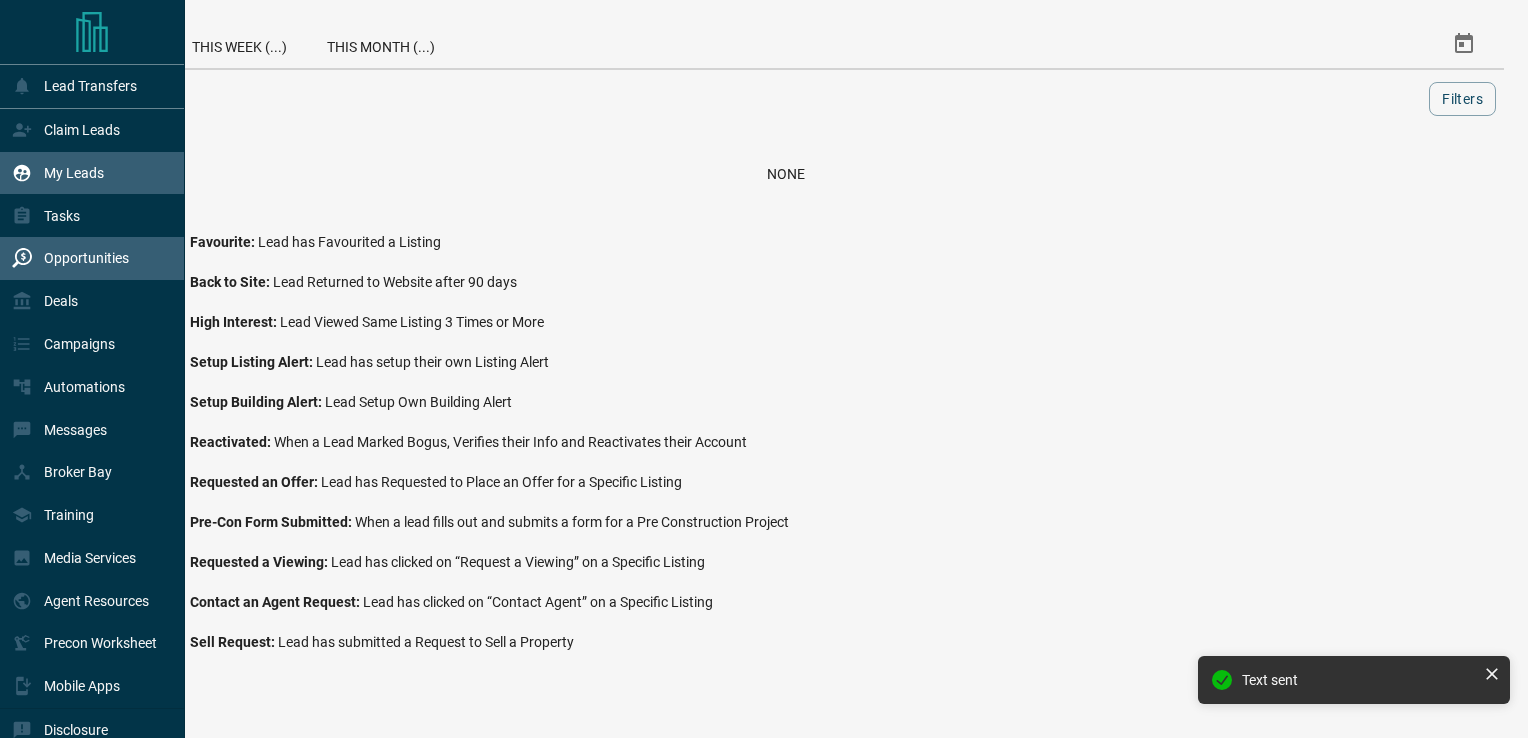 click on "My Leads" at bounding box center (58, 173) 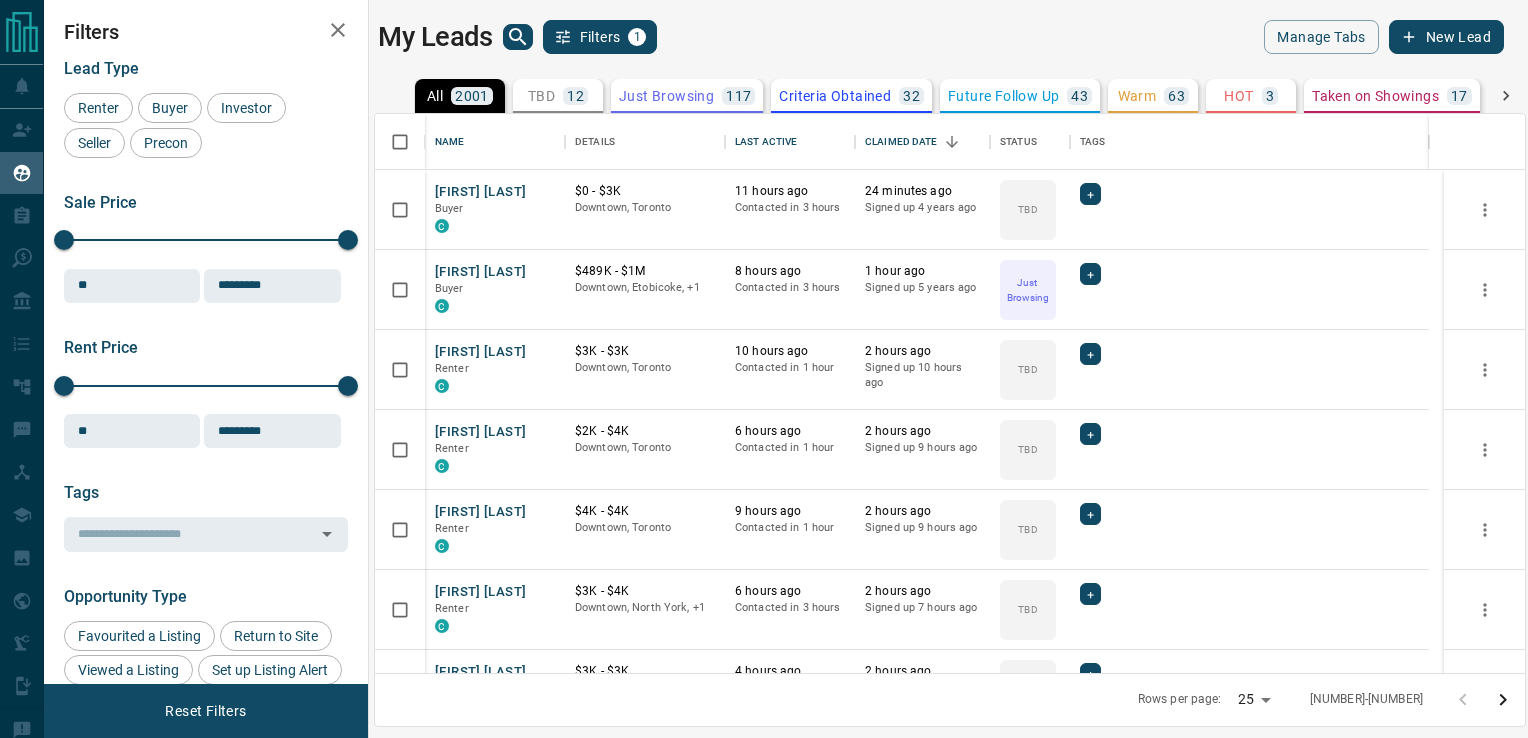 scroll, scrollTop: 16, scrollLeft: 16, axis: both 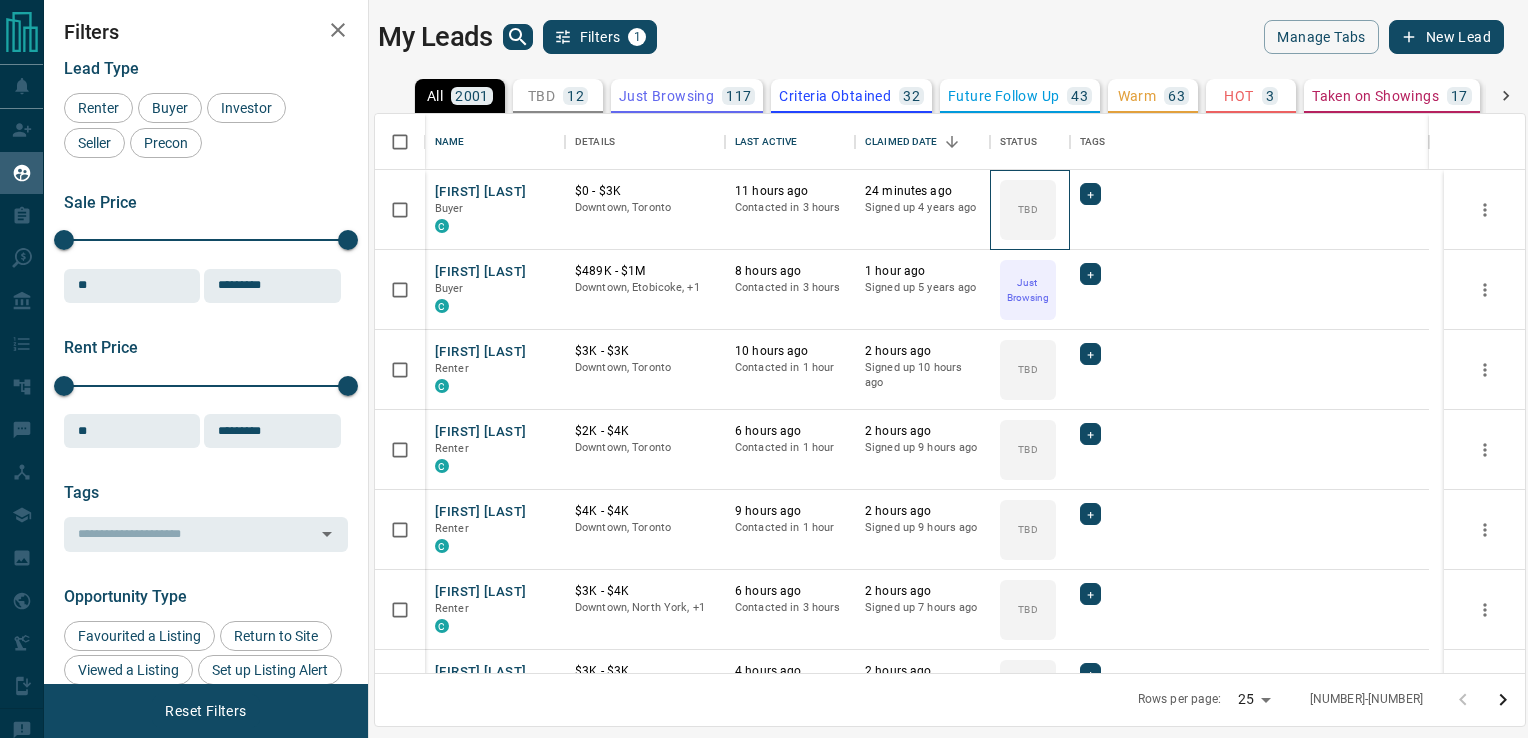 click on "TBD" at bounding box center [1027, 209] 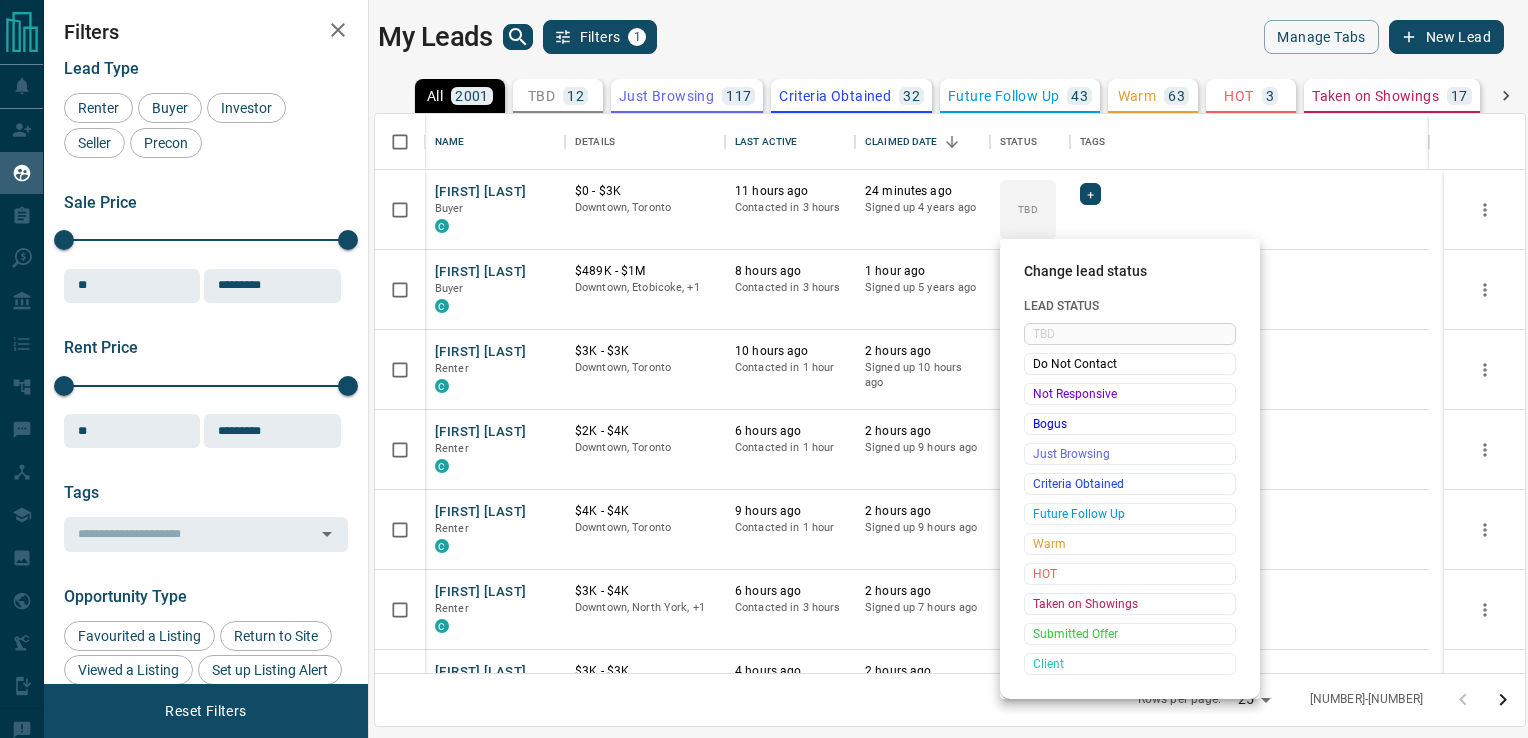 click on "Not Responsive" at bounding box center (1130, 394) 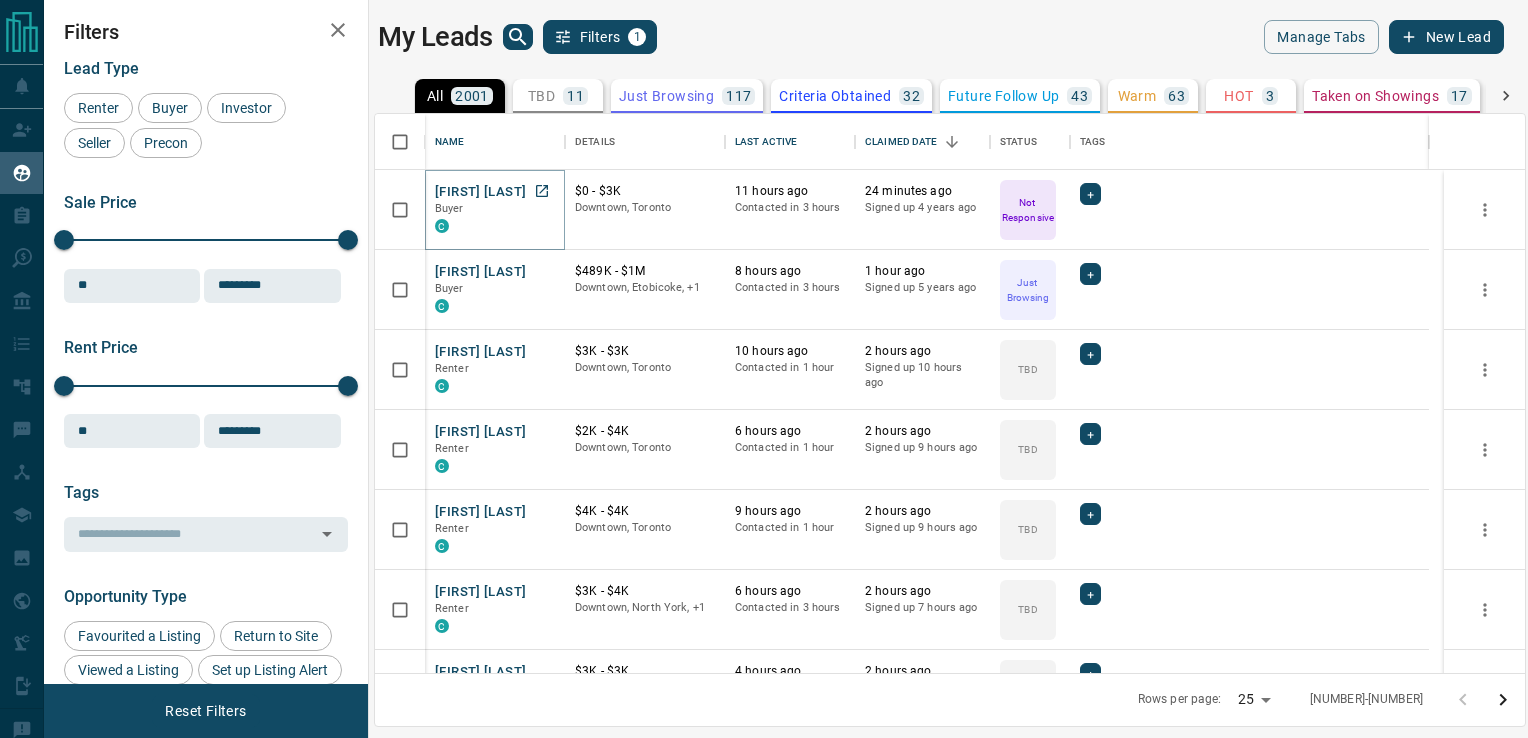 click on "[FIRST] [LAST]" at bounding box center [480, 192] 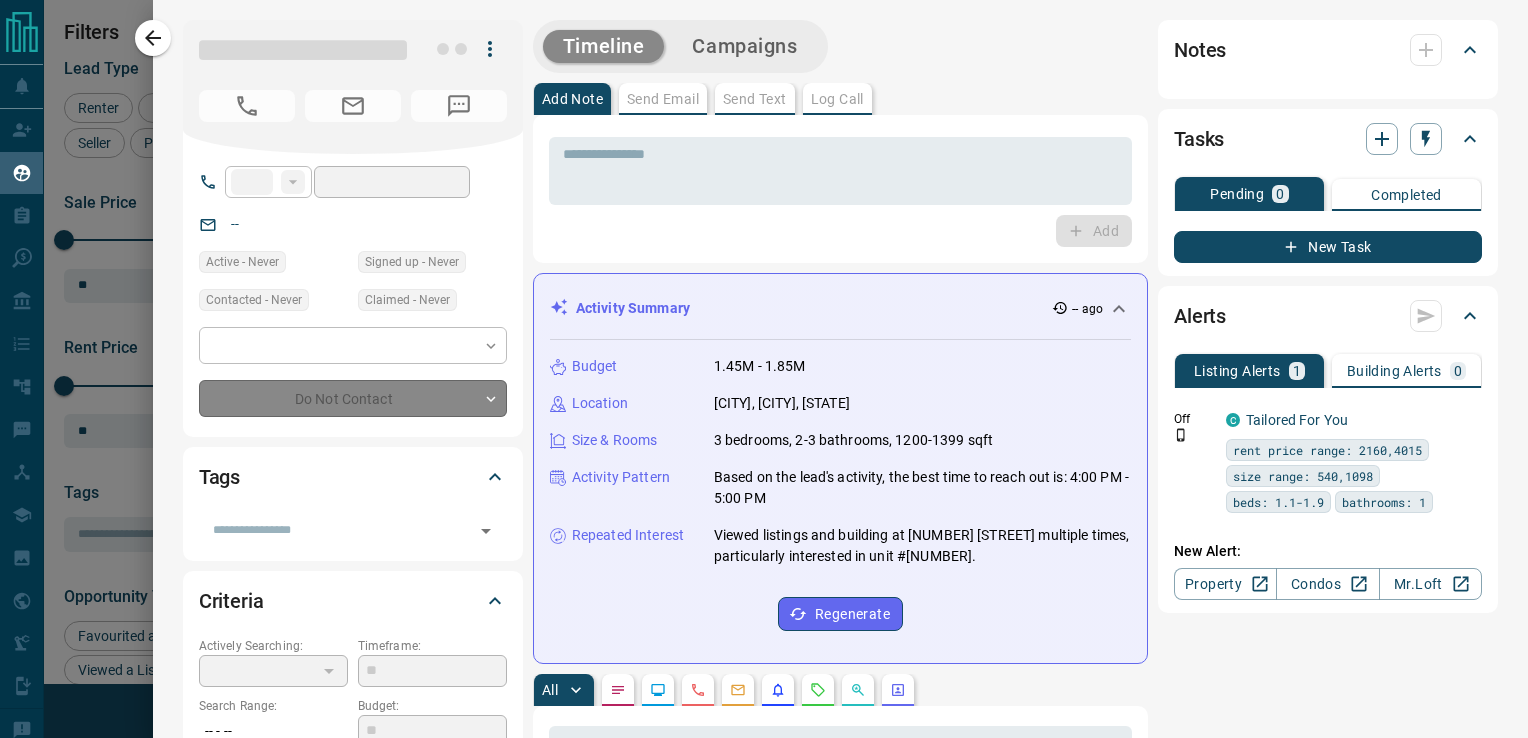 type on "**" 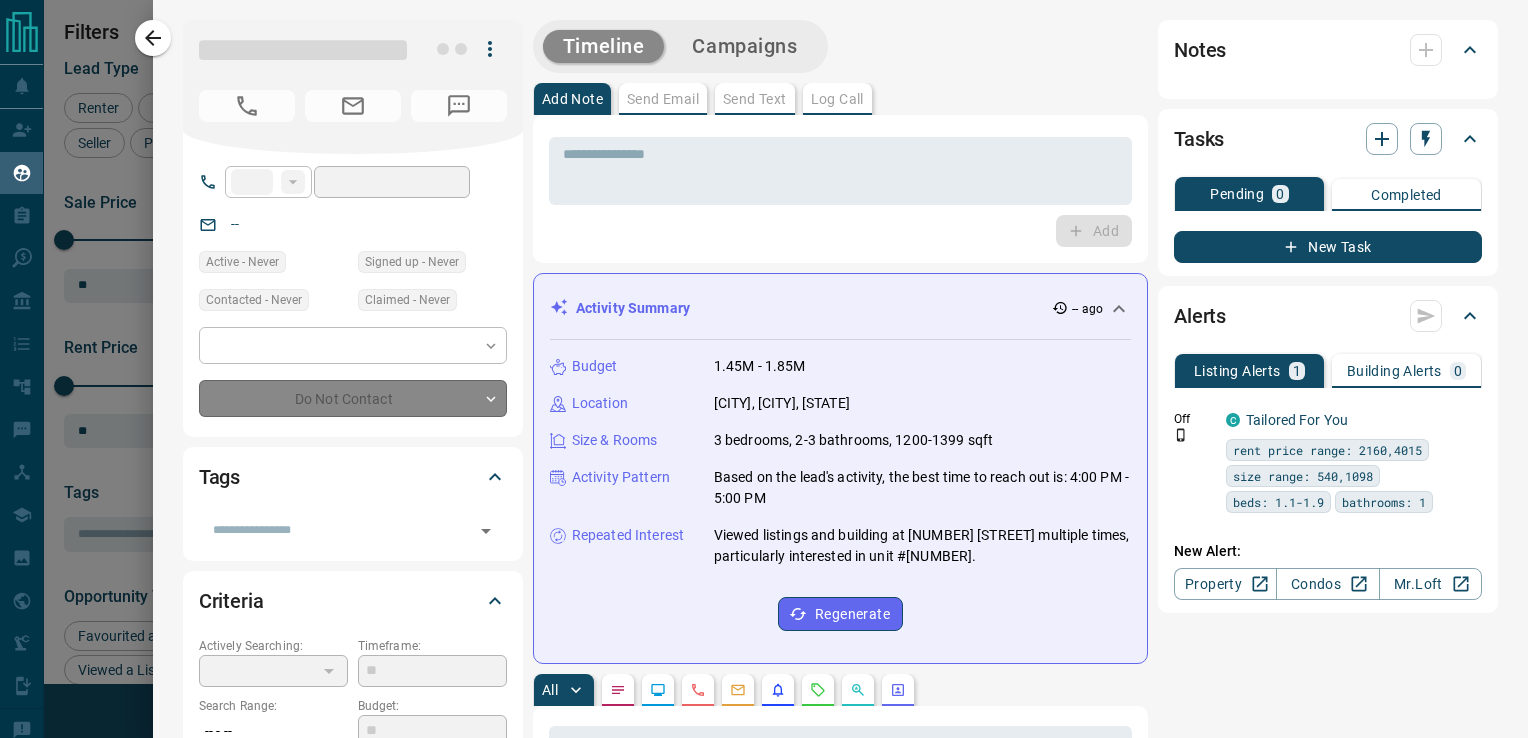 type on "**********" 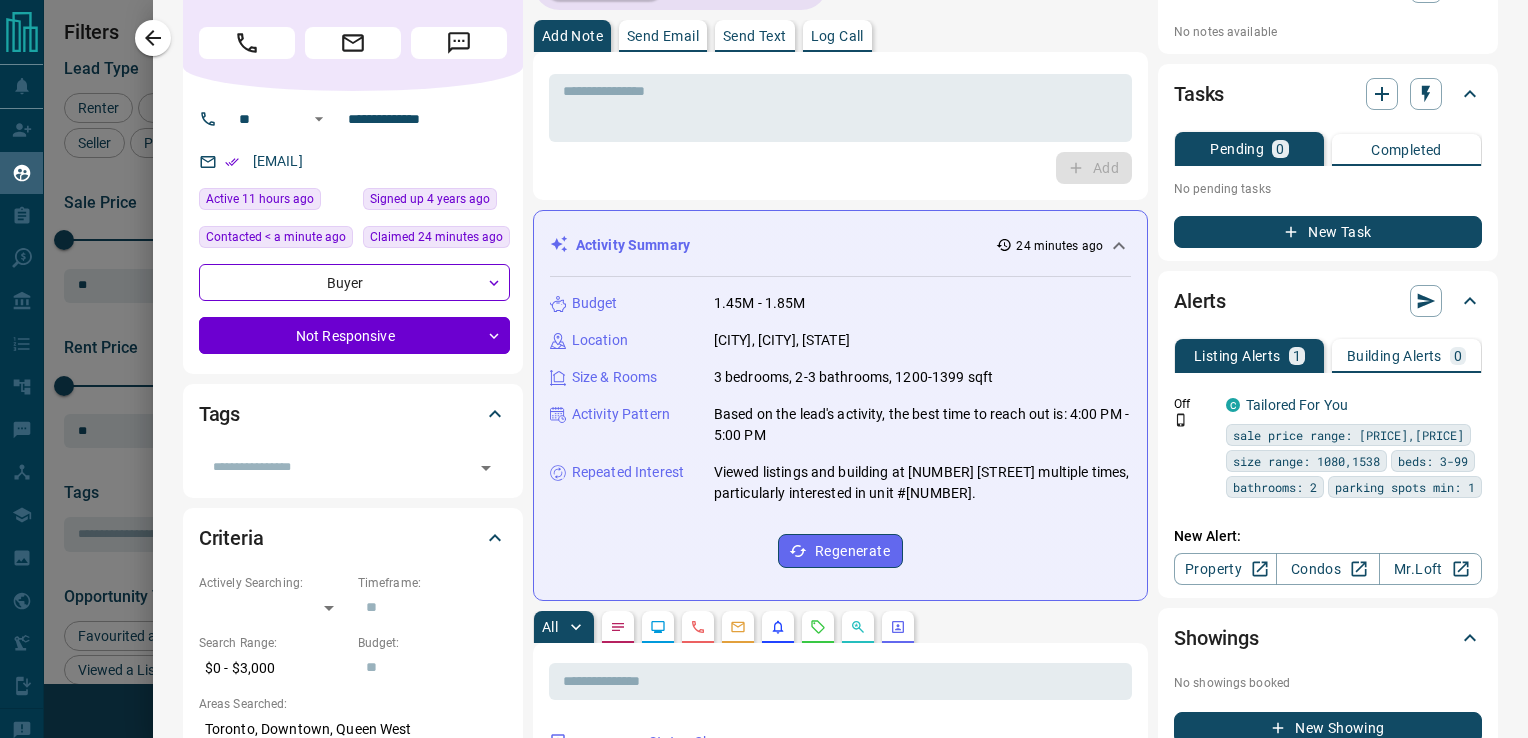scroll, scrollTop: 0, scrollLeft: 0, axis: both 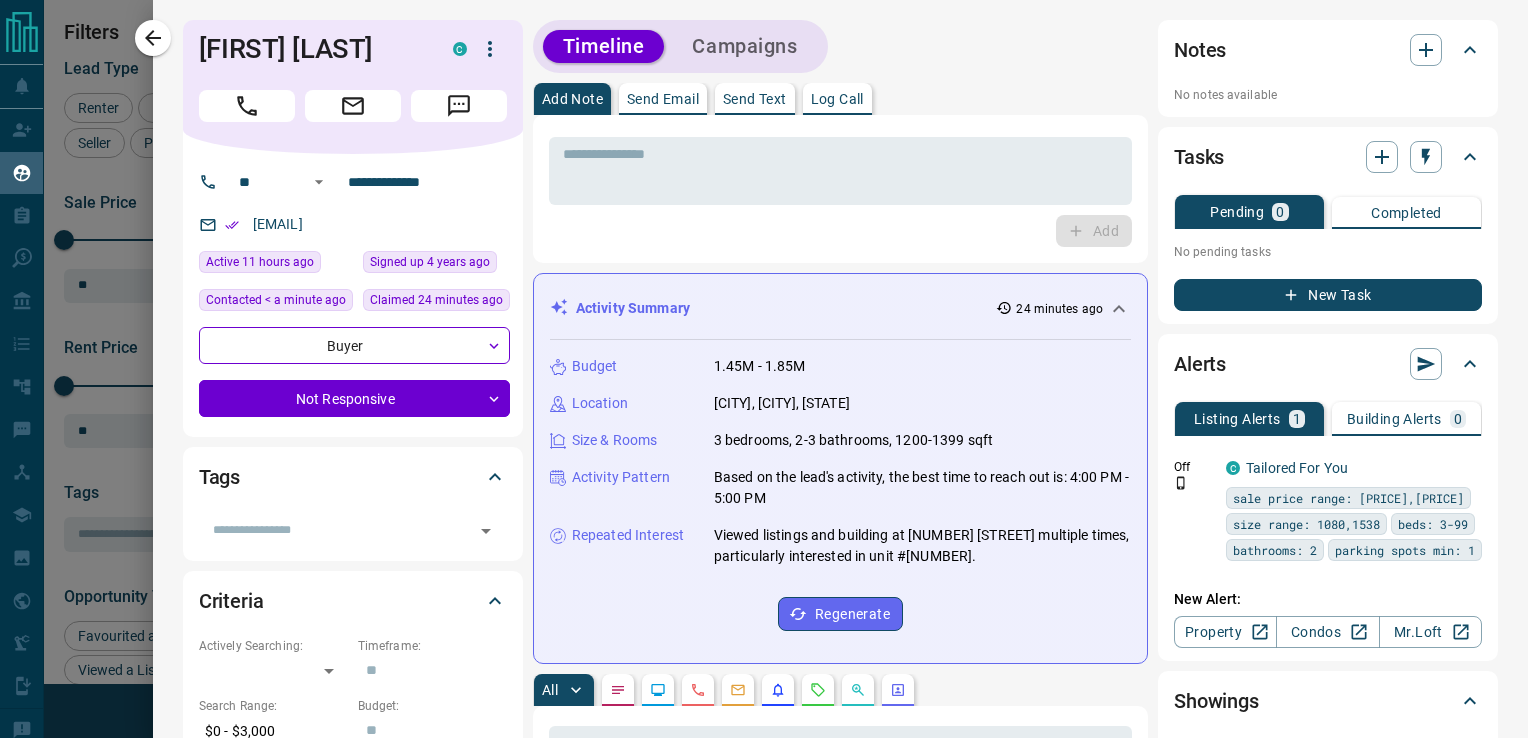 click 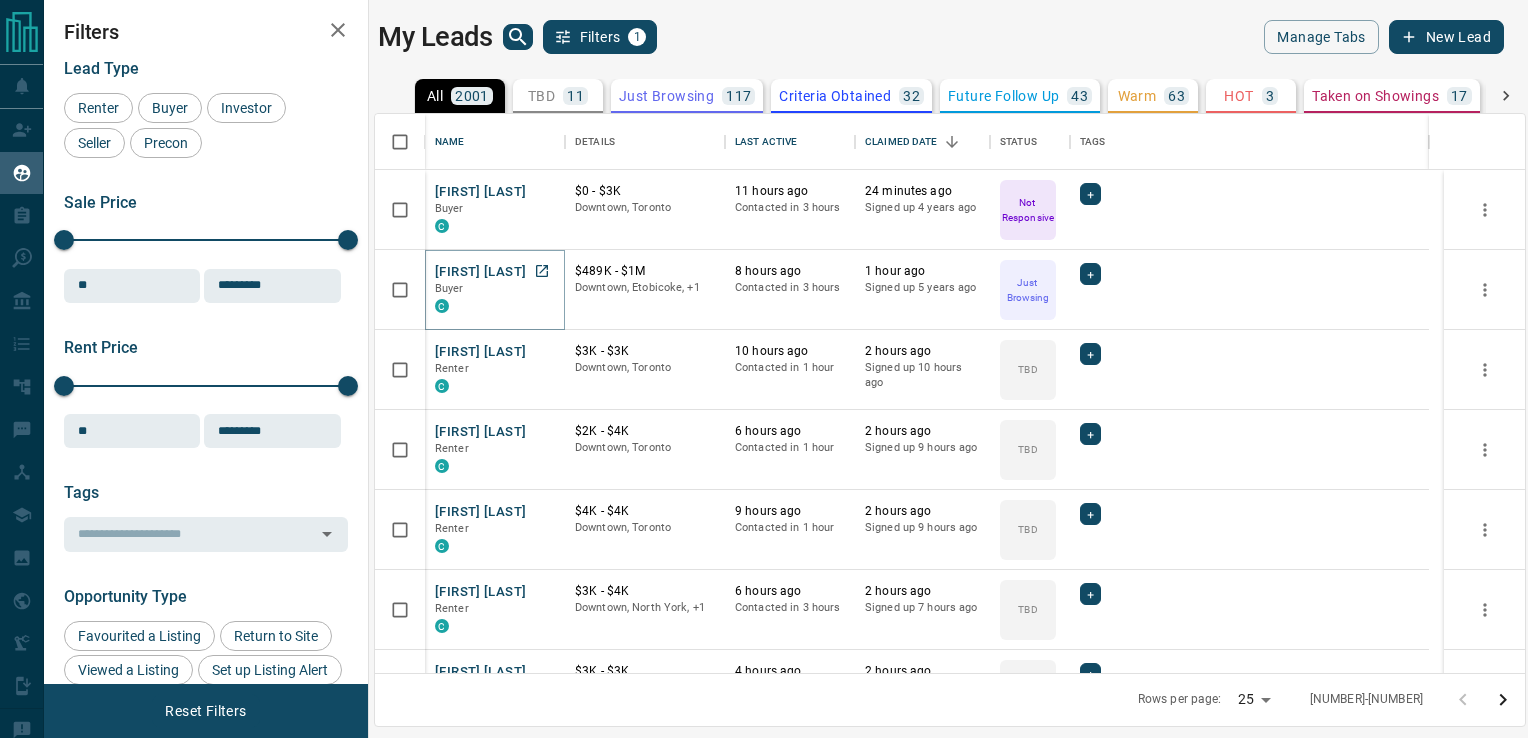 click on "[FIRST] [LAST]" at bounding box center [480, 272] 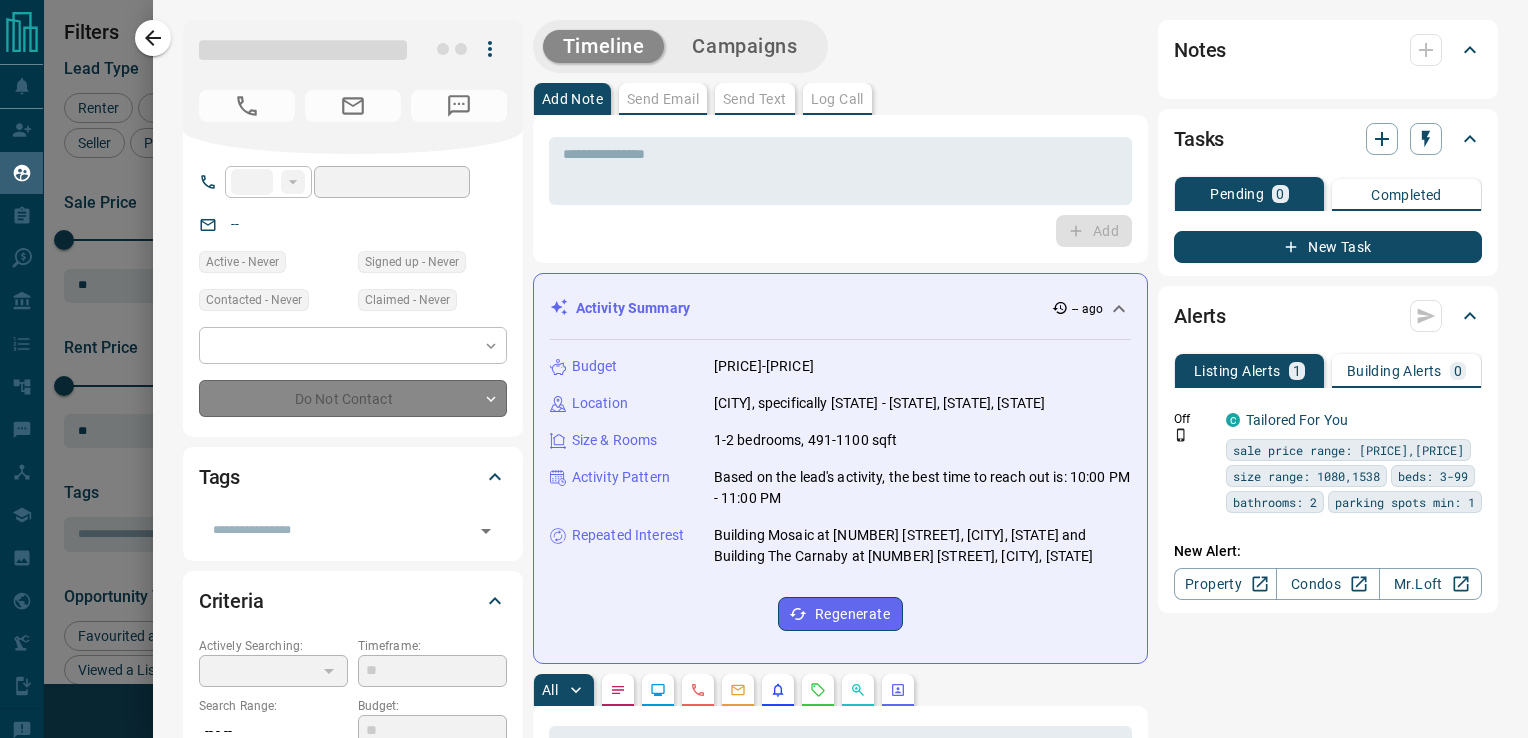 type on "**" 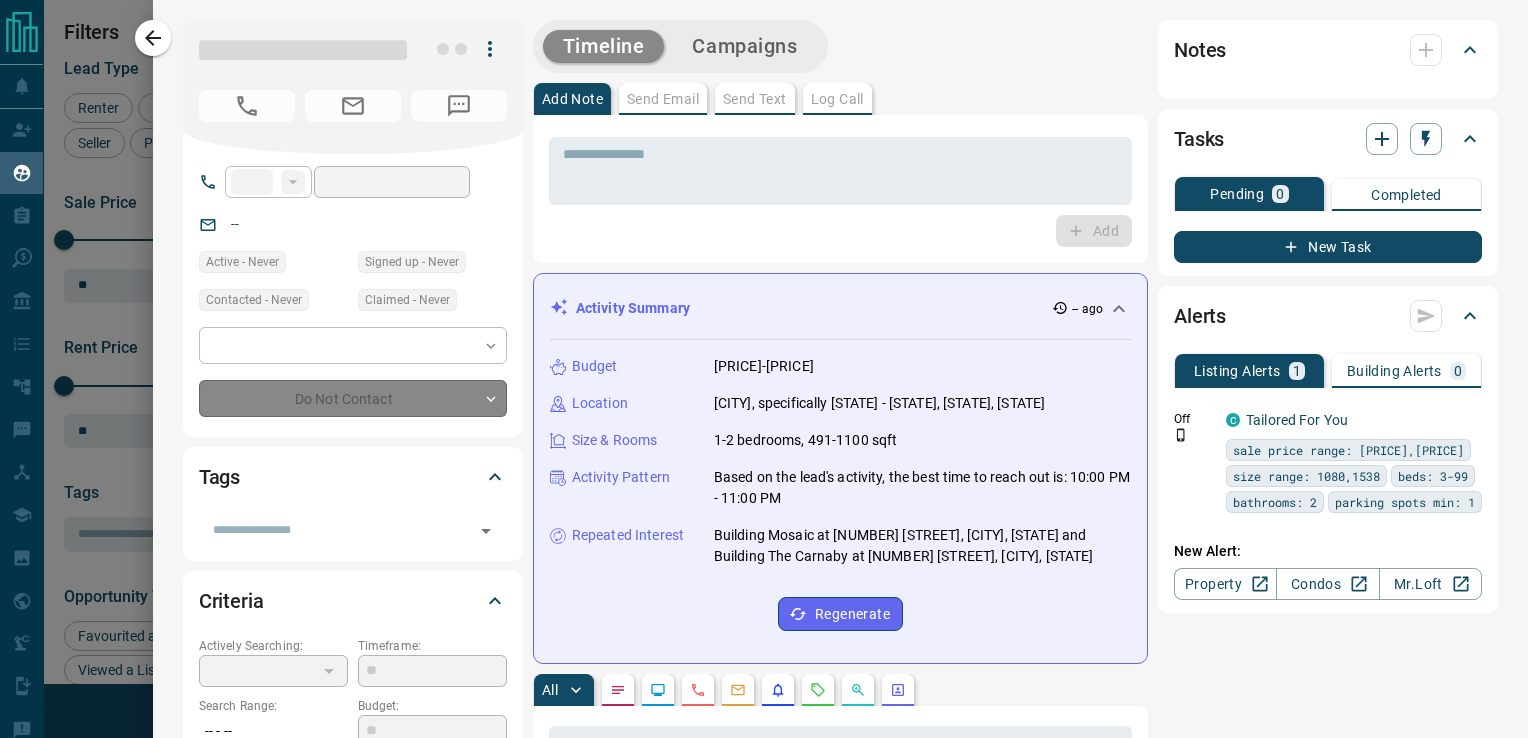 type on "**********" 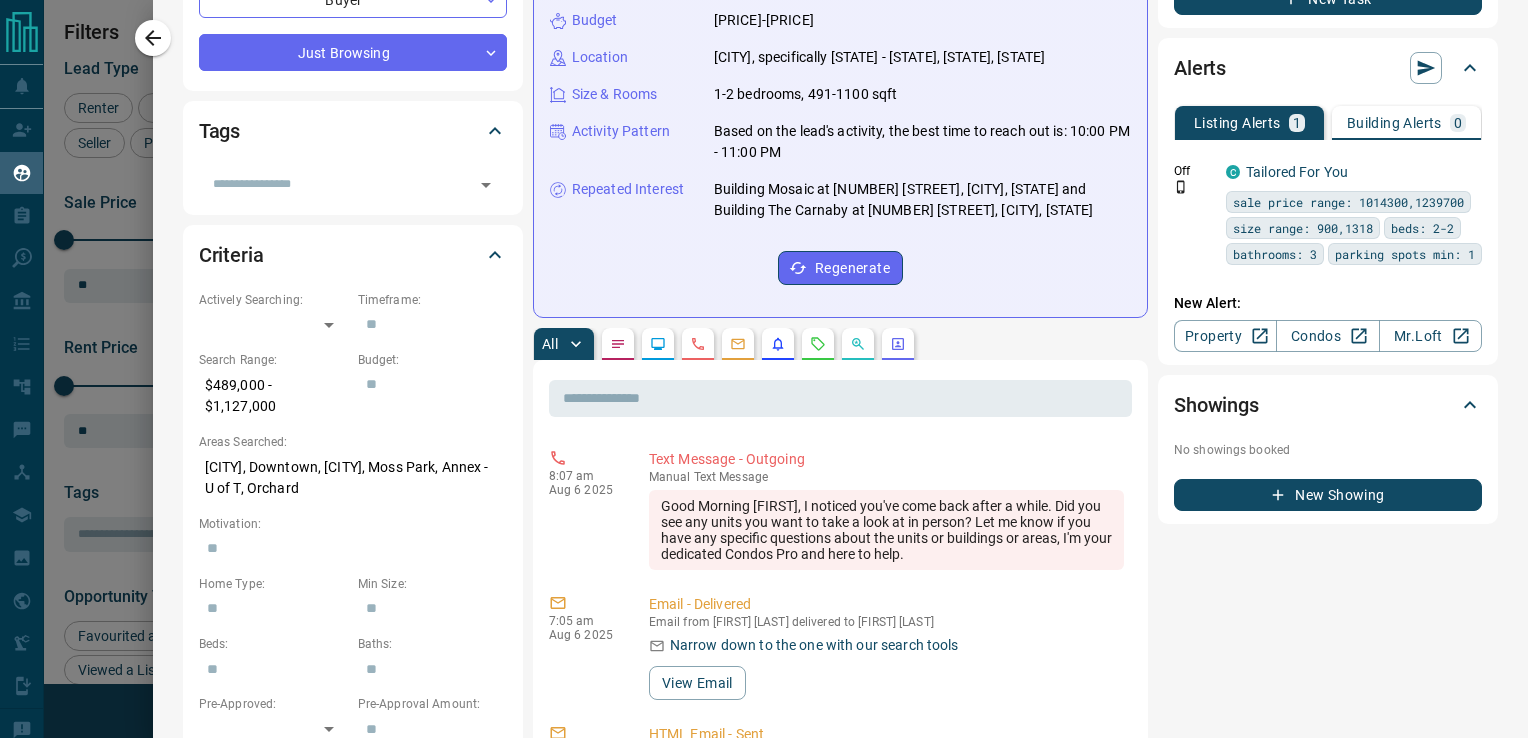 scroll, scrollTop: 0, scrollLeft: 0, axis: both 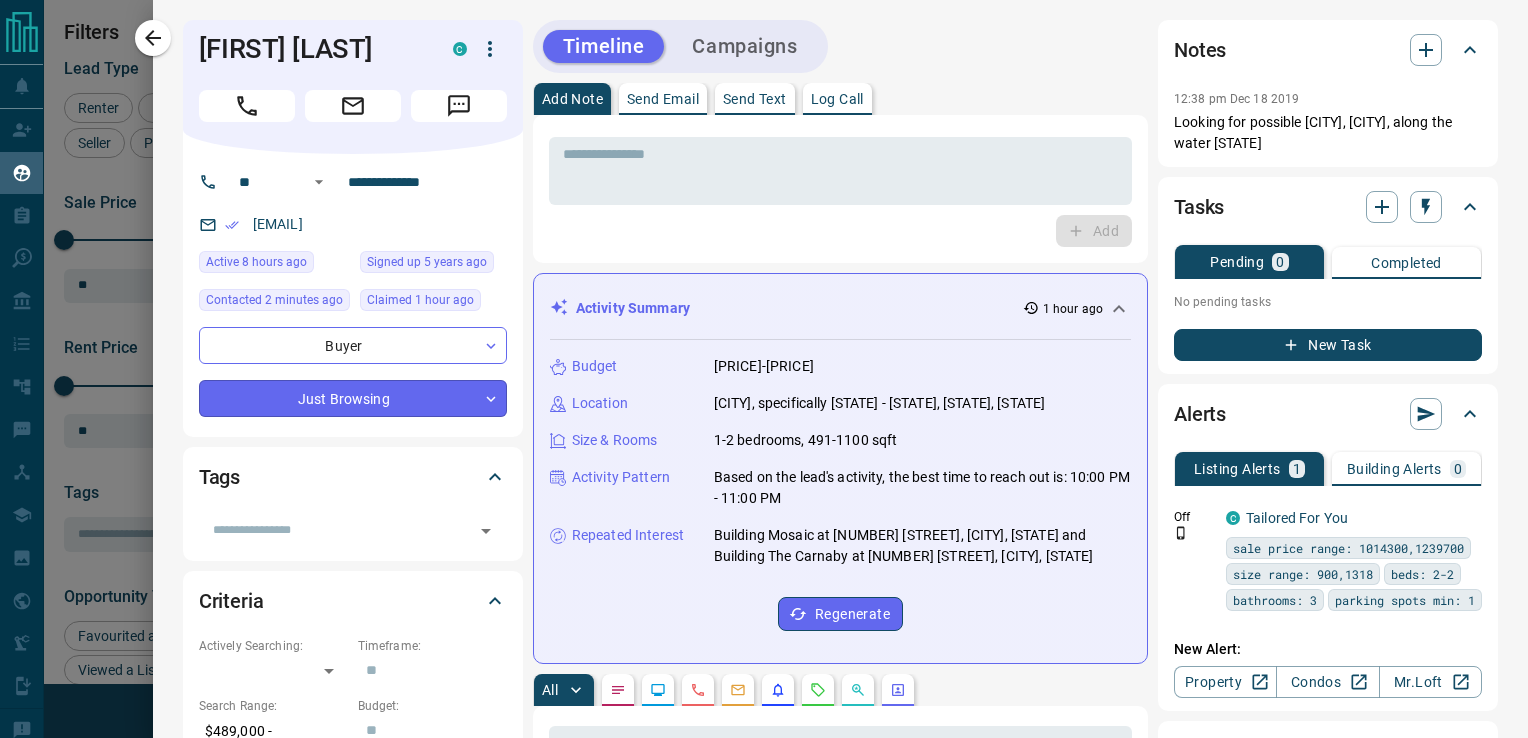 click on "Lead Transfers Claim Leads My Leads Tasks Opportunities Deals Campaigns Automations Messages Broker Bay Training Media Services Agent Resources Precon Worksheet Mobile Apps Disclosure Logout My Leads Filters 1 Manage Tabs New Lead All 2001 TBD 11 Do Not Contact - Not Responsive 1184 Bogus 14 Just Browsing 117 Criteria Obtained 32 Future Follow Up 43 Warm 63 HOT 3 Taken on Showings 17 Submitted Offer 2 Client 515 Name Details Last Active Claimed Date Status Tags [FIRST] [LAST] Buyer C $0 - $3K [CITY], [CITY] [TIME] ago Contacted in [TIME] ago Signed up [YEARS] ago Not Responsive + [FIRST] [LAST] Buyer C $489K - $1M [CITY], [CITY], +1 [TIME] ago Contacted in [TIME] ago Signed up [YEARS] ago Just Browsing + [FIRST] [LAST] Renter C $3K - $3K [CITY], [CITY] [TIME] ago Contacted in [TIME] ago Signed up [YEARS] ago TBD + [FIRST] [LAST] Renter C $2K - $4K [CITY], [CITY] [TIME] ago Contacted in [TIME] ago Signed up [YEARS] ago TBD + [FIRST] [LAST] Renter C +" at bounding box center (764, 356) 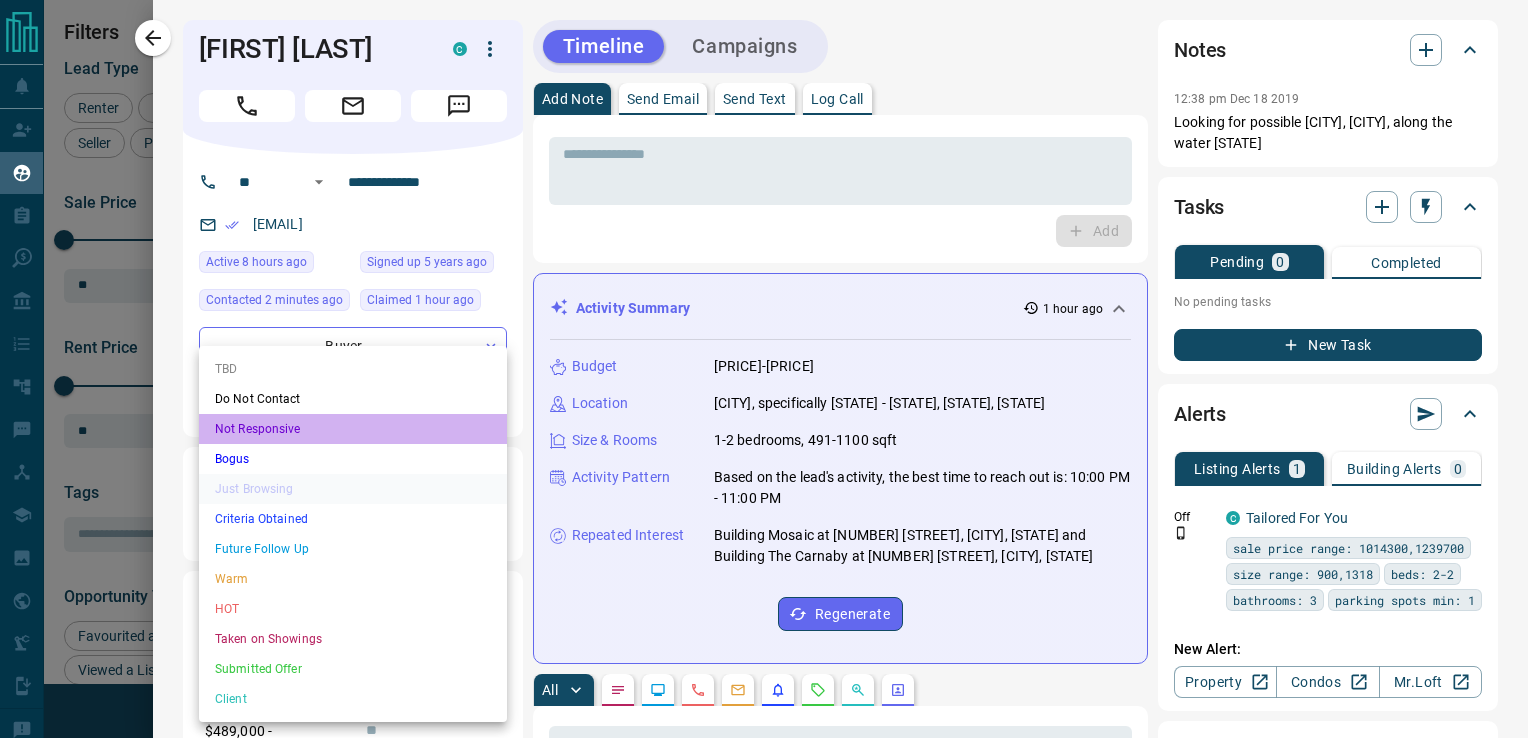 click on "Not Responsive" at bounding box center [353, 429] 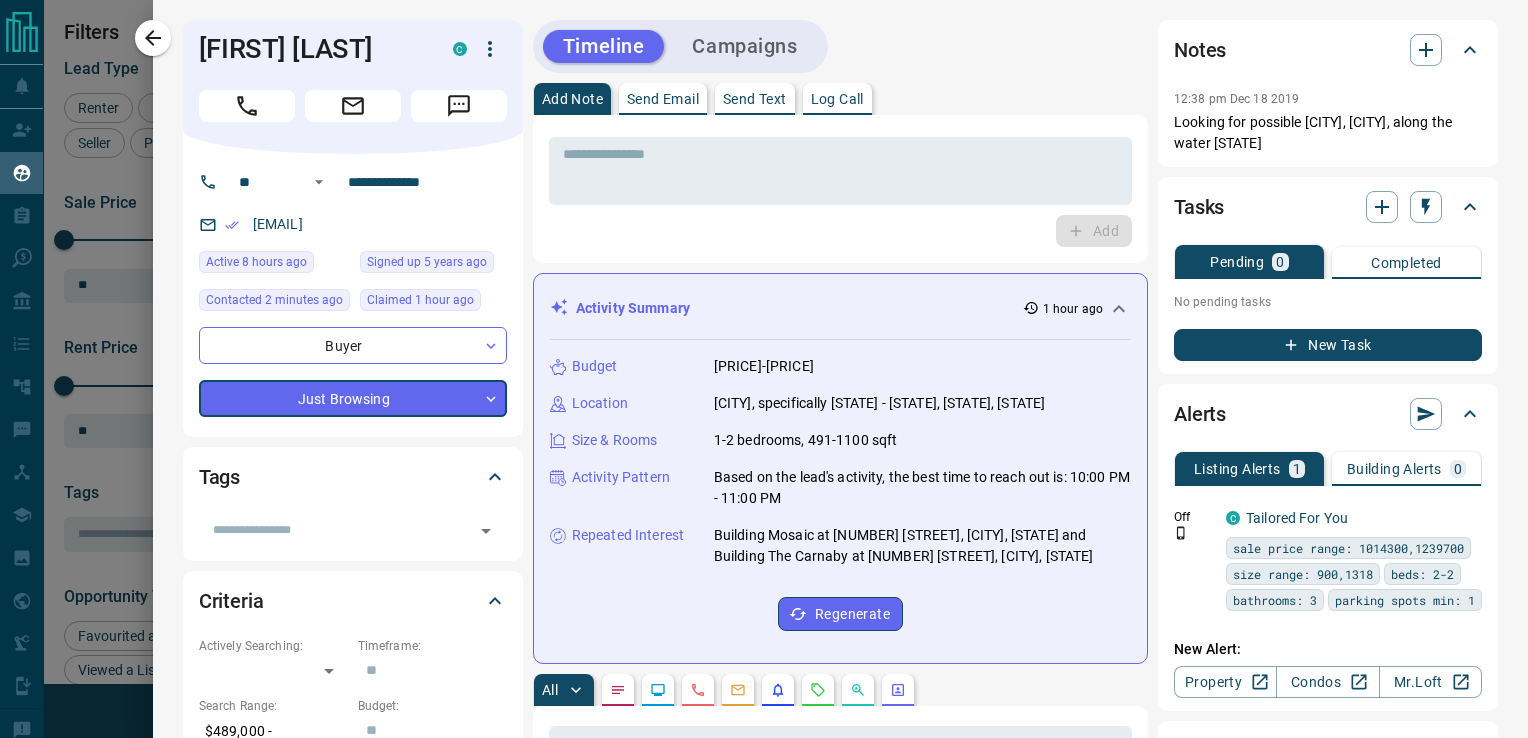 type on "*" 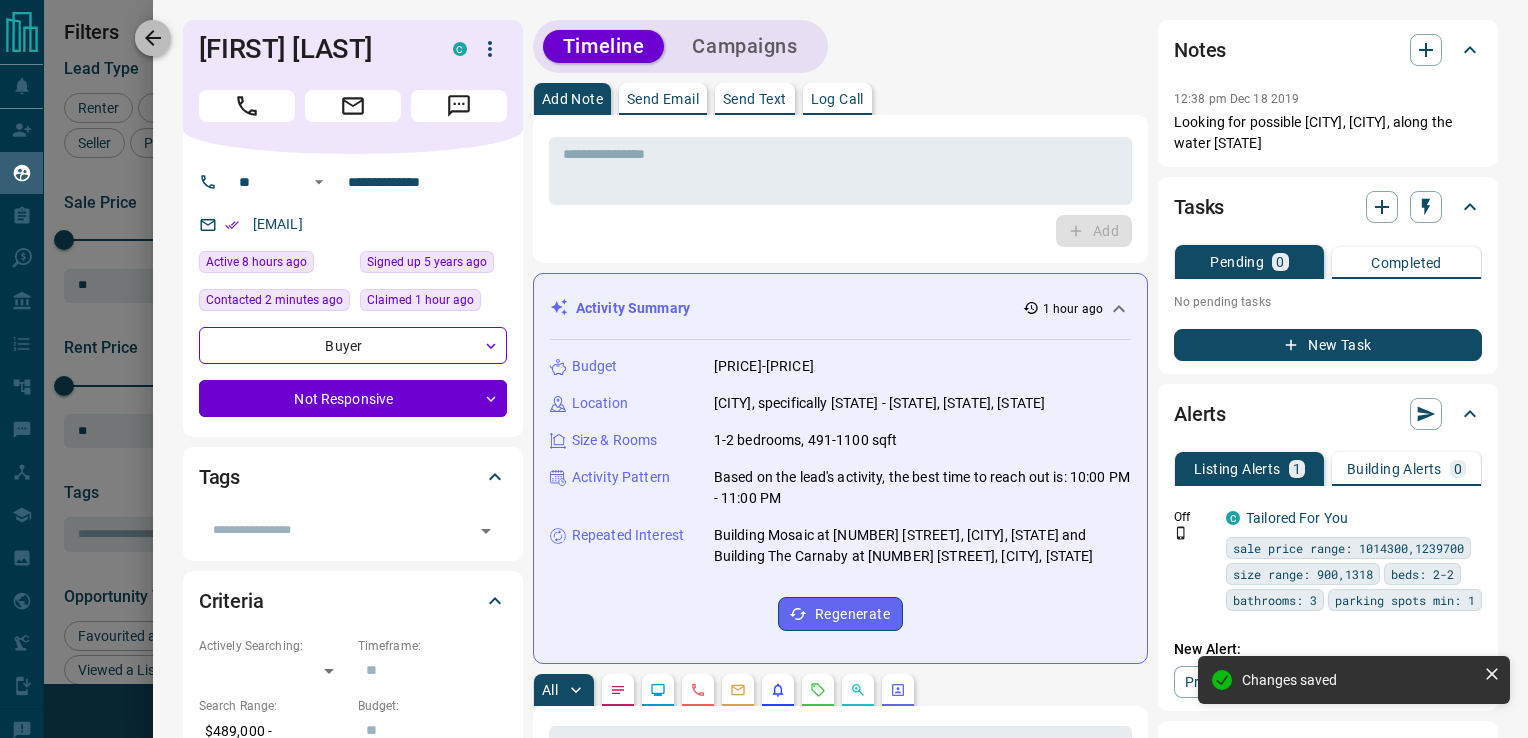 click 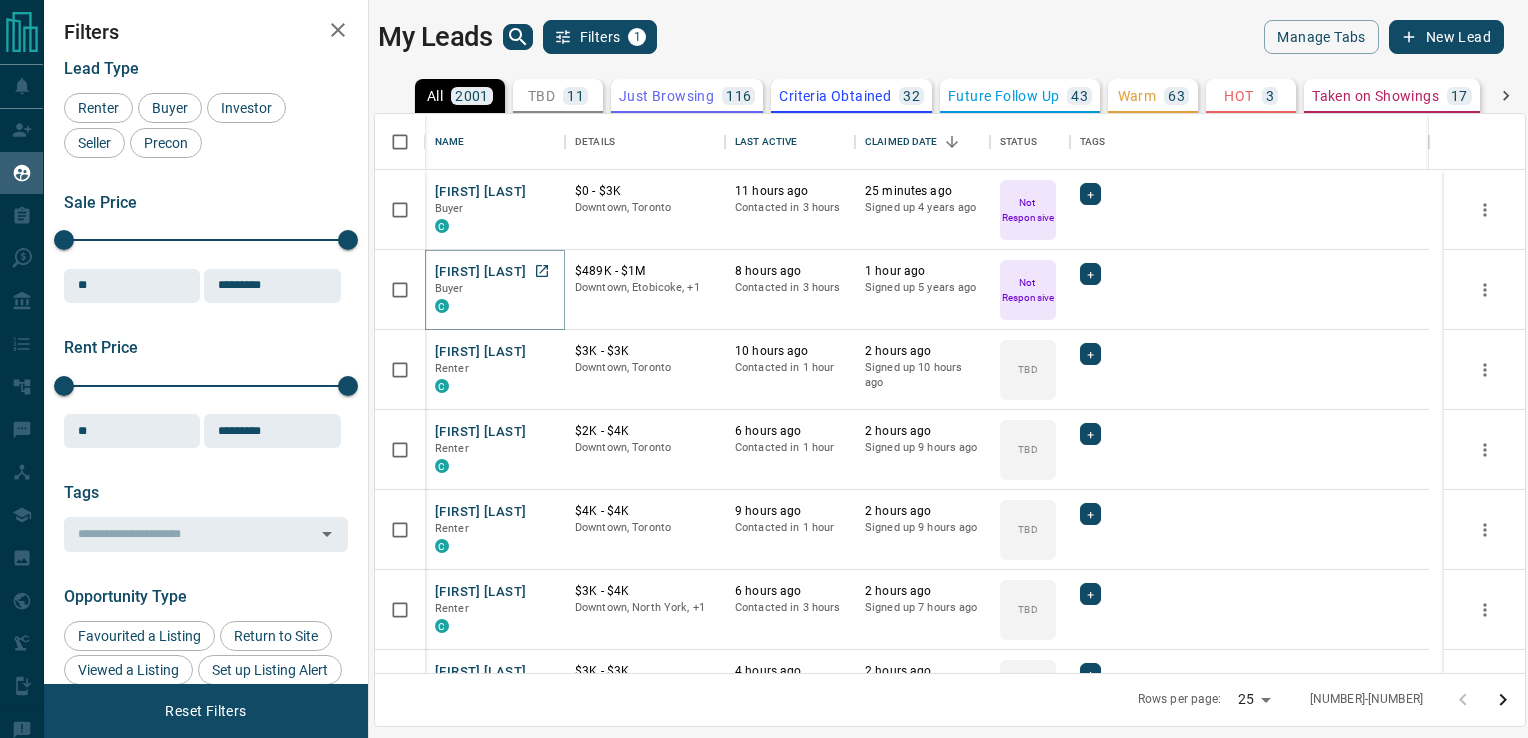 click on "[FIRST] [LAST]" at bounding box center [480, 272] 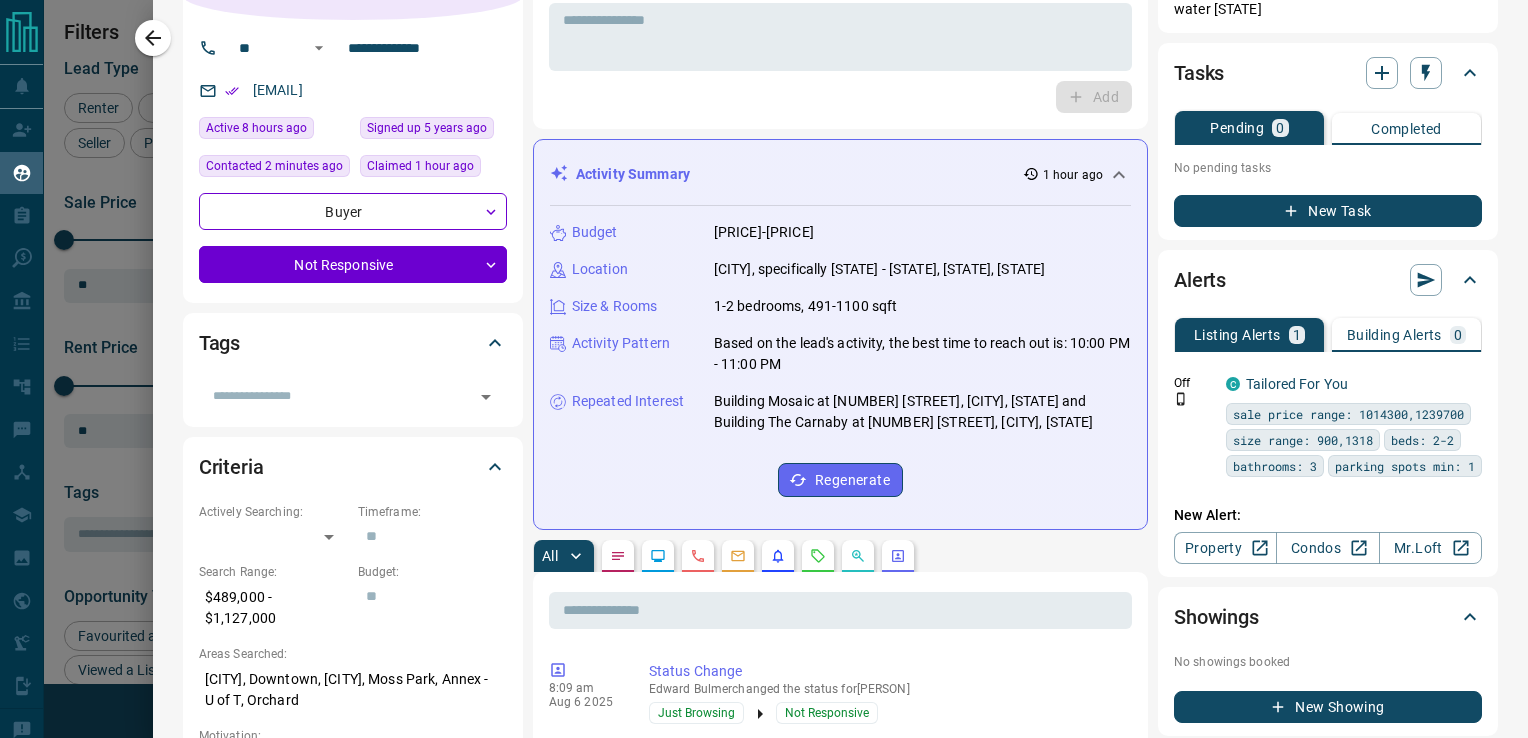 scroll, scrollTop: 1, scrollLeft: 0, axis: vertical 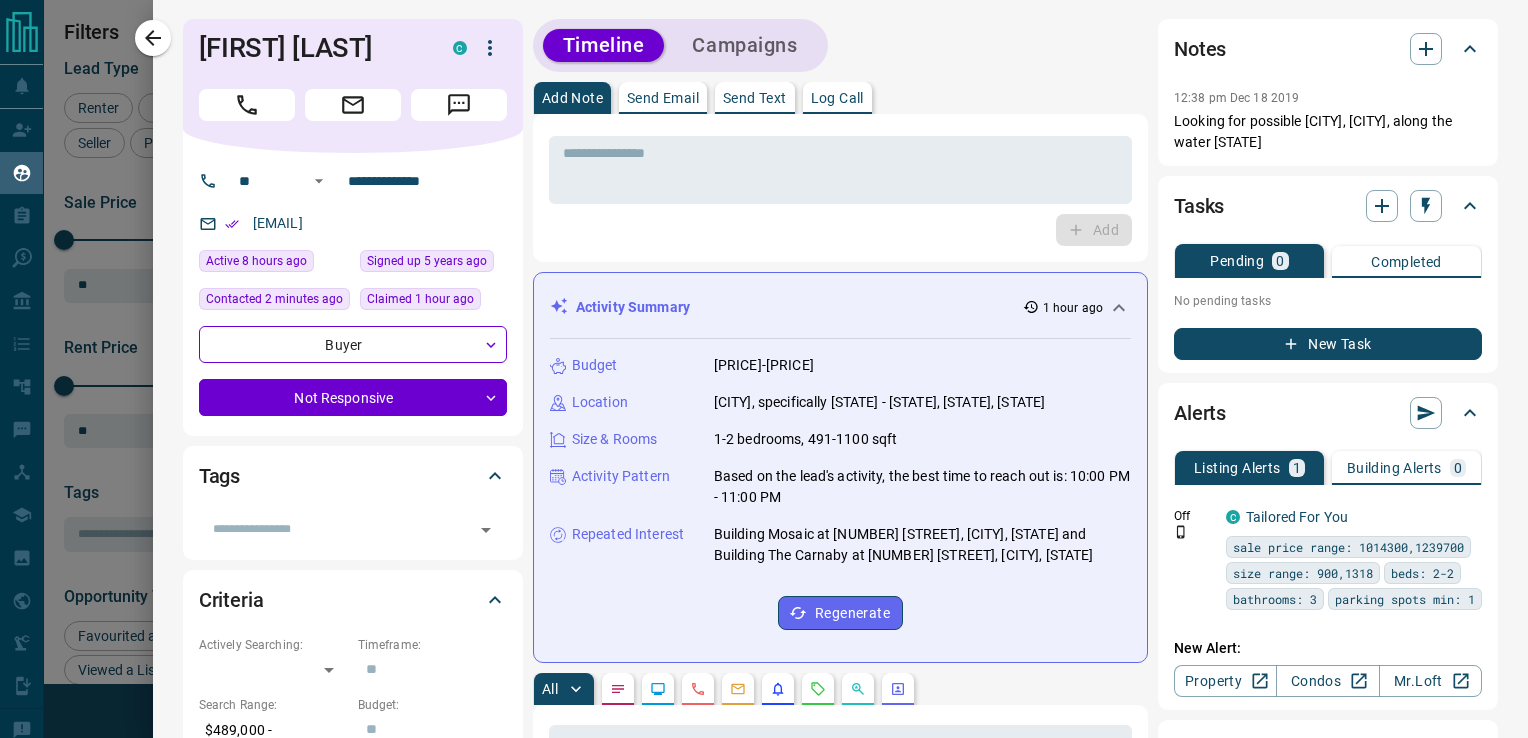 click 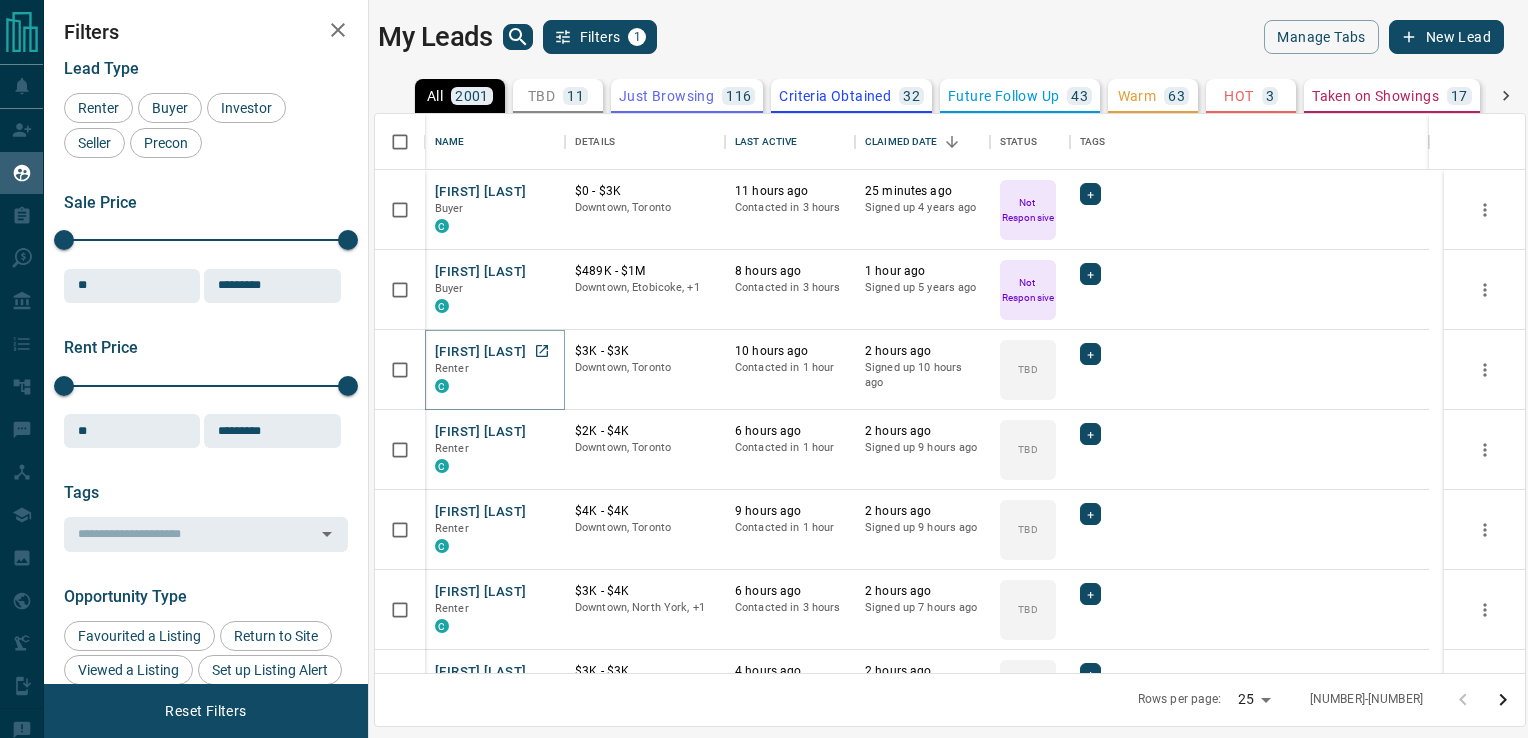 click on "[FIRST] [LAST]" at bounding box center (480, 352) 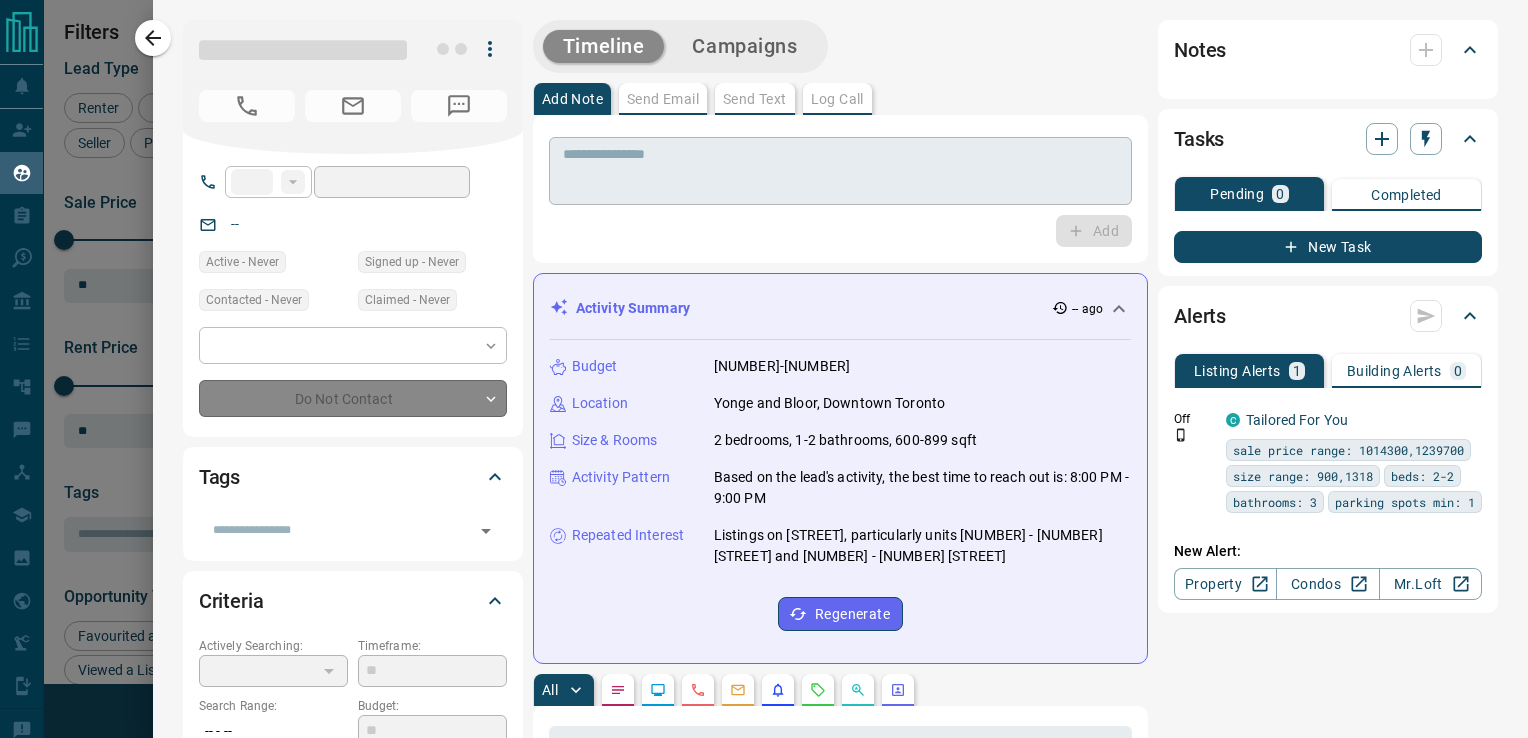 type on "**" 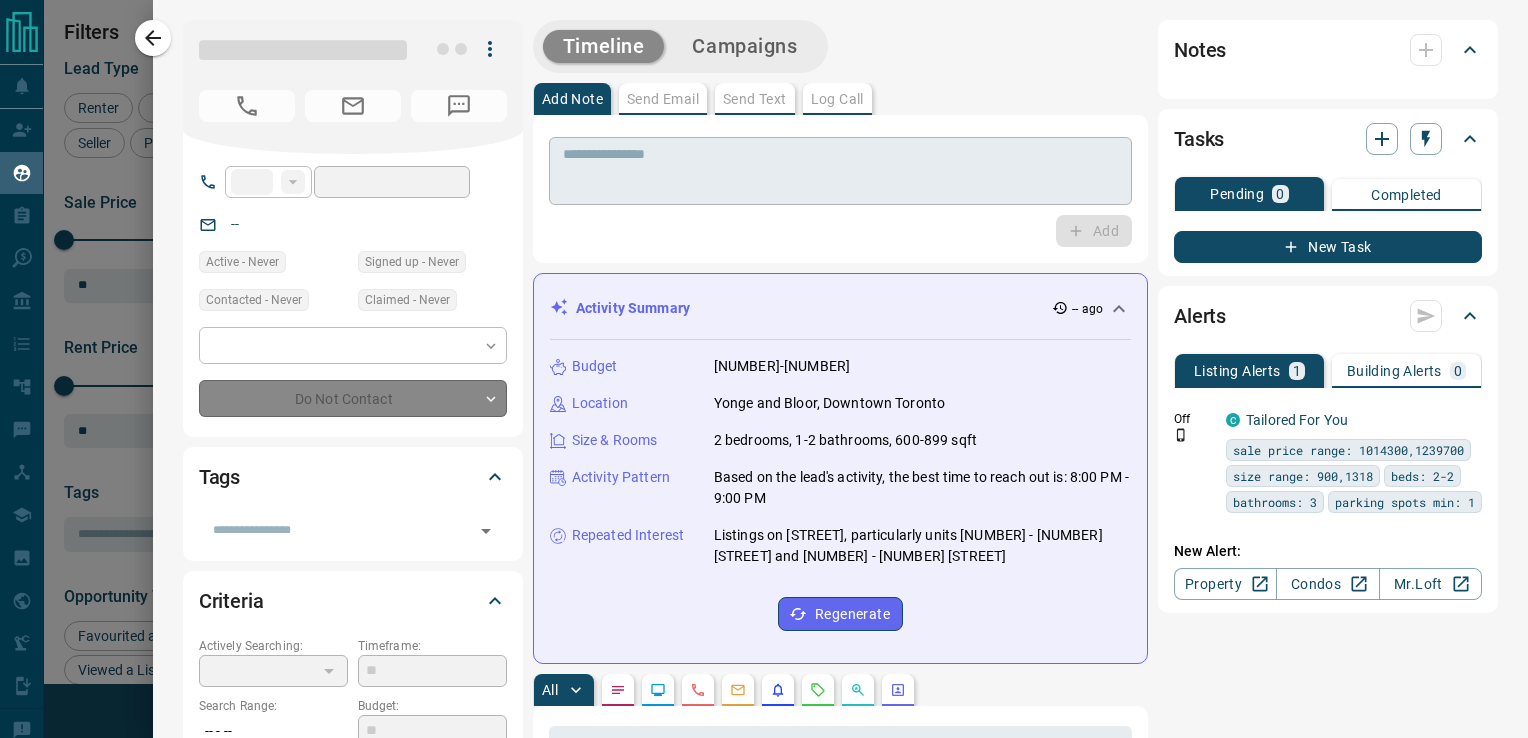 type on "**********" 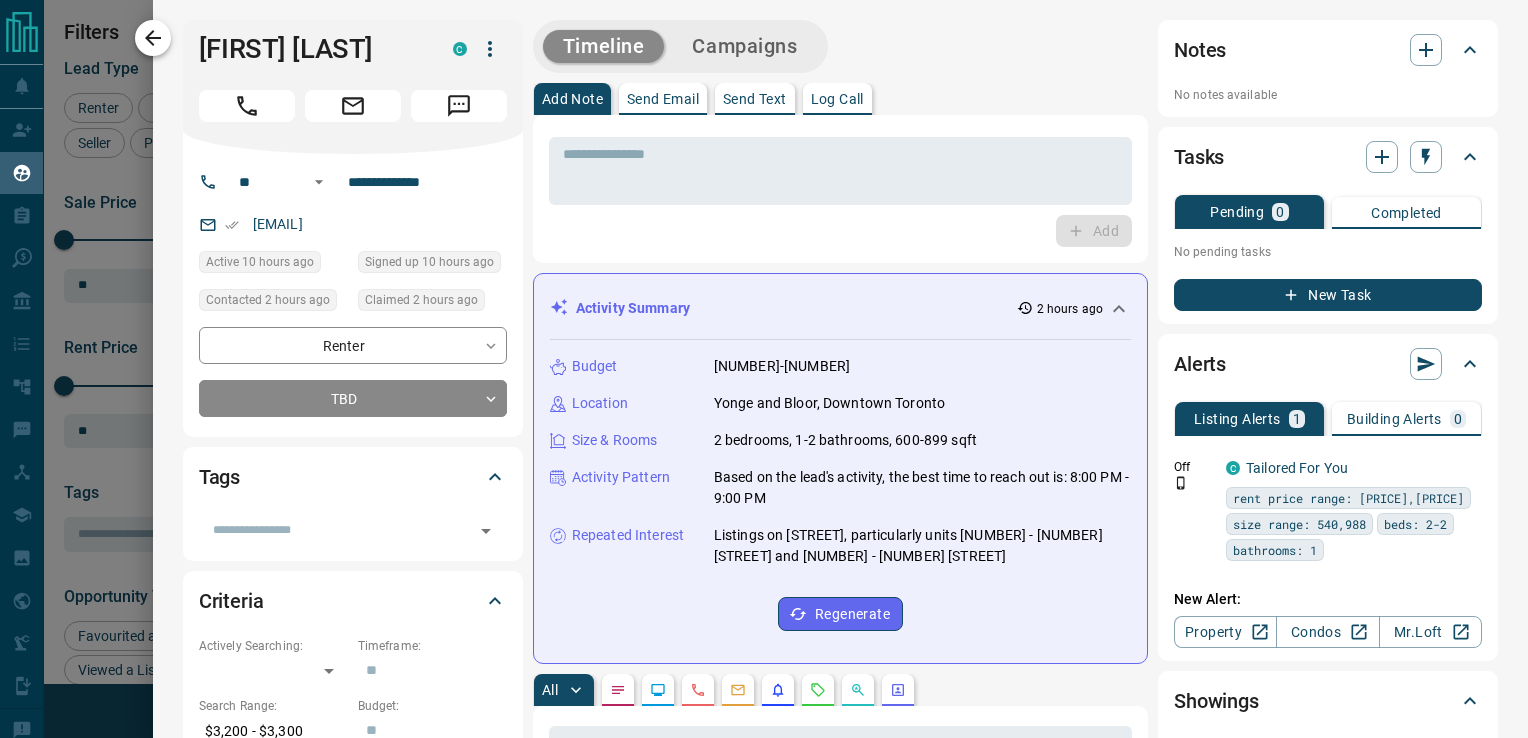 click 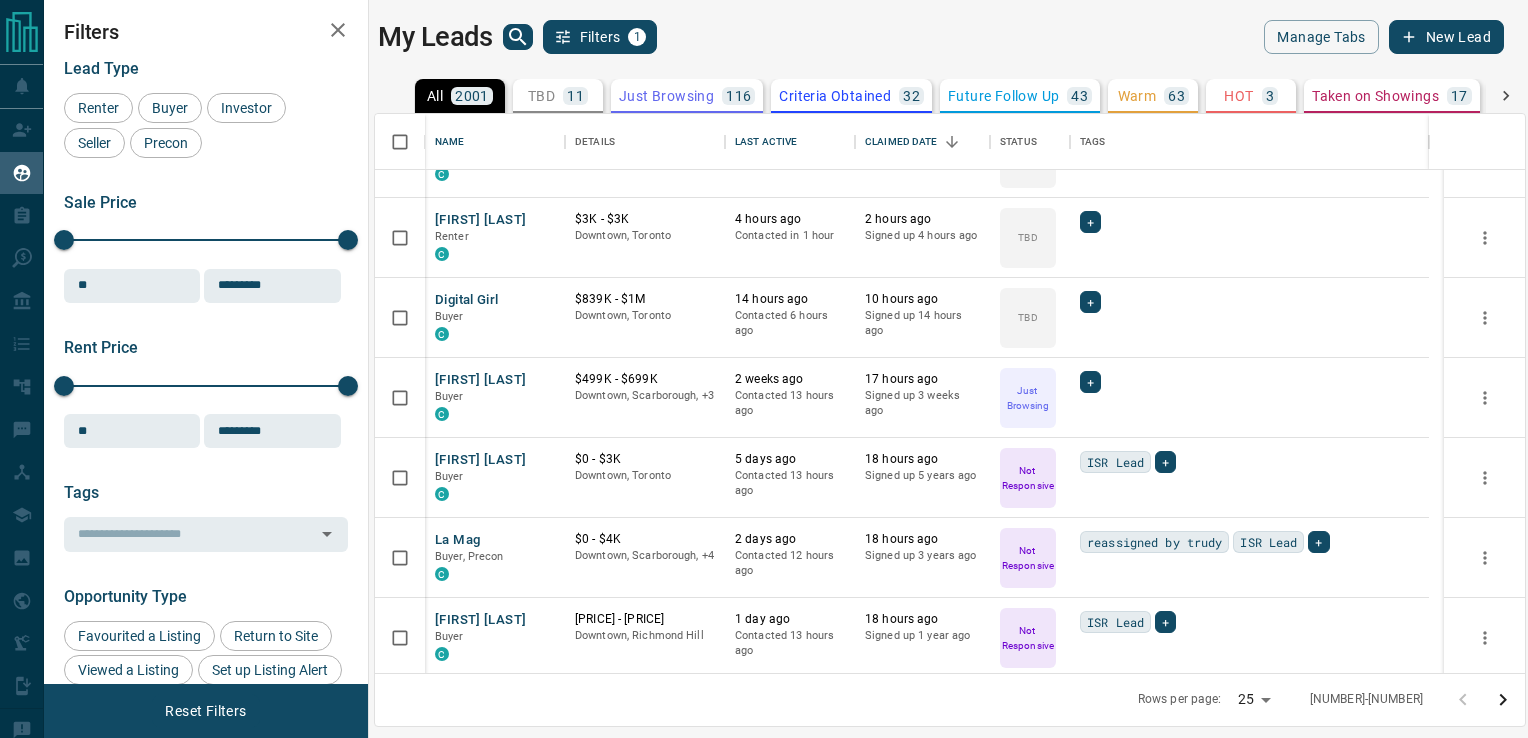 scroll, scrollTop: 448, scrollLeft: 0, axis: vertical 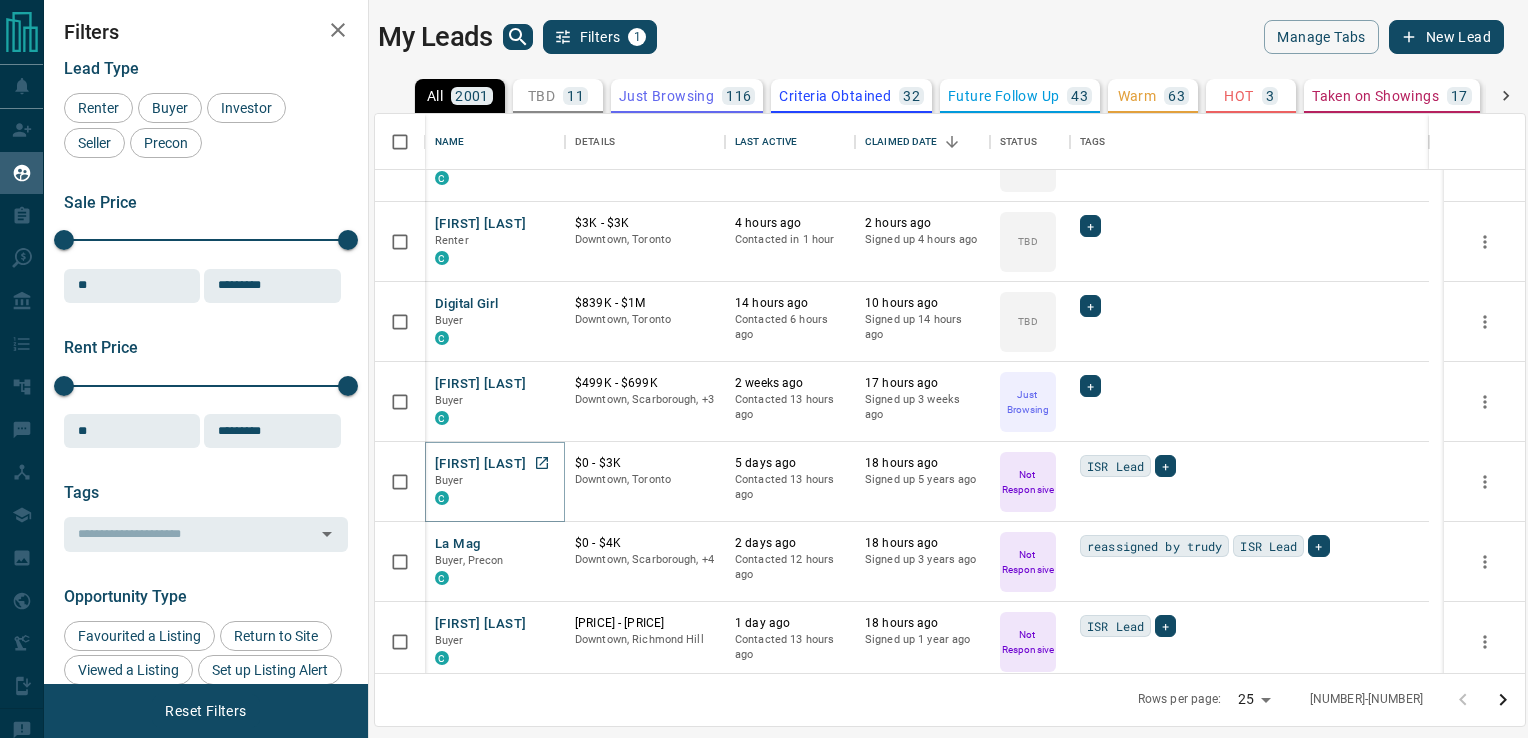 click on "[FIRST] [LAST]" at bounding box center [480, 464] 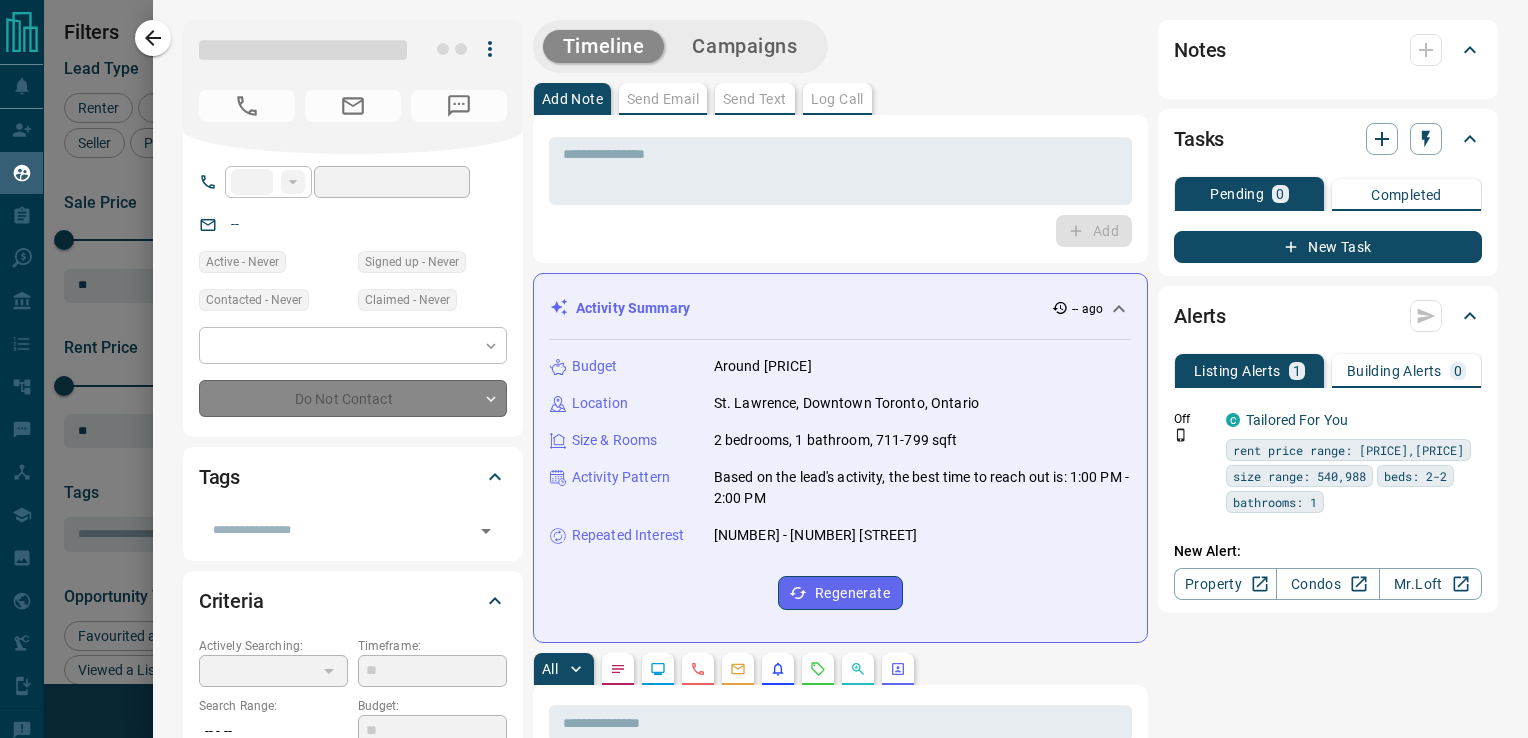 type on "**" 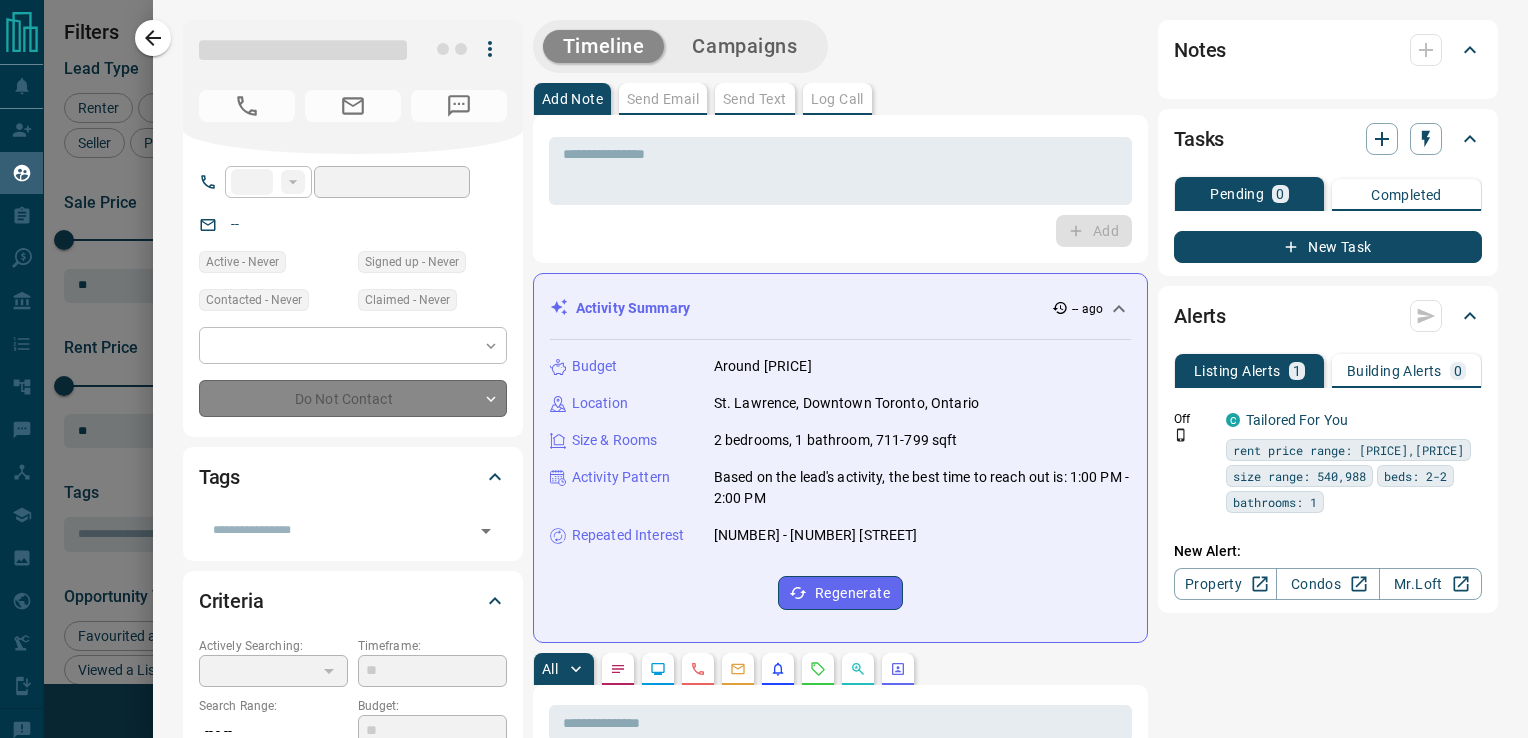type on "**********" 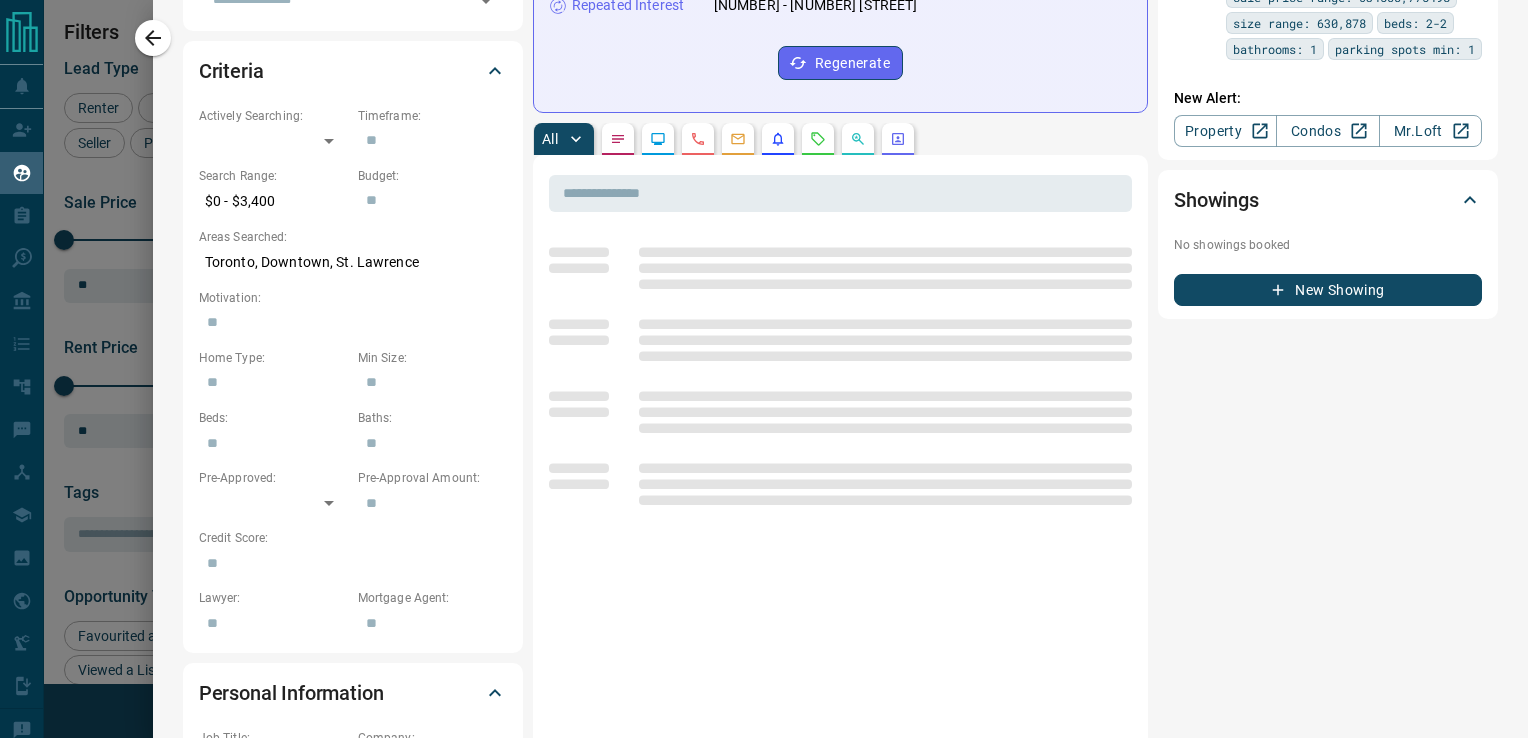 scroll, scrollTop: 577, scrollLeft: 0, axis: vertical 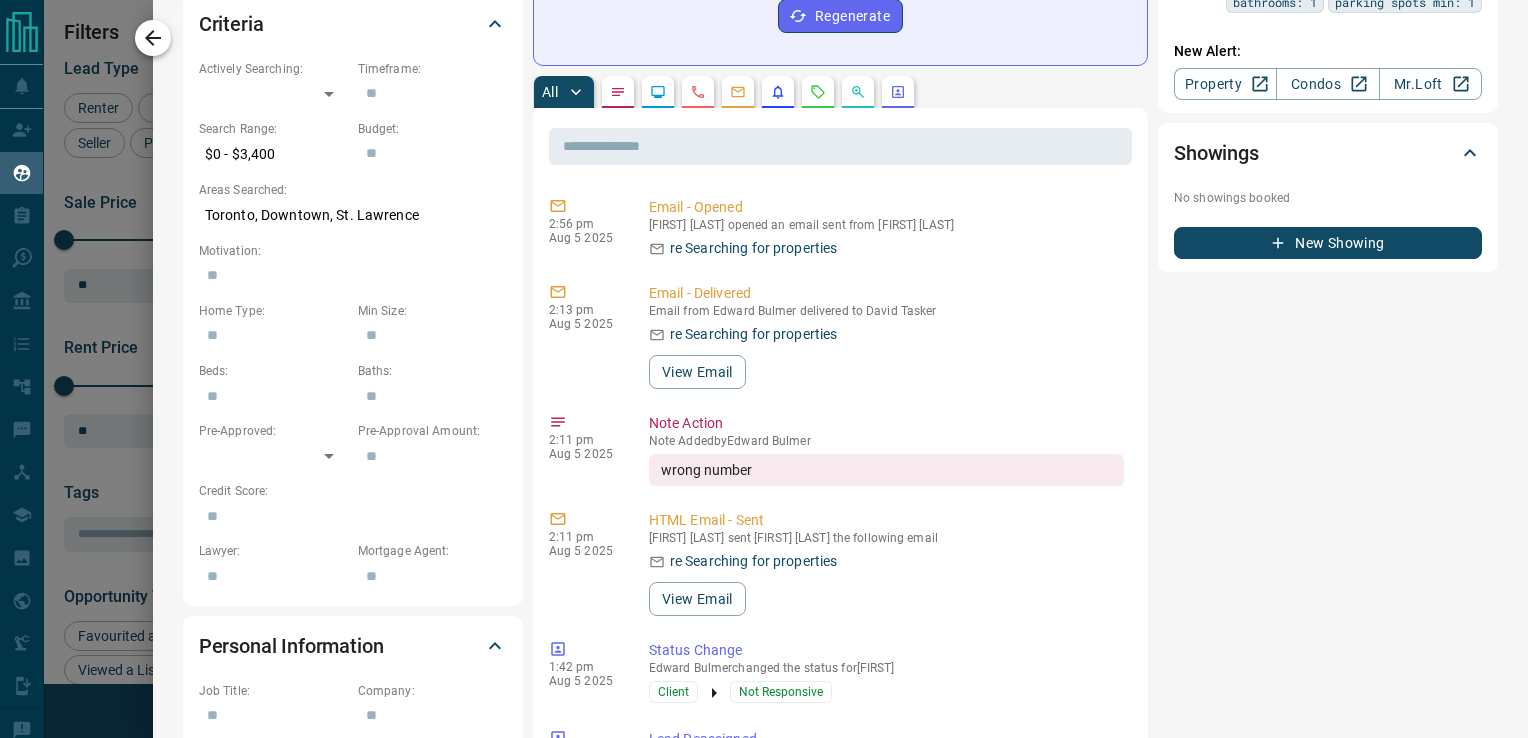 click 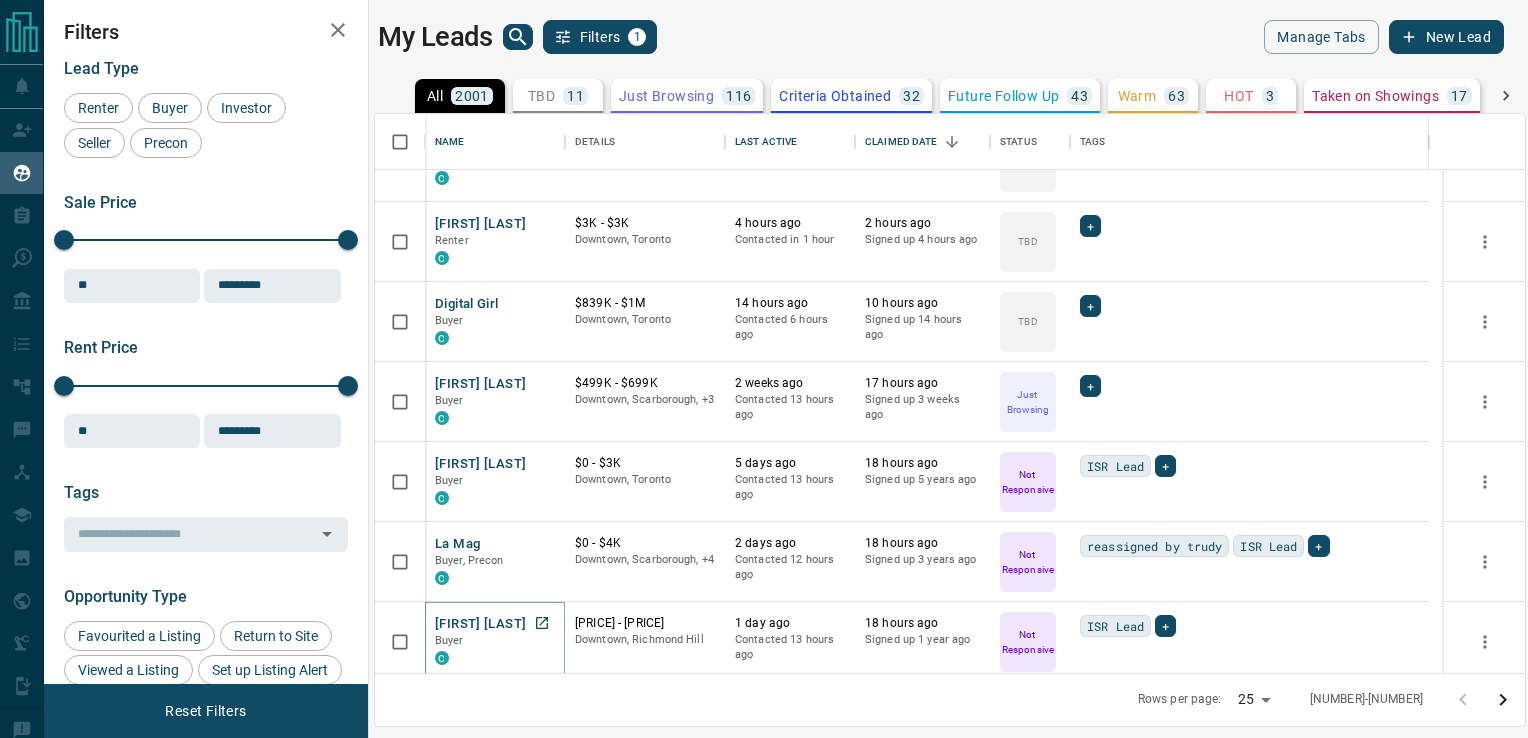 click on "[FIRST] [LAST]" at bounding box center (480, 624) 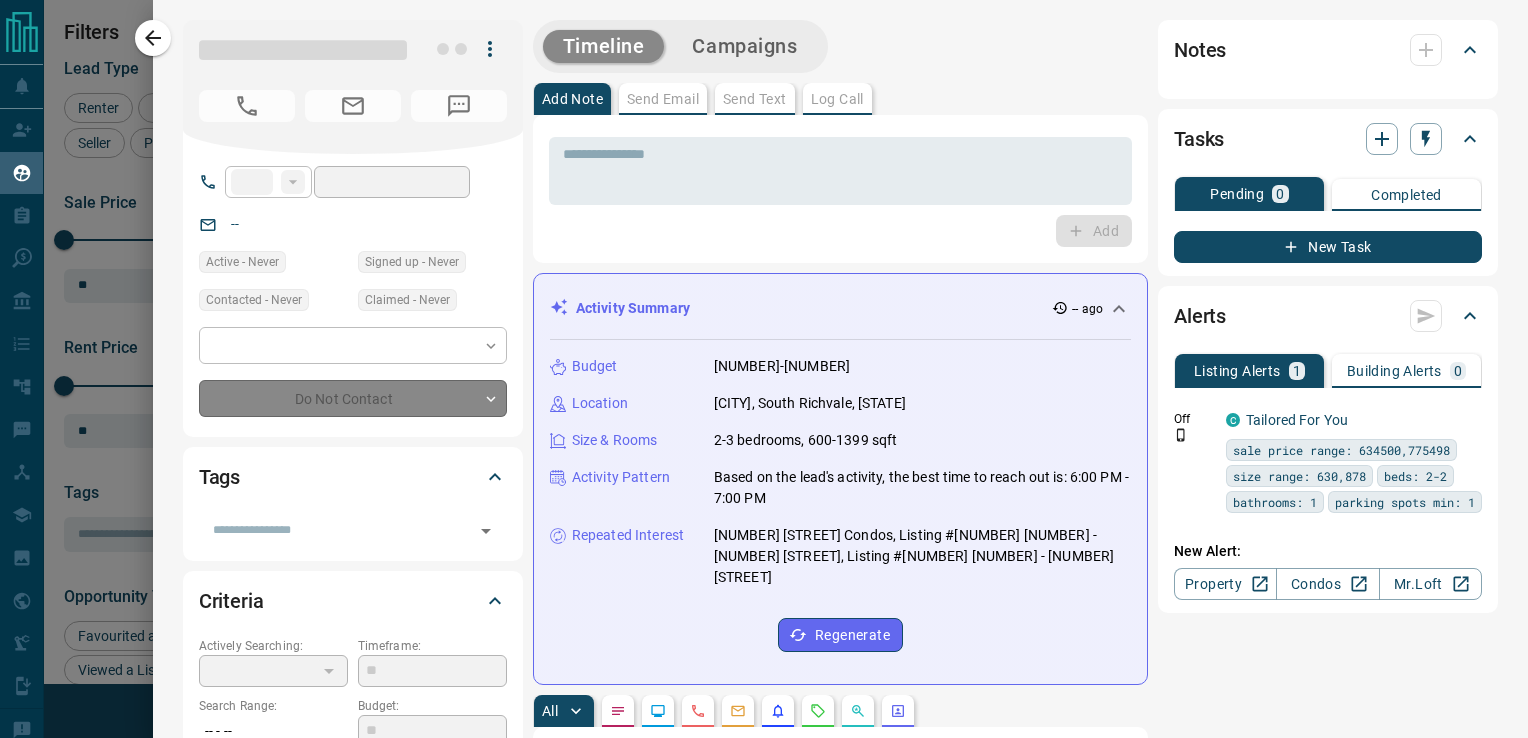 type on "**" 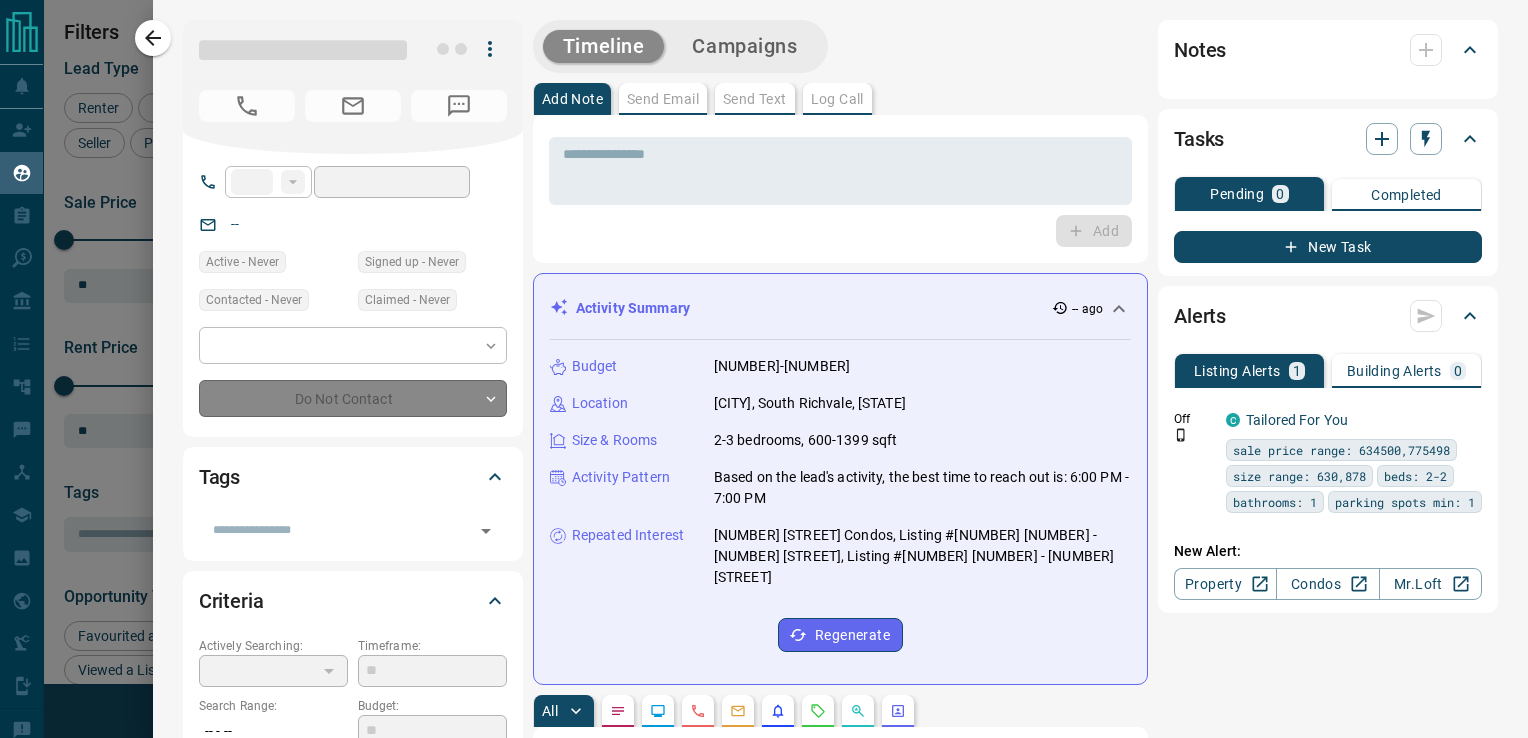 type on "**********" 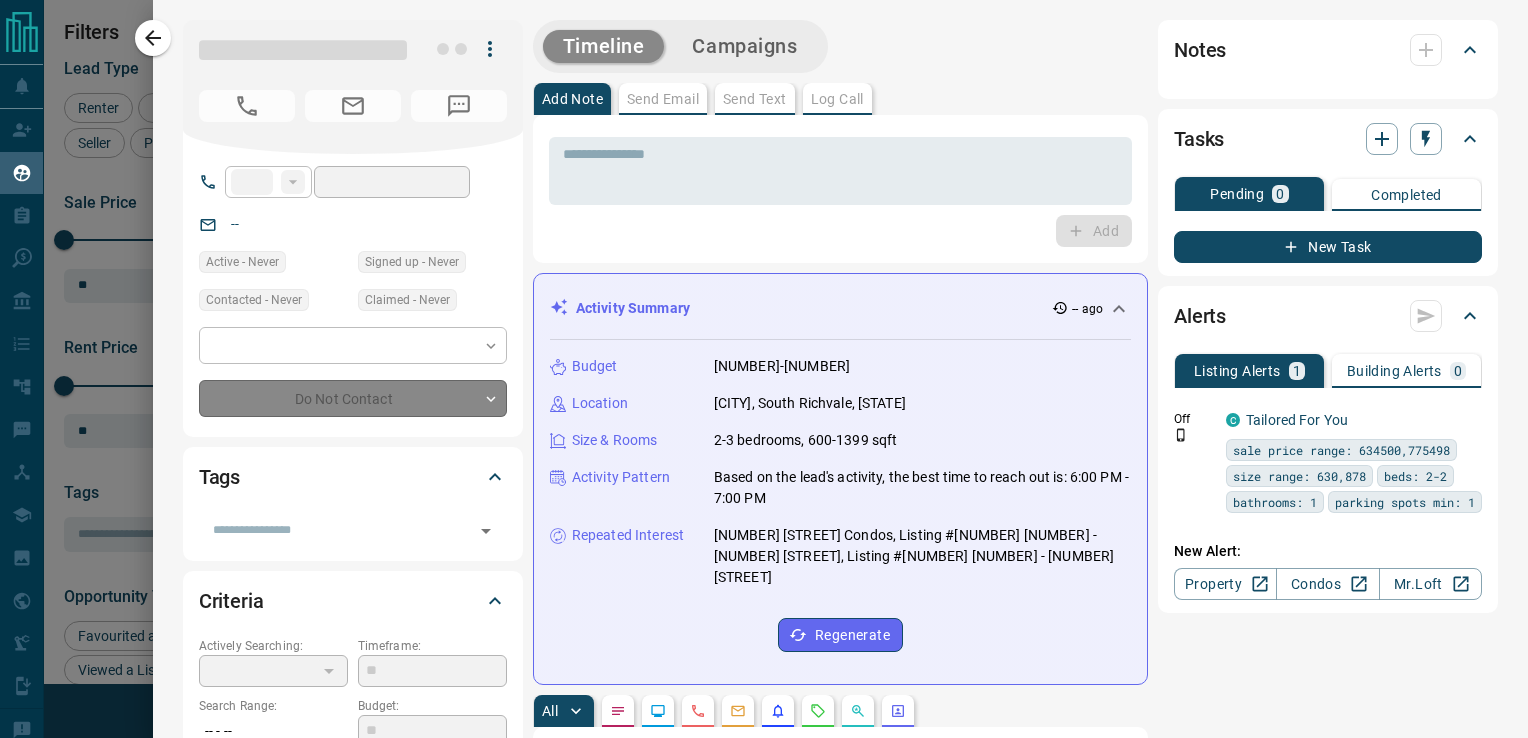 type on "**********" 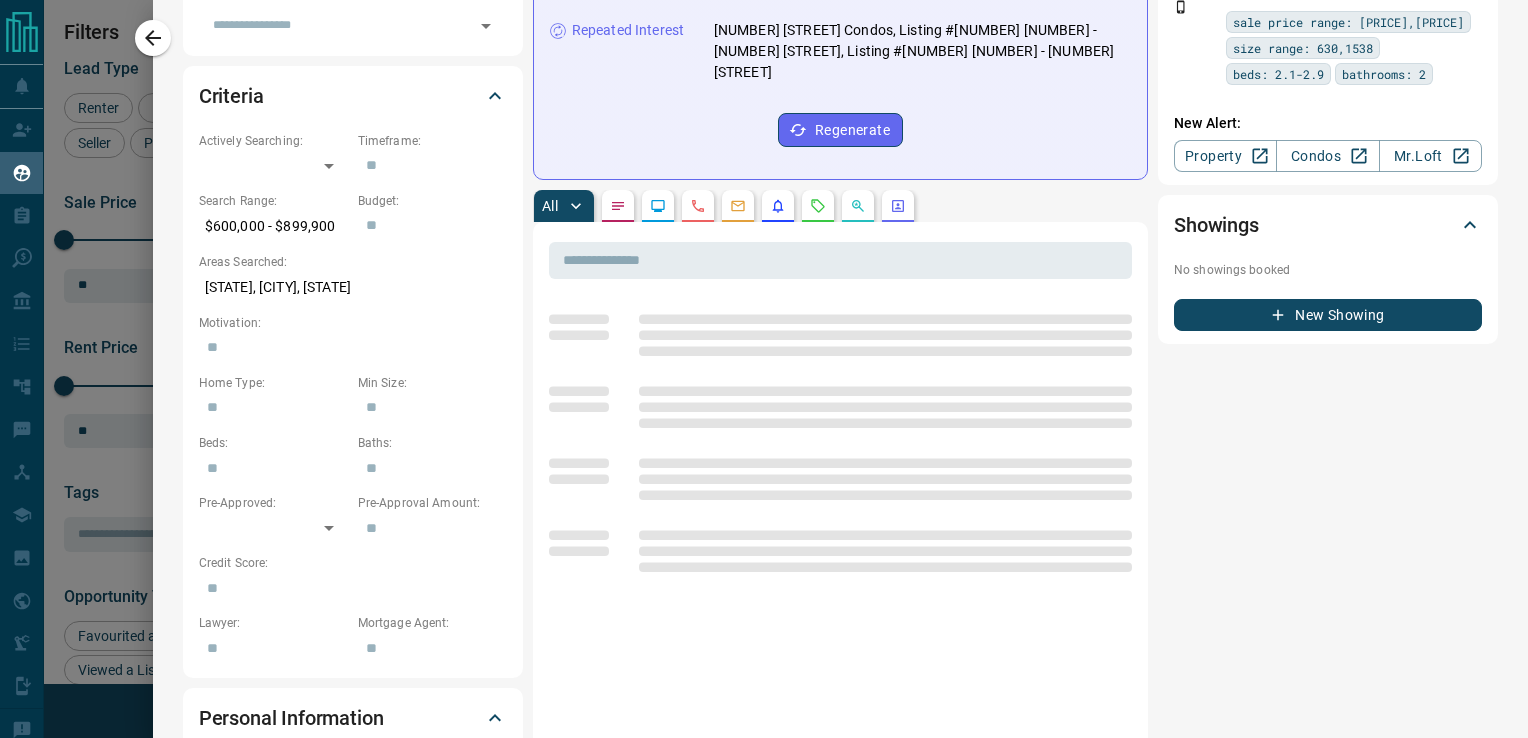 scroll, scrollTop: 508, scrollLeft: 0, axis: vertical 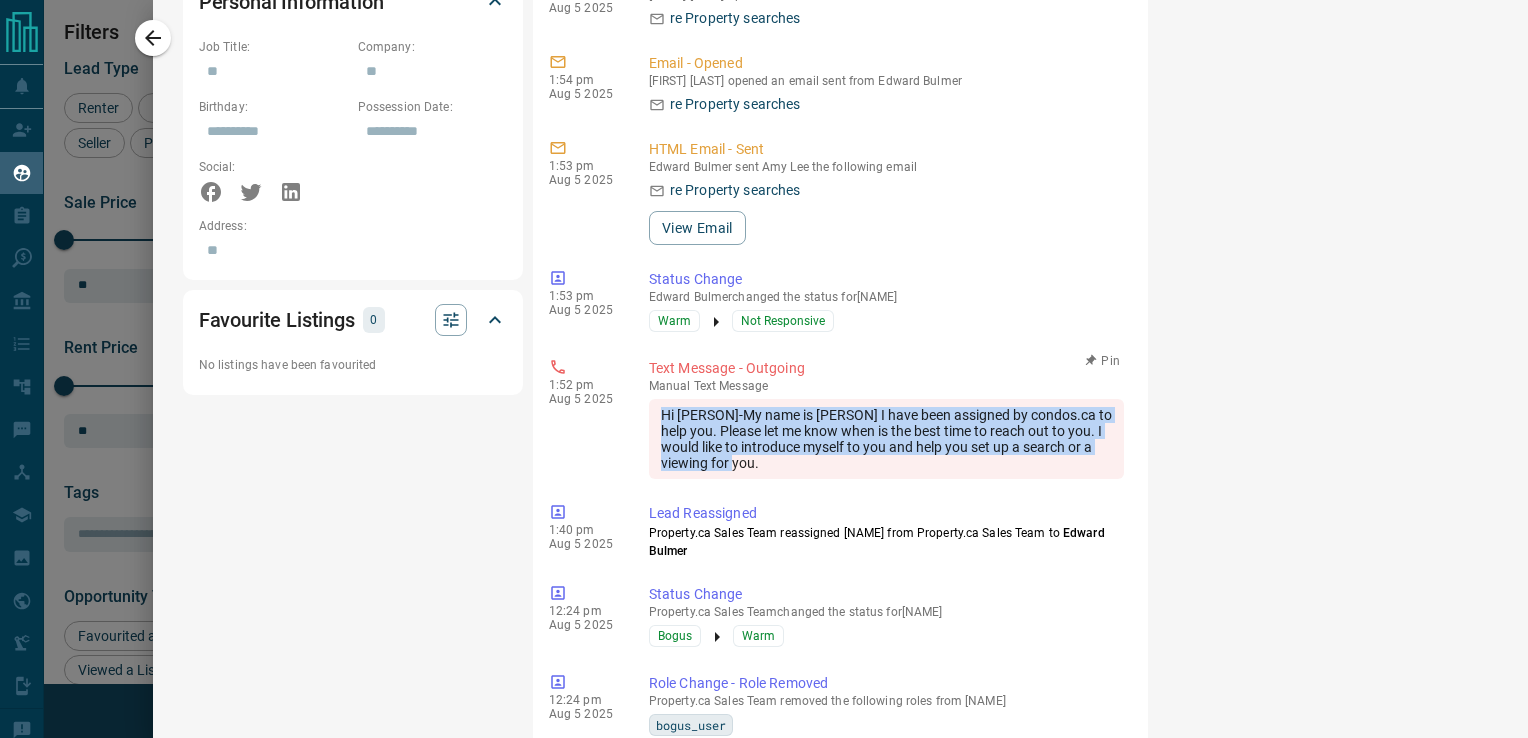 drag, startPoint x: 836, startPoint y: 453, endPoint x: 670, endPoint y: 402, distance: 173.65771 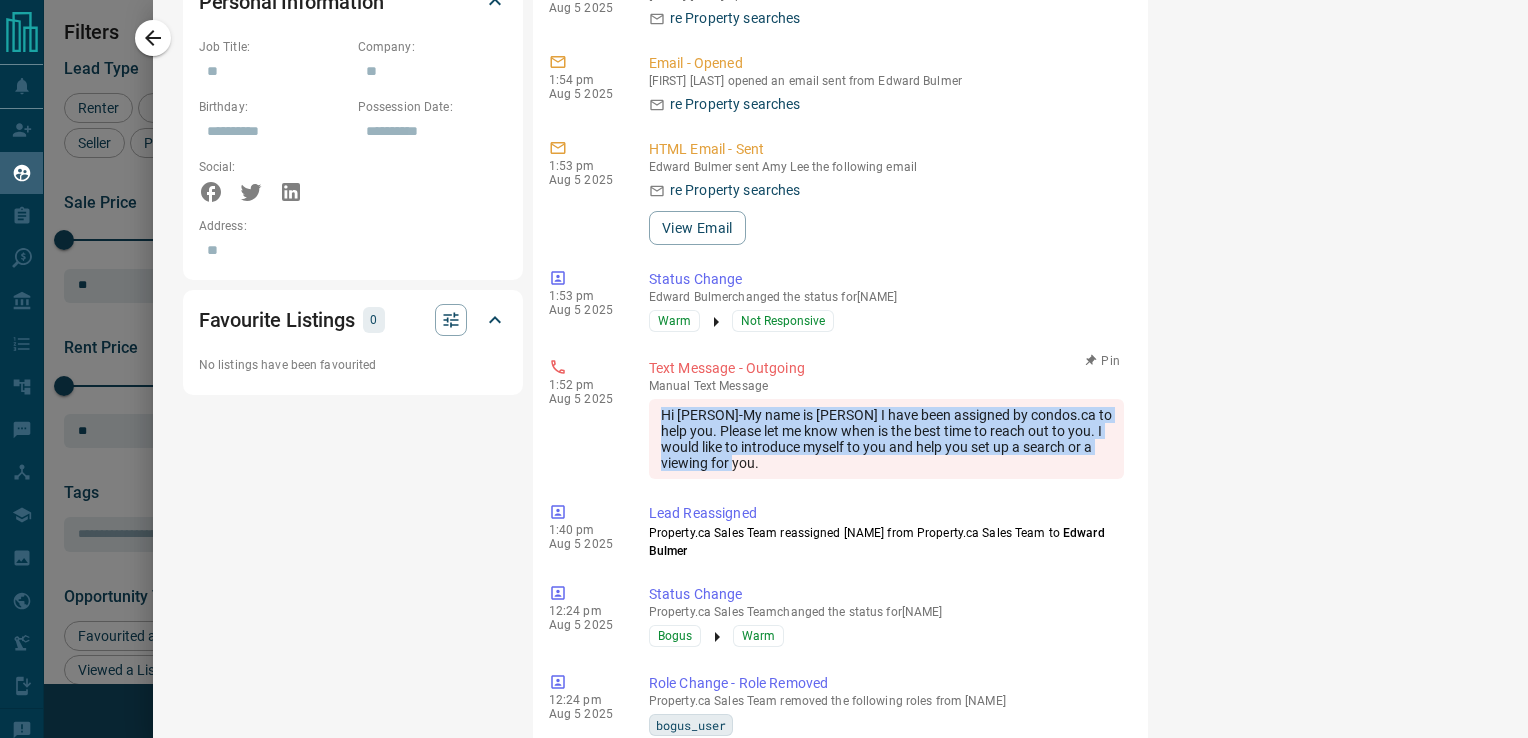 click on "1:52 pm Aug 5 2025 Text Message - Outgoing manual   Text Message   Hi [FIRST]-My name is [FIRST] [LAST] I have been assigned by condos.ca to help you. Please let me know when is the best time to reach out to you. I would like to introduce myself to you and help you set up a search or a viewing for you. Pin" at bounding box center (840, 418) 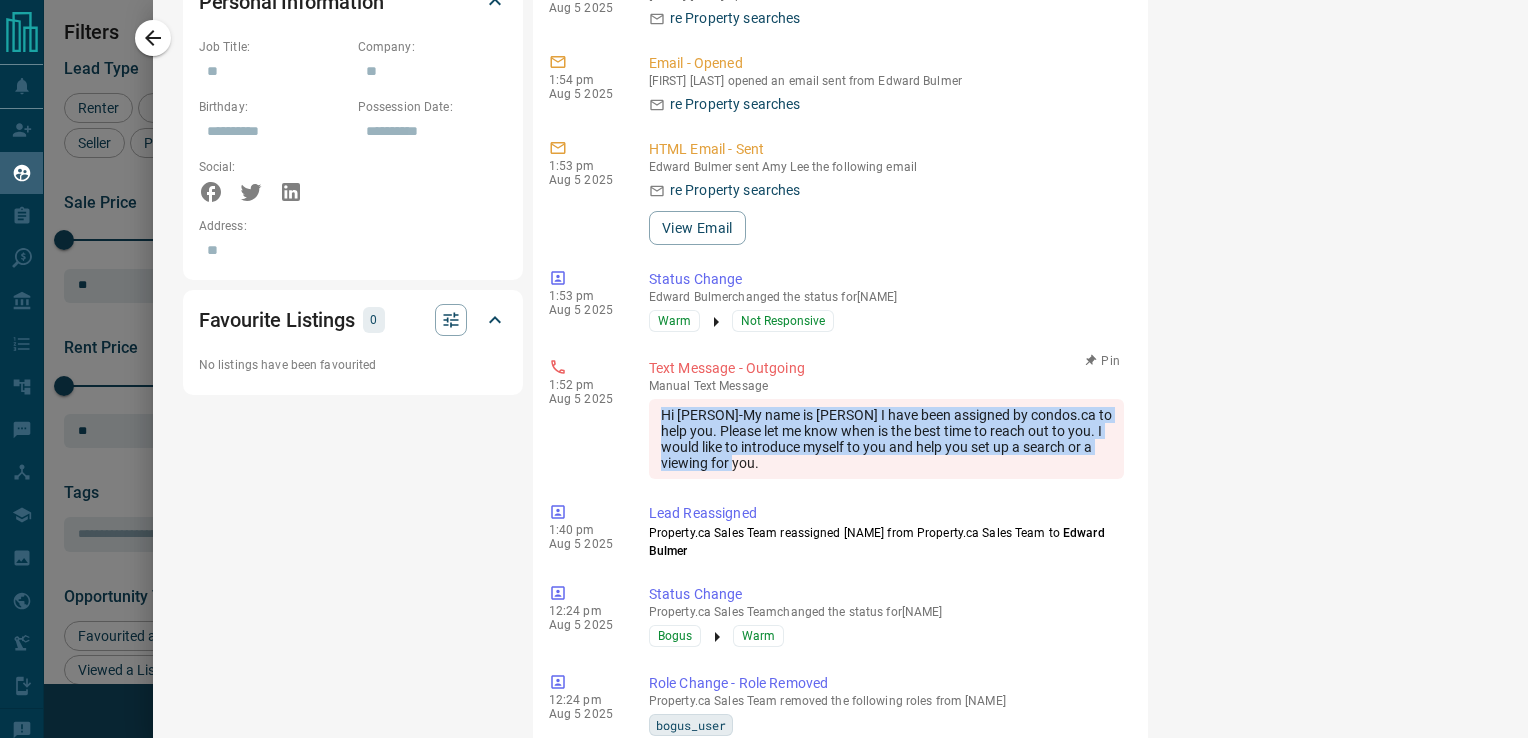 drag, startPoint x: 670, startPoint y: 402, endPoint x: 704, endPoint y: 403, distance: 34.0147 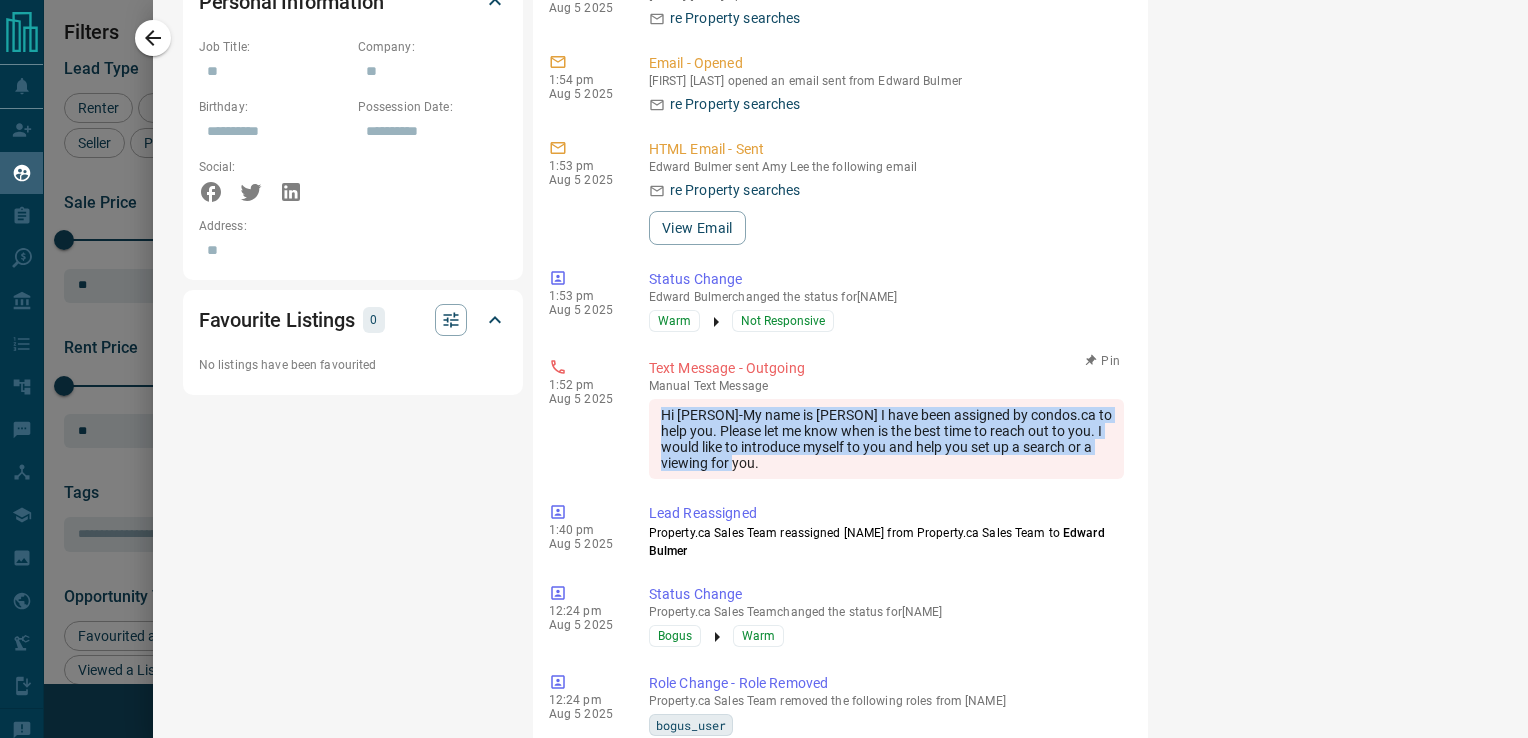 copy on "Hi [PERSON]-My name is [PERSON] I have been assigned by condos.ca to help you. Please let me know when is the best time to reach out to you. I would like to introduce myself to you and help you set up a search or a viewing for you." 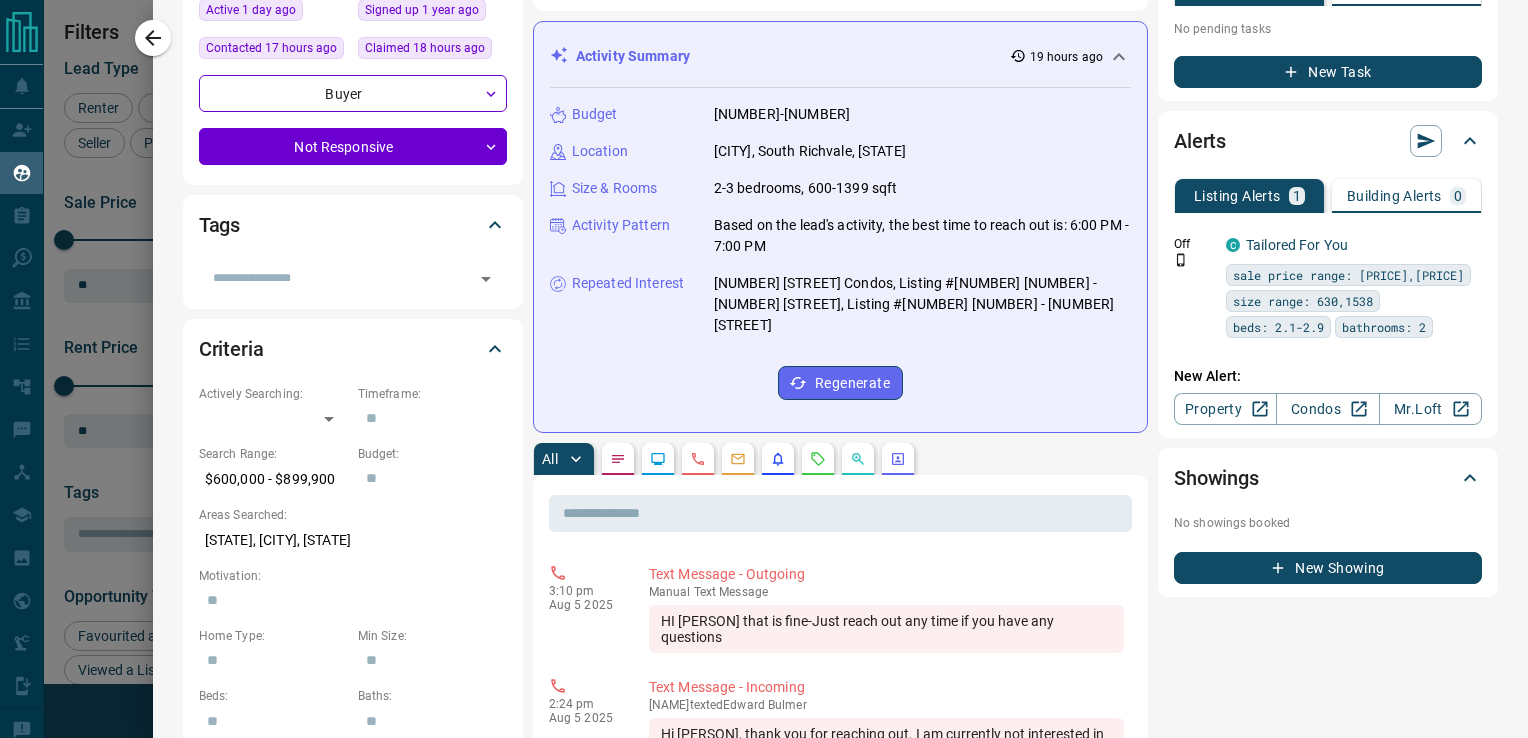 scroll, scrollTop: 1221, scrollLeft: 0, axis: vertical 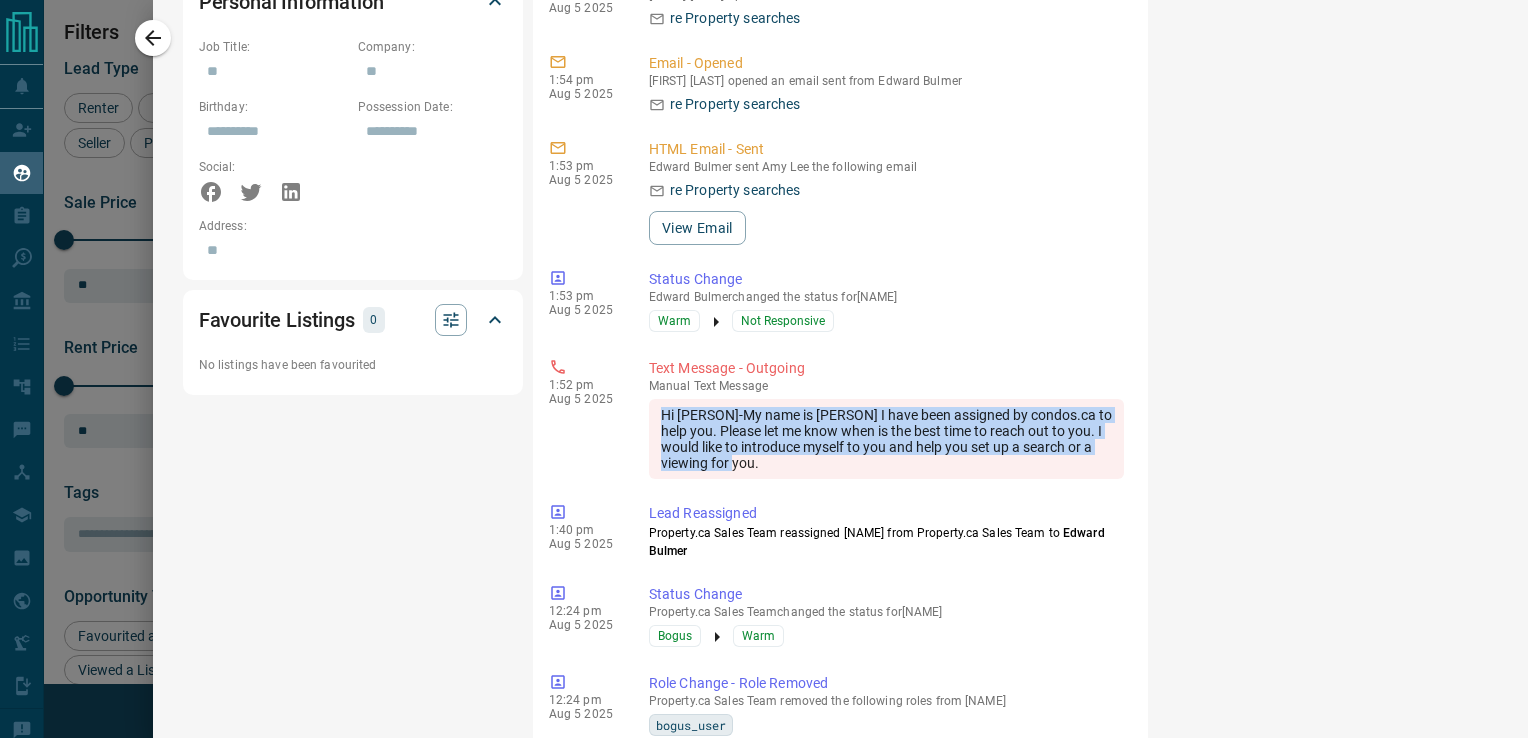 drag, startPoint x: 159, startPoint y: 46, endPoint x: 1280, endPoint y: 212, distance: 1133.2241 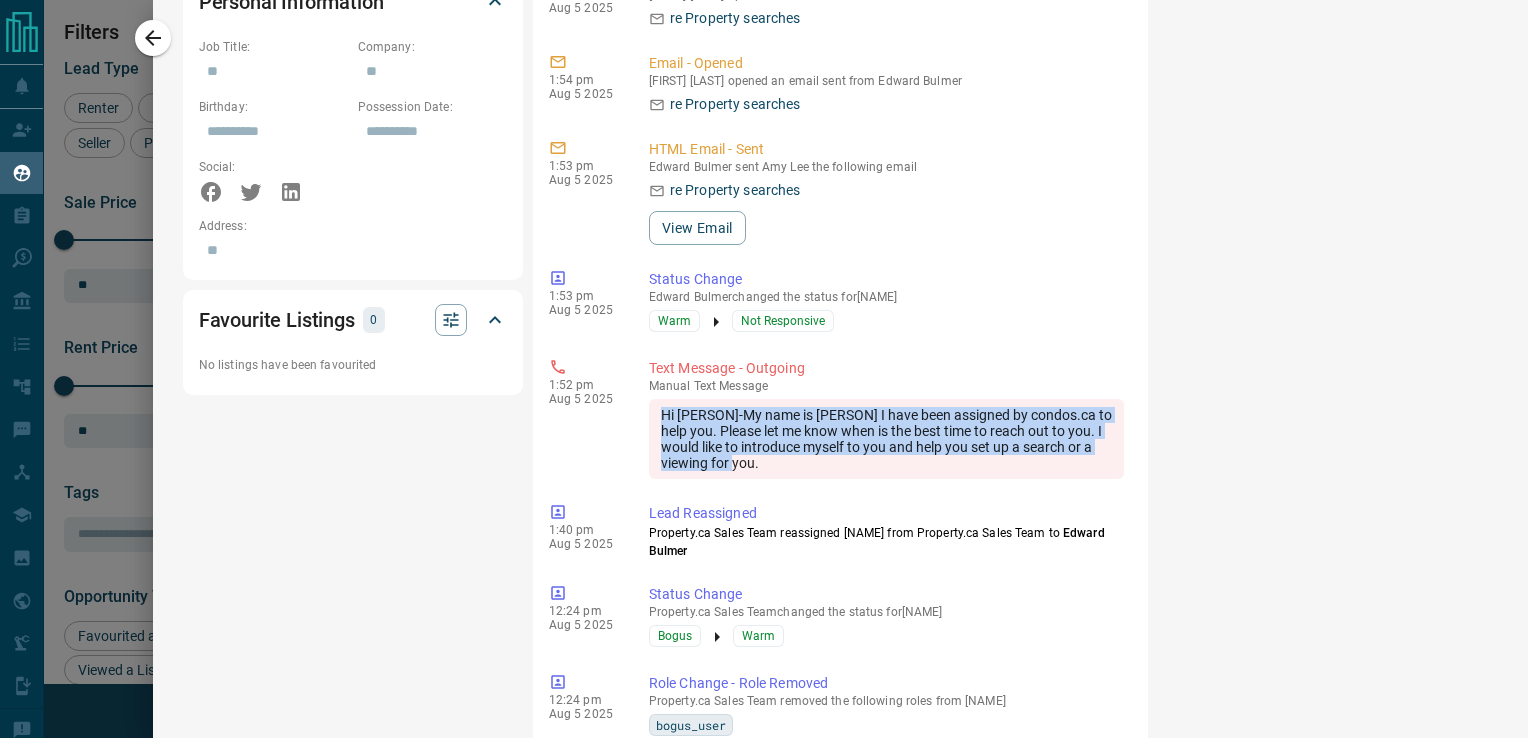 click 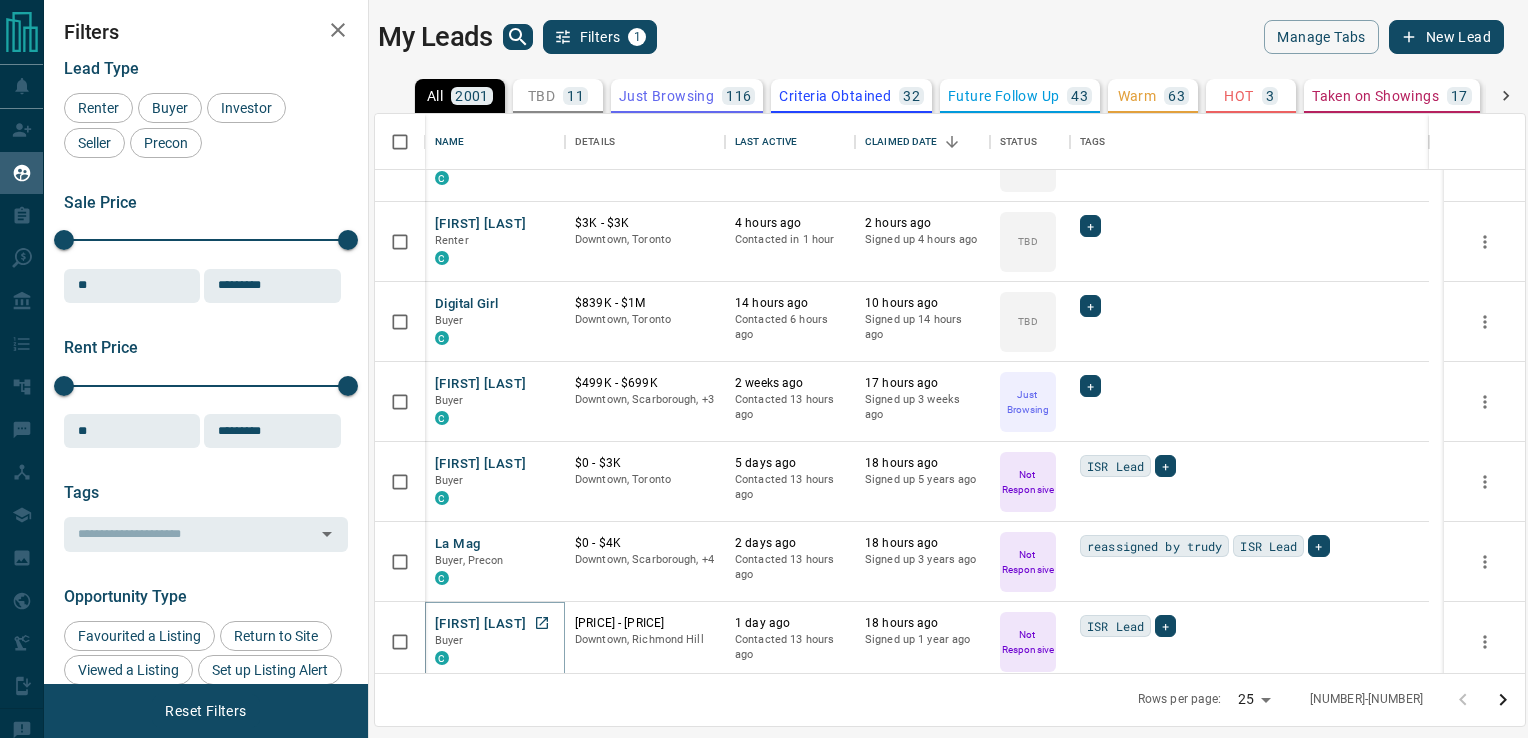 click on "[FIRST] [LAST]" at bounding box center (480, 624) 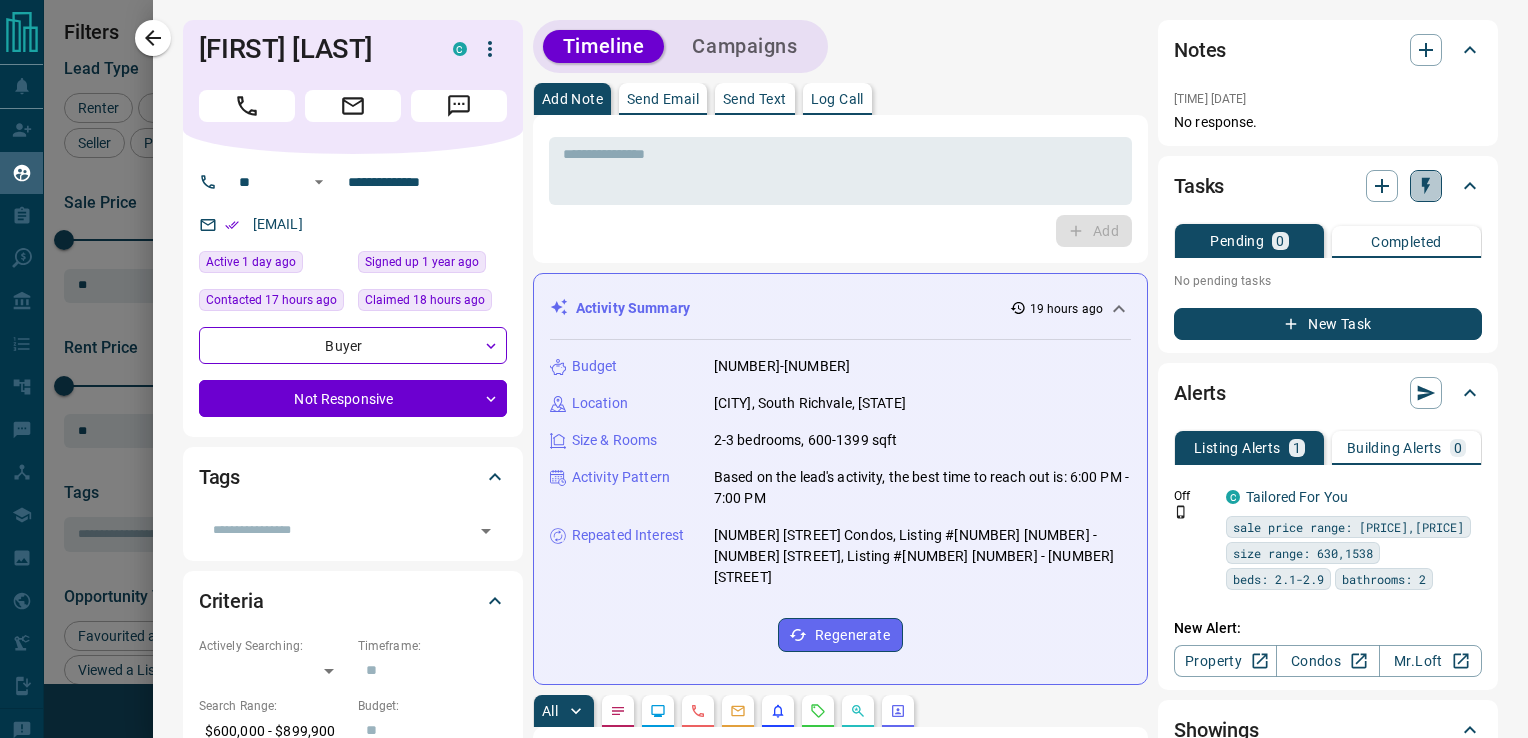 click 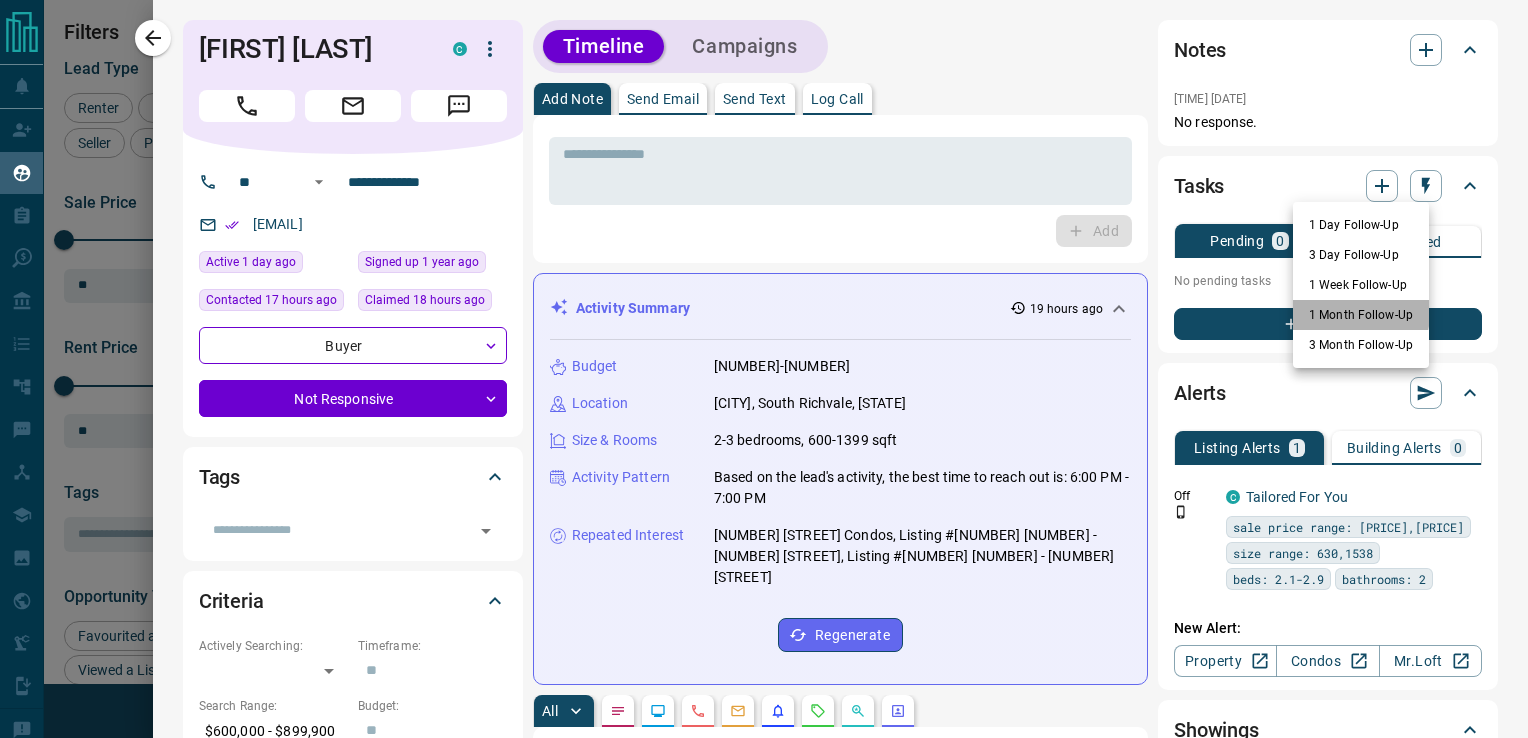 click on "1 Month Follow-Up" at bounding box center (1361, 315) 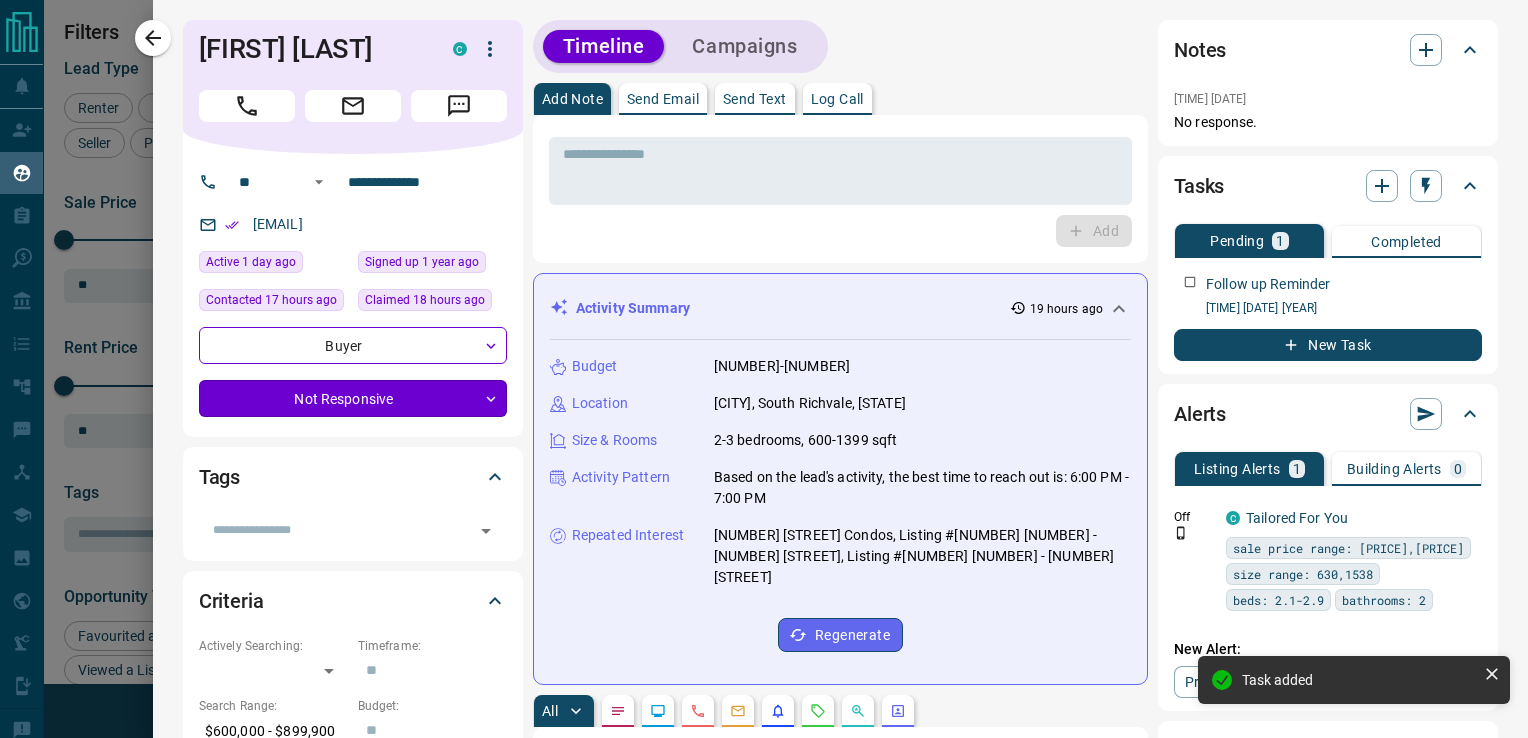 click on "Lead Transfers Claim Leads My Leads Tasks Opportunities Deals Campaigns Automations Messages Broker Bay Training Media Services Agent Resources Precon Worksheet Mobile Apps Disclosure Logout My Leads Filters 1 Manage Tabs New Lead All 2001 TBD 11 Do Not Contact - Not Responsive 1185 Bogus 14 Just Browsing 117 Criteria Obtained 32 Future Follow Up 43 Warm 63 HOT 3 Taken on Showings 17 Submitted Offer 2 Client 515 Name Details Last Active Claimed Date Status Tags [FIRST] [LAST] Renter C $2K - $4K Downtown, [CITY], [STATE] 6 hours ago Contacted in 1 hour 2 hours ago Signed up 9 hours ago TBD + [FIRST] [LAST] Renter C $4K - $4K Downtown, [CITY], [STATE] 9 hours ago Contacted in 1 hour 2 hours ago Signed up 9 hours ago TBD + [FIRST] [LAST] Renter C $3K - $4K Downtown, [CITY], [STATE], +1 6 hours ago Contacted in 3 hours 2 hours ago Signed up 7 hours ago TBD + [FIRST] [LAST] Renter C $3K - $3K Downtown, [CITY], [STATE] 4 hours ago Contacted in 1 hour 2 hours ago Signed up 4 hours ago TBD + Digital Girl Buyer C $839K - $1M Downtown, [CITY], [STATE] TBD" at bounding box center (764, 356) 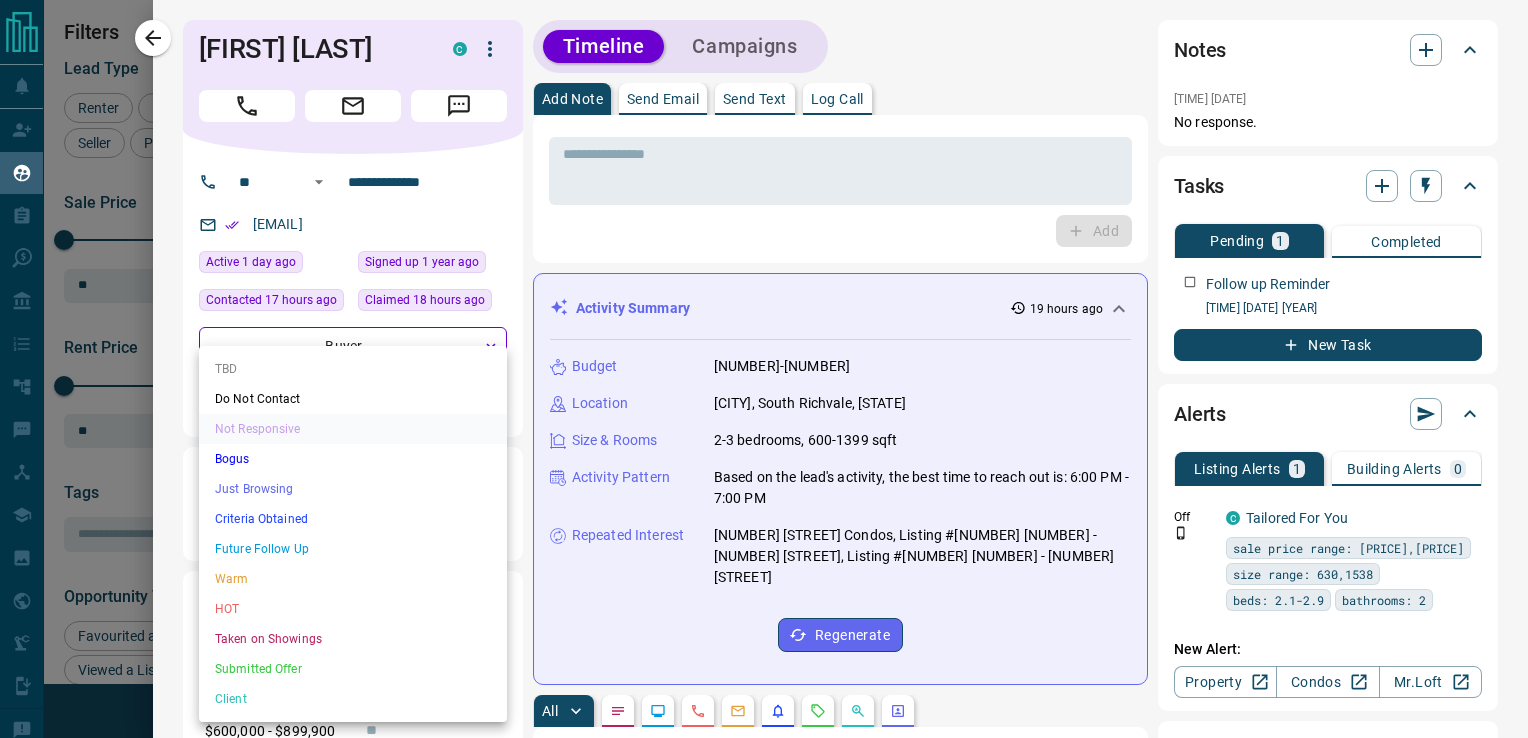 click on "Just Browsing" at bounding box center [353, 489] 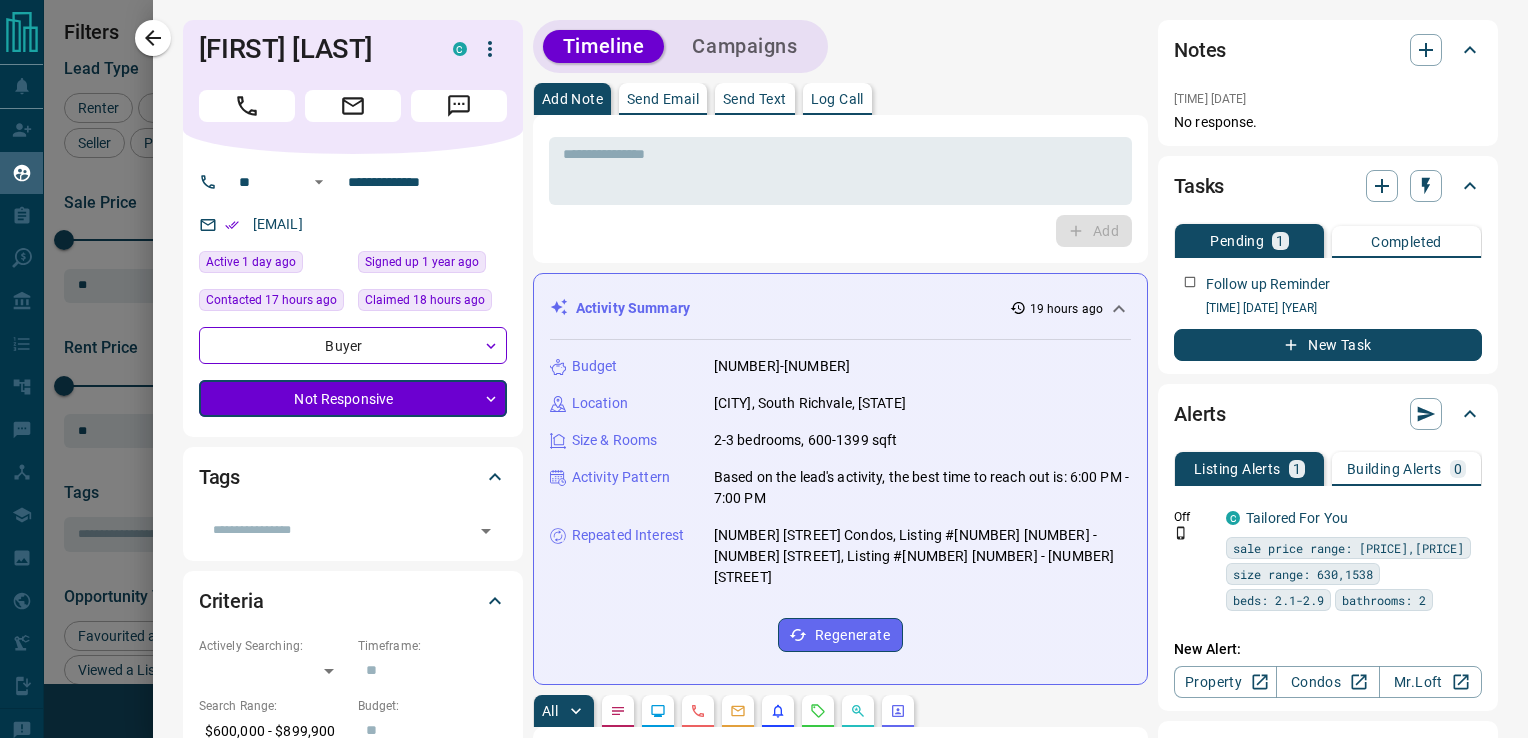 type on "*" 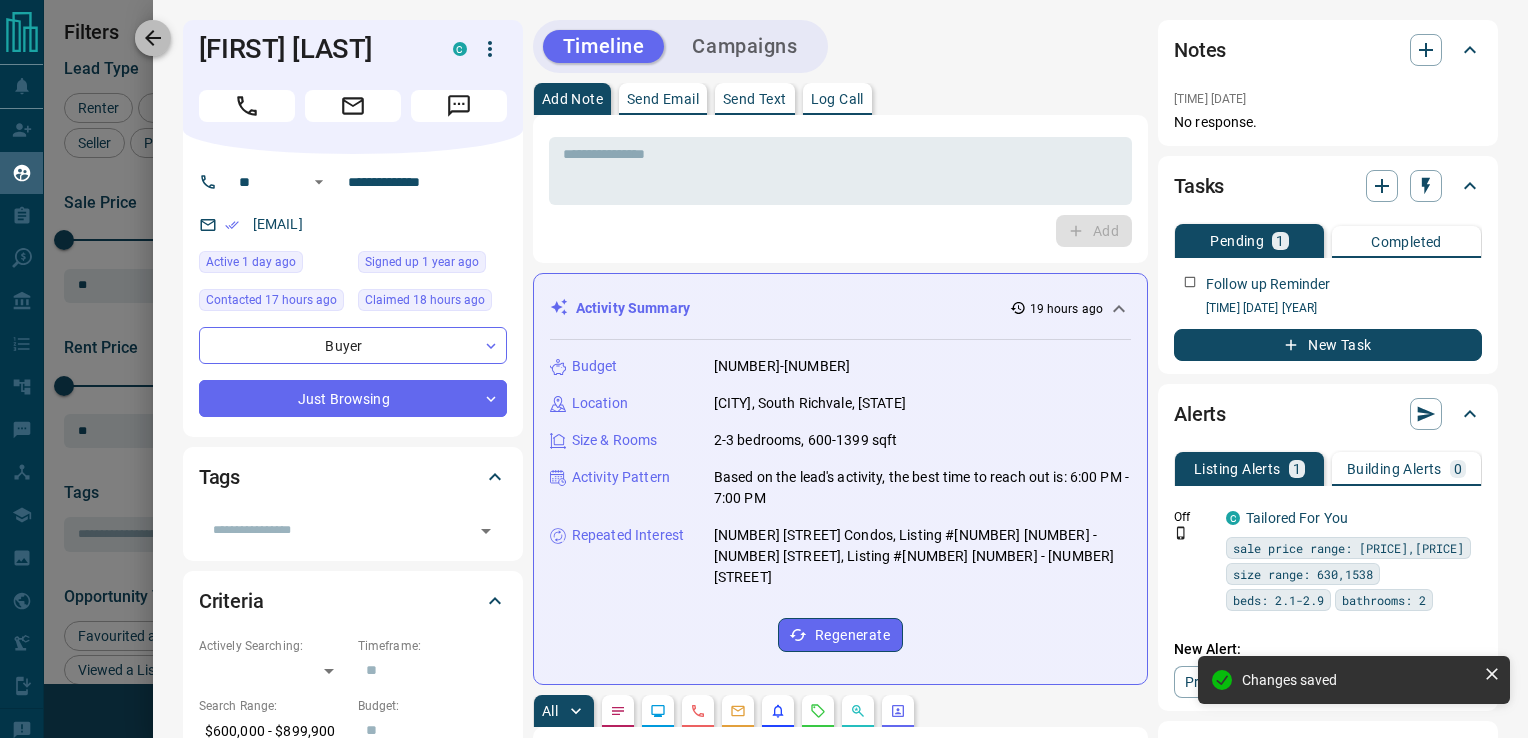 click 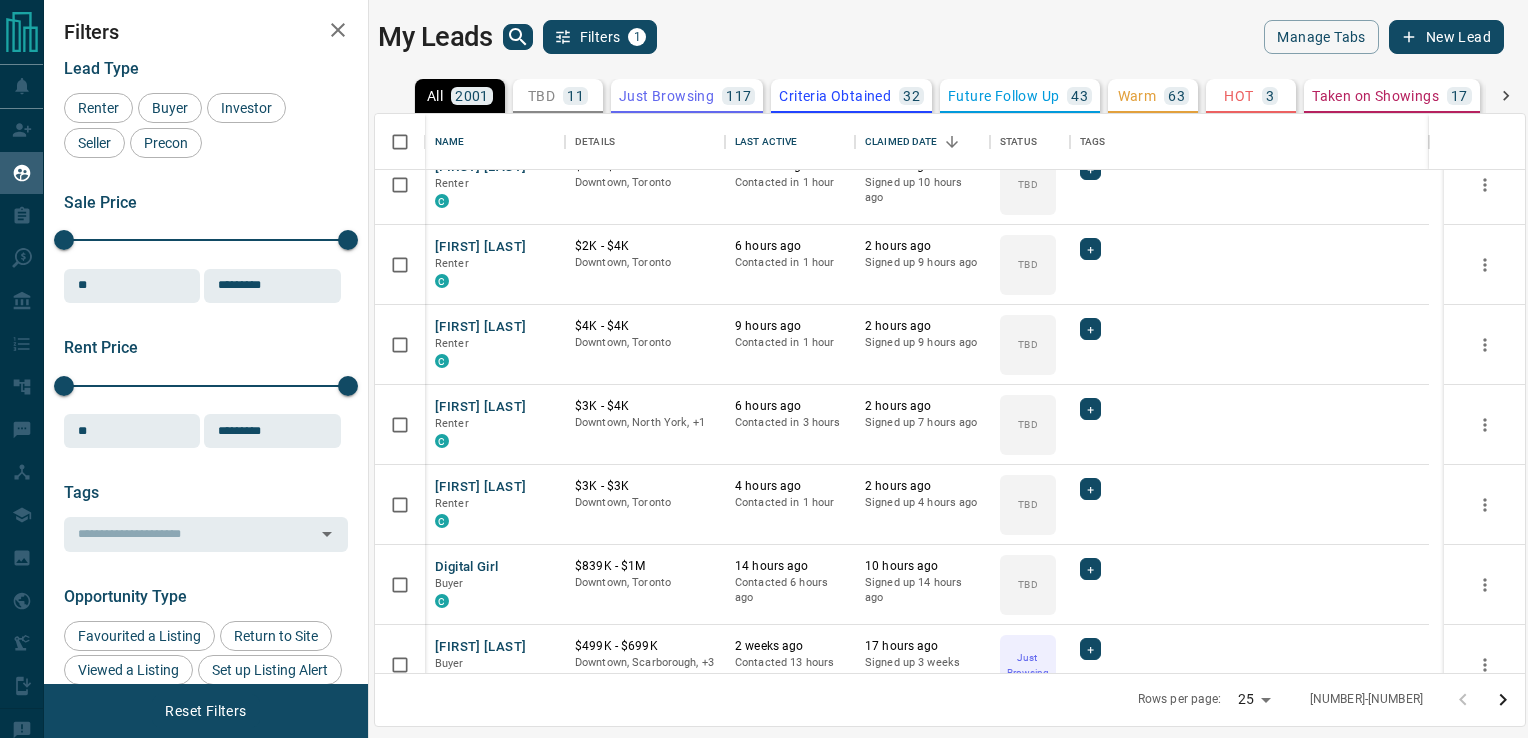 scroll, scrollTop: 0, scrollLeft: 0, axis: both 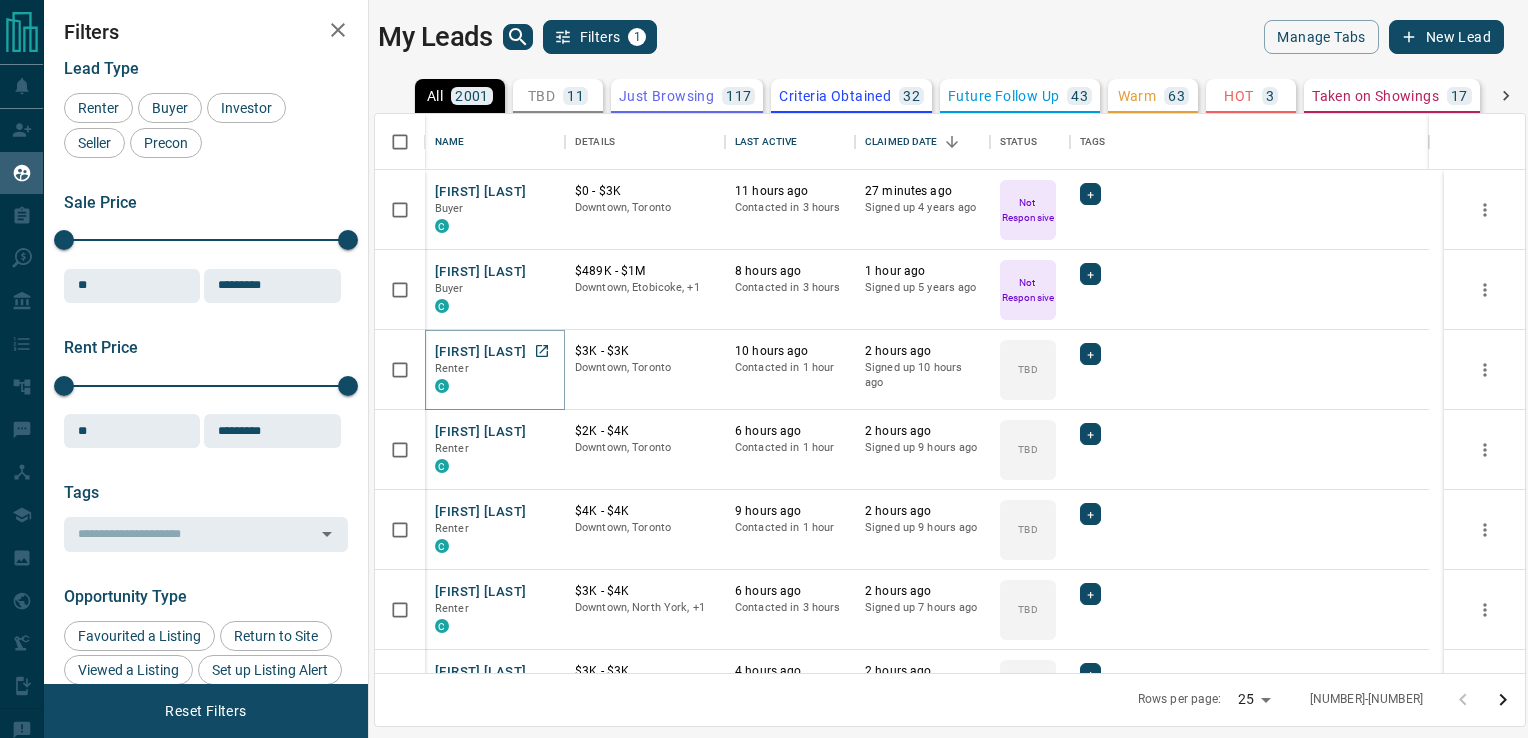 click on "[FIRST] [LAST]" at bounding box center [480, 352] 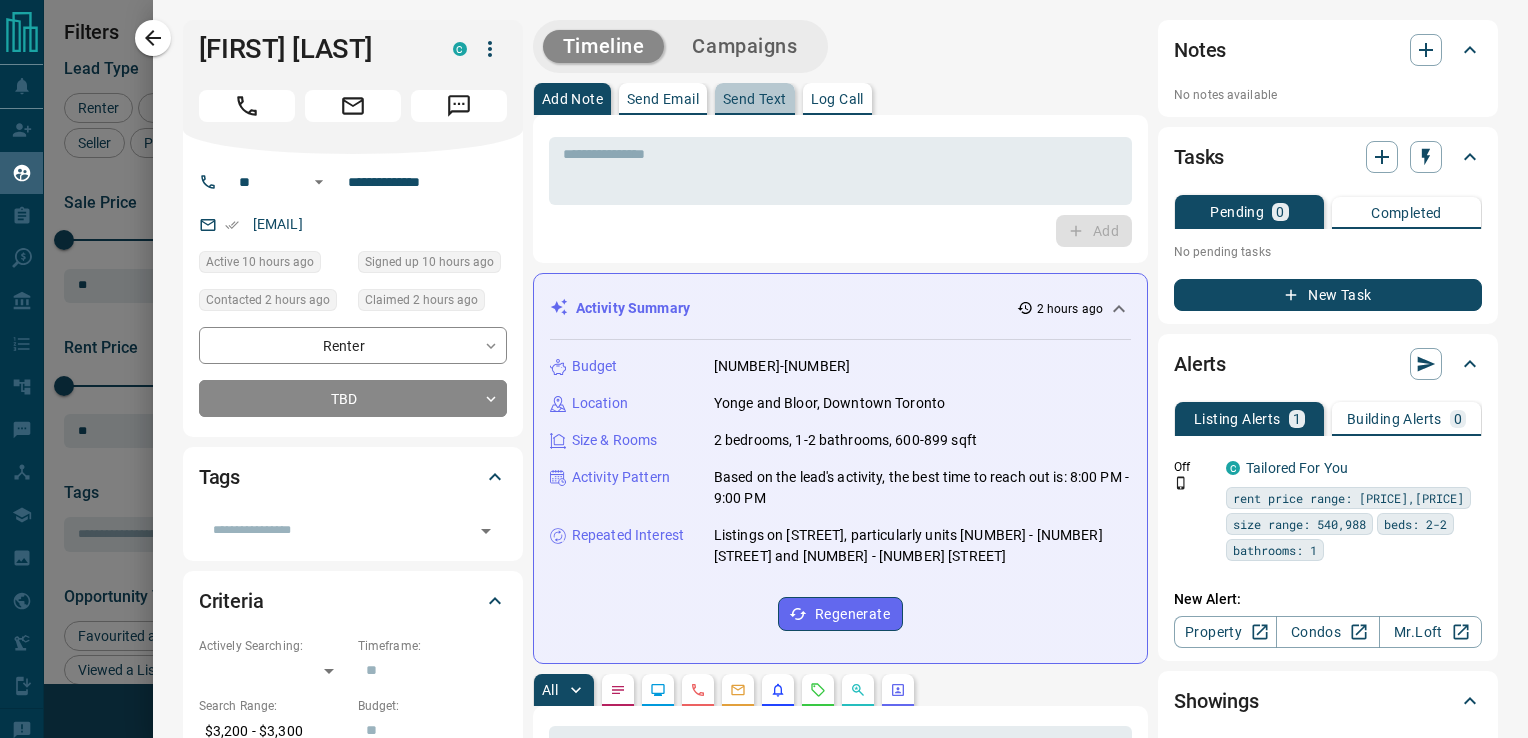 click on "Send Text" at bounding box center [755, 99] 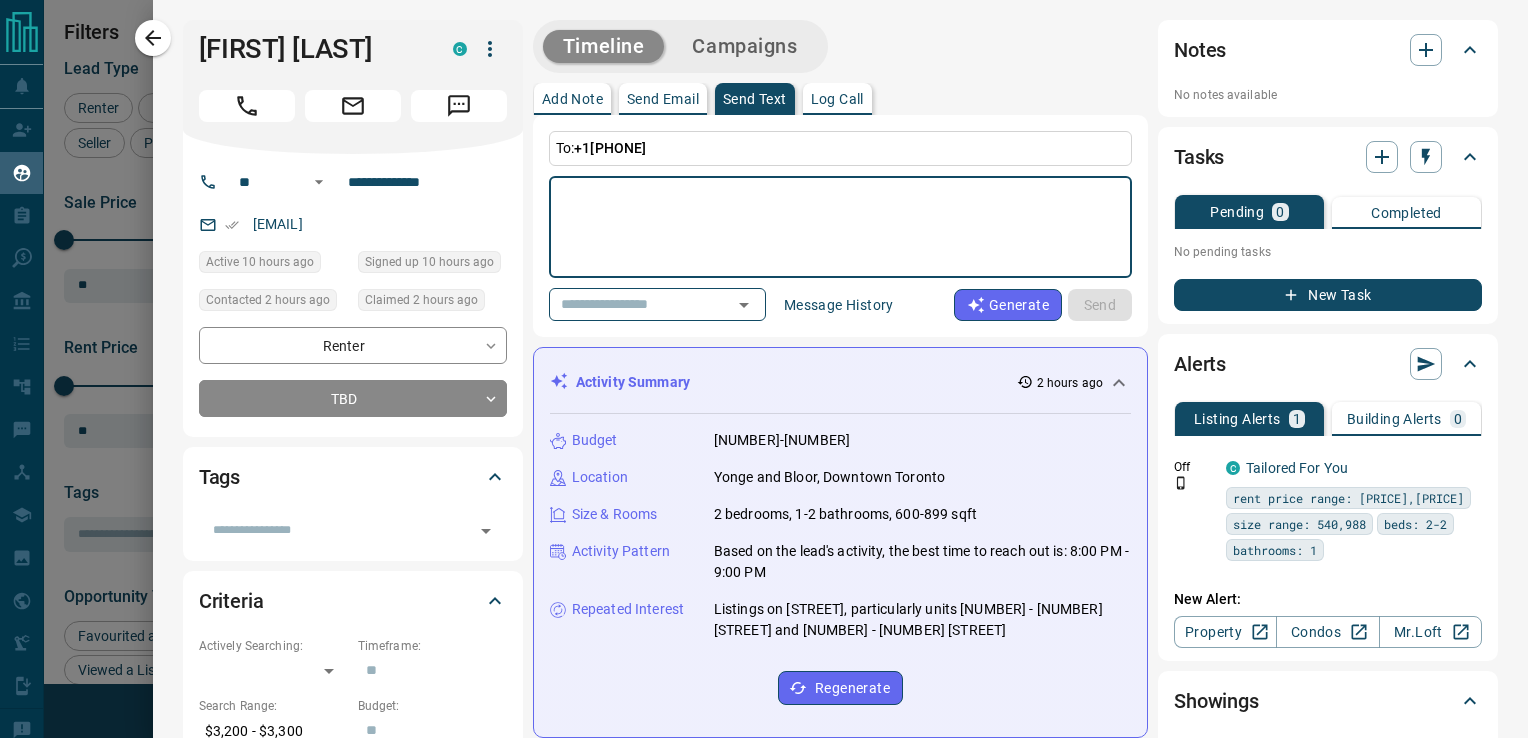 click at bounding box center (840, 227) 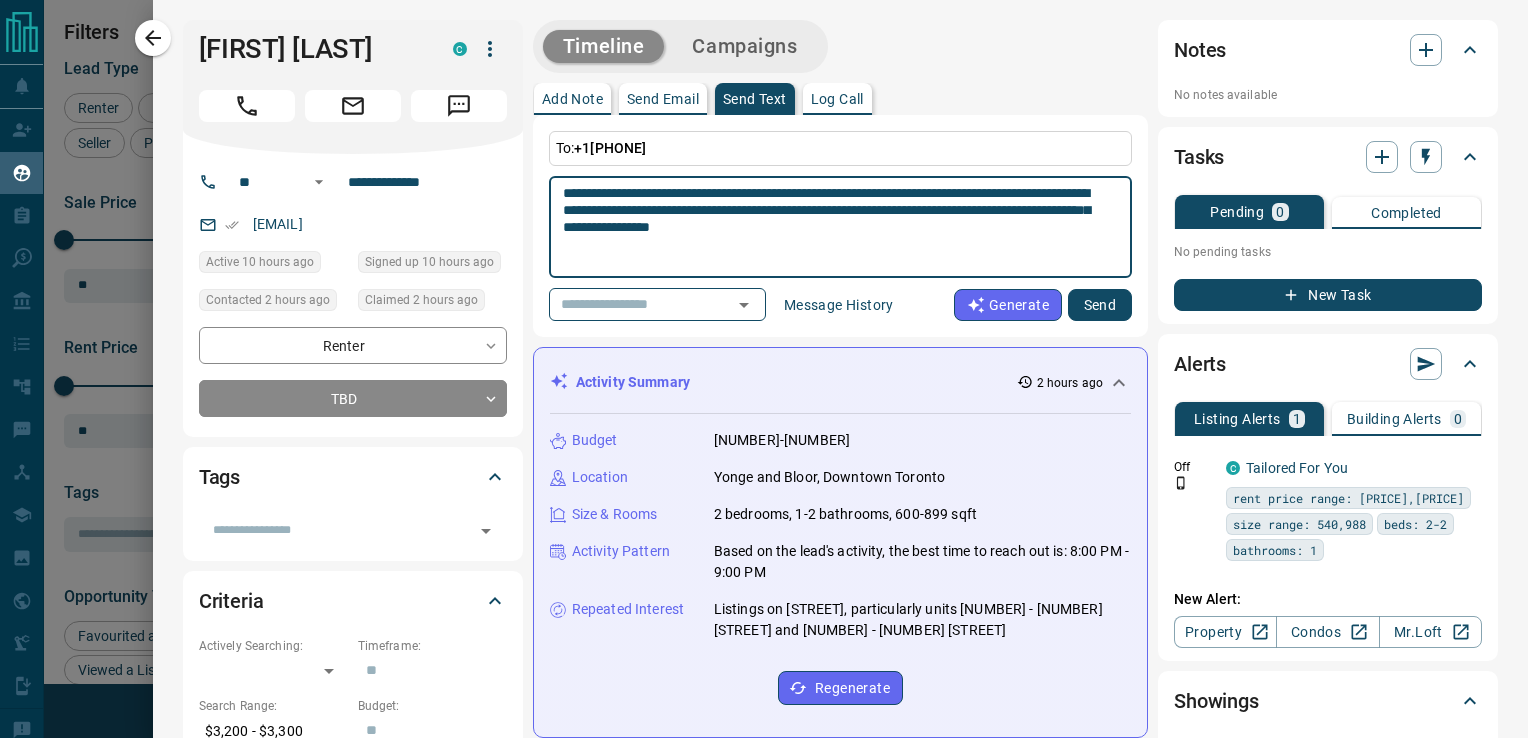 click on "**********" at bounding box center (833, 227) 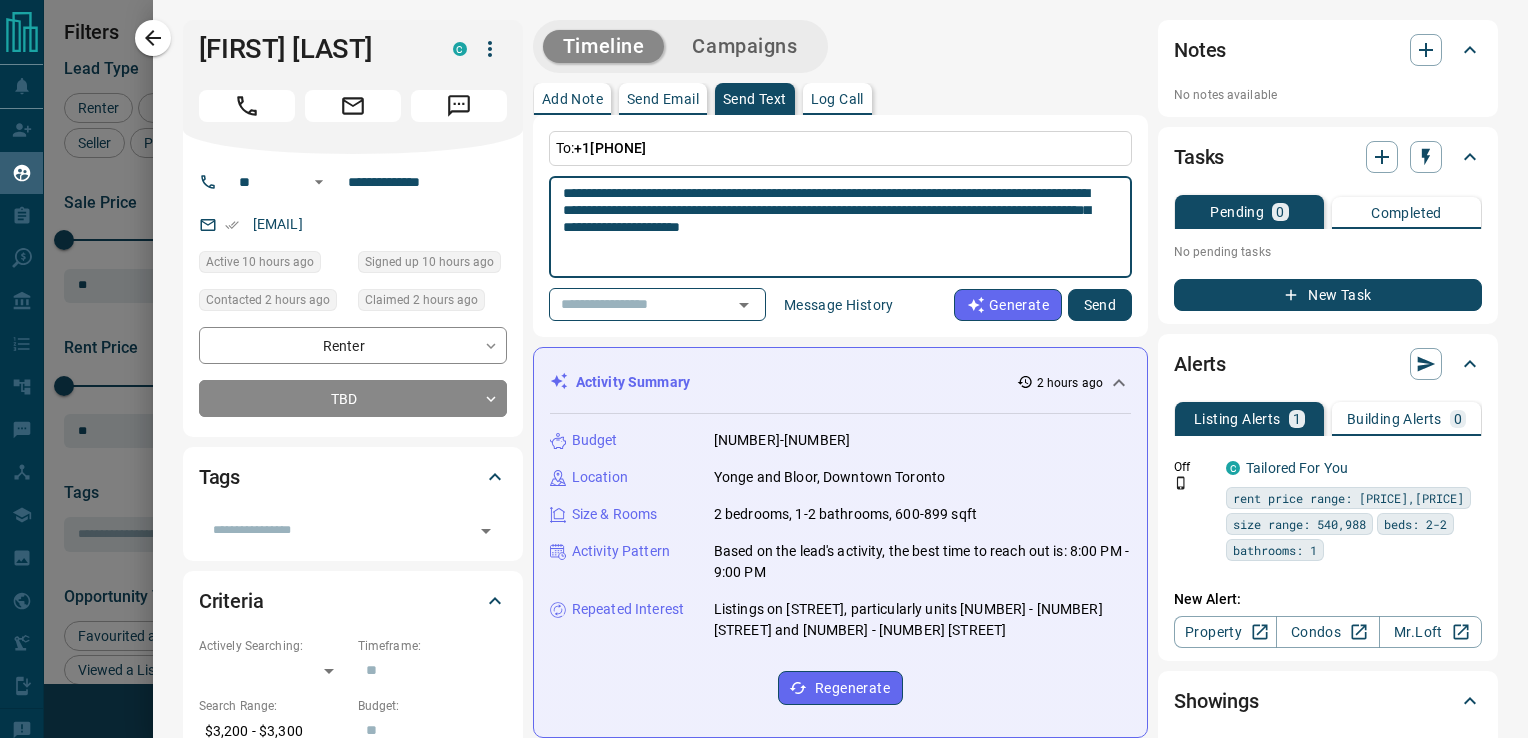 type on "**********" 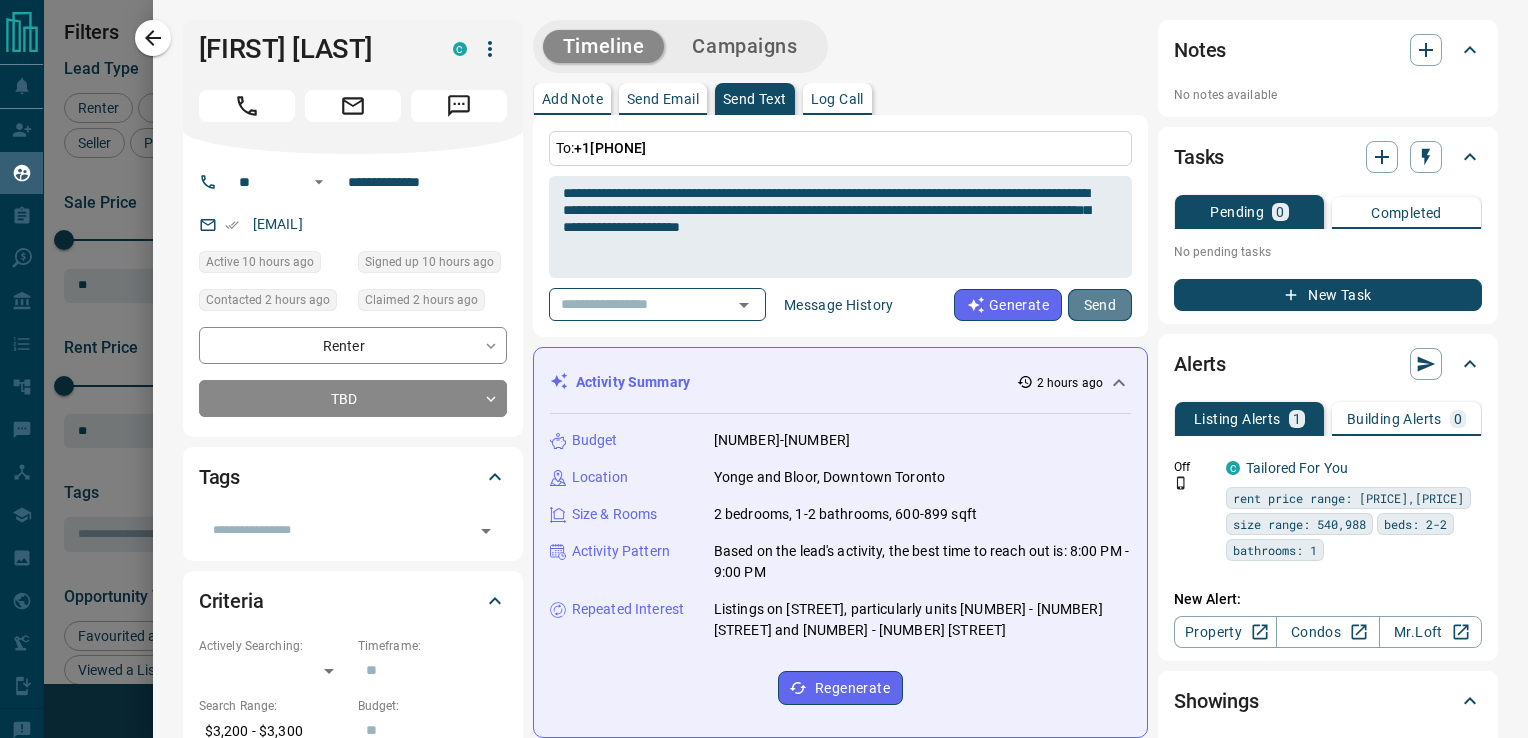 click on "Send" at bounding box center [1100, 305] 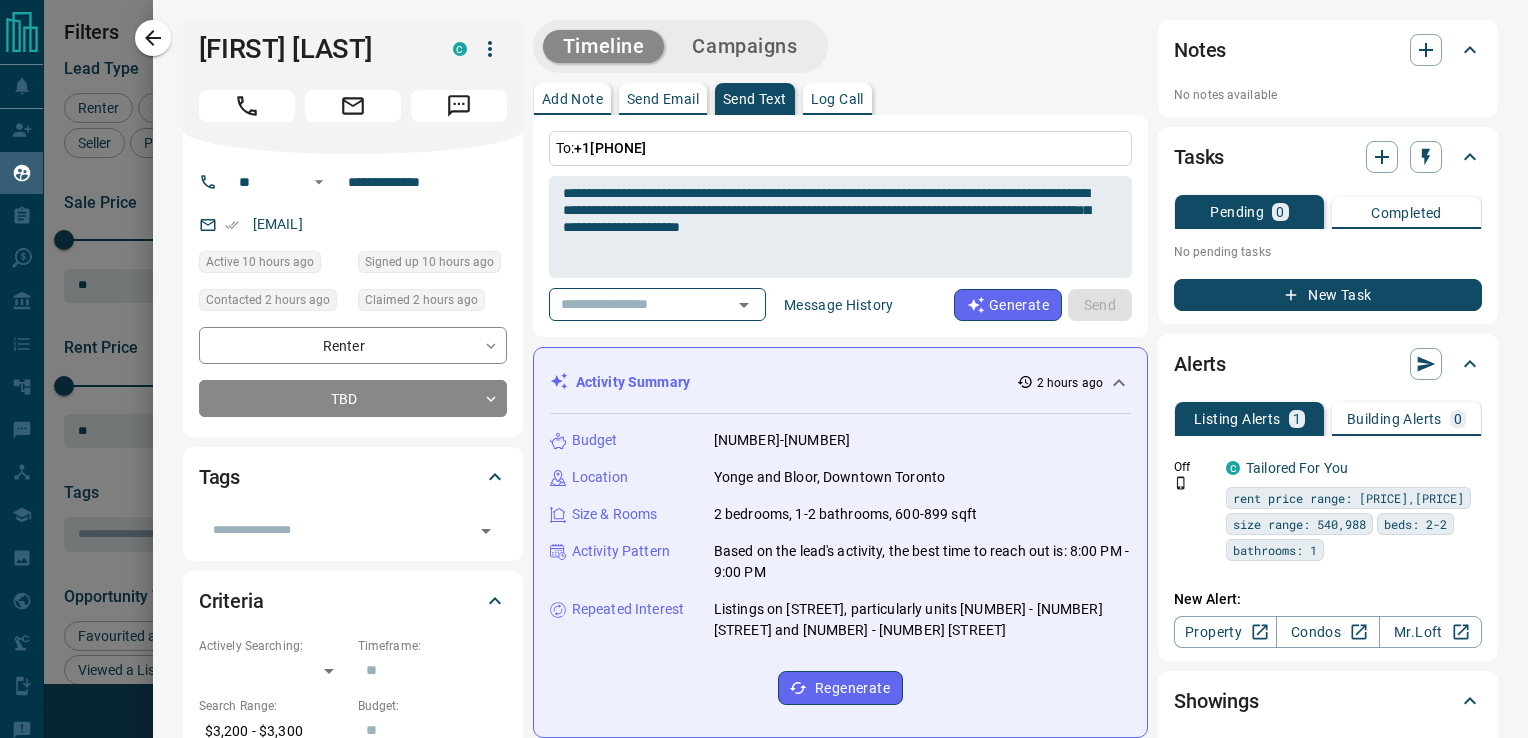 type 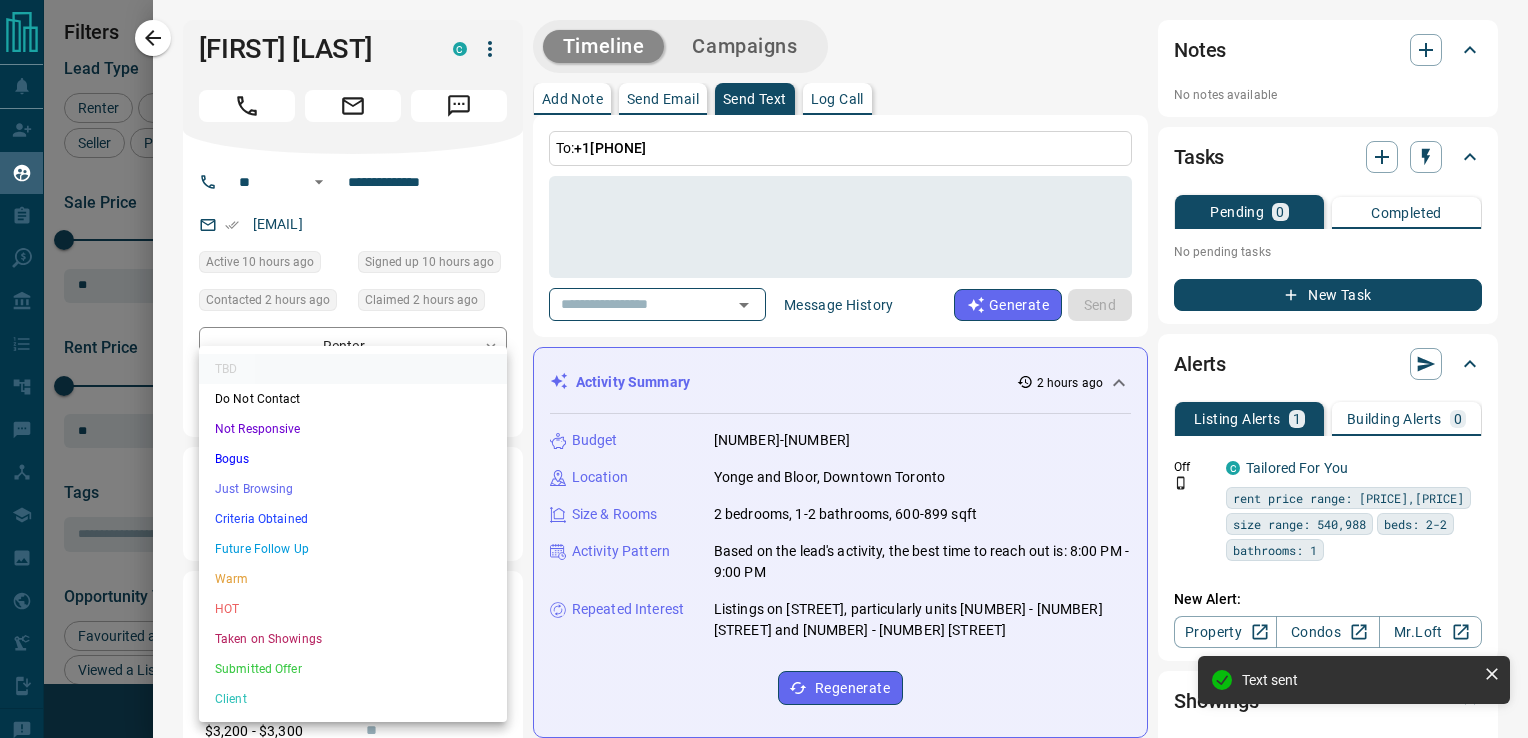 click on "Lead Transfers Claim Leads My Leads Tasks Opportunities Deals Campaigns Automations Messages Broker Bay Training Media Services Agent Resources Precon Worksheet Mobile Apps Disclosure Logout My Leads Filters 1 Manage Tabs New Lead All 2001 TBD 11 Do Not Contact - Not Responsive 1184 Bogus 14 Just Browsing 117 Criteria Obtained 32 Future Follow Up 43 Warm 63 HOT 3 Taken on Showings 17 Submitted Offer 2 Client 515 Name Details Last Active Claimed Date Status Tags [PERSON] Buyer C $0 - $3K [CITY], [CITY] 11 hours ago Contacted in 3 hours 27 minutes ago Signed up 4 years ago Not Responsive + [PERSON] Buyer C $489K - $1M [CITY], [CITY], +1 8 hours ago Contacted in 3 hours 1 hour ago Signed up 5 years ago Not Responsive + [PERSON] Renter C $3K - $3K [CITY], [CITY] 10 hours ago Contacted in 1 hour 2 hours ago Signed up 10 hours ago TBD + [PERSON] Renter C $2K - $4K [CITY], [CITY] 6 hours ago Contacted in 1 hour 2 hours ago Signed up 9 hours ago TBD + [PERSON] Renter C" at bounding box center [764, 356] 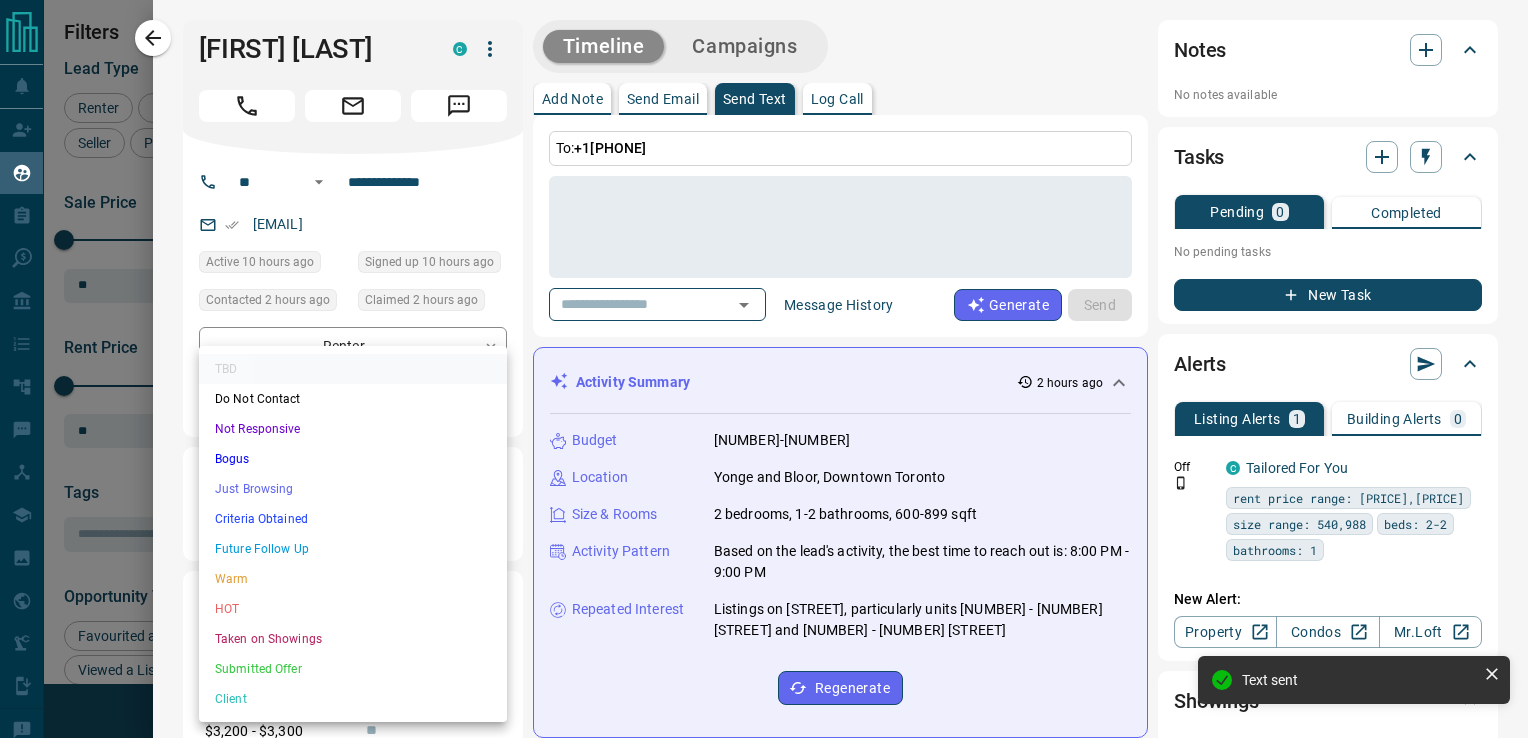 click on "Not Responsive" at bounding box center [353, 429] 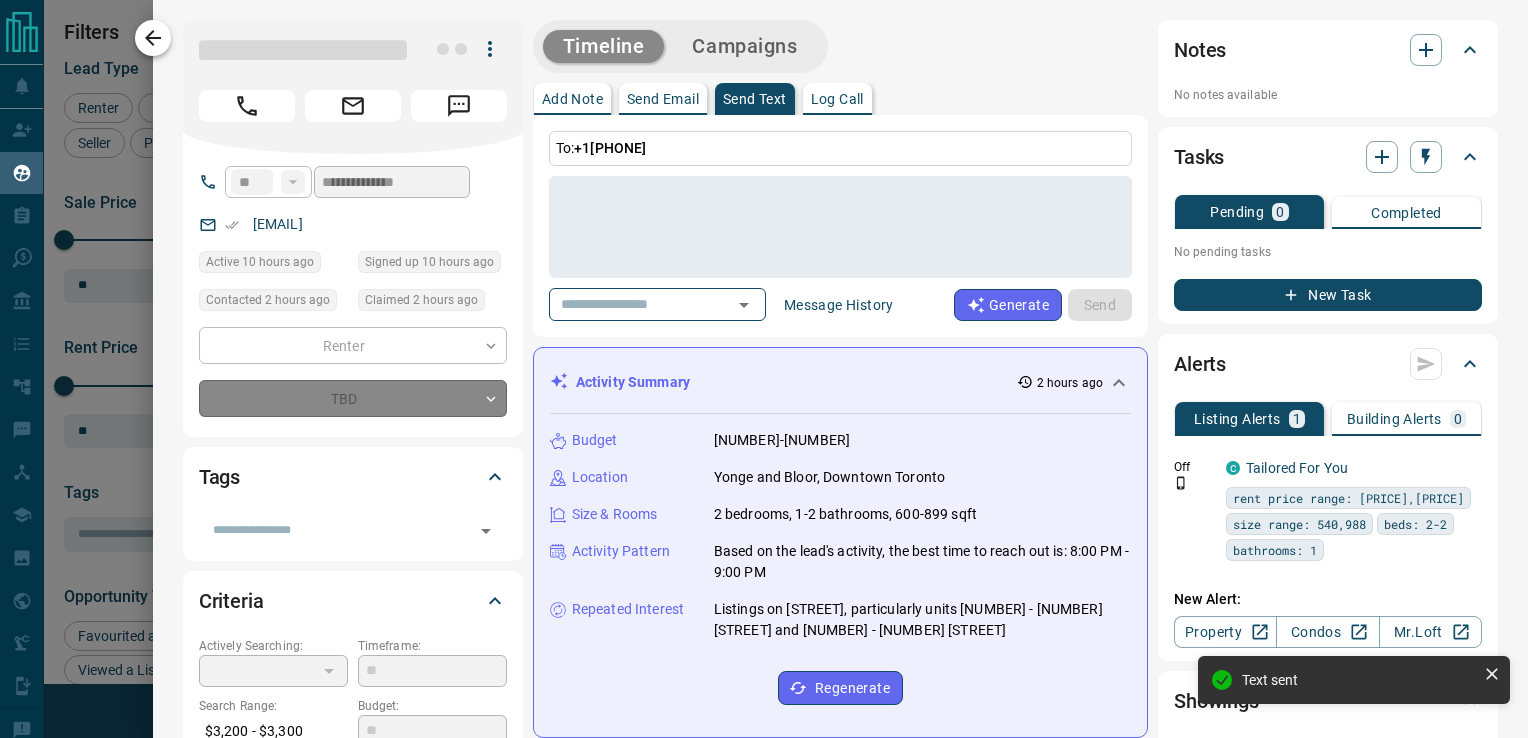 click 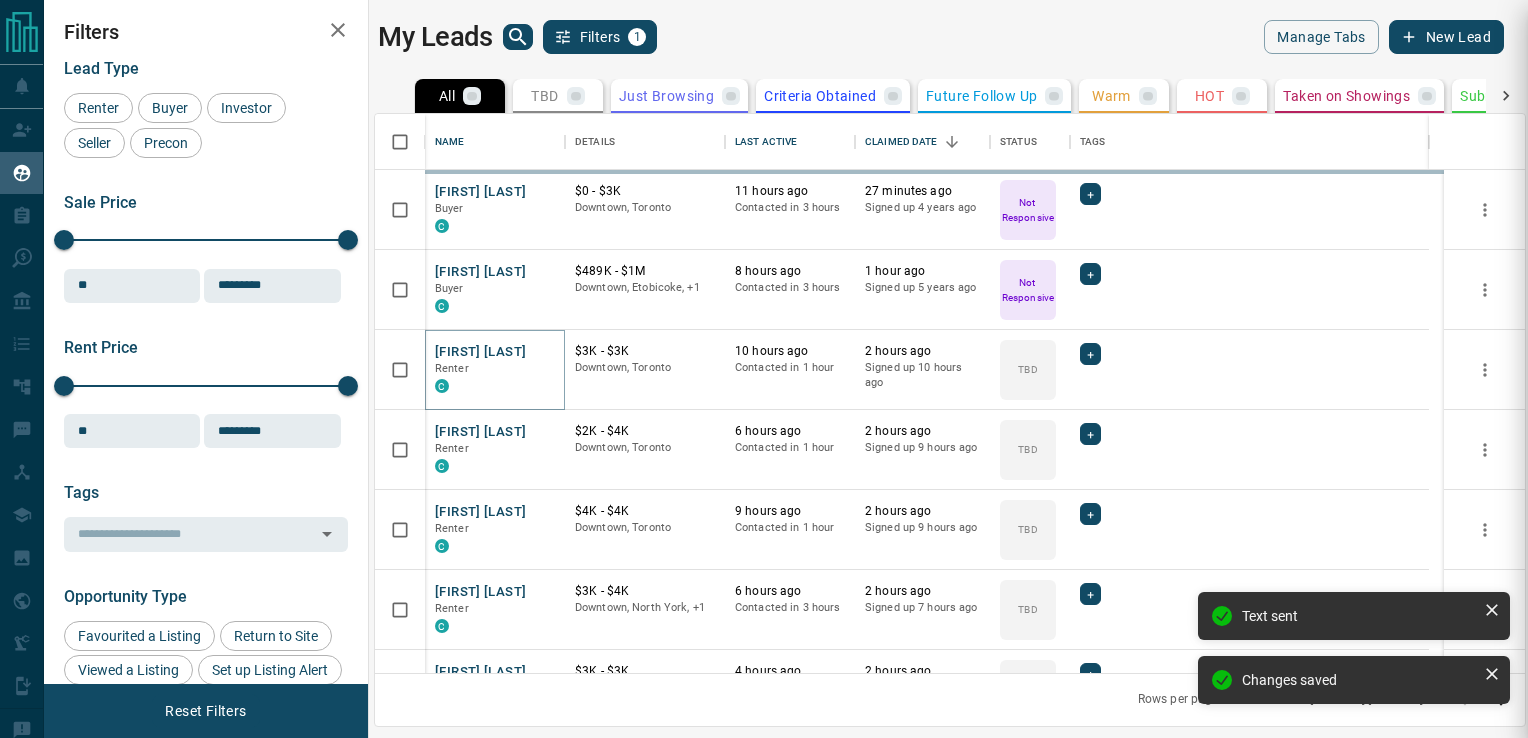 type on "*" 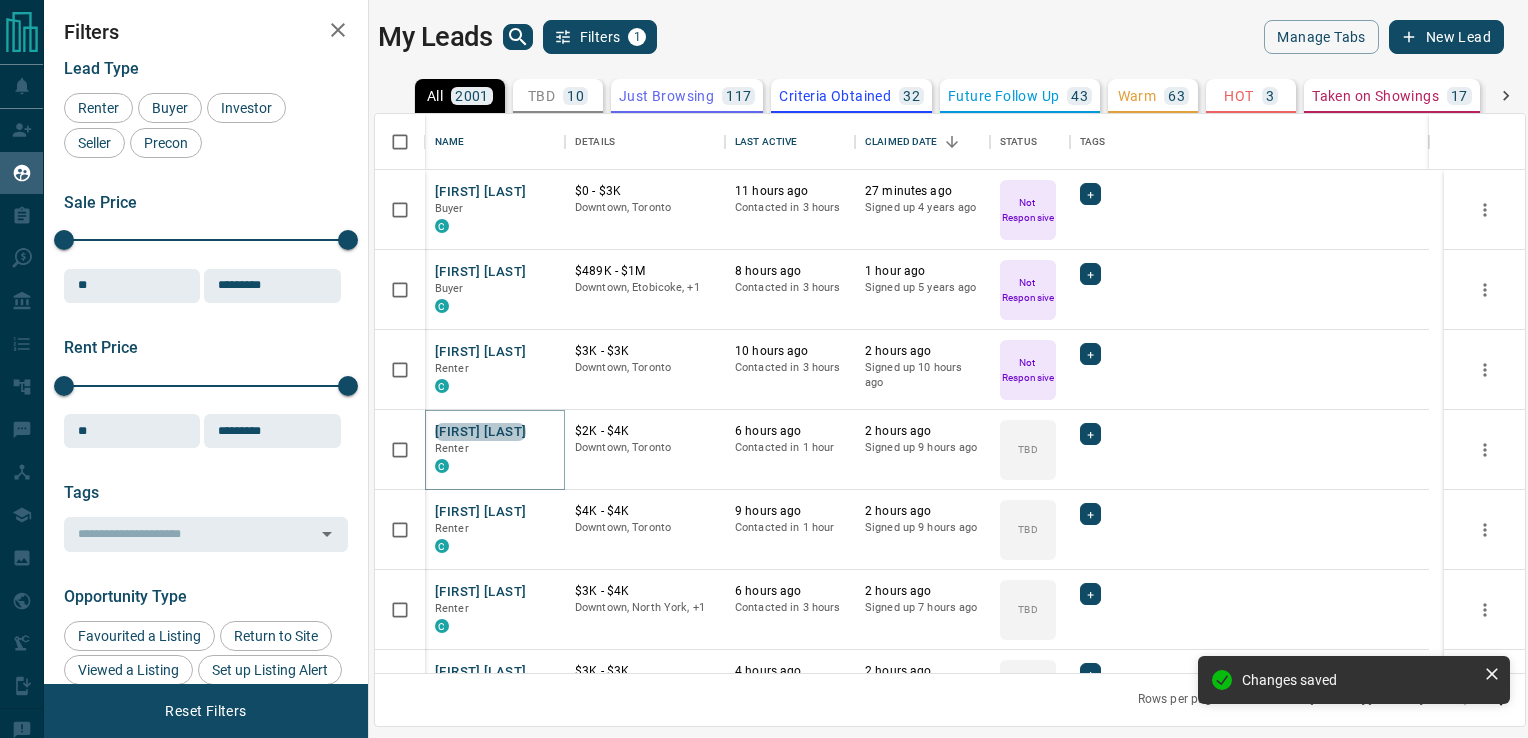 click on "[FIRST] [LAST]" at bounding box center [480, 432] 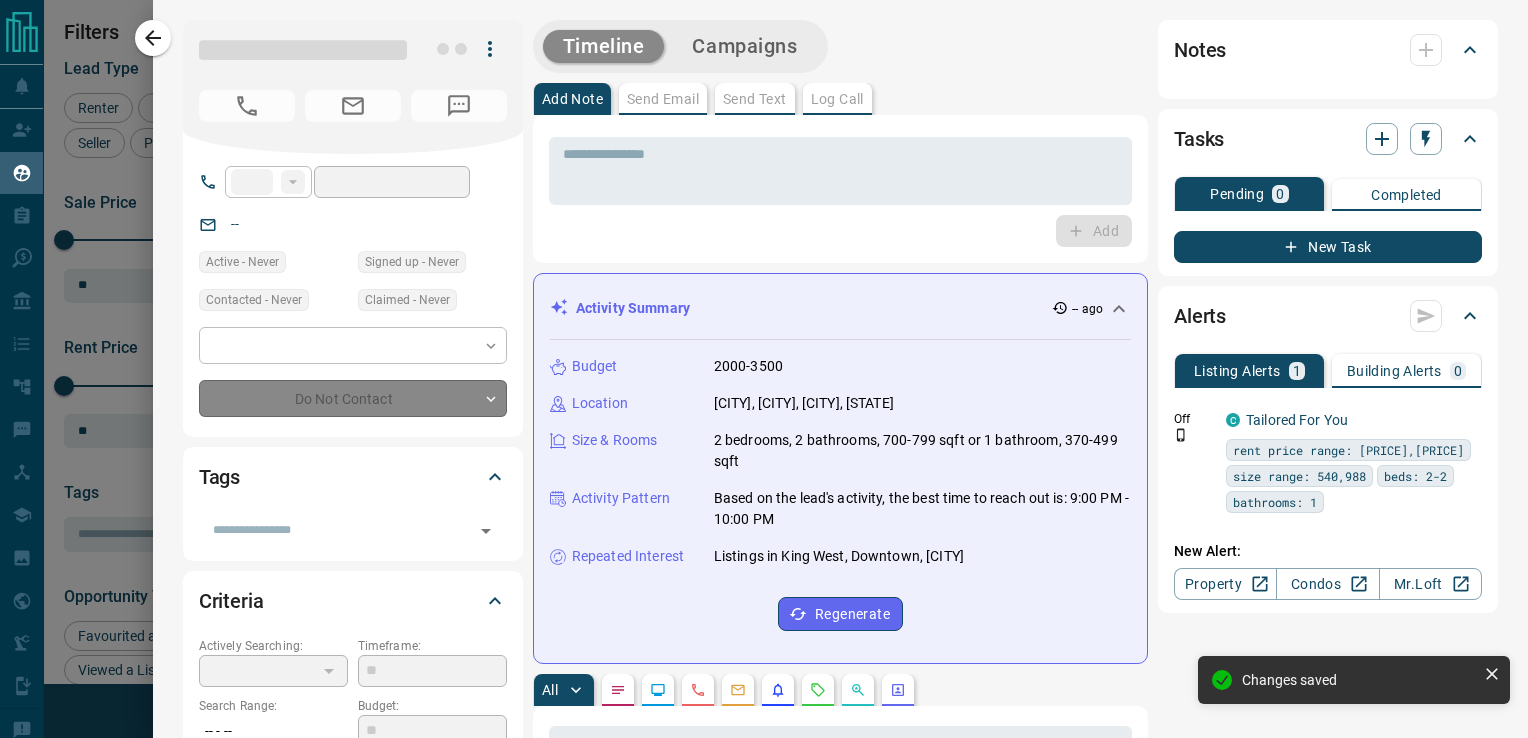 type on "**" 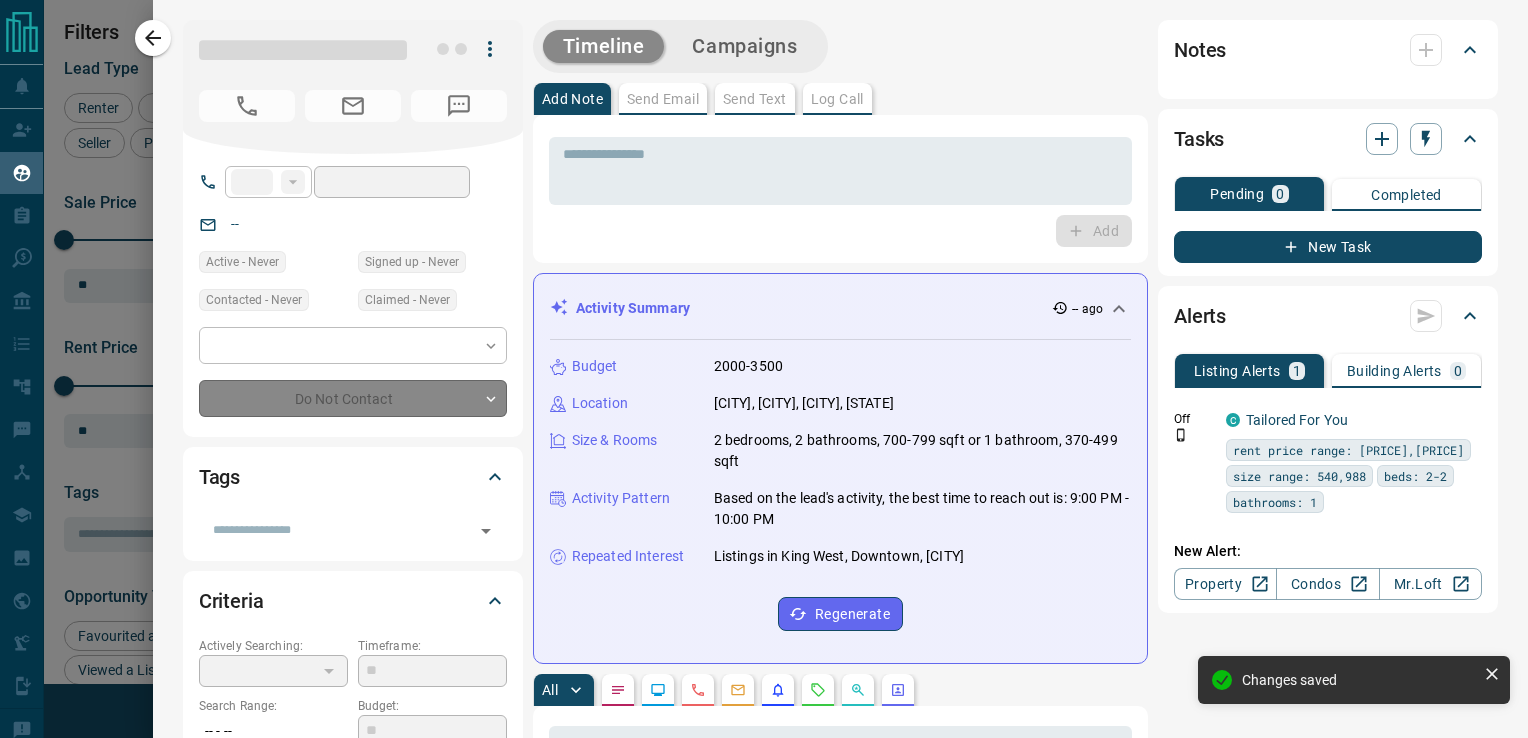 type on "**********" 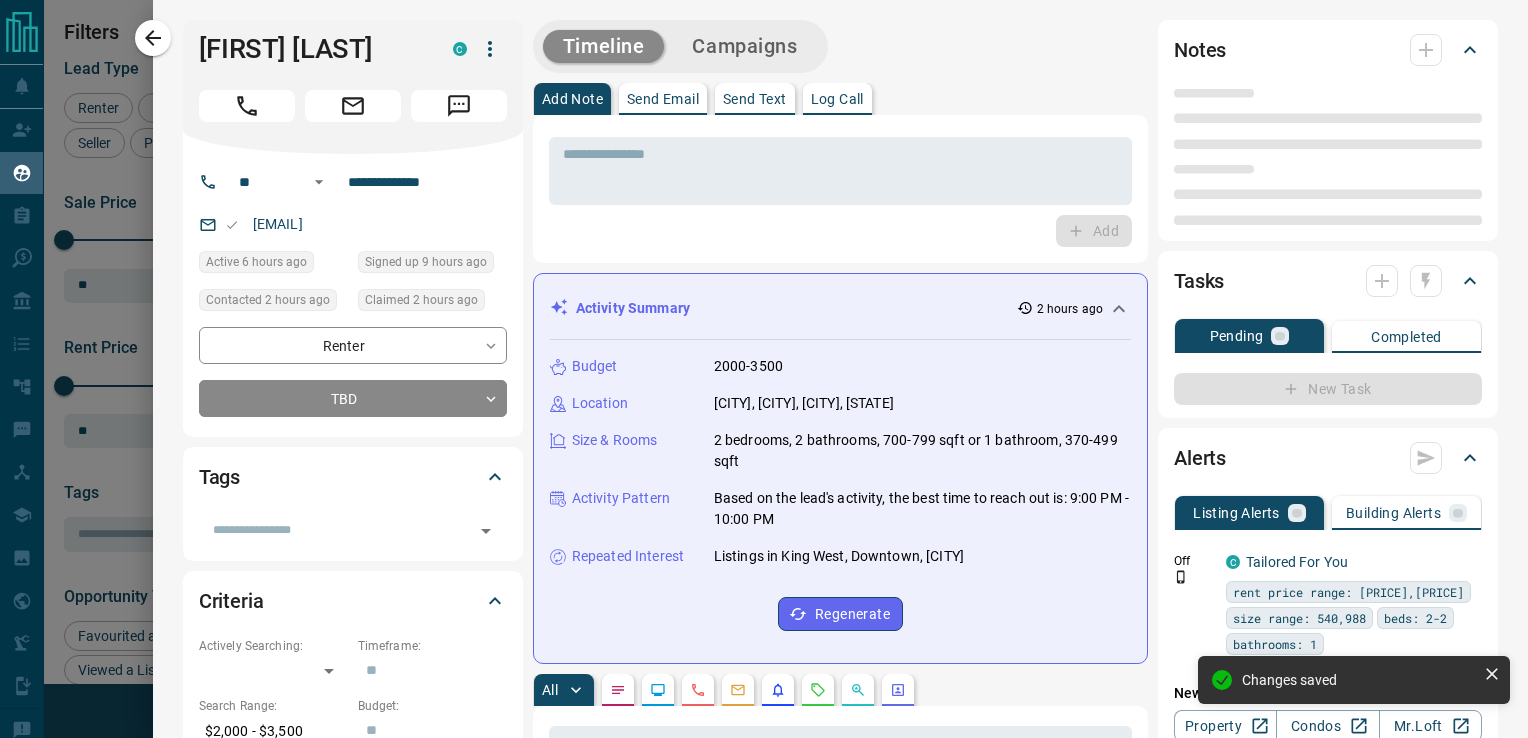 click on "Send Text" at bounding box center [755, 99] 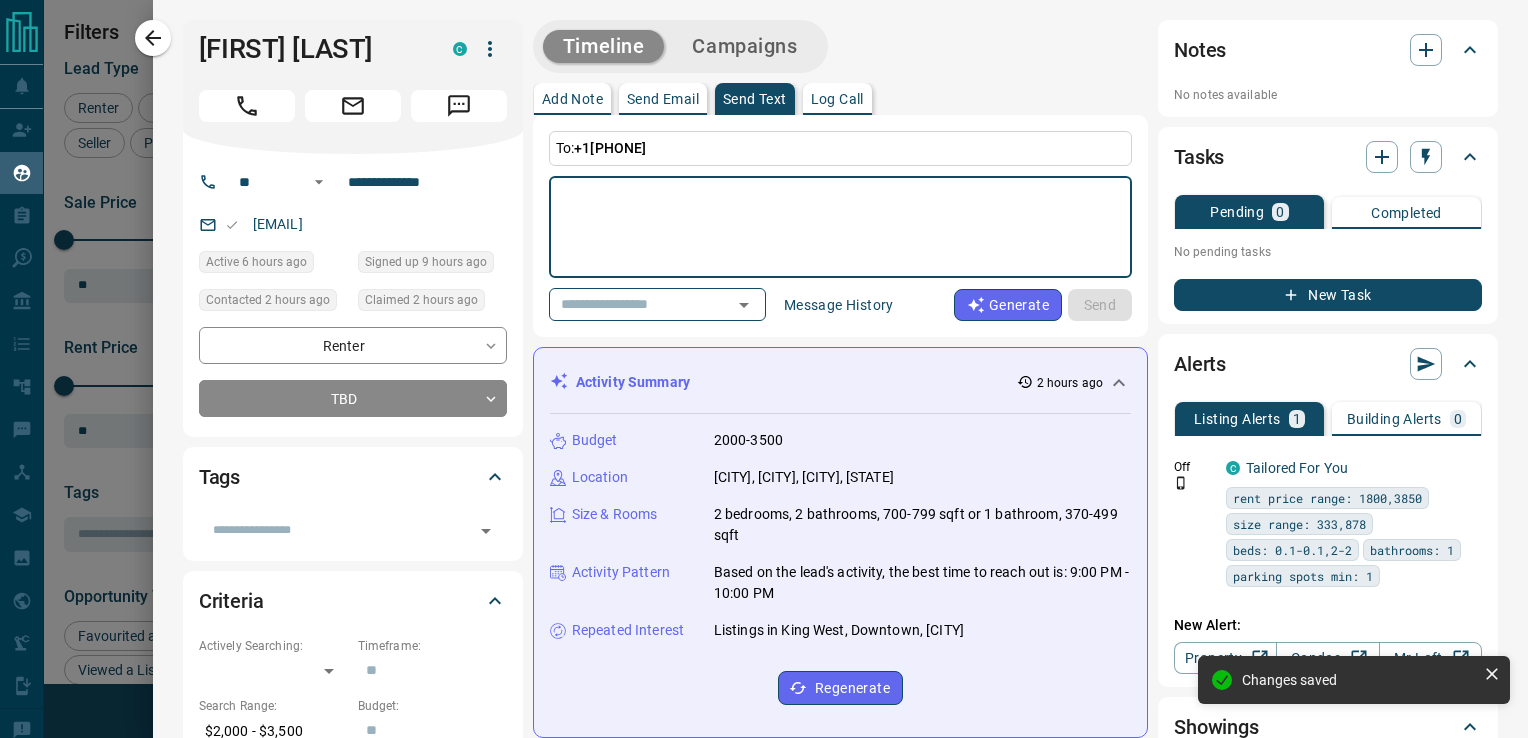 click at bounding box center (840, 227) 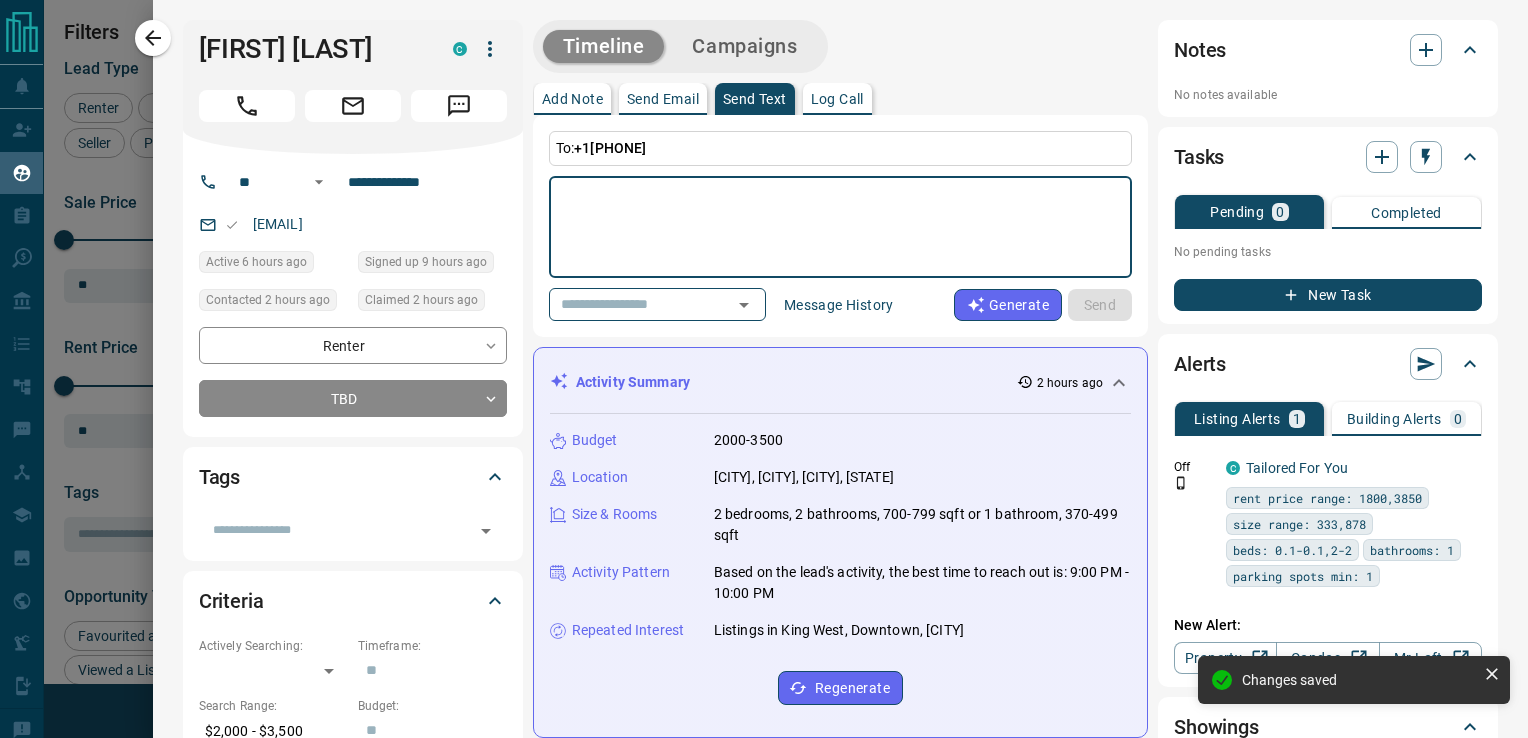 drag, startPoint x: 672, startPoint y: 204, endPoint x: 644, endPoint y: 204, distance: 28 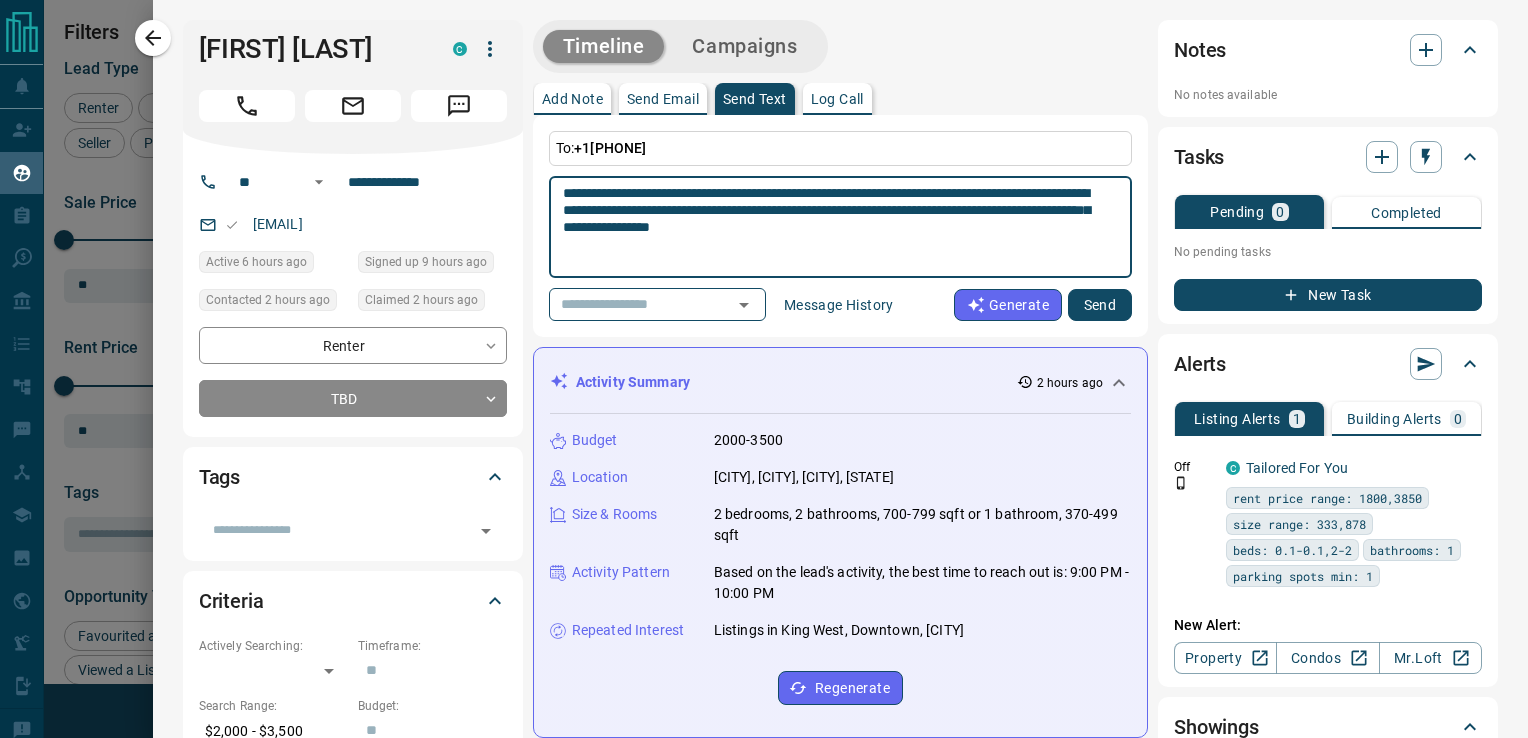 click on "**********" at bounding box center (833, 227) 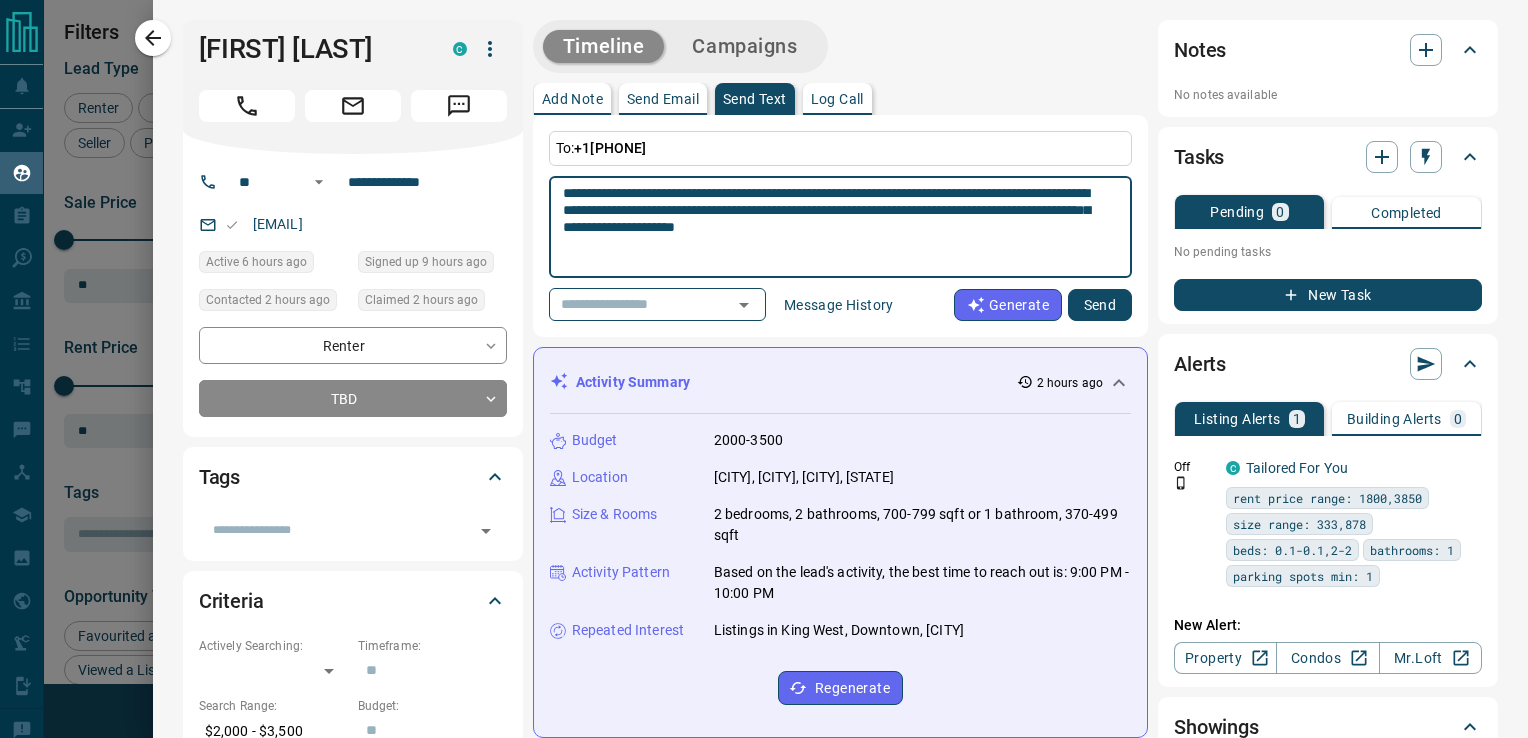 type on "**********" 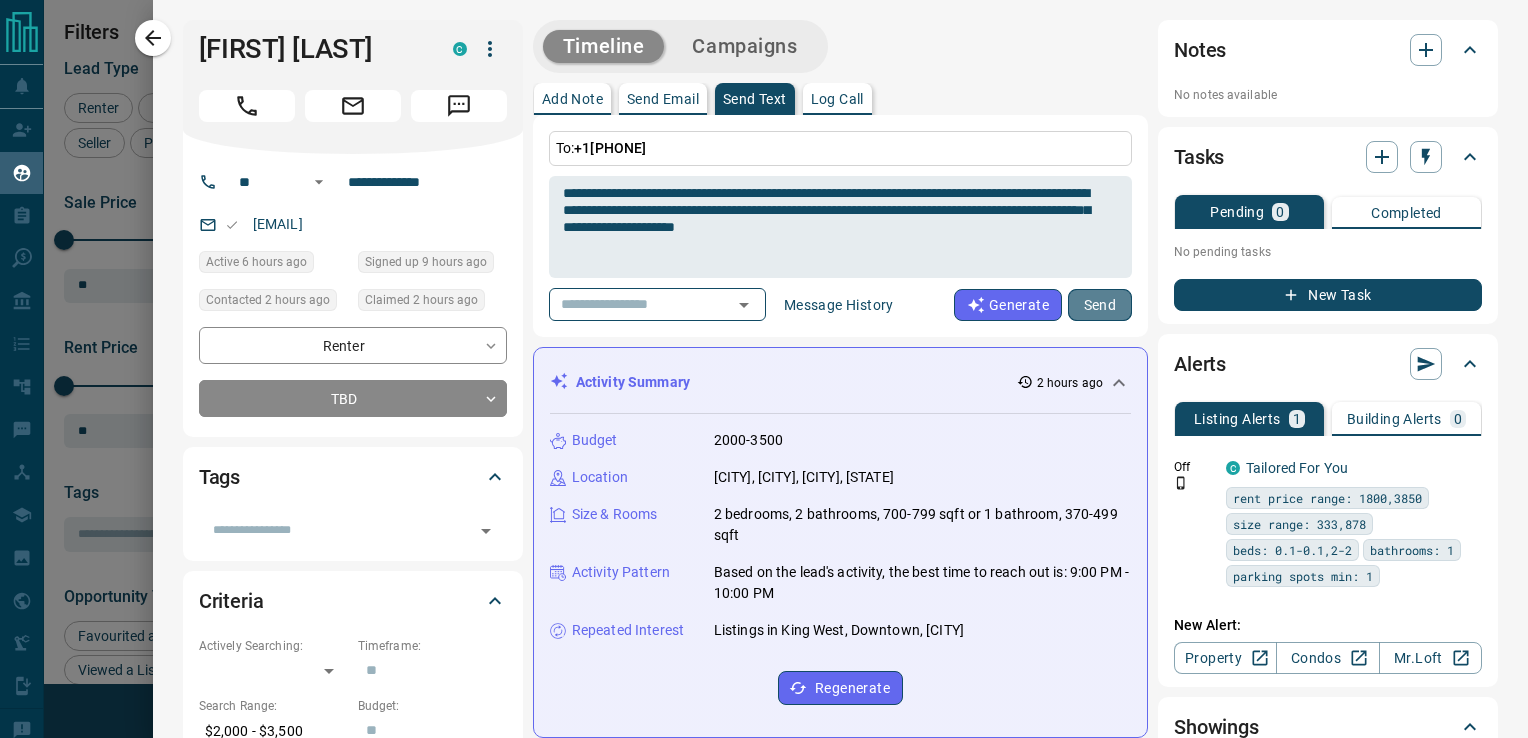 click on "Send" at bounding box center (1100, 305) 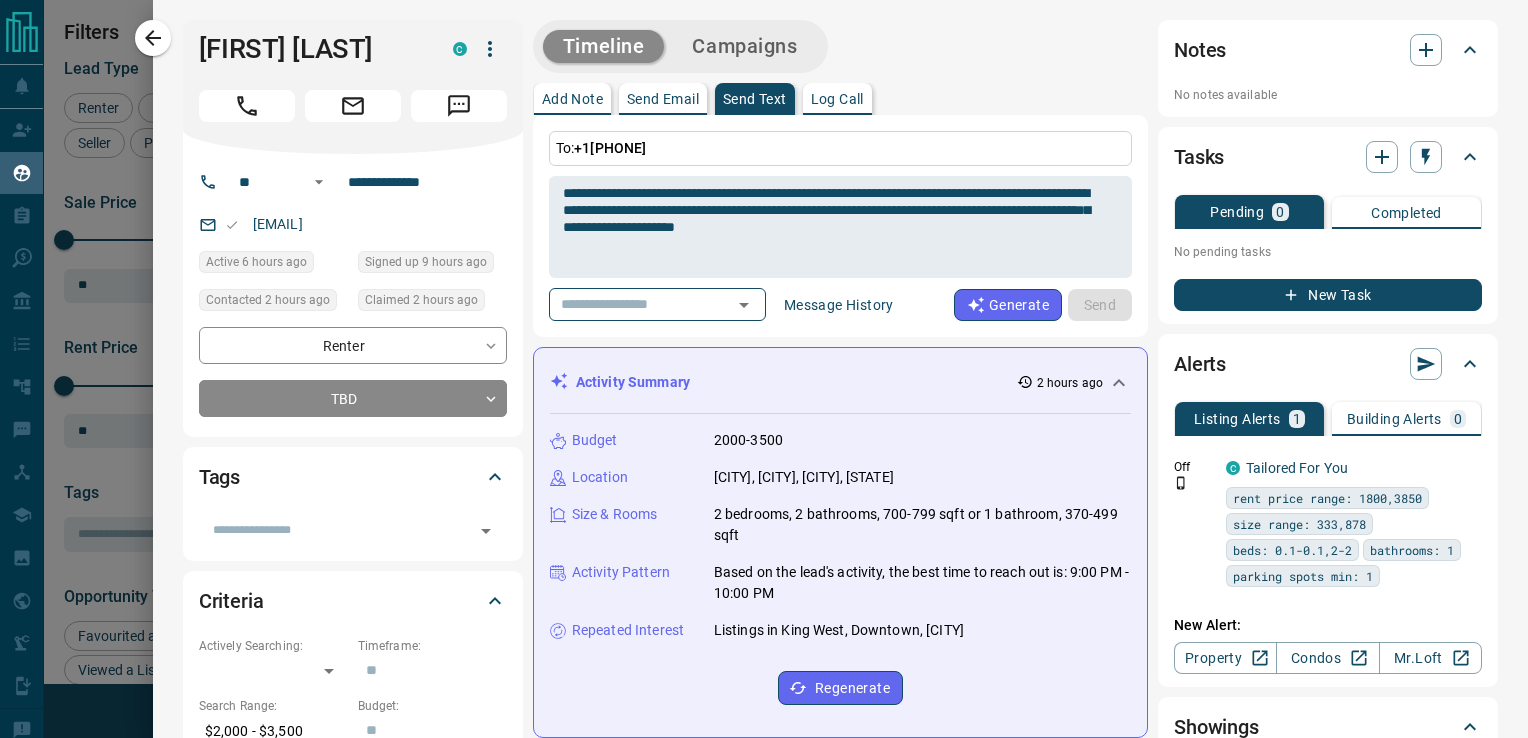 type 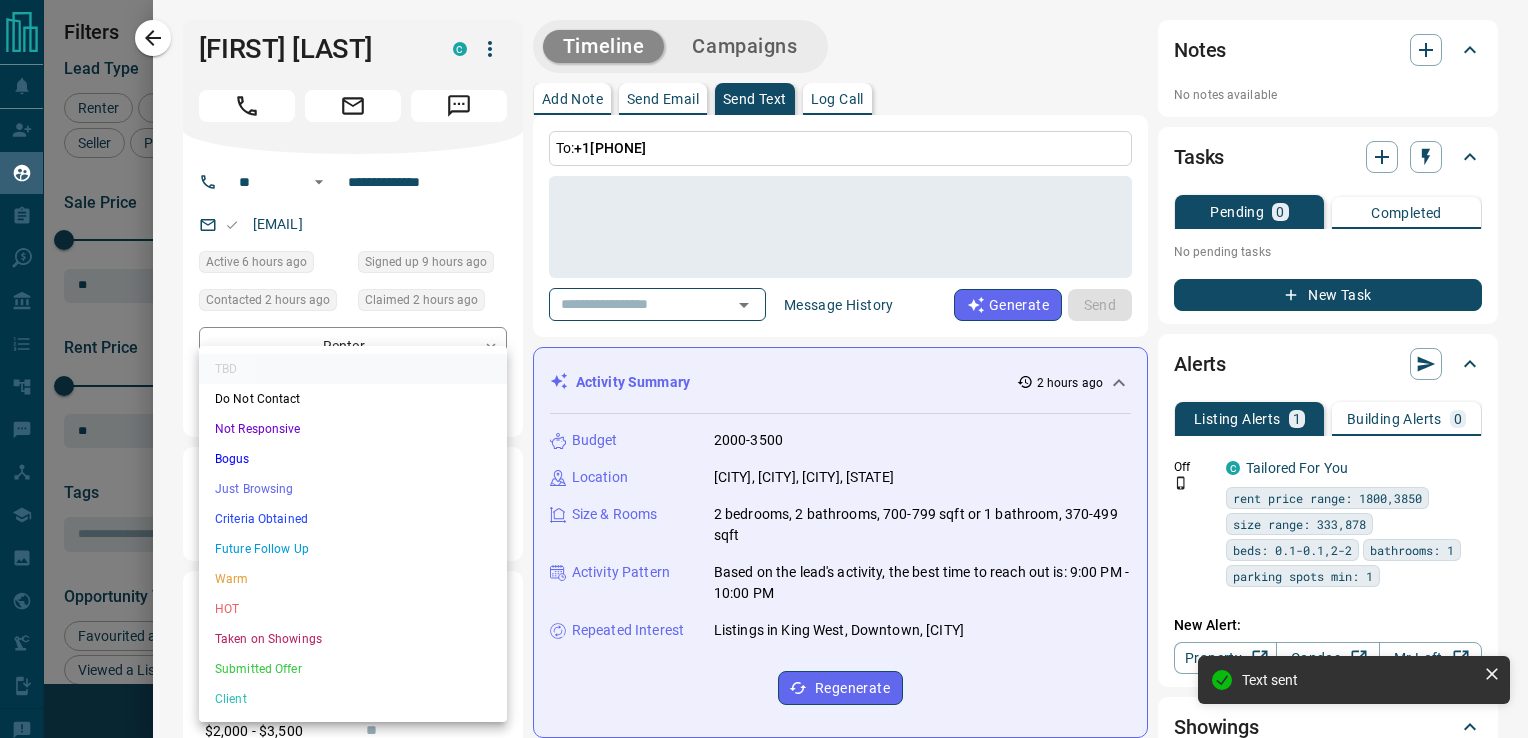 click on "Lead Transfers Claim Leads My Leads Tasks Opportunities Deals Campaigns Automations Messages Broker Bay Training Media Services Agent Resources Precon Worksheet Mobile Apps Disclosure Logout My Leads Filters 1 Manage Tabs New Lead All 2001 TBD 10 Do Not Contact - Not Responsive 1185 Bogus 14 Just Browsing 117 Criteria Obtained 32 Future Follow Up 43 Warm 63 HOT 3 Taken on Showings 17 Submitted Offer 2 Client 515 Name Details Last Active Claimed Date Status Tags [FIRST] [LAST] Buyer C $0 - $3K Downtown, [CITY], [STATE] 11 hours ago Contacted in 3 hours 27 minutes ago Signed up 4 years ago Not Responsive + [FIRST] [LAST] Buyer C $489K - $1M Downtown, [CITY], [STATE], +1 8 hours ago Contacted in 3 hours 1 hour ago Signed up 5 years ago Not Responsive + [FIRST] [LAST] Renter C $3K - $3K Downtown, [CITY], [STATE] 10 hours ago Contacted in 3 hours 2 hours ago Signed up 10 hours ago Not Responsive + [FIRST] [LAST] Renter C $2K - $4K Downtown, [CITY], [STATE] 6 hours ago Contacted in 1 hour 2 hours ago Signed up 9 hours ago TBD + Renter C" at bounding box center [764, 356] 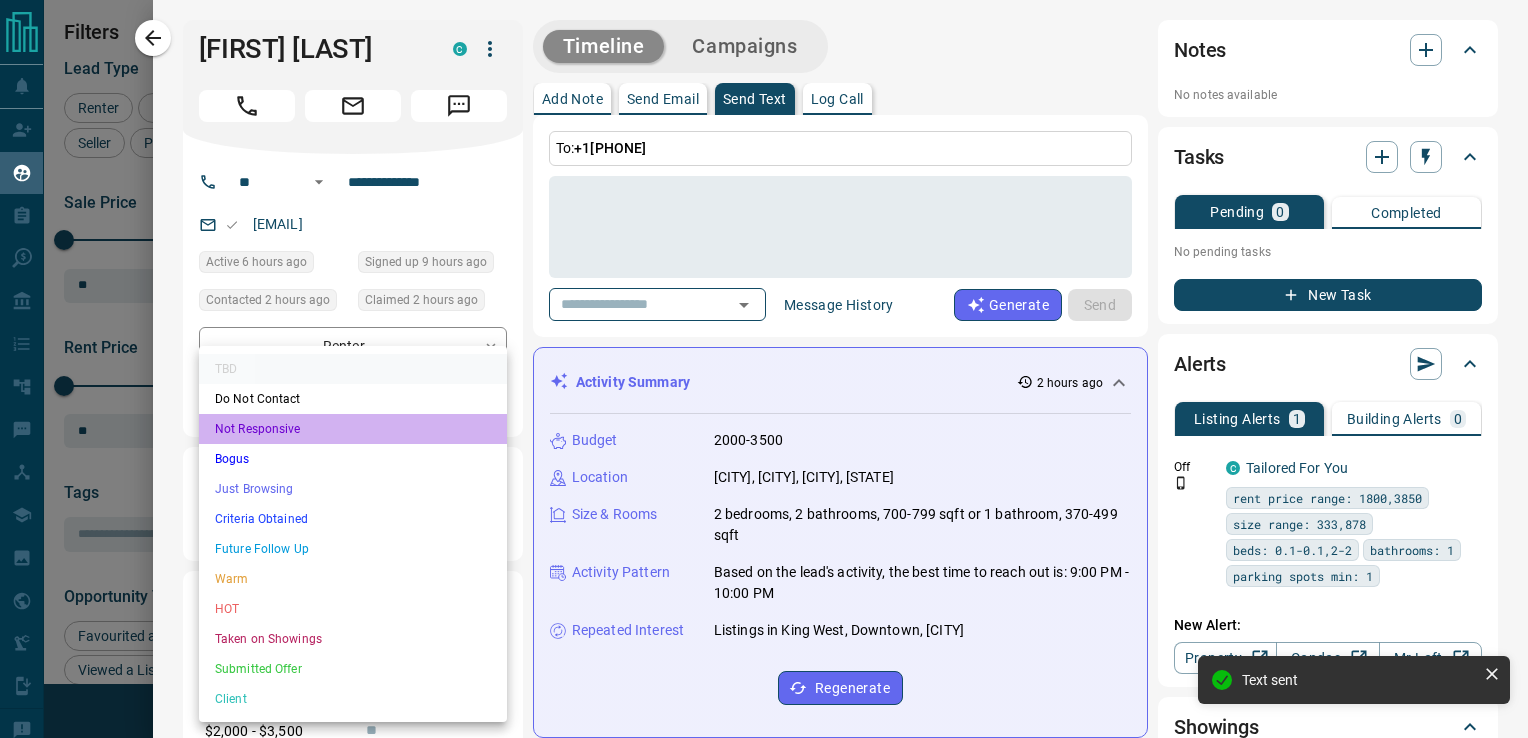 click on "Not Responsive" at bounding box center [353, 429] 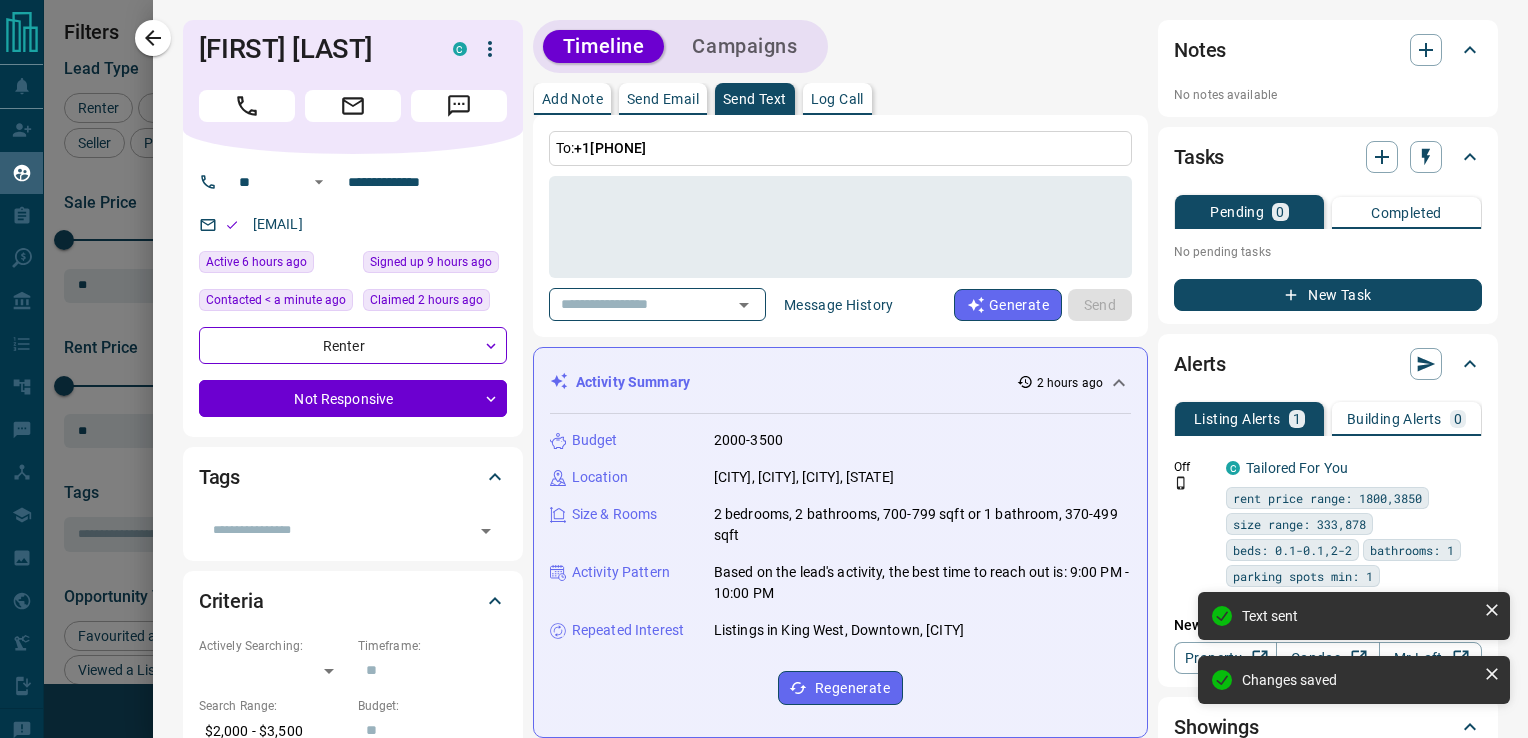 type on "*" 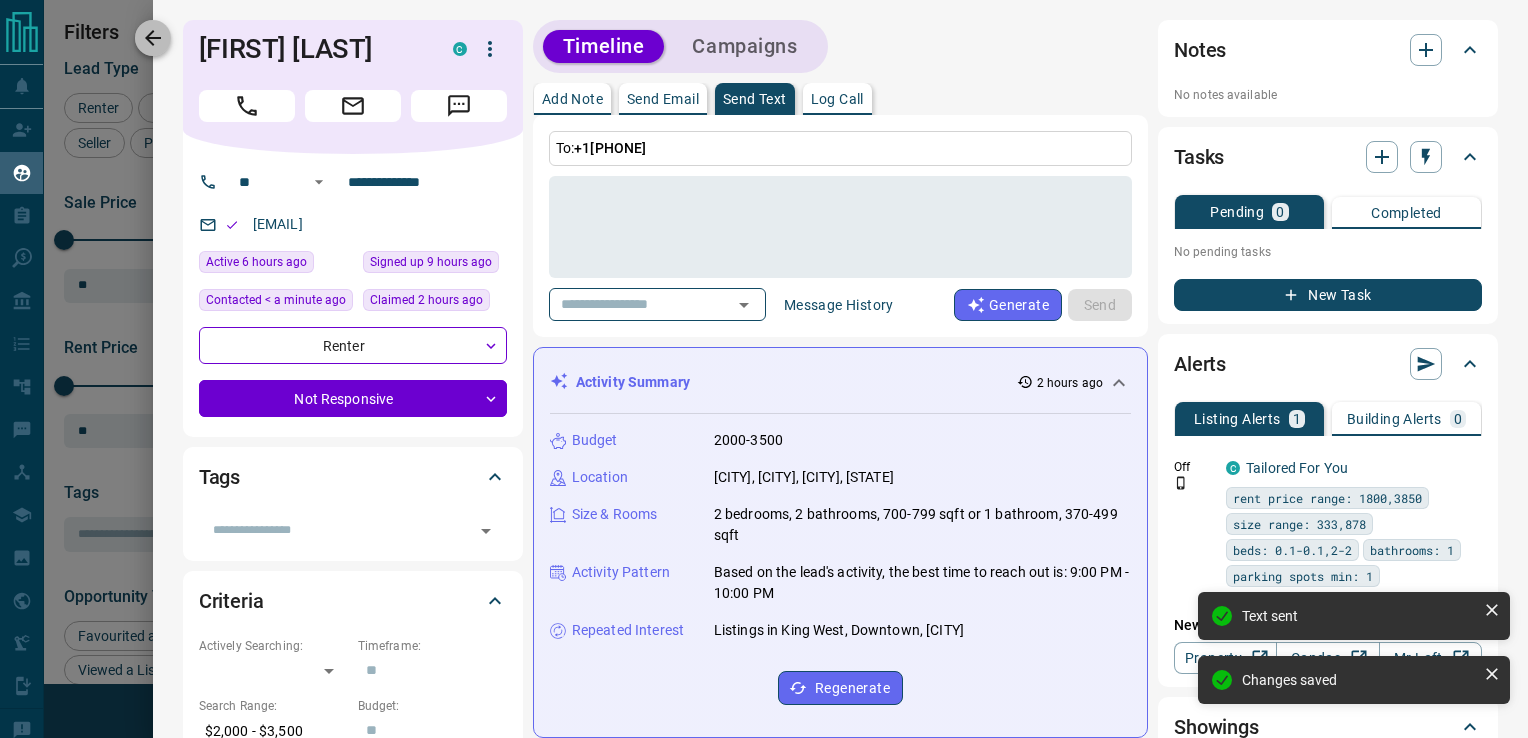 click 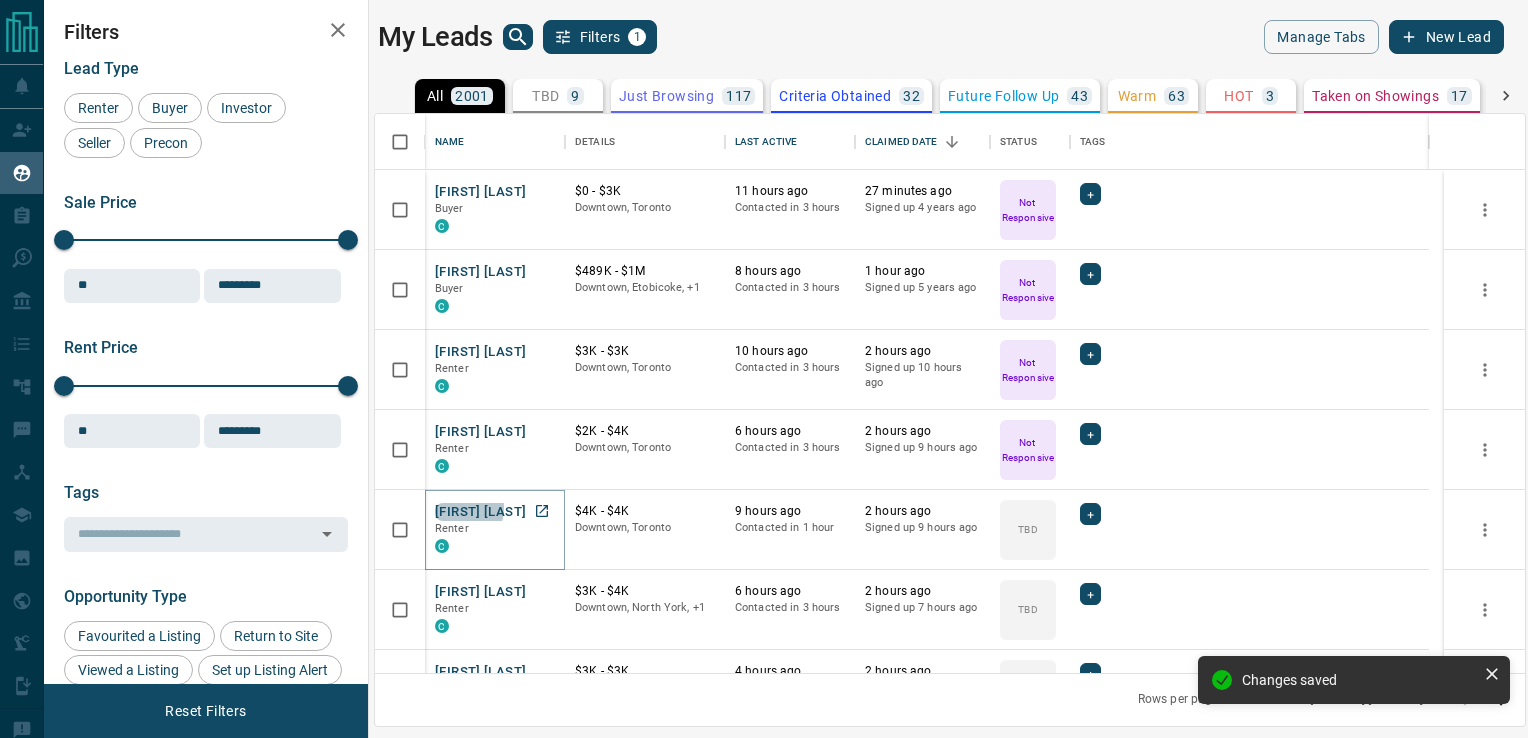 click on "[FIRST] [LAST]" at bounding box center (480, 512) 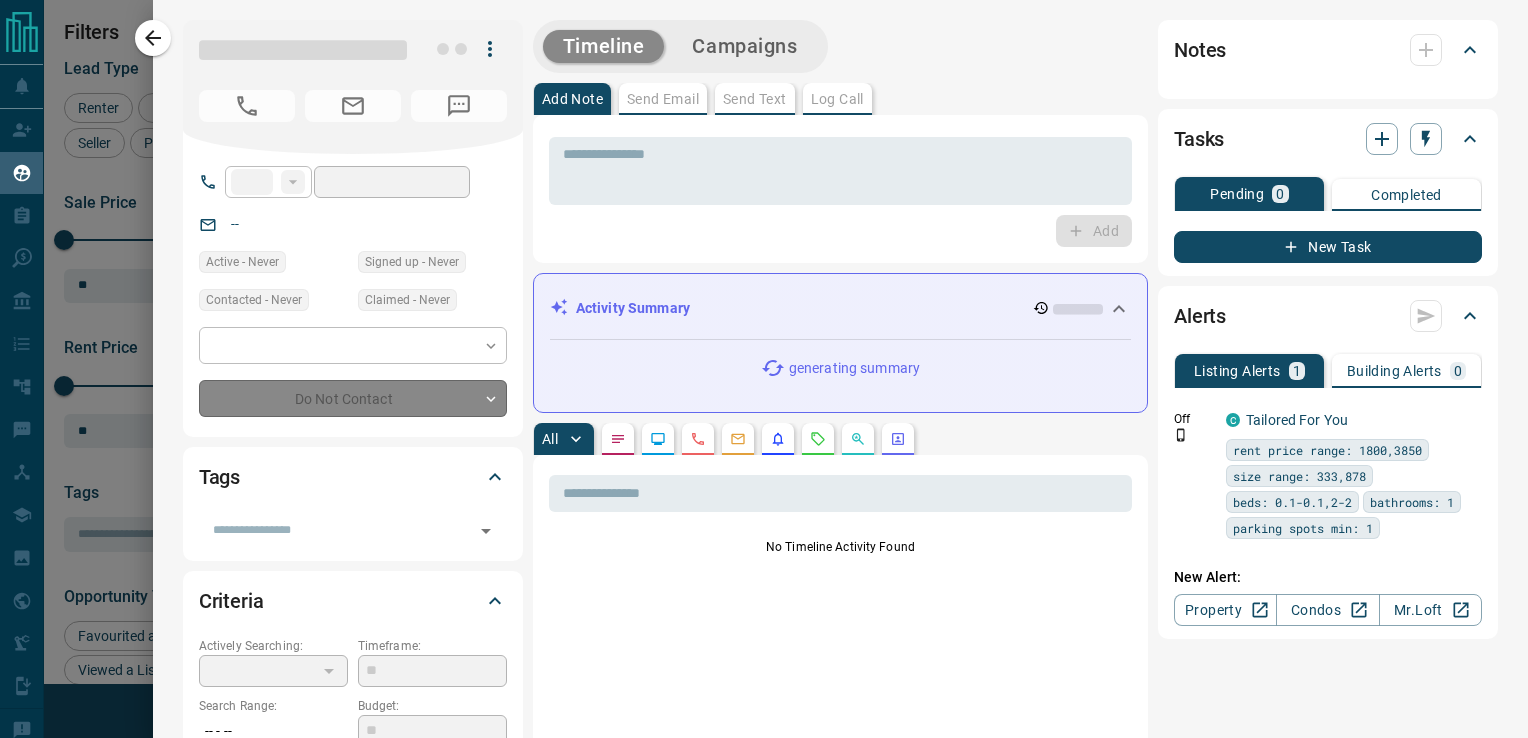 type on "**" 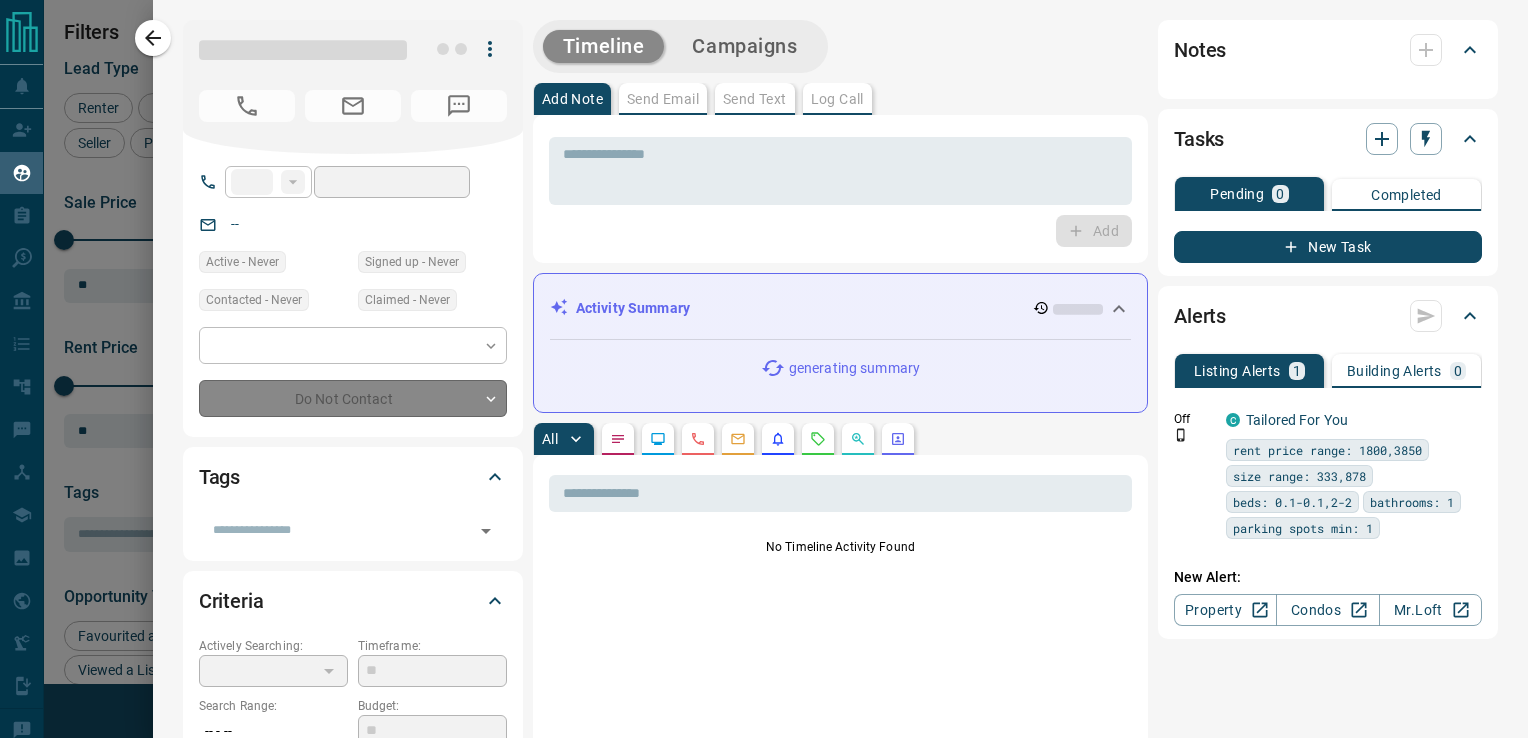 type on "**********" 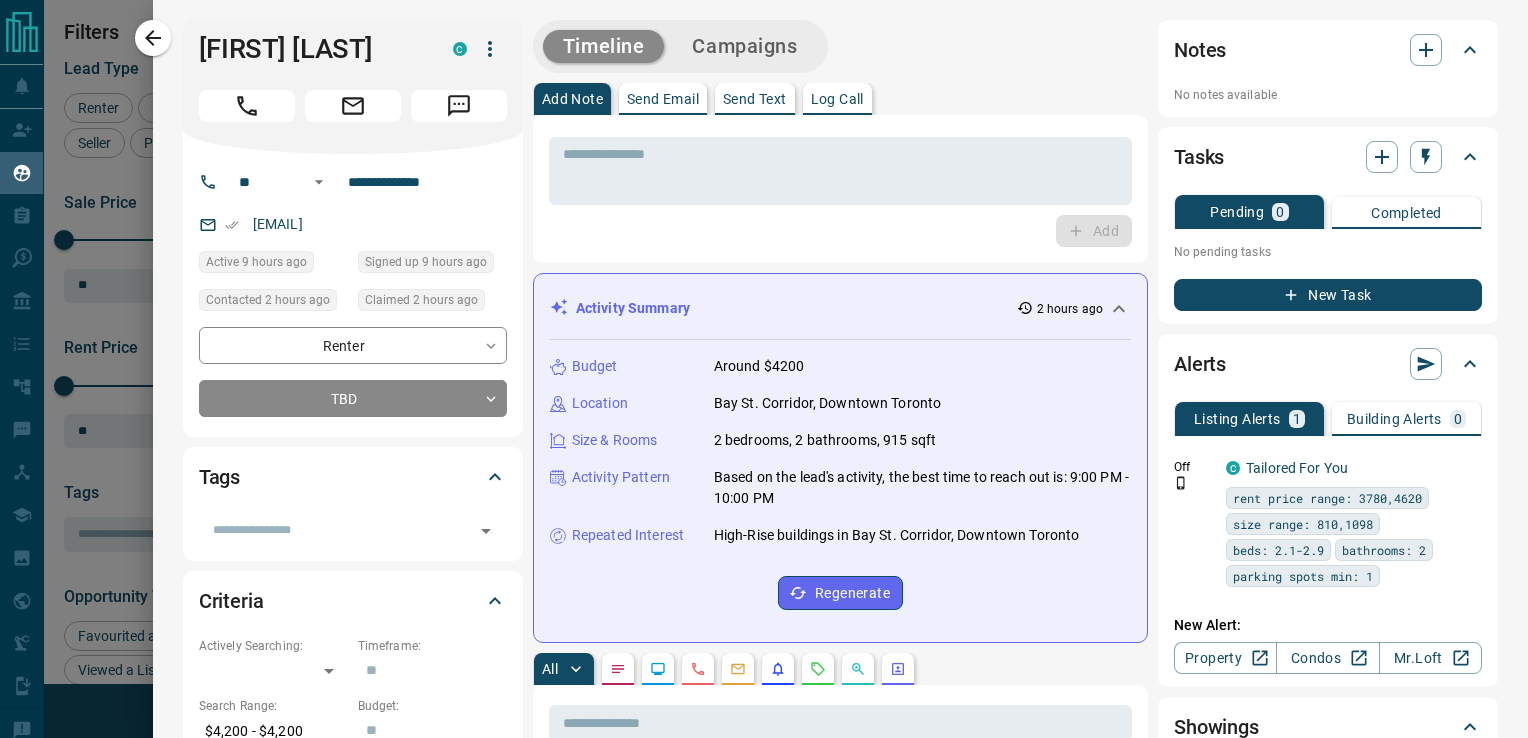 click on "Send Text" at bounding box center [755, 99] 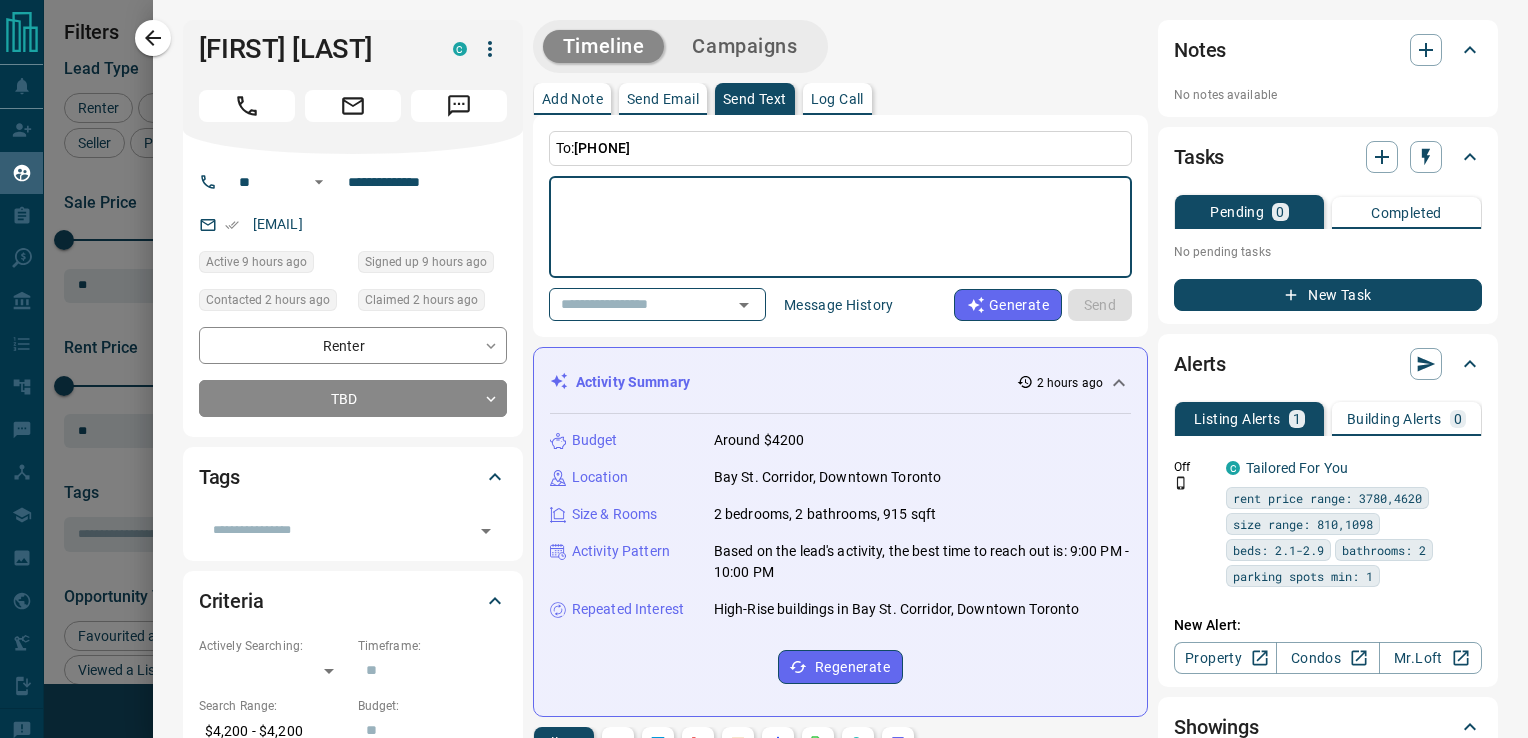 click at bounding box center [840, 227] 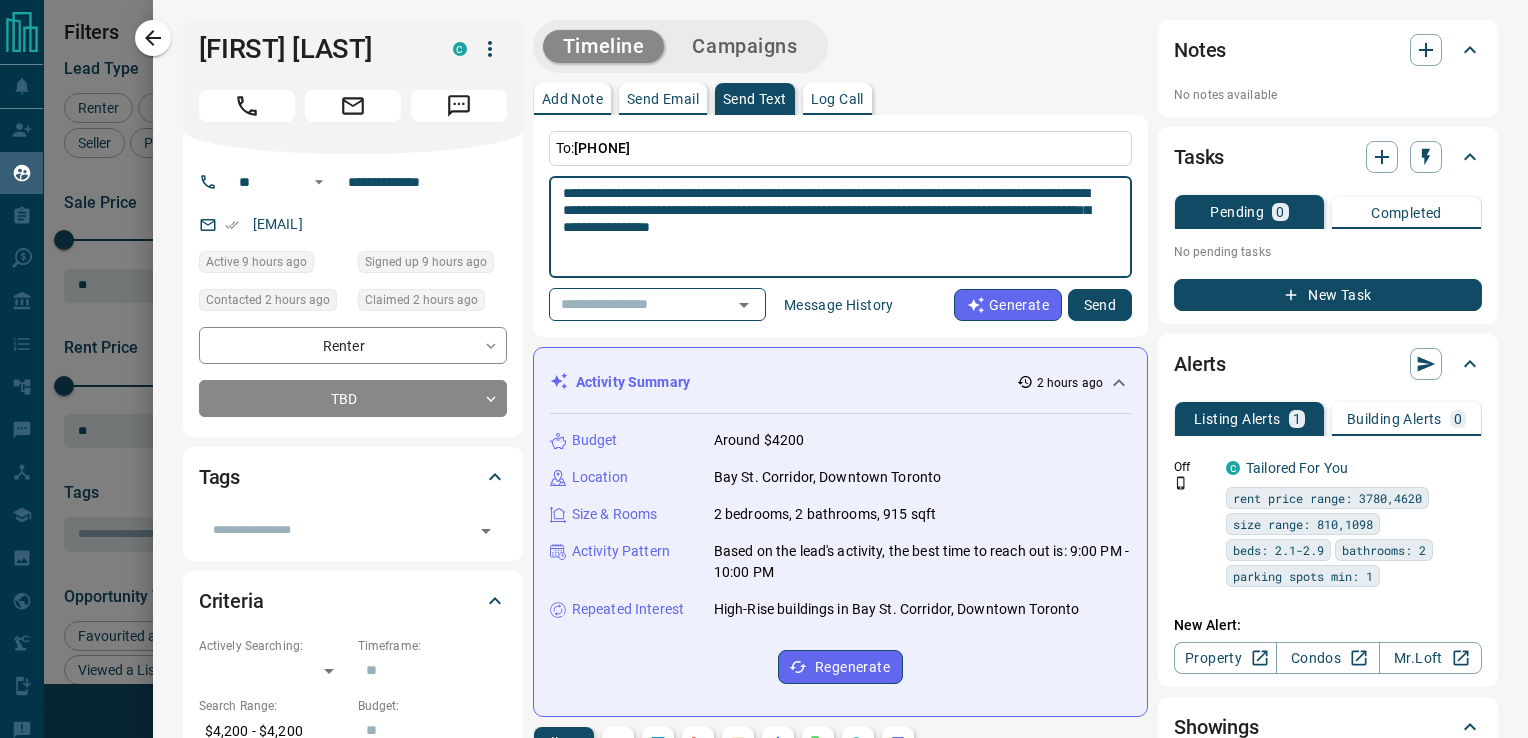 click on "**********" at bounding box center (833, 227) 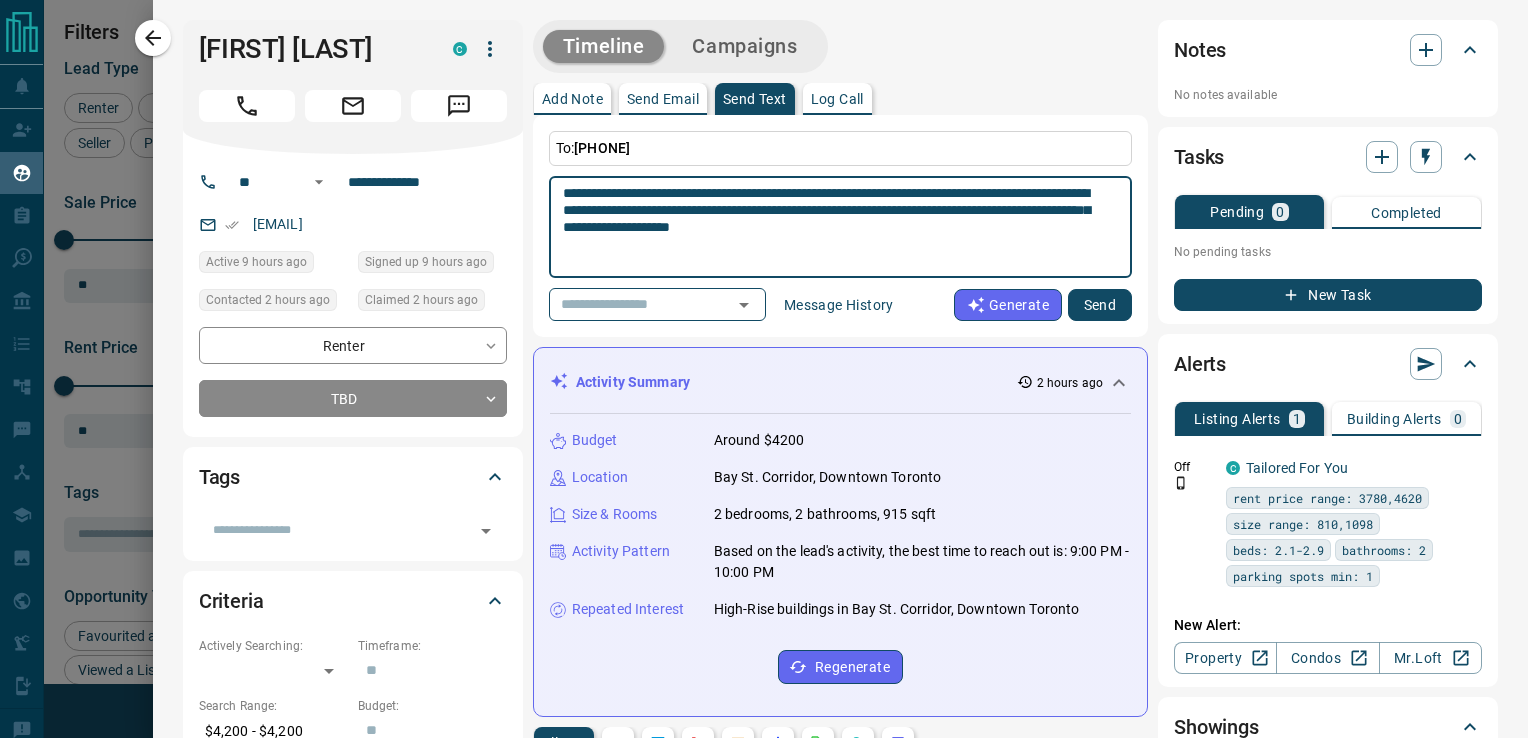 type on "**********" 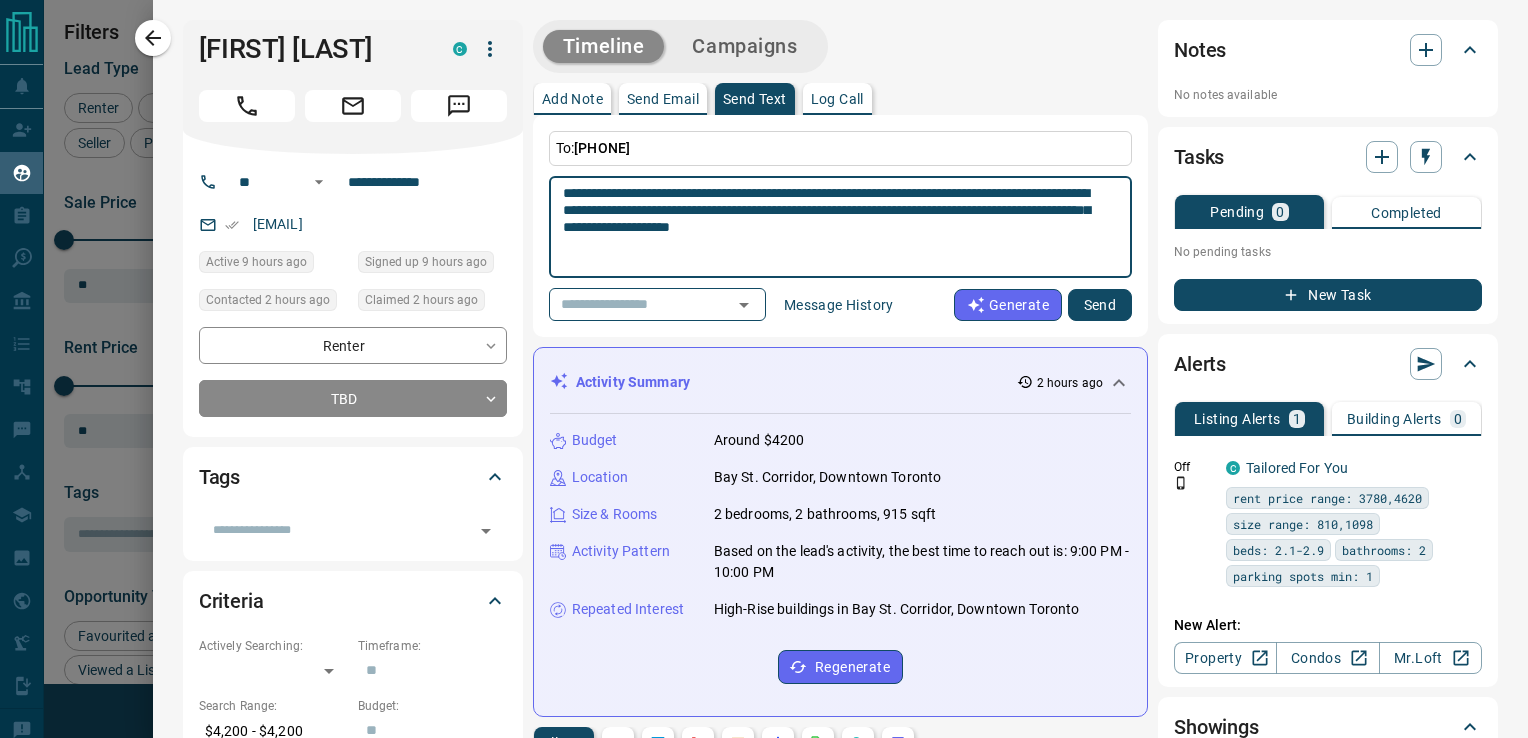 click on "Send" at bounding box center (1100, 305) 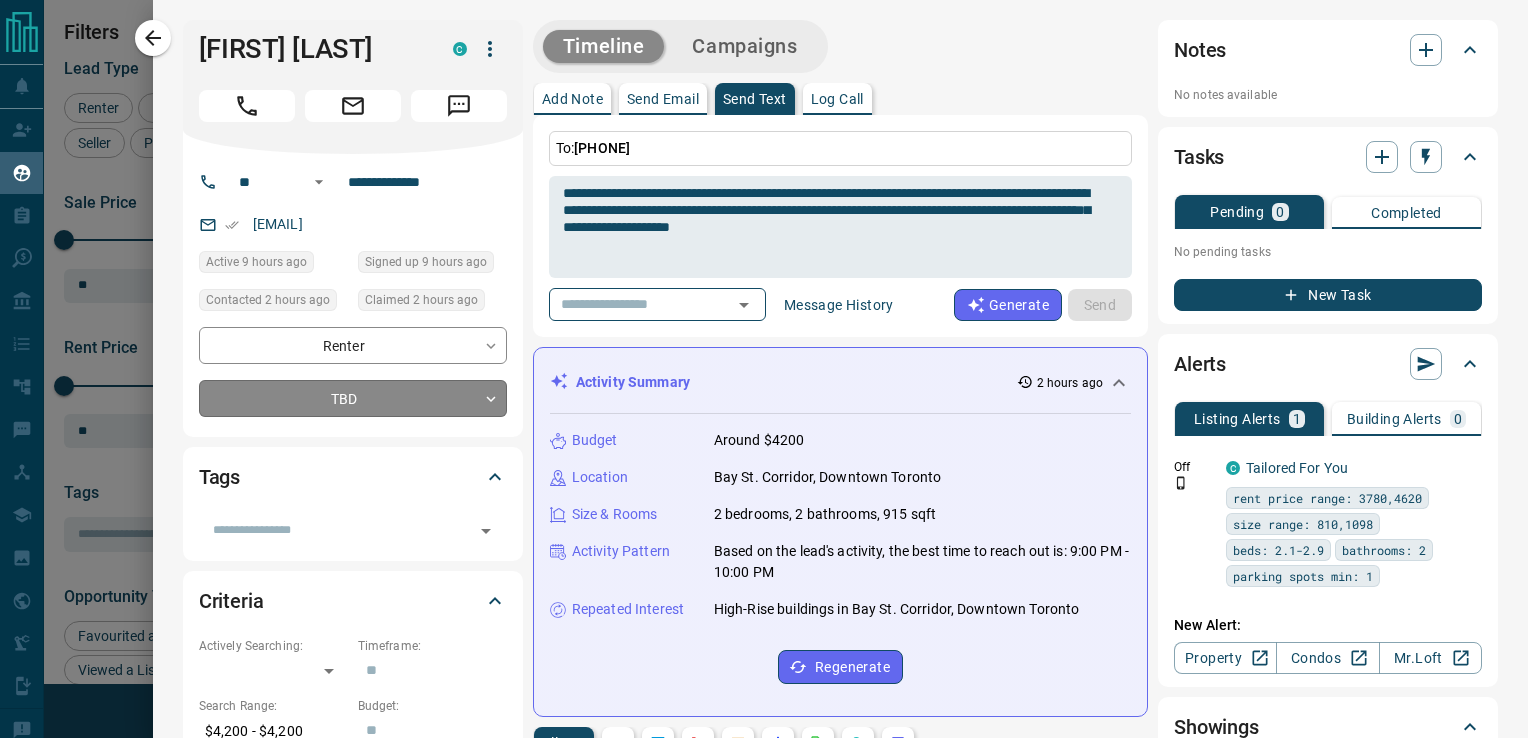 type 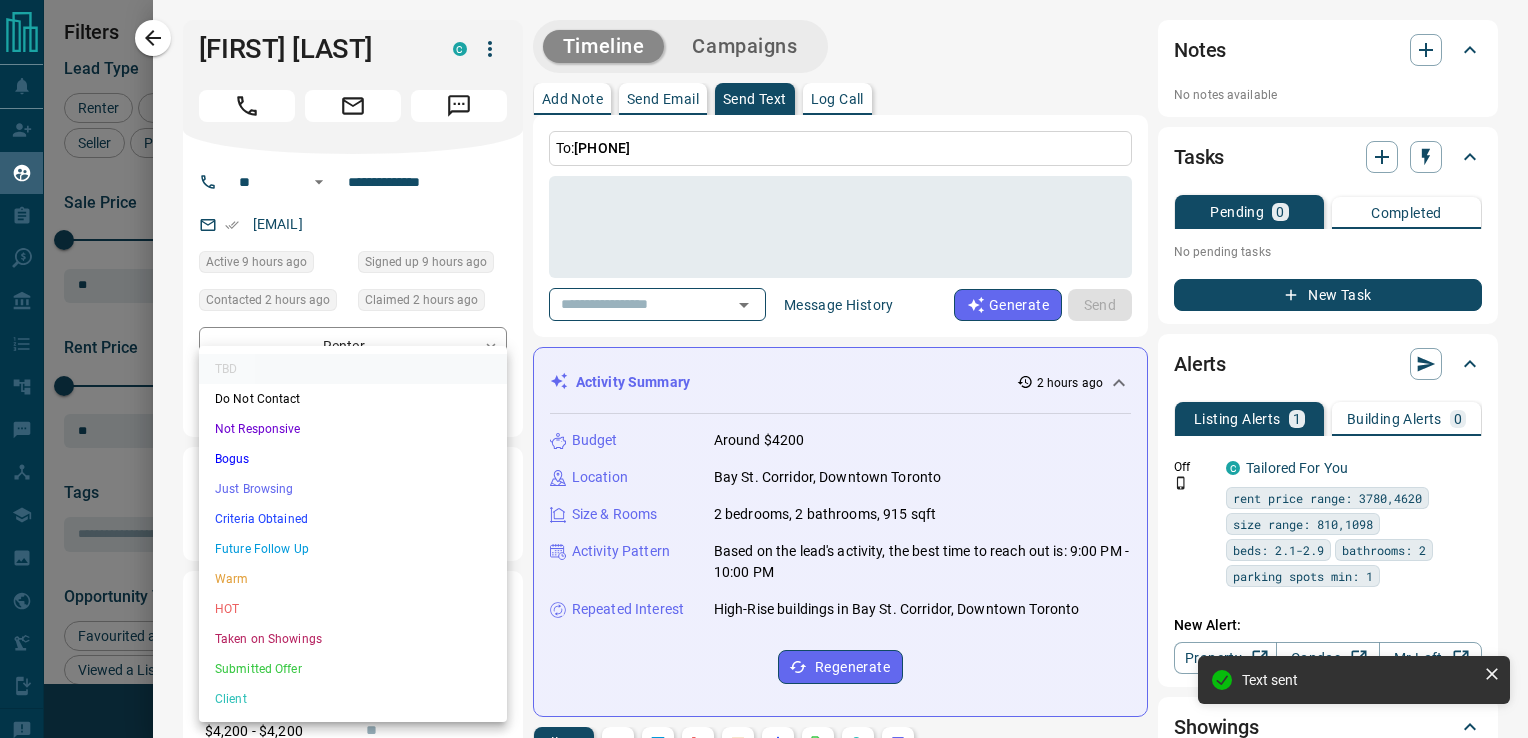 click on "Lead Transfers Claim Leads My Leads Tasks Opportunities Deals Campaigns Automations Messages Broker Bay Training Media Services Agent Resources Precon Worksheet Mobile Apps Disclosure Logout My Leads Filters 1 Manage Tabs New Lead All 2001 TBD 9 Do Not Contact - Not Responsive 1186 Bogus 14 Just Browsing 117 Criteria Obtained 32 Future Follow Up 43 Warm 63 HOT 3 Taken on Showings 17 Submitted Offer 2 Client 515 Name Details Last Active Claimed Date Status Tags [FIRST] [LAST] Buyer C $0 - $3K [CITY], [CITY] [TIME] ago Contacted in [TIME] ago Signed up [YEARS] ago Not Responsive + [FIRST] [LAST] Buyer C $489K - $1M [CITY], [CITY], +1 [TIME] ago Contacted in [TIME] ago Signed up [YEARS] ago Not Responsive + [FIRST] [LAST] Renter C $3K - $3K [CITY], [CITY] [TIME] ago Contacted in [TIME] ago Signed up [YEARS] ago Not Responsive + [FIRST] [LAST] Renter C $2K - $4K [CITY], [CITY] [TIME] ago Contacted in [TIME] ago Signed up [YEARS] ago Not Responsive" at bounding box center (764, 356) 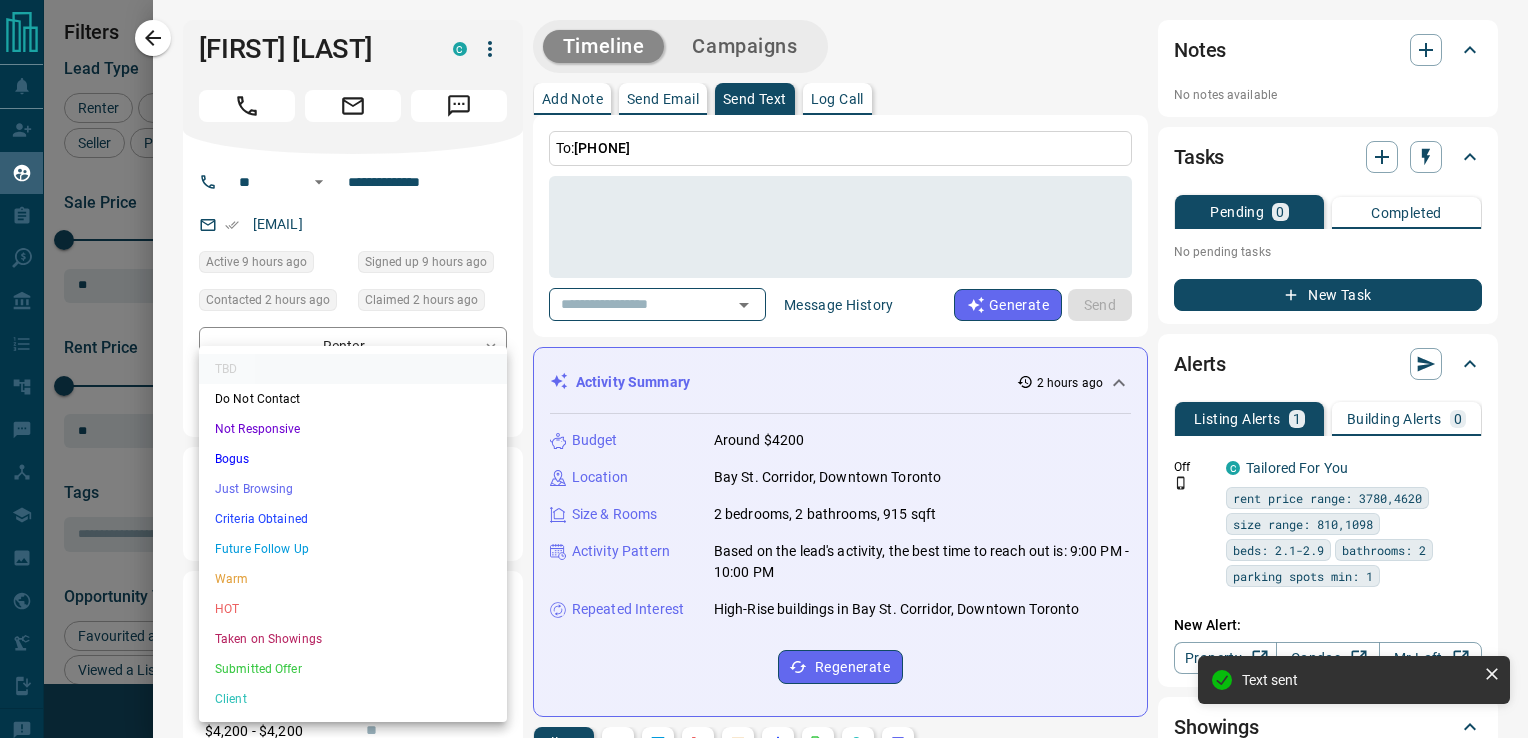 click on "Not Responsive" at bounding box center (353, 429) 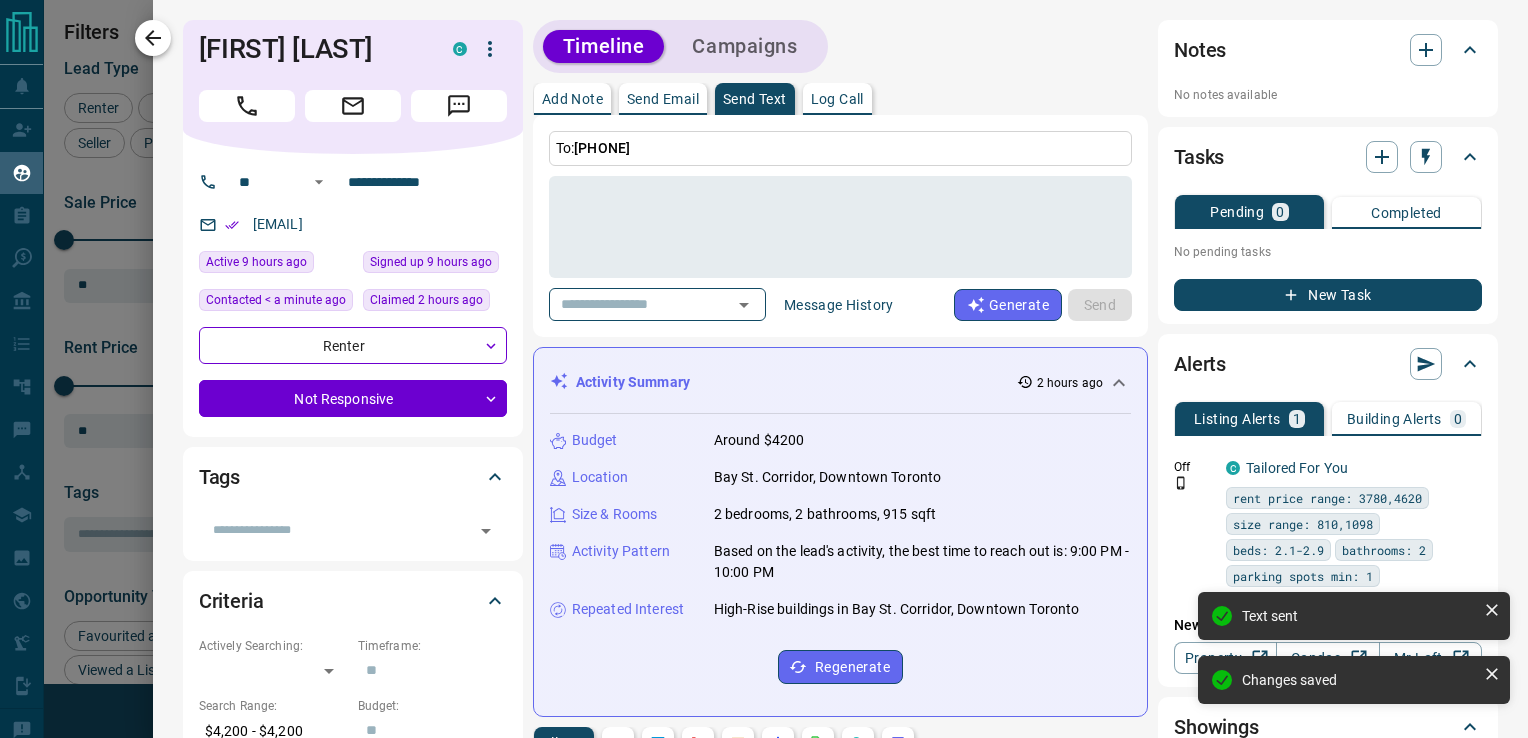type on "*" 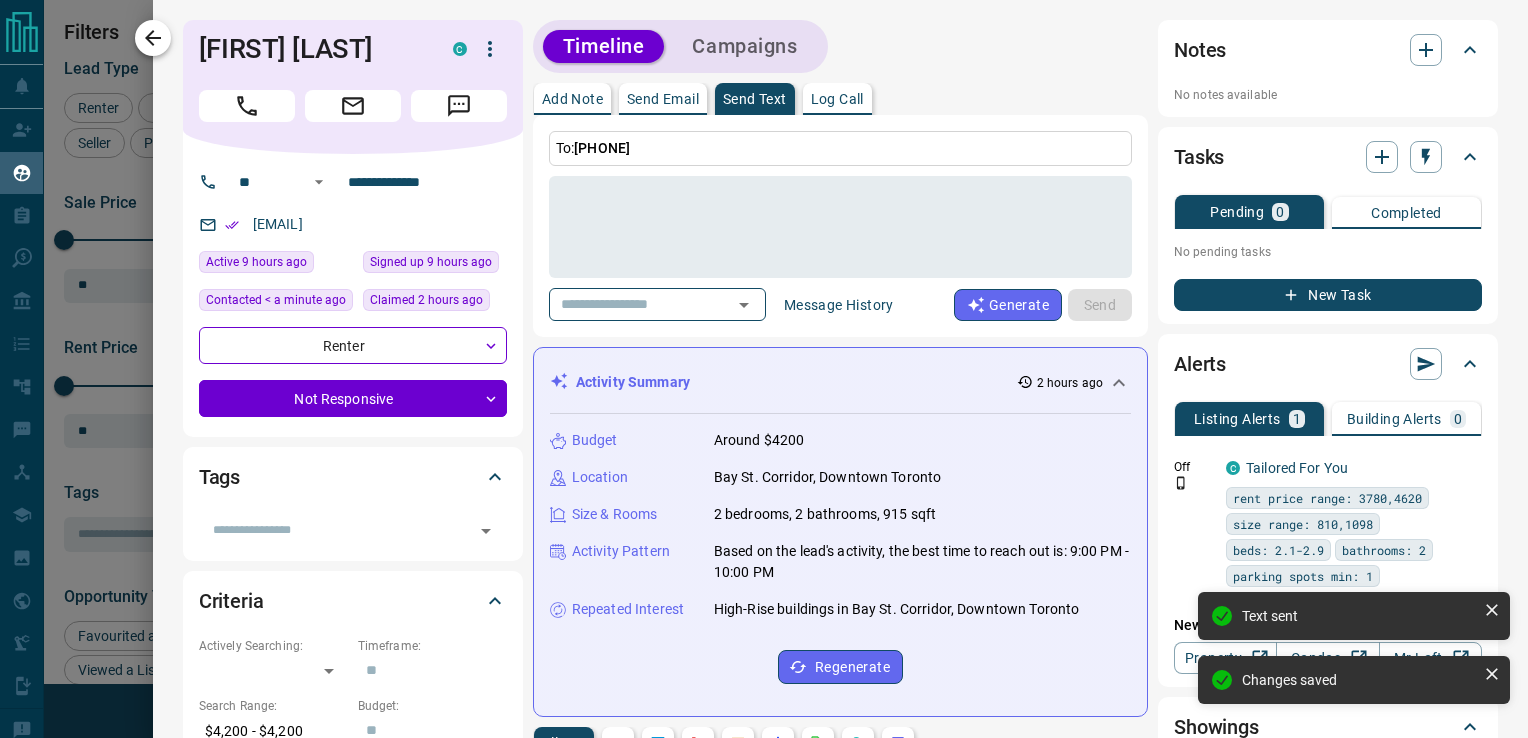 click 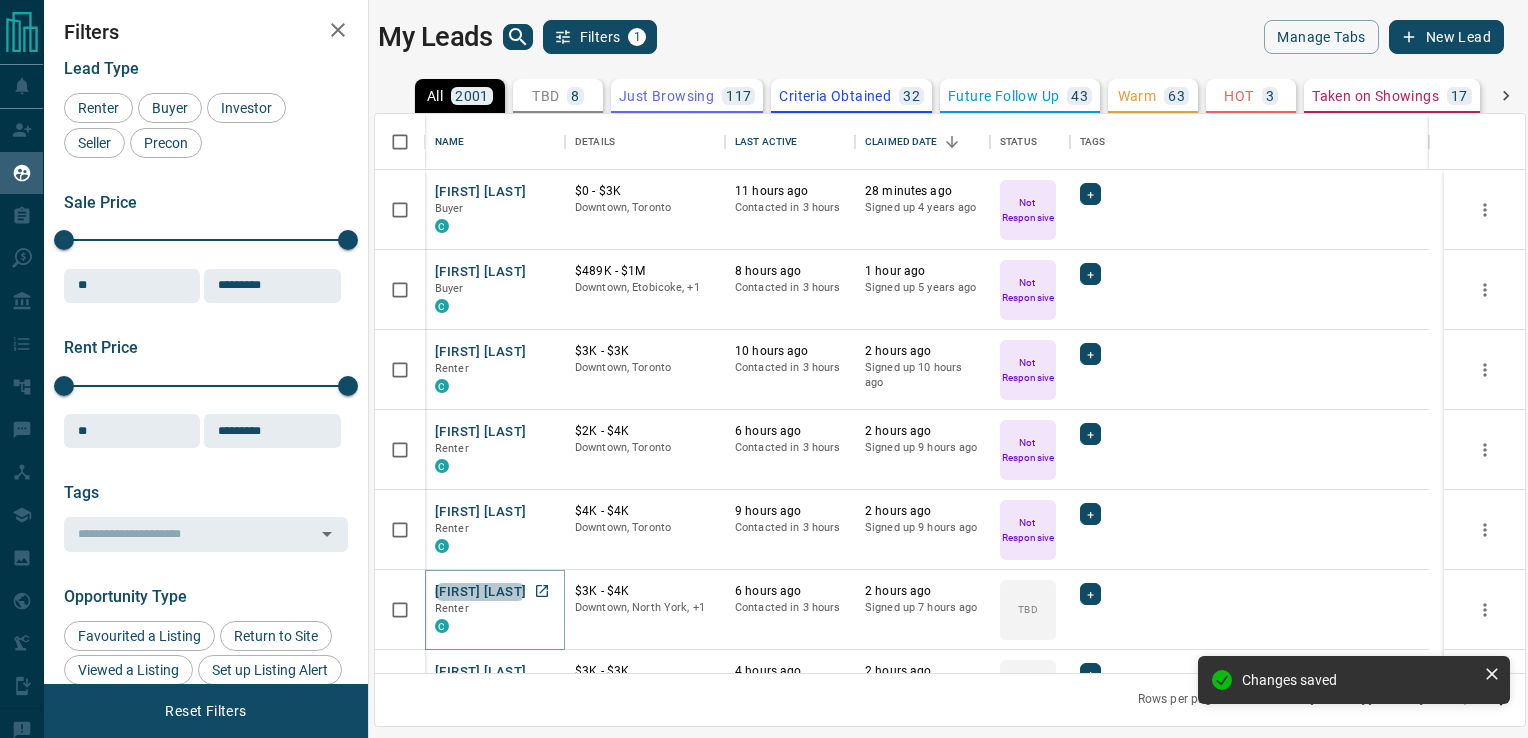 click on "[FIRST] [LAST]" at bounding box center [480, 592] 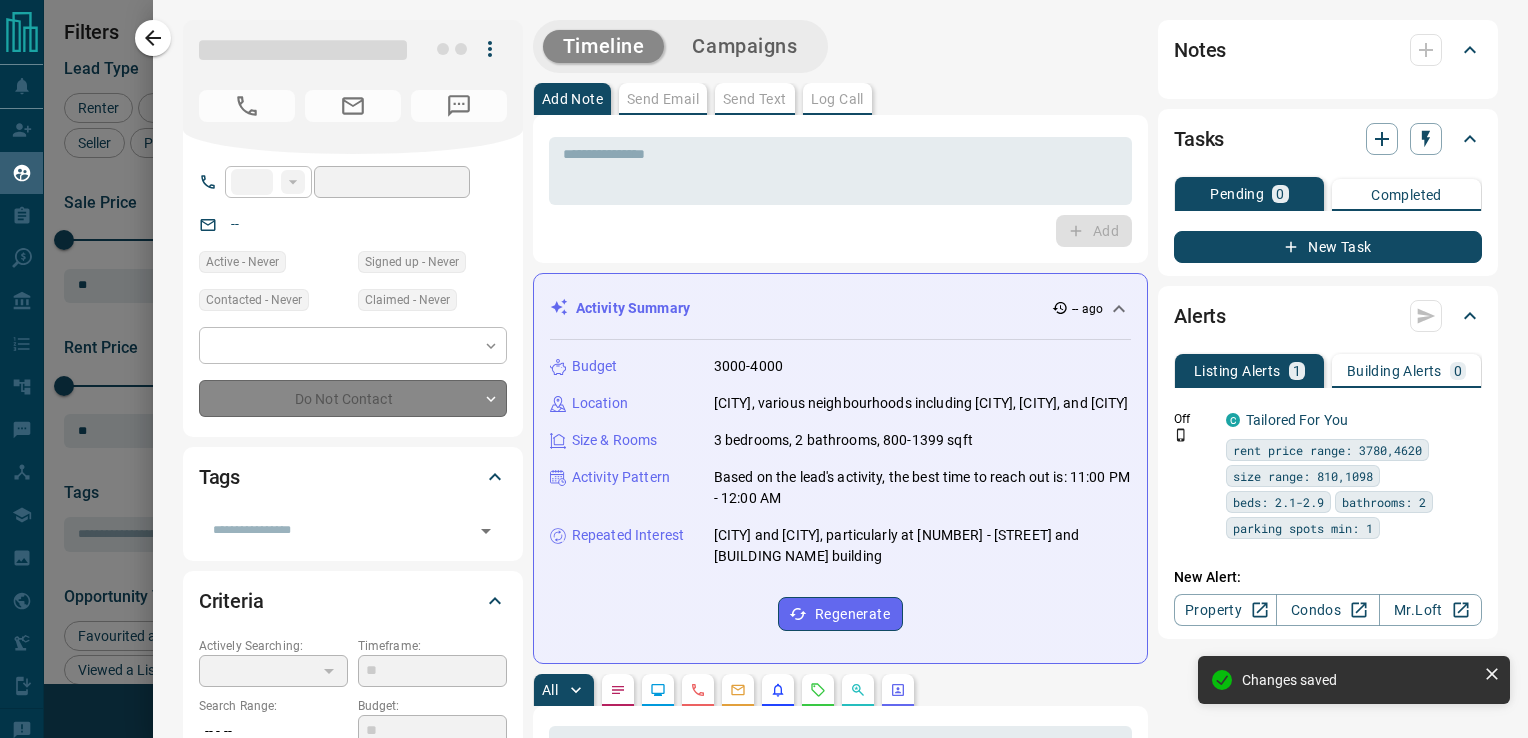 type on "**" 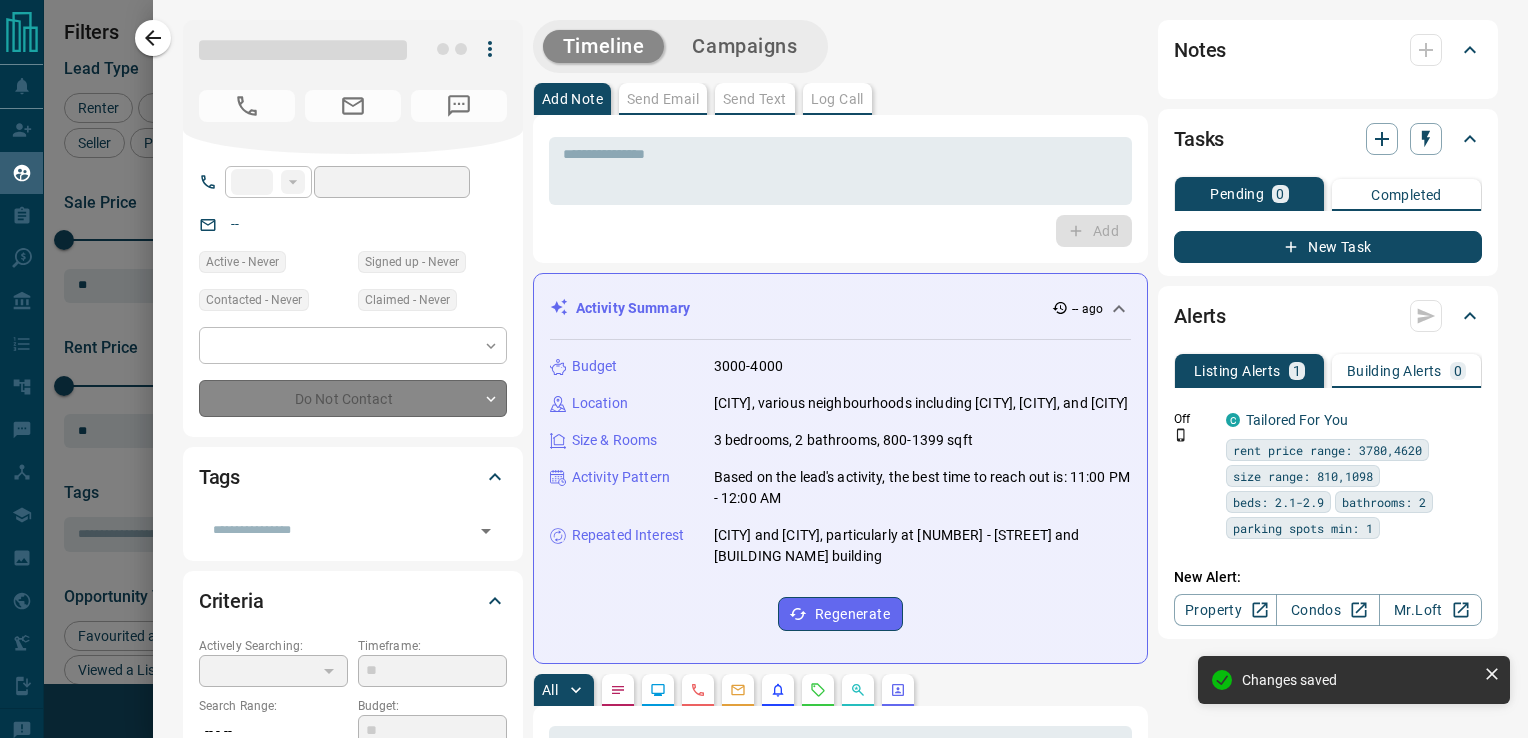 type on "**********" 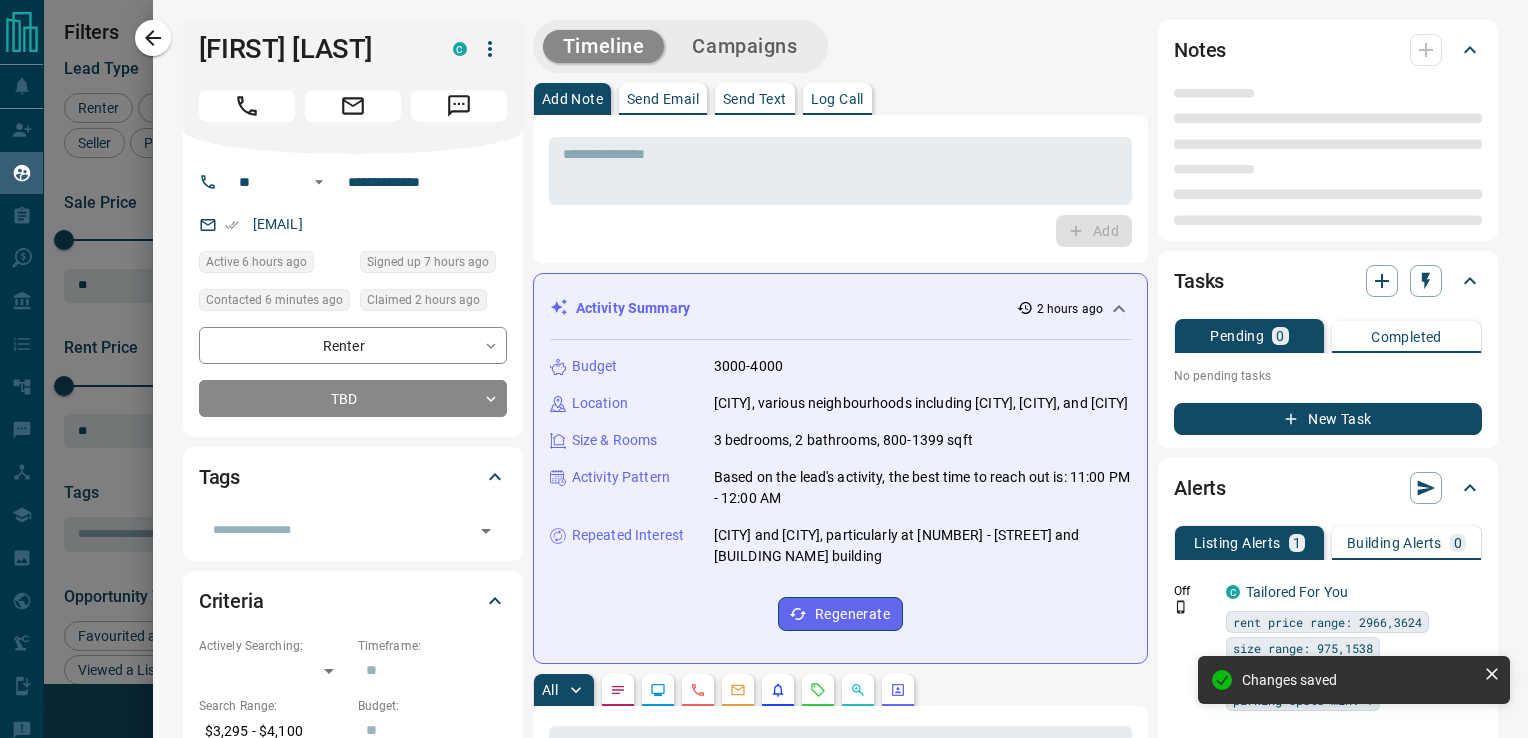 click on "Send Text" at bounding box center (755, 99) 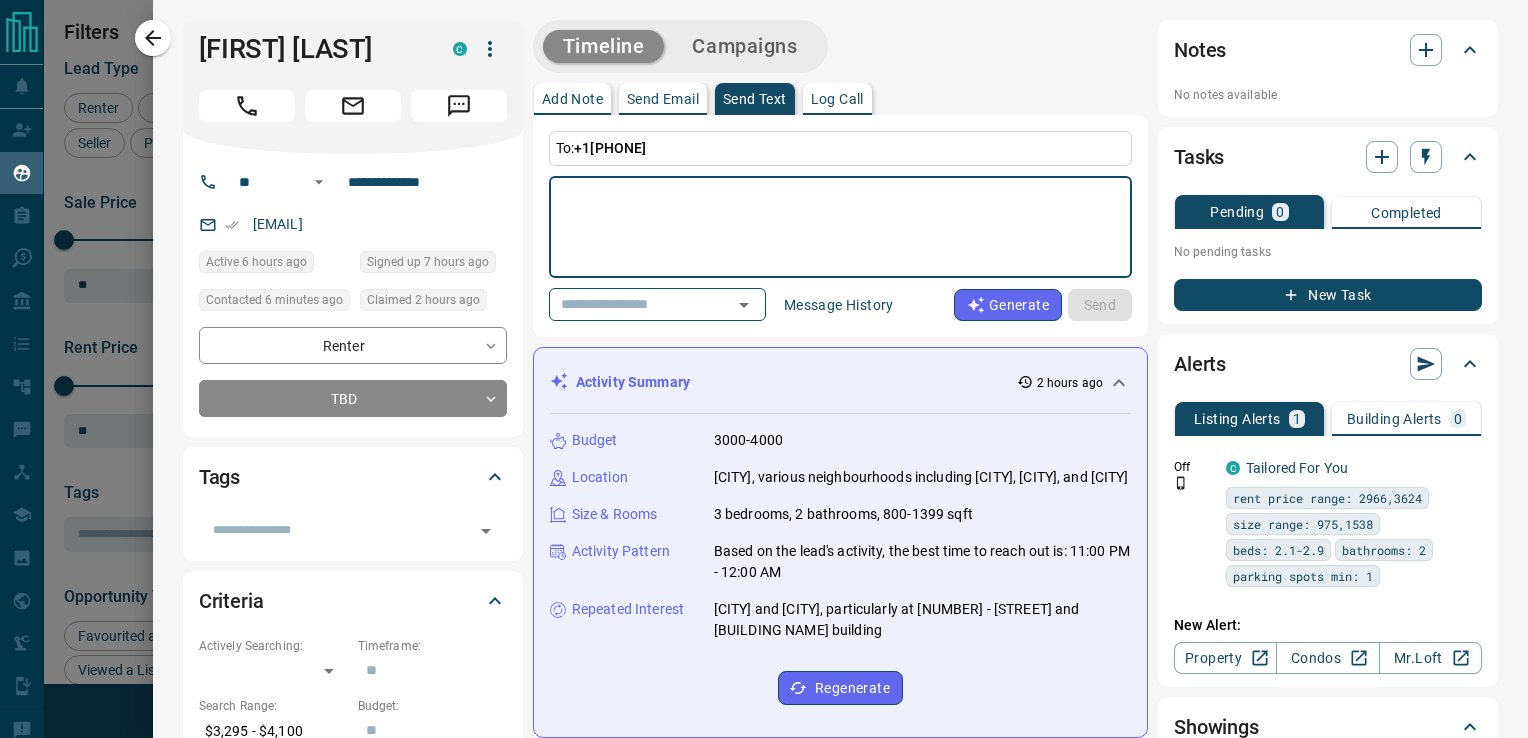 click at bounding box center [840, 227] 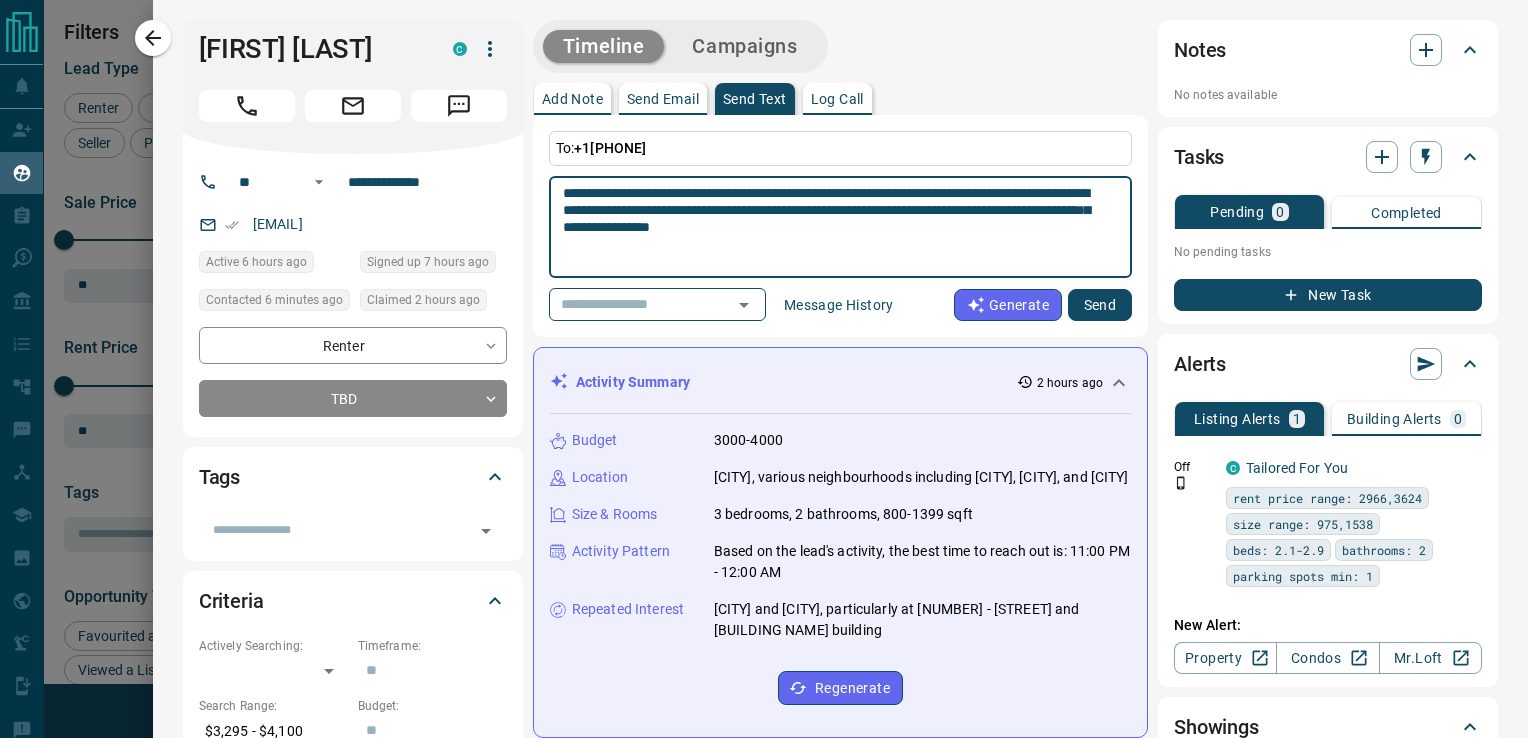 click on "**********" at bounding box center [833, 227] 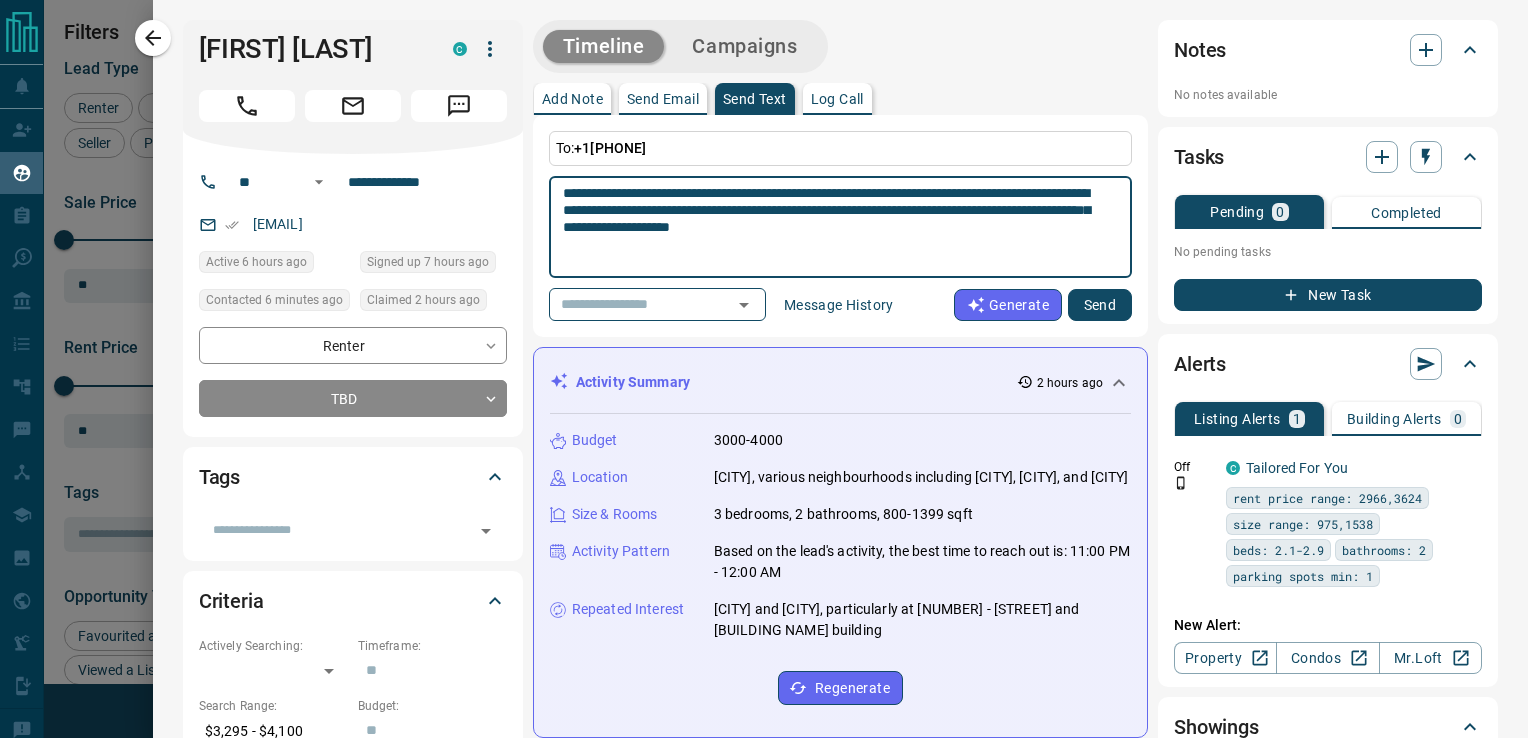 type on "**********" 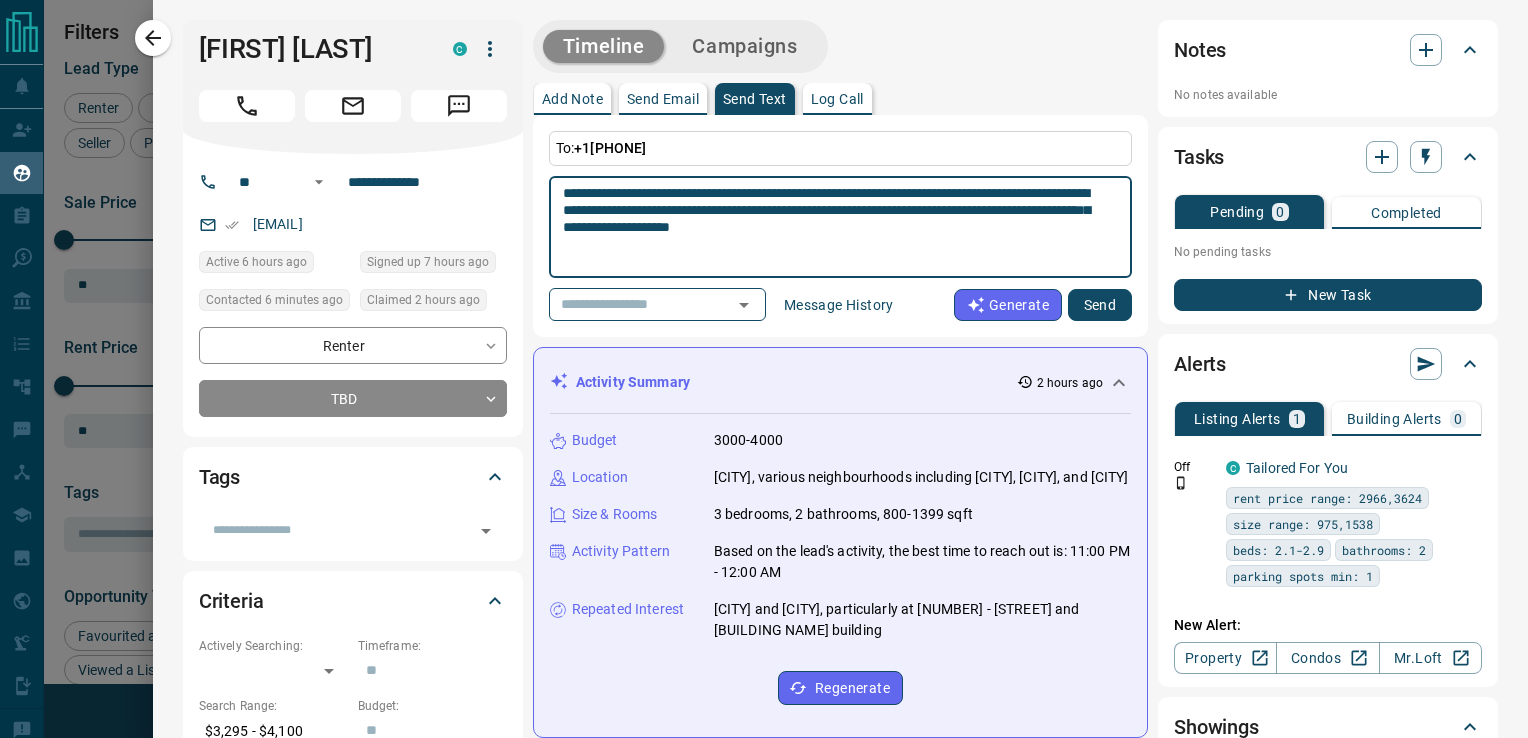 drag, startPoint x: 1105, startPoint y: 314, endPoint x: 1083, endPoint y: 307, distance: 23.086792 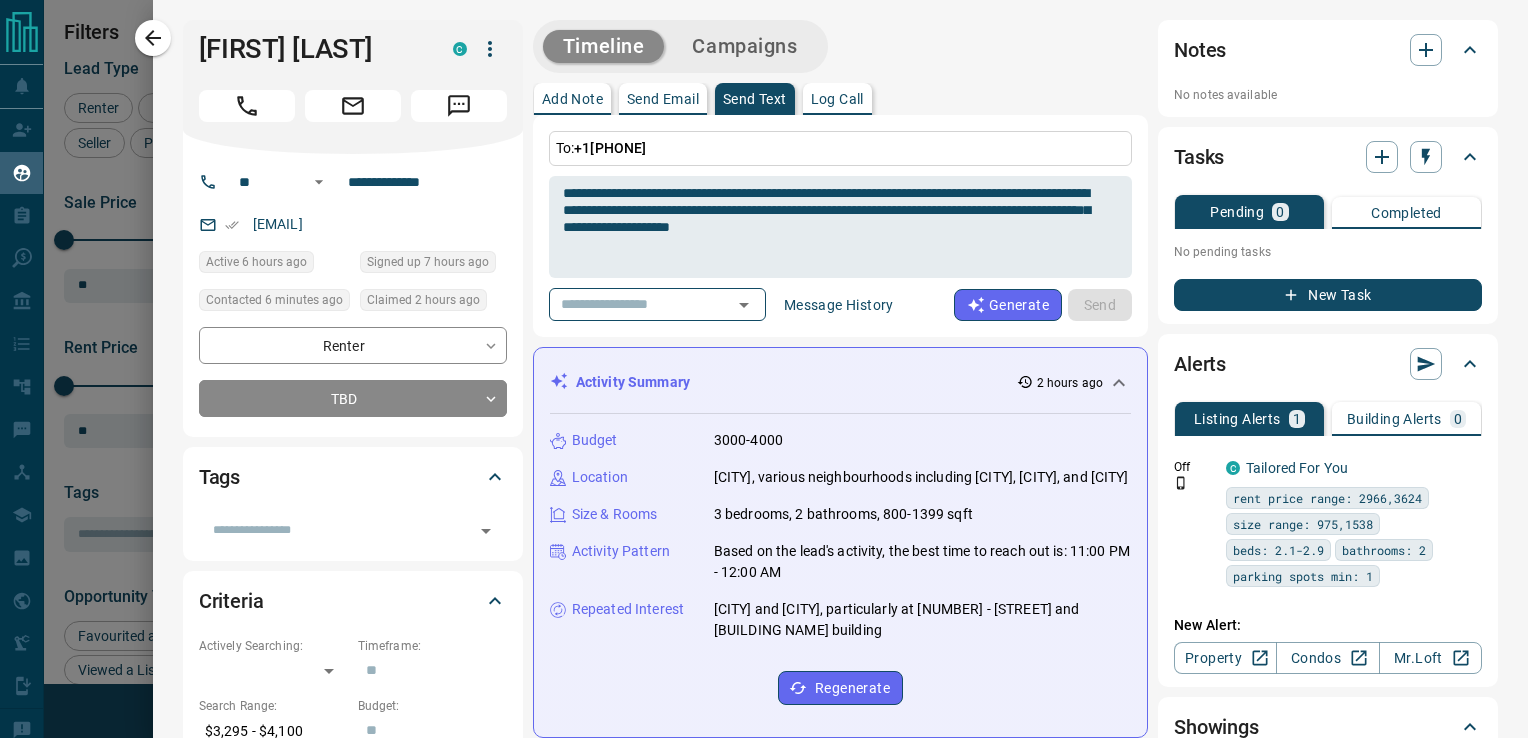 type 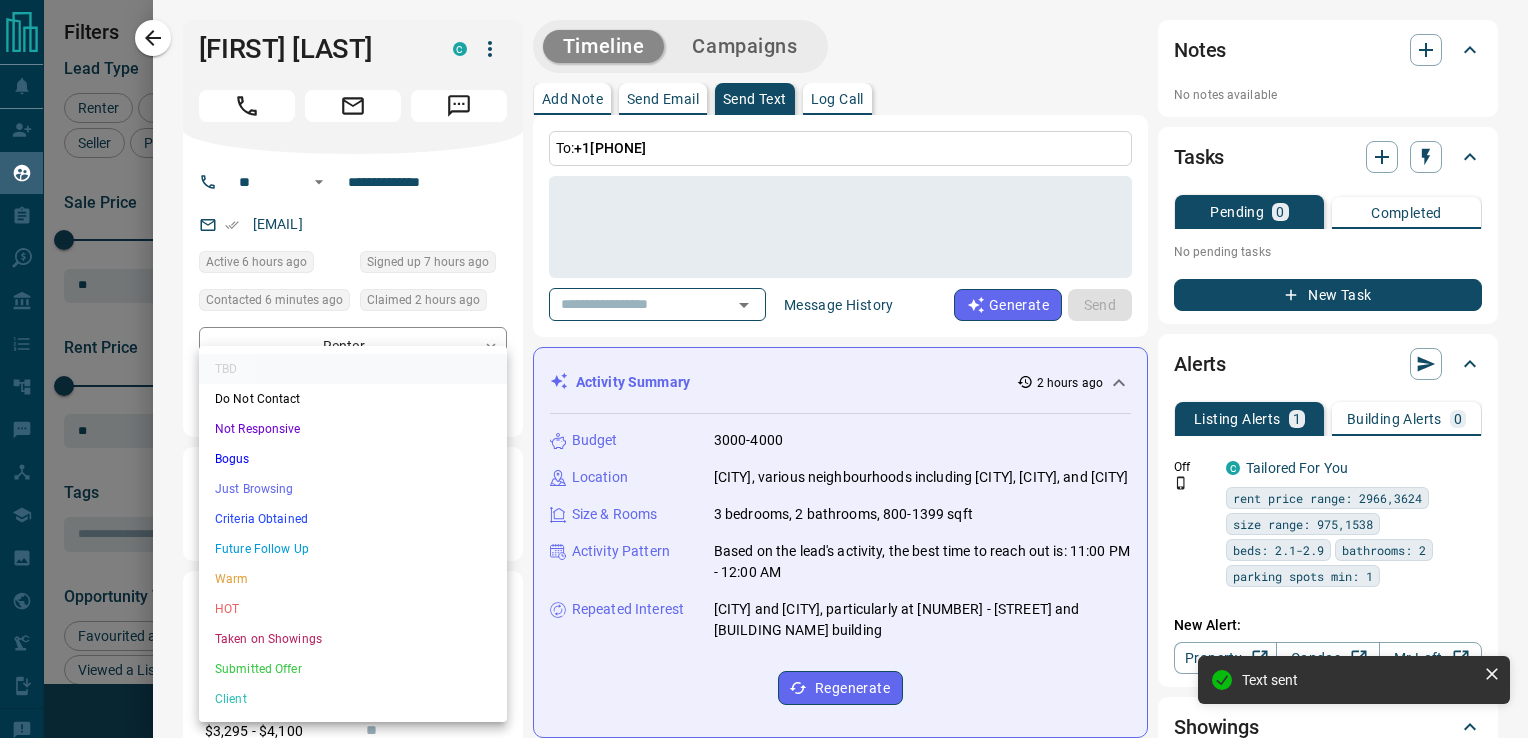 click on "Lead Transfers Claim Leads My Leads Tasks Opportunities Deals Campaigns Automations Messages Broker Bay Training Media Services Agent Resources Precon Worksheet Mobile Apps Disclosure Logout My Leads Filters 1 Manage Tabs New Lead All 2001 TBD 8 Do Not Contact - Not Responsive 1187 Bogus 14 Just Browsing 117 Criteria Obtained 32 Future Follow Up 43 Warm 63 HOT 3 Taken on Showings 17 Submitted Offer 2 Client 515 Name Details Last Active Claimed Date Status Tags [FIRST] [LAST] Buyer C $0 - $3K Downtown, Toronto 11 hours ago Contacted in 3 hours 28 minutes ago Signed up 4 years ago Not Responsive + [FIRST] [LAST] Buyer C $489K - $1M Downtown, Etobicoke, +1 8 hours ago Contacted in 3 hours 1 hour ago Signed up 5 years ago Not Responsive + [FIRST] [LAST] Renter C $3K - $3K Downtown, Toronto 10 hours ago Contacted in 3 hours 2 hours ago Signed up 10 hours ago Not Responsive + [FIRST] [LAST] Renter C $2K - $4K Downtown, Toronto 6 hours ago Contacted in 3 hours 2 hours ago Signed up 9 hours ago Not Responsive" at bounding box center (764, 356) 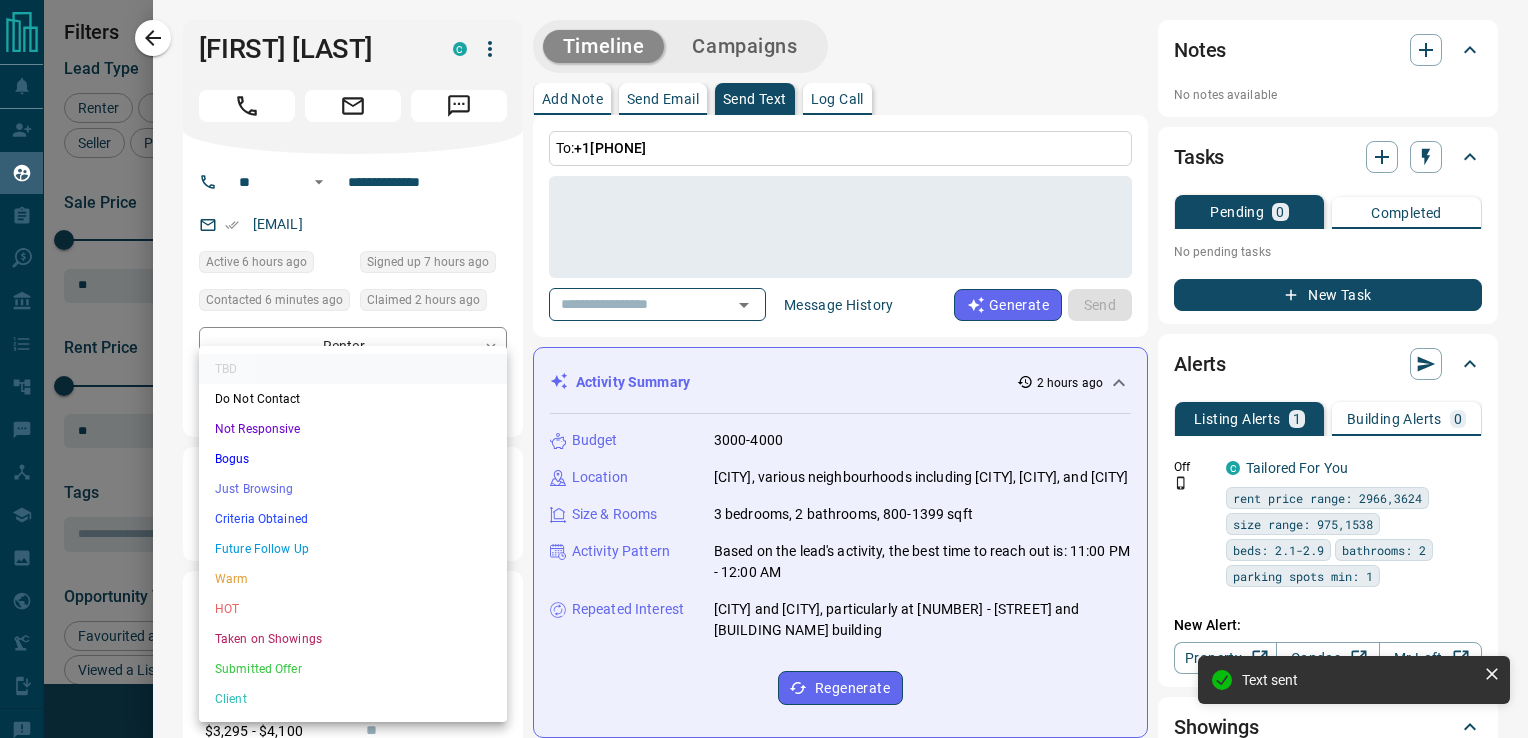 click on "Not Responsive" at bounding box center (353, 429) 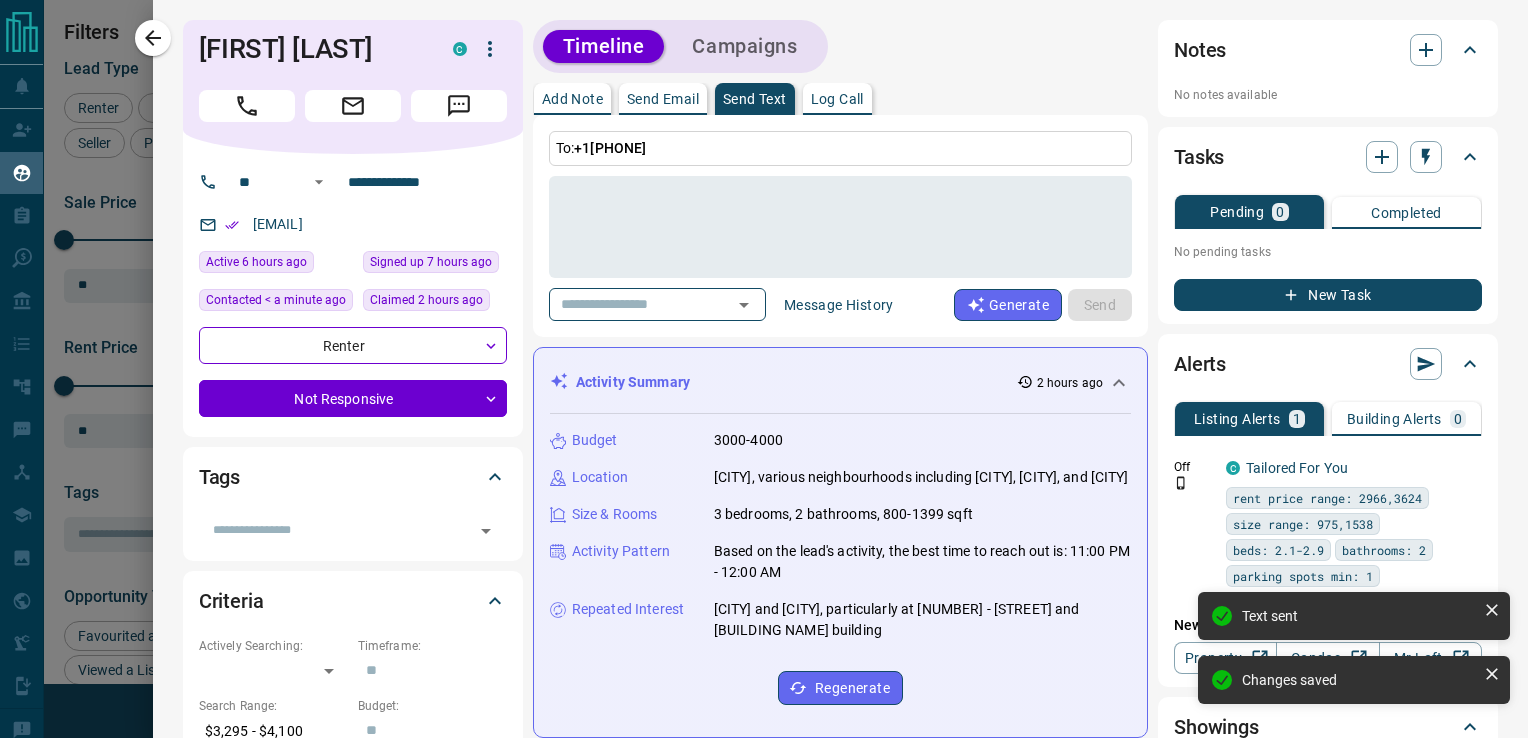 type on "*" 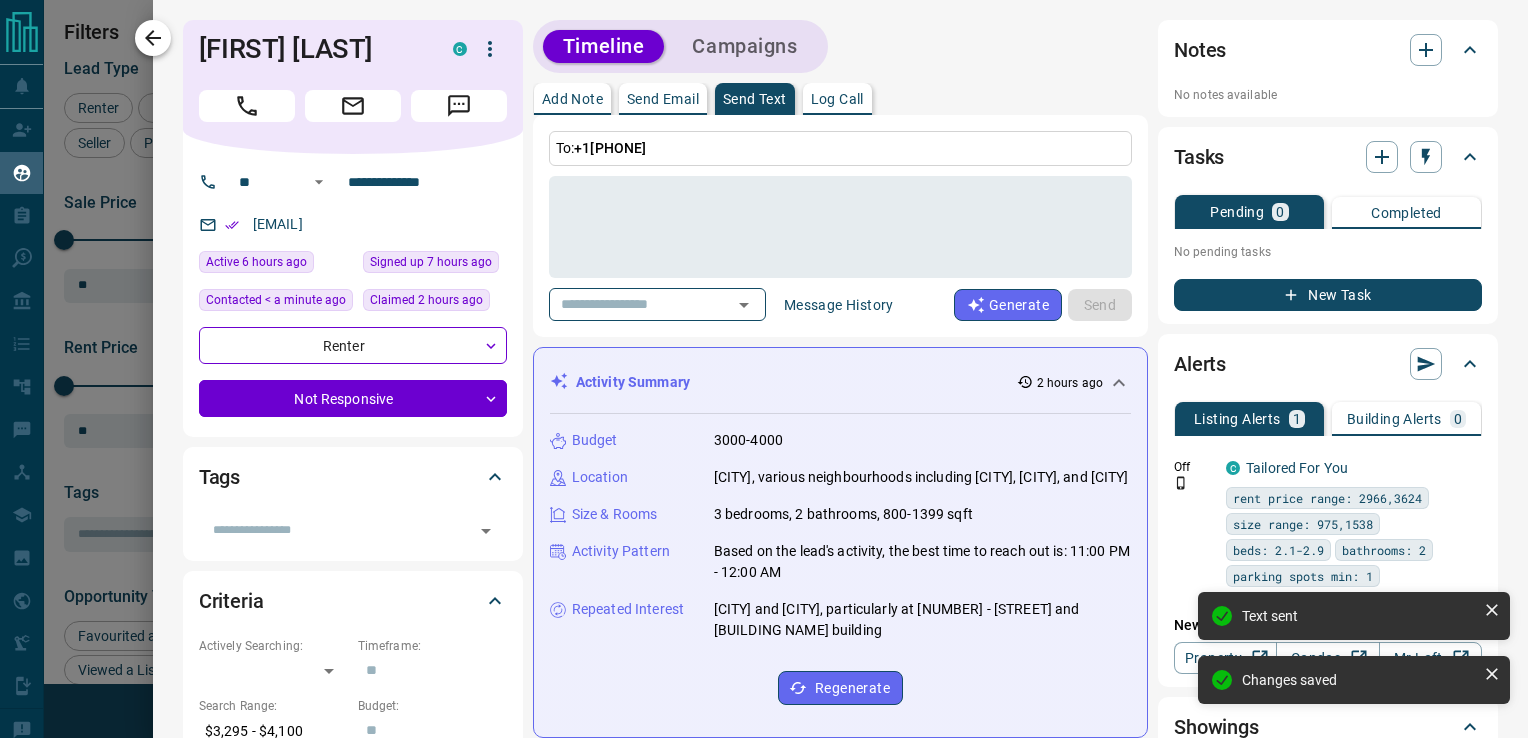 click 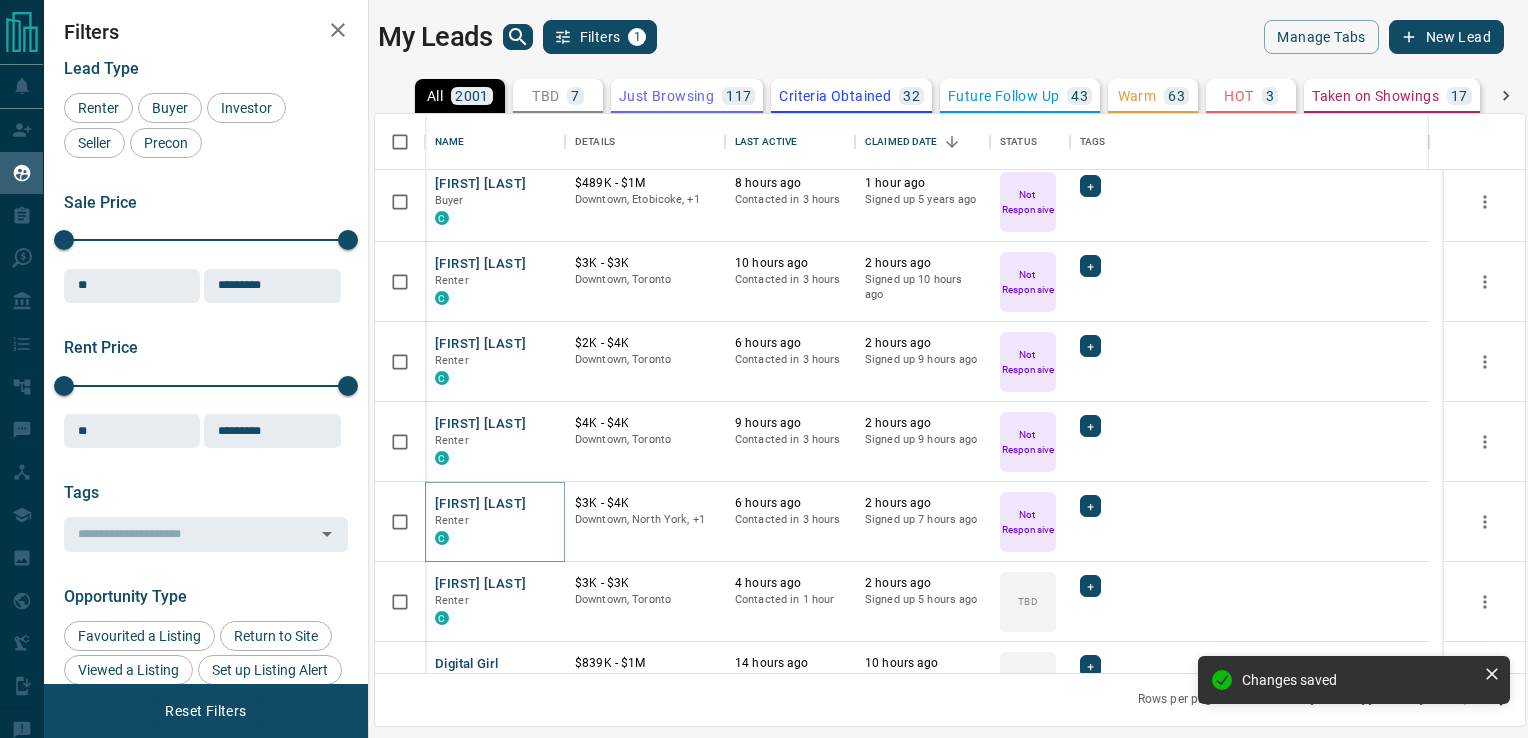 scroll, scrollTop: 236, scrollLeft: 0, axis: vertical 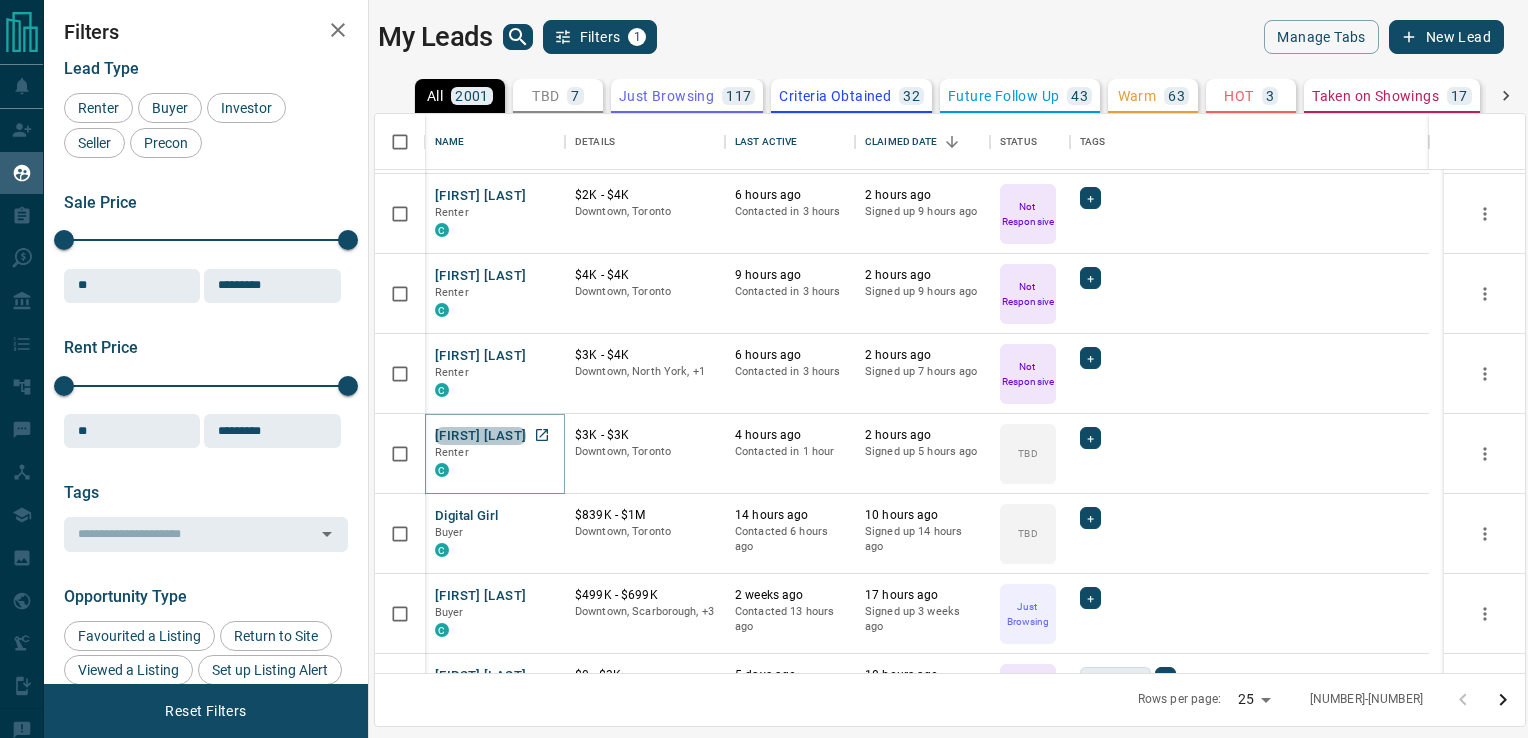 click on "[FIRST] [LAST]" at bounding box center (480, 436) 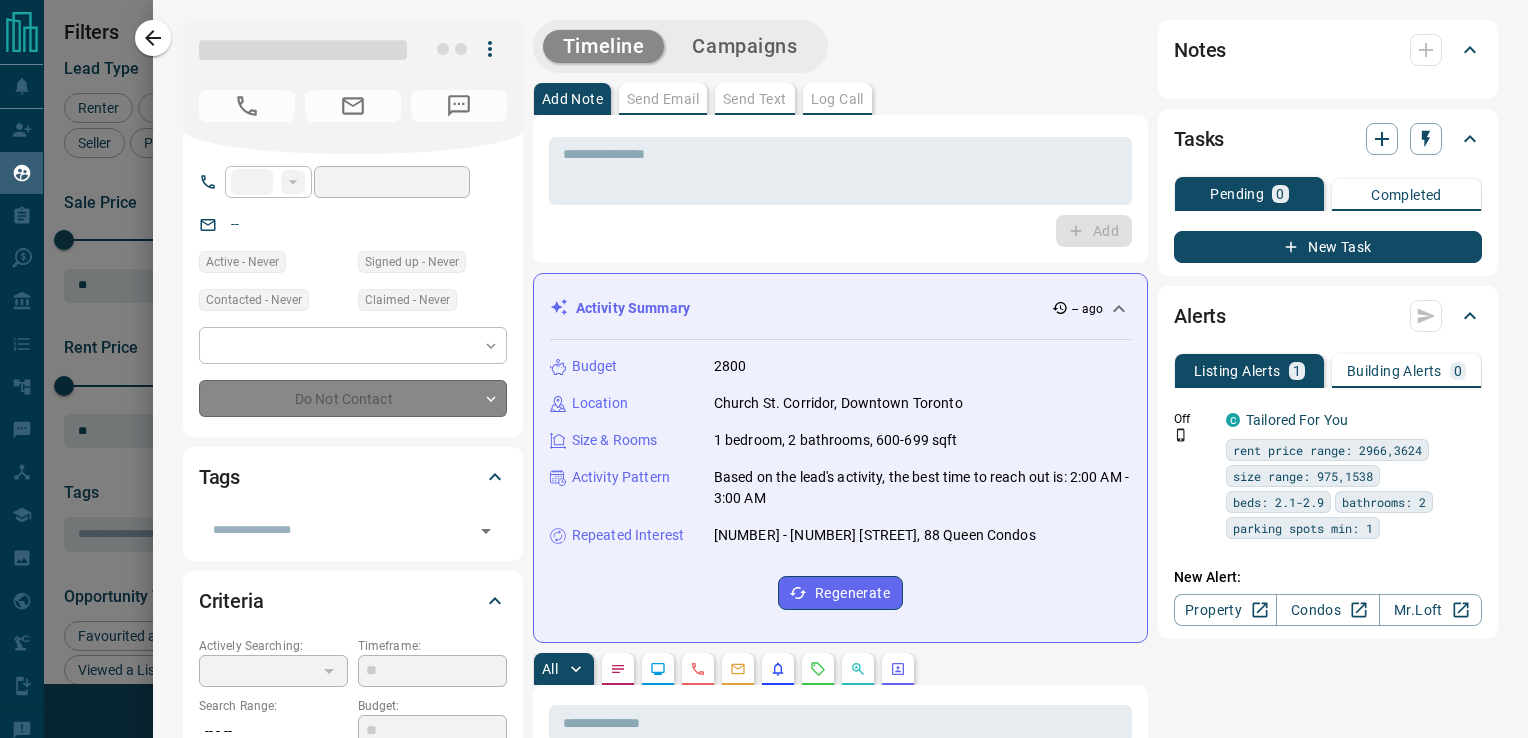 type on "**" 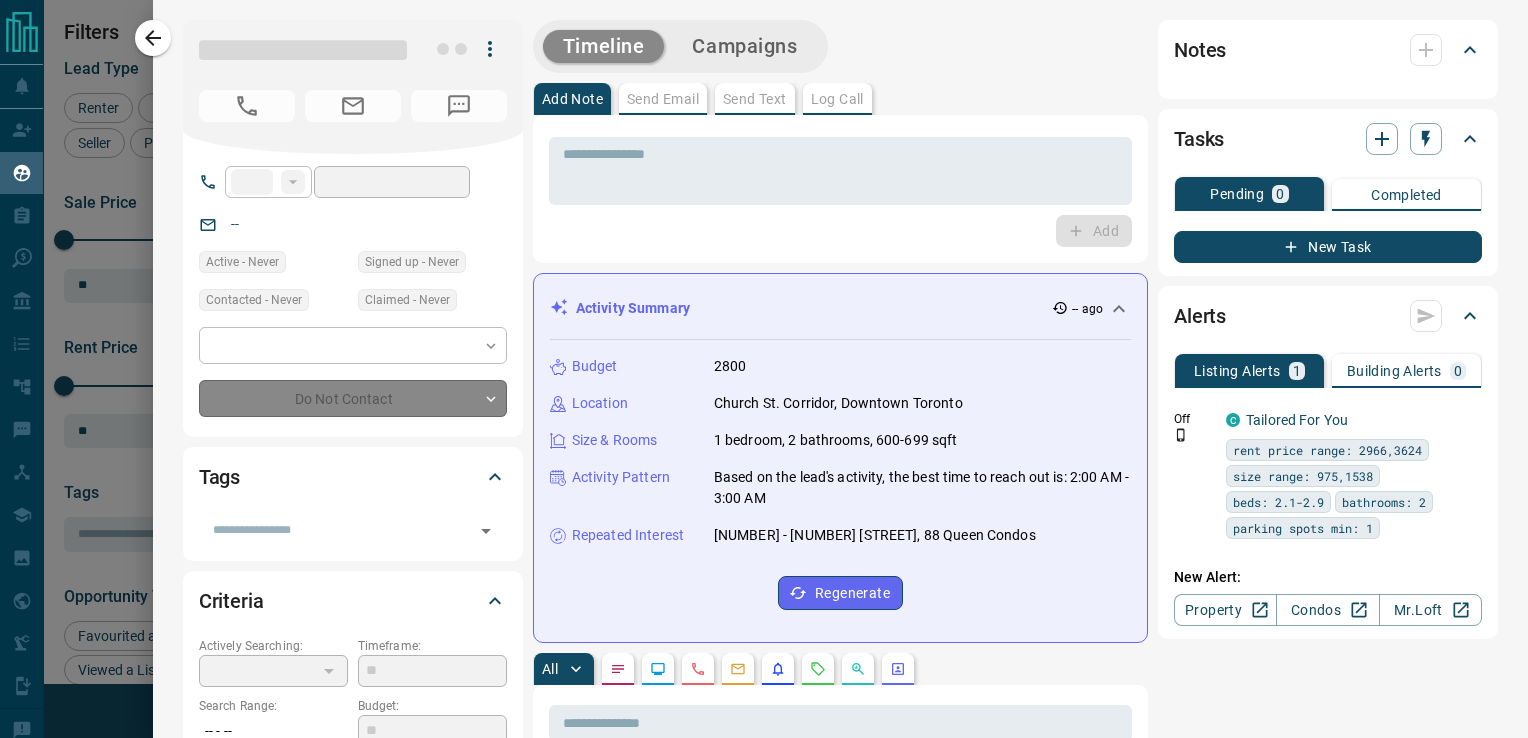 type on "**********" 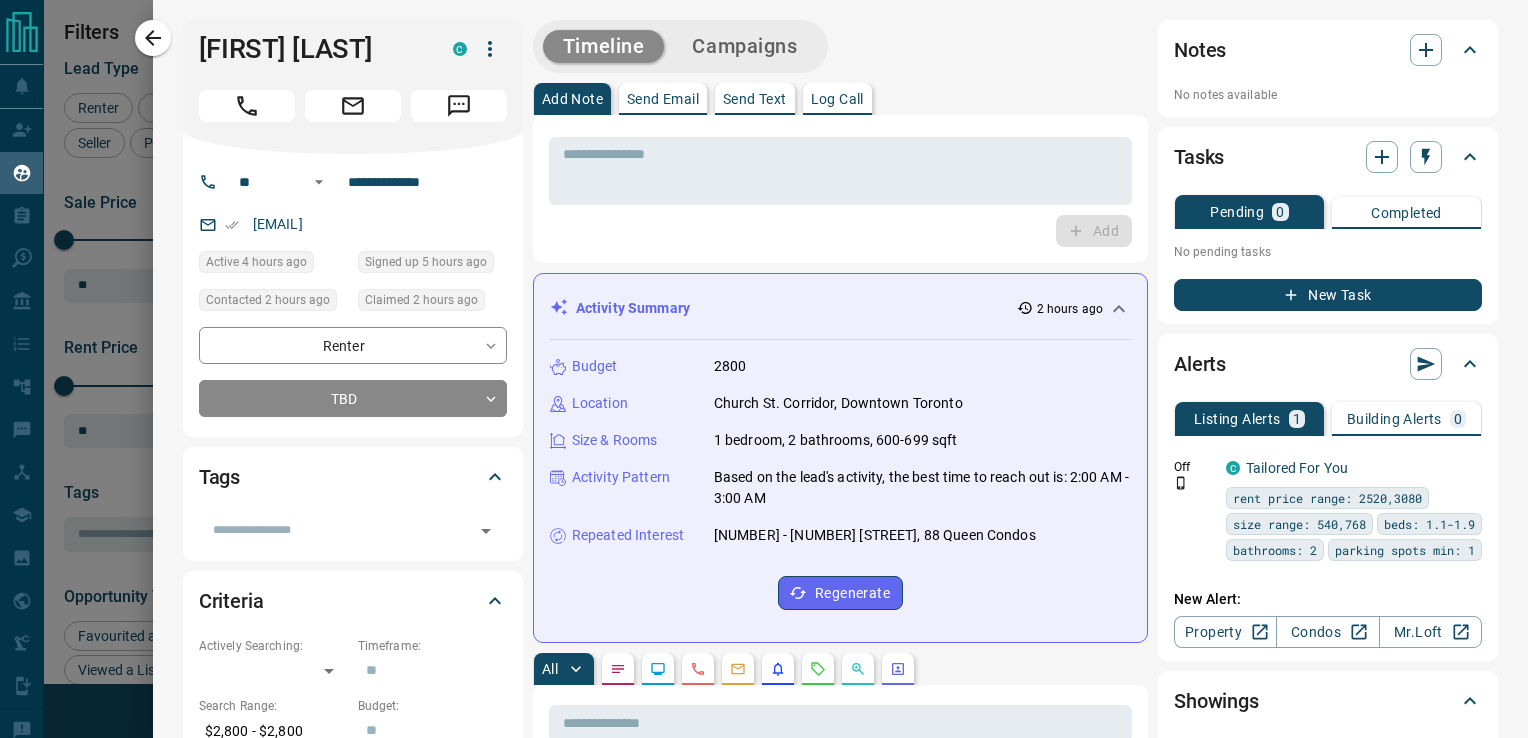 click on "Send Text" at bounding box center (755, 99) 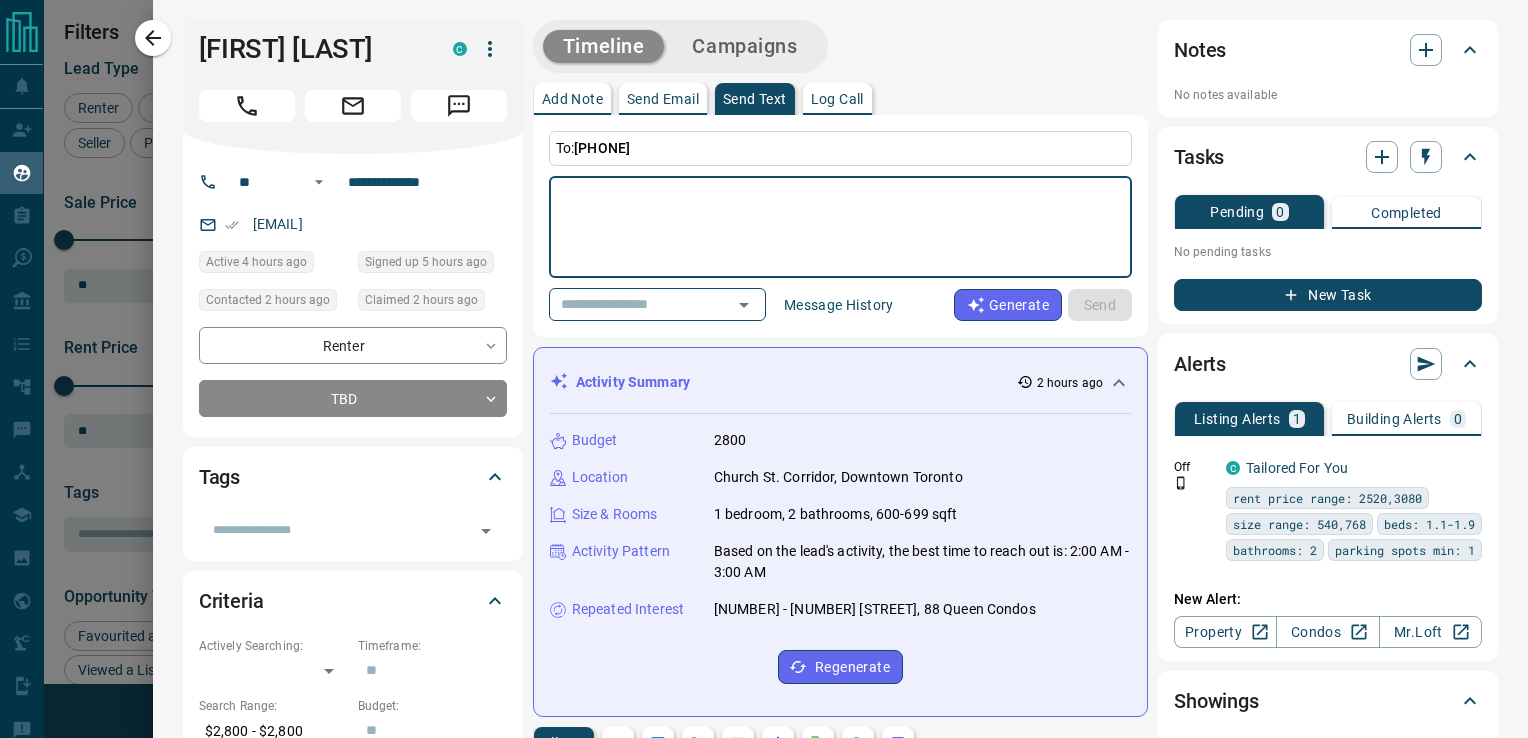 click at bounding box center (840, 227) 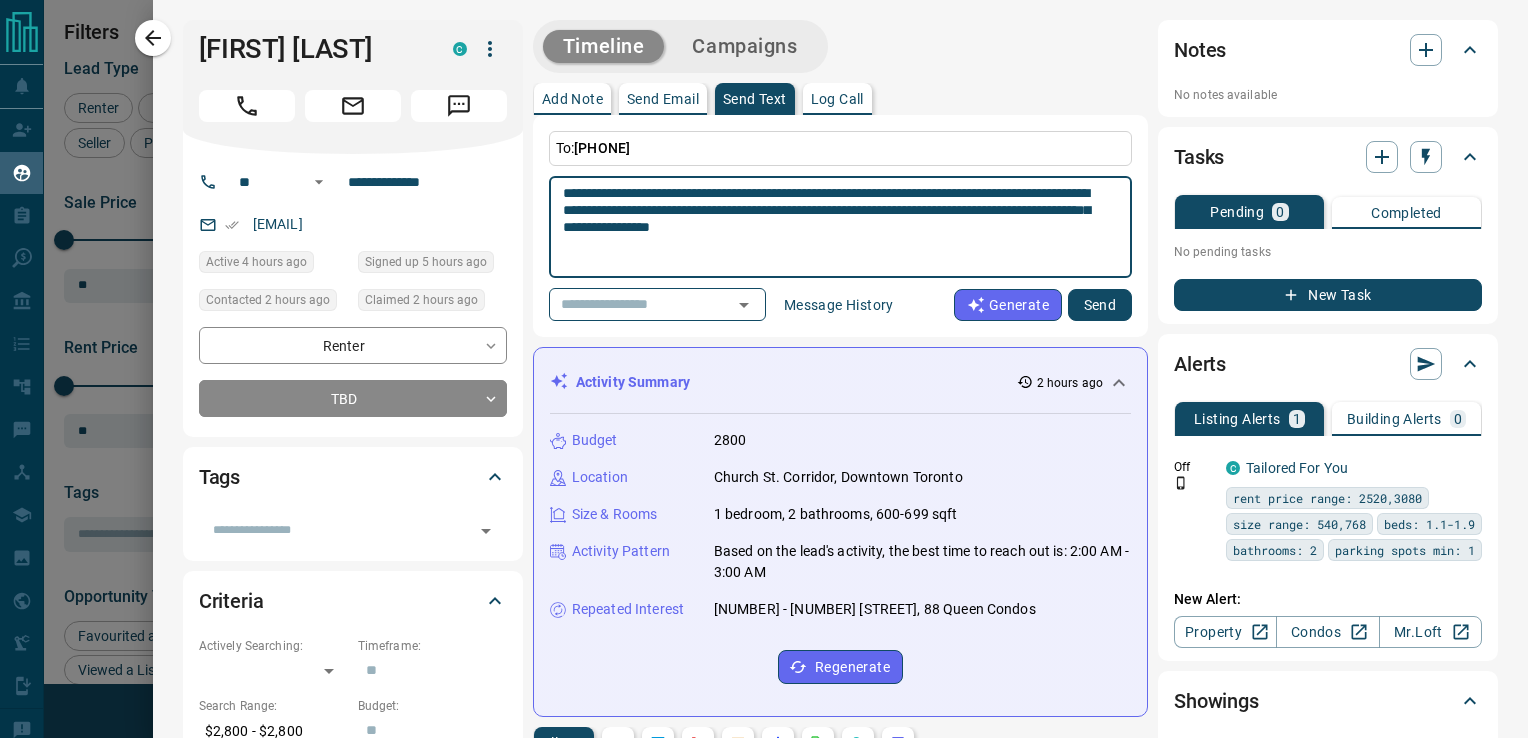 click on "**********" at bounding box center [833, 227] 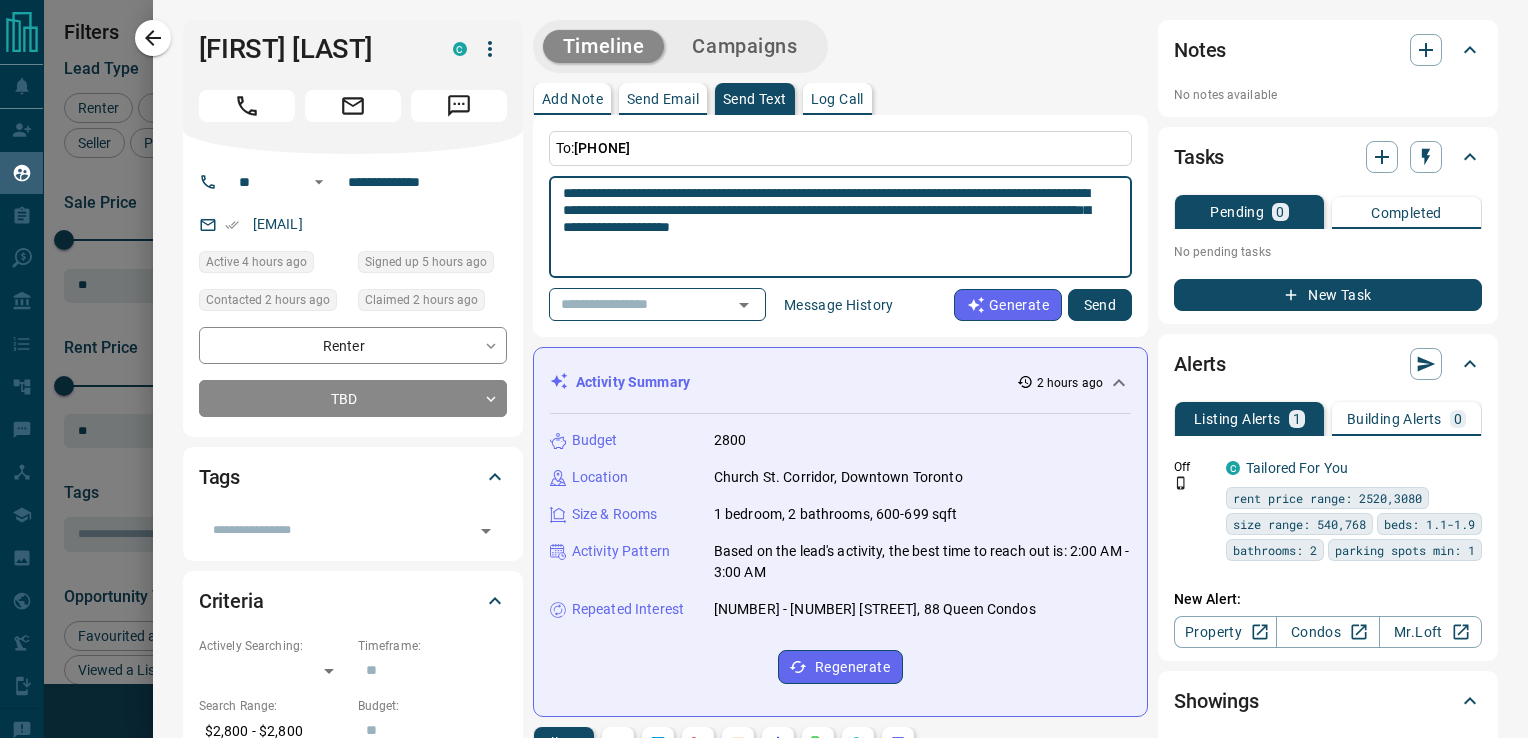 type on "**********" 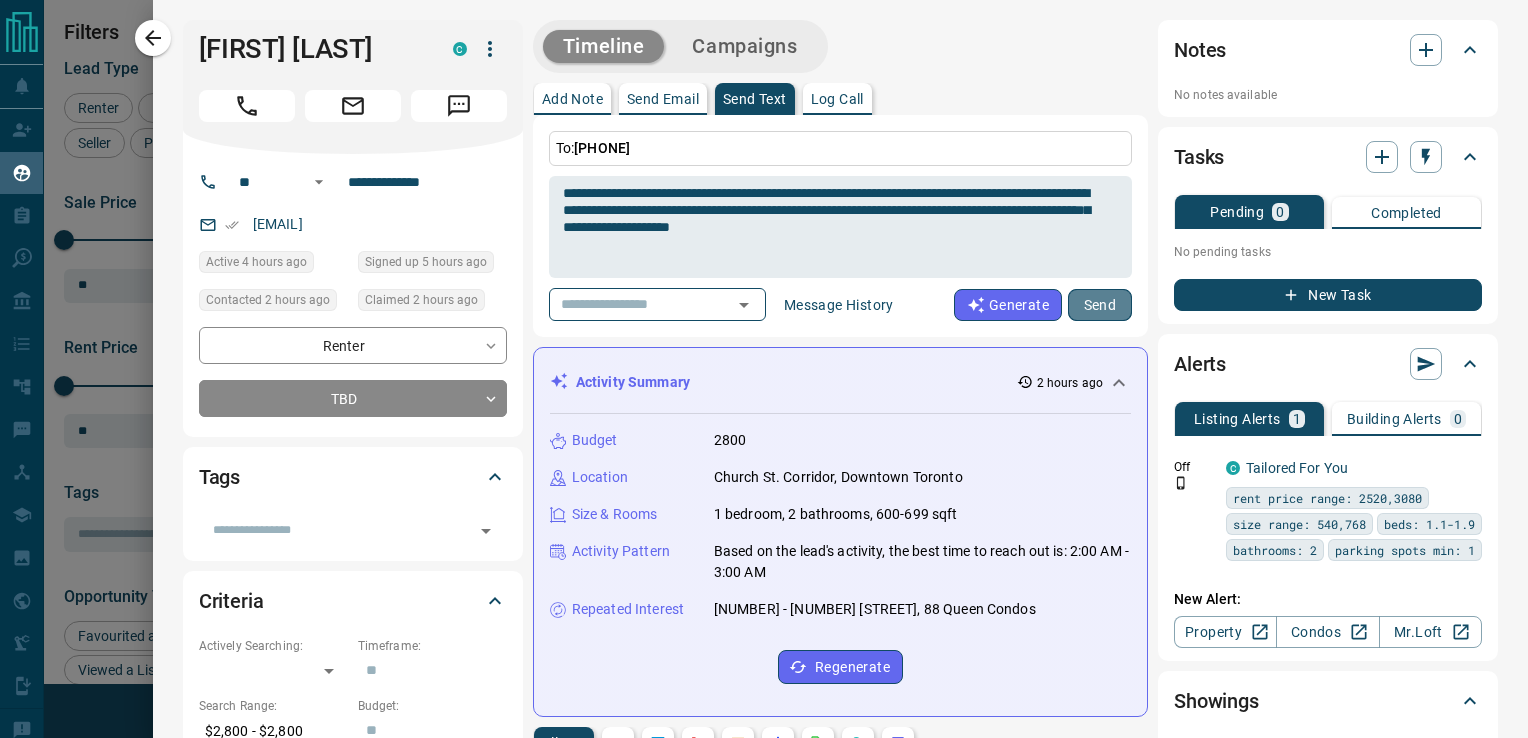 drag, startPoint x: 1104, startPoint y: 296, endPoint x: 1083, endPoint y: 292, distance: 21.377558 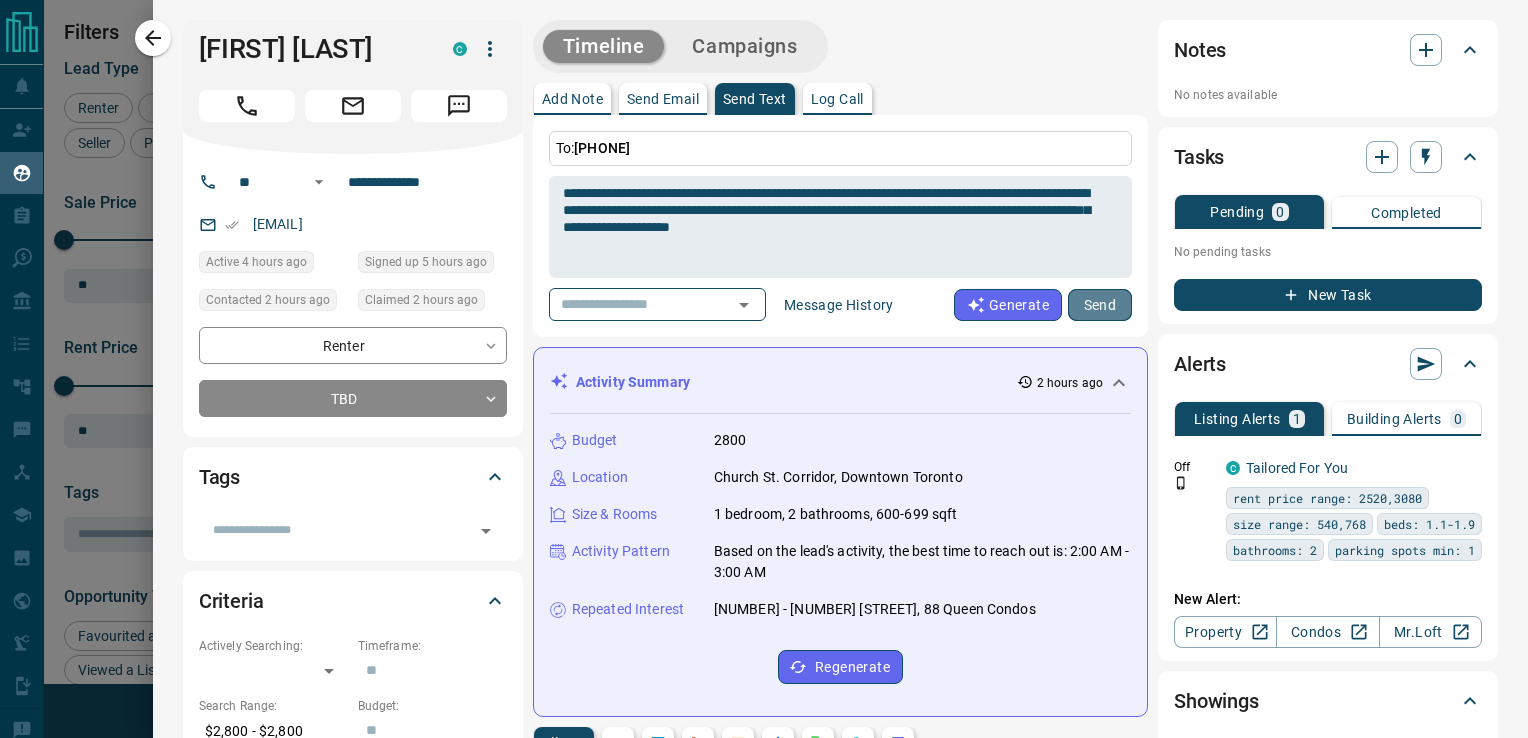 click on "Send" at bounding box center (1100, 305) 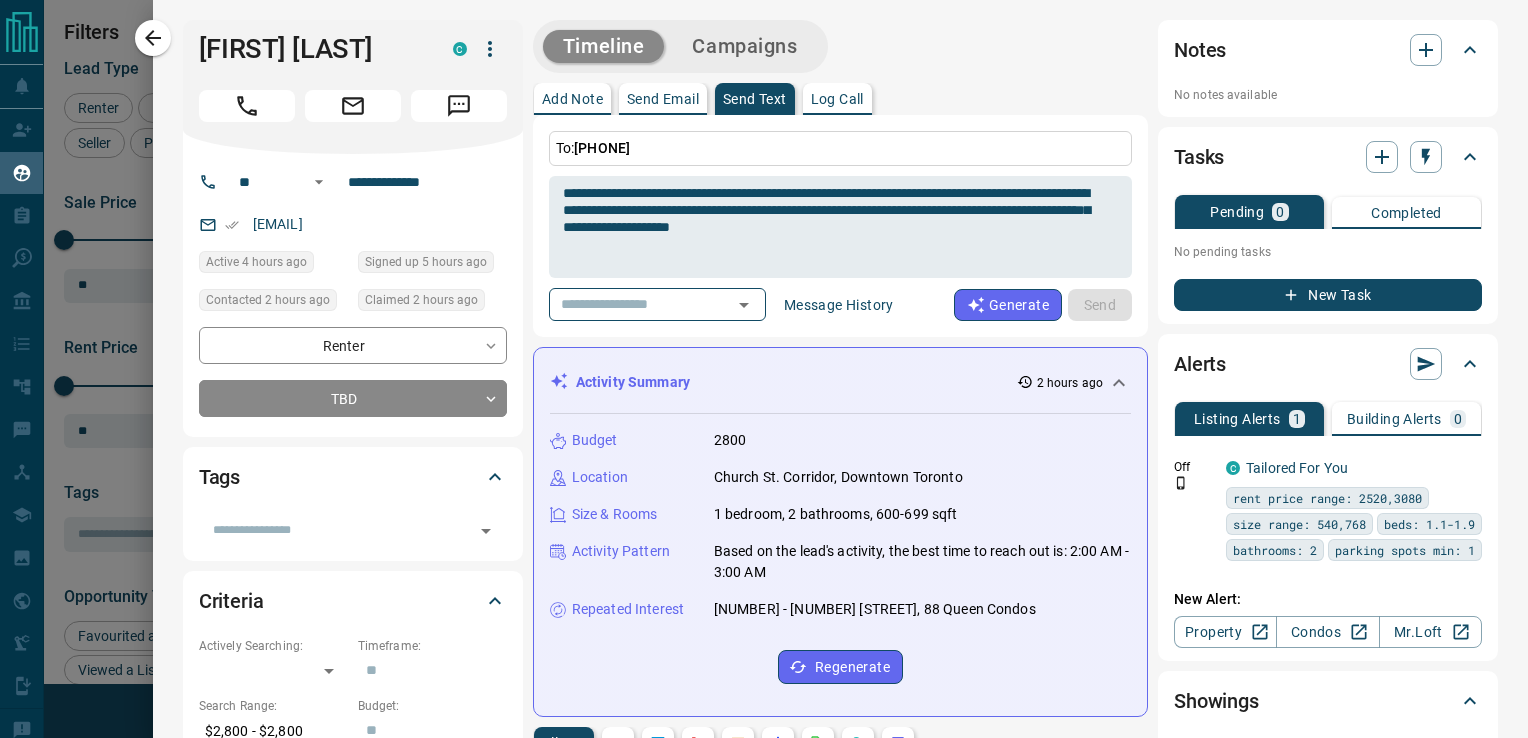 type 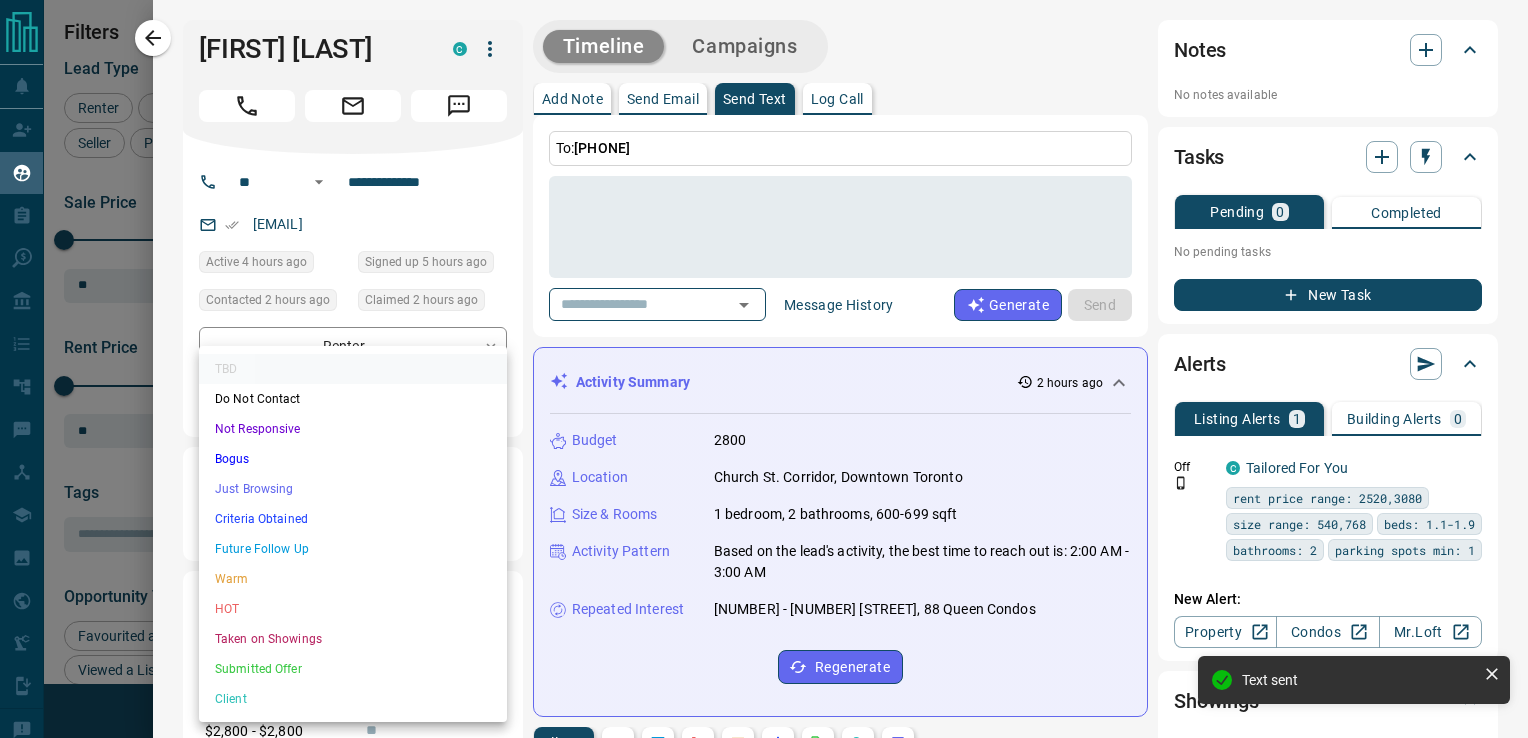 click on "Lead Transfers Claim Leads My Leads Tasks Opportunities Deals Campaigns Automations Messages Broker Bay Training Media Services Agent Resources Precon Worksheet Mobile Apps Disclosure Logout My Leads Filters 1 Manage Tabs New Lead All 2001 TBD 7 Do Not Contact - Not Responsive 1188 Bogus 14 Just Browsing 117 Criteria Obtained 32 Future Follow Up 43 Warm 63 HOT 3 Taken on Showings 17 Submitted Offer 2 Client 515 Name Details Last Active Claimed Date Status Tags [FIRST] [LAST] Buyer C $0 - $3K Downtown, [CITY], [STATE] 11 hours ago Contacted in 3 hours 28 minutes ago Signed up 4 years ago Not Responsive + [FIRST] [LAST] Buyer C $489K - $1M Downtown, [CITY], [STATE], +1 8 hours ago Contacted in 3 hours 1 hour ago Signed up 5 years ago Not Responsive + [FIRST] [LAST] Renter C $3K - $3K Downtown, [CITY], [STATE] 10 hours ago Contacted in 3 hours 2 hours ago Signed up 10 hours ago Not Responsive + [FIRST] [LAST] Renter C $2K - $4K Downtown, [CITY], [STATE] 6 hours ago Contacted in 3 hours 2 hours ago Signed up 9 hours ago Not Responsive" at bounding box center (764, 356) 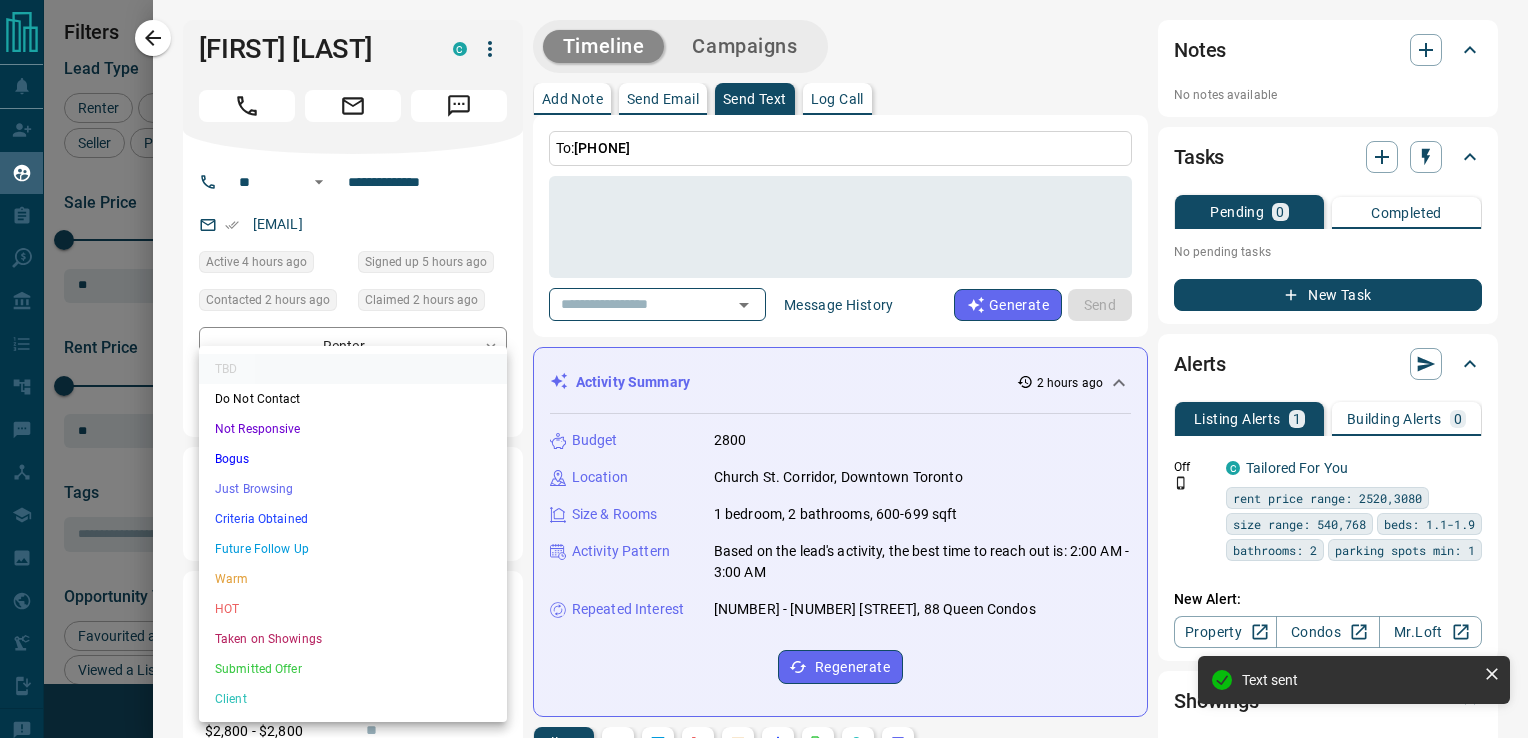click on "Not Responsive" at bounding box center [353, 429] 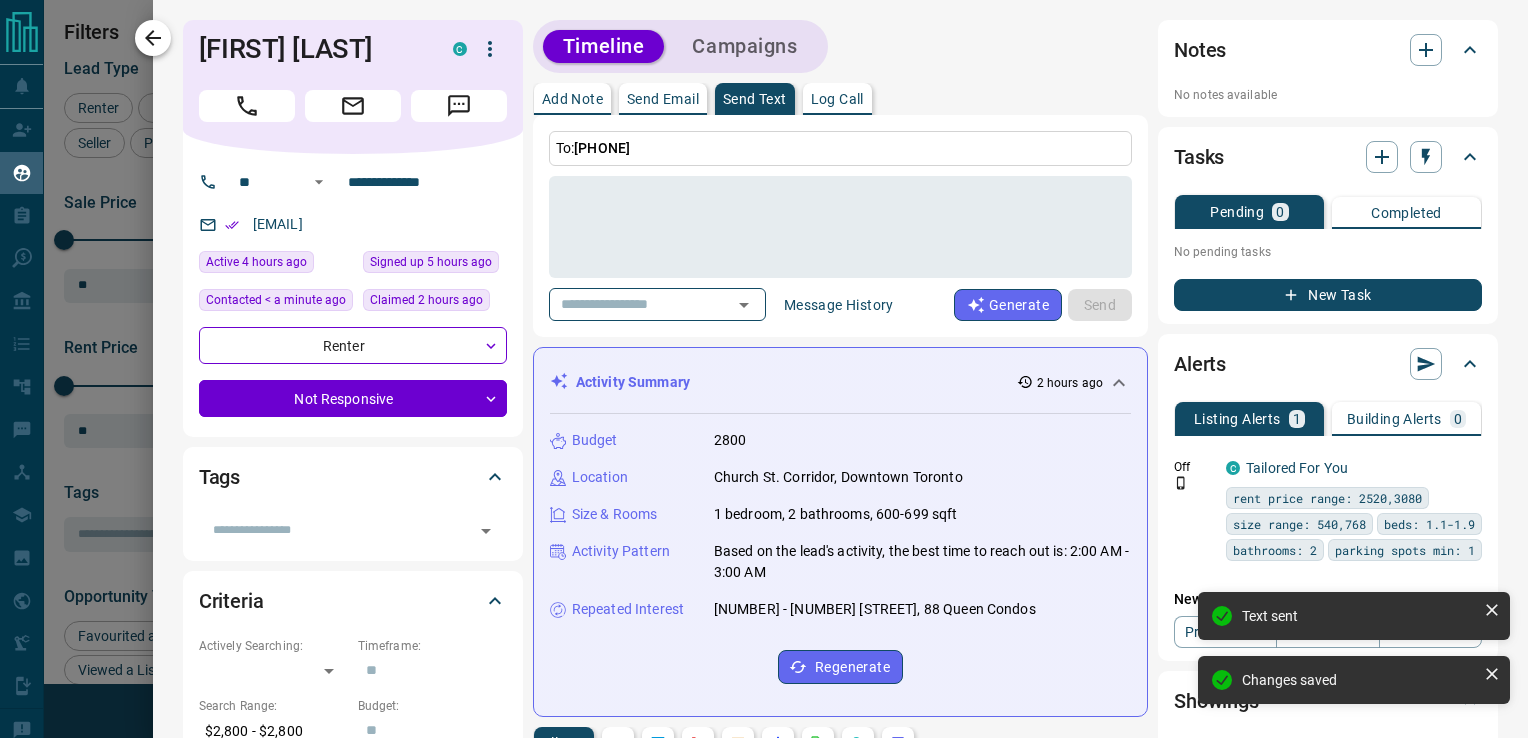 type on "*" 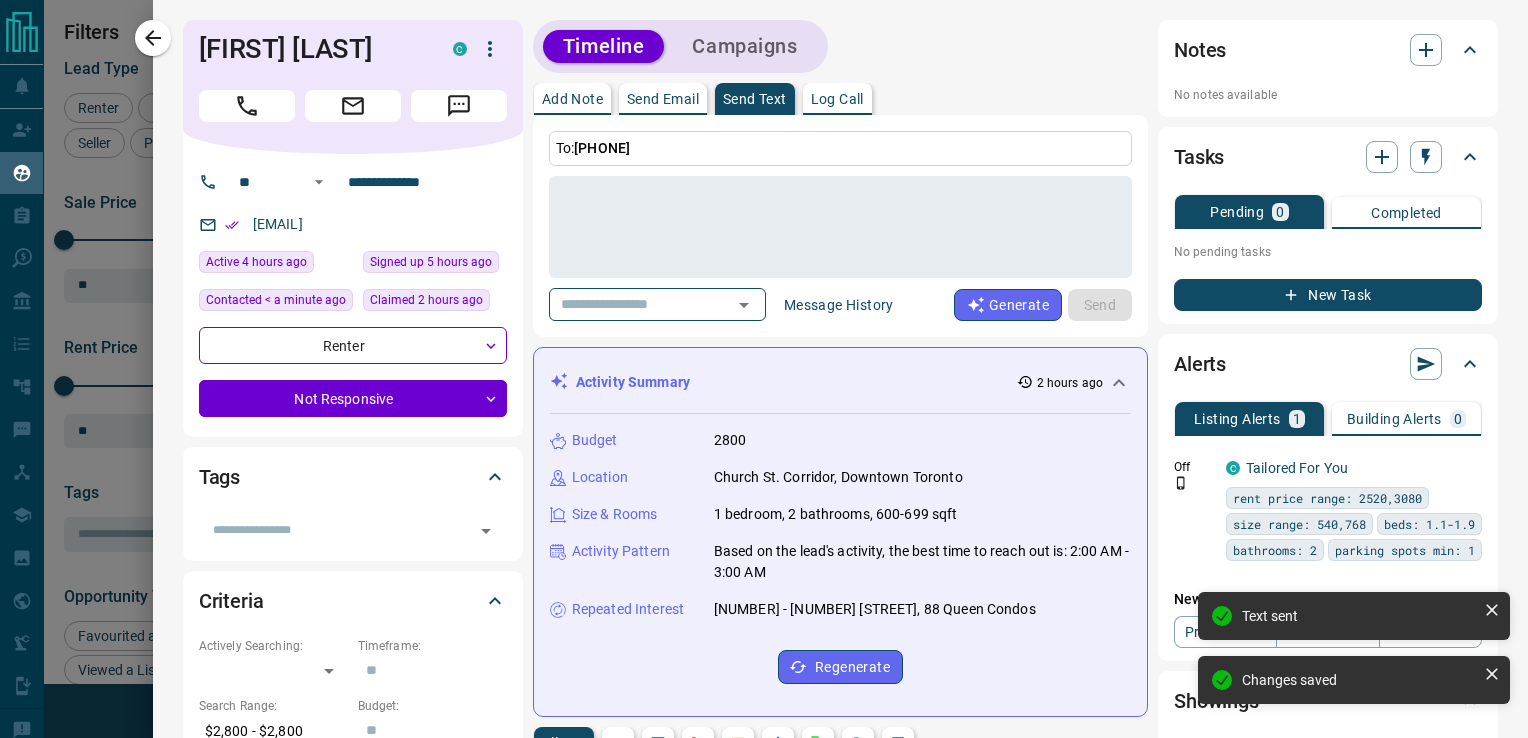 click 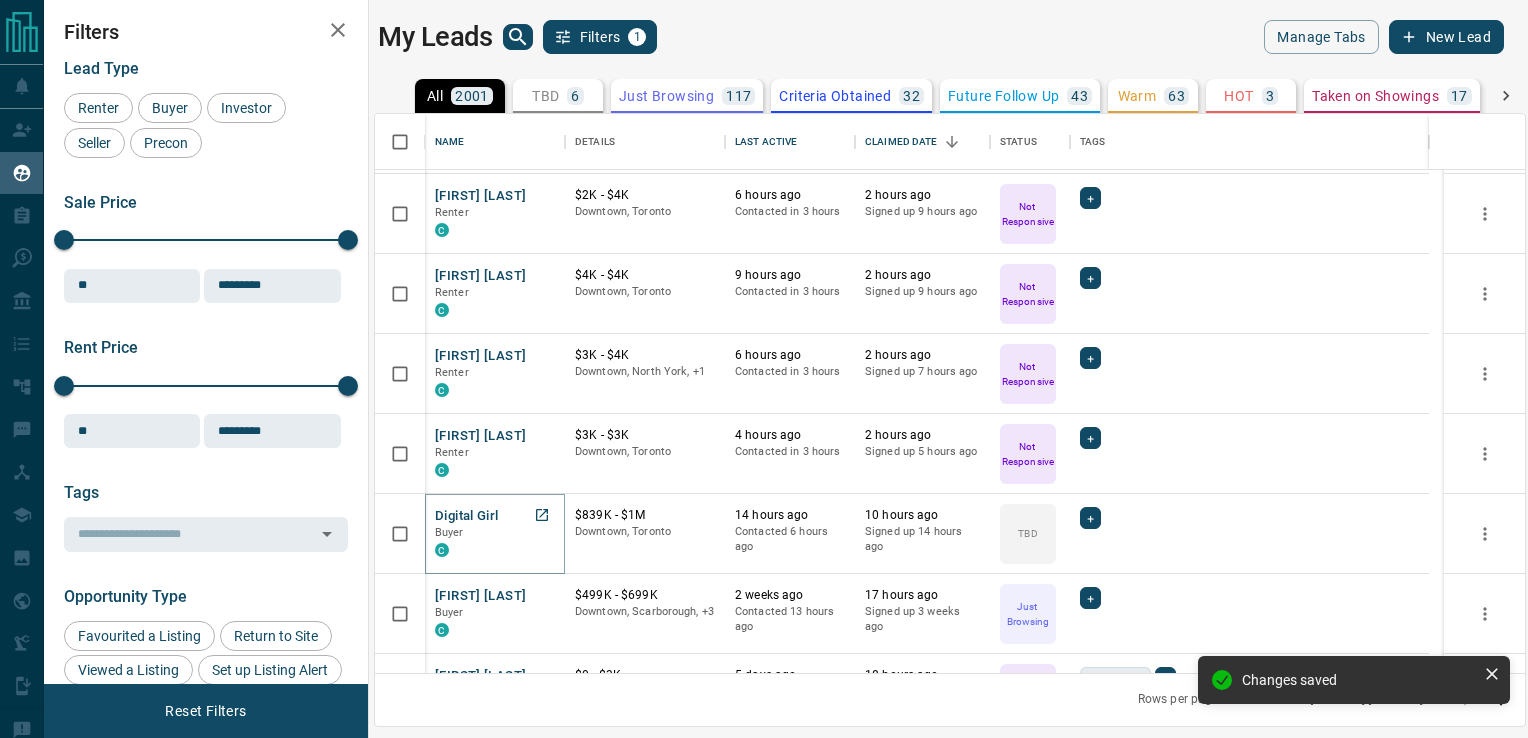 click on "Digital Girl" at bounding box center [467, 516] 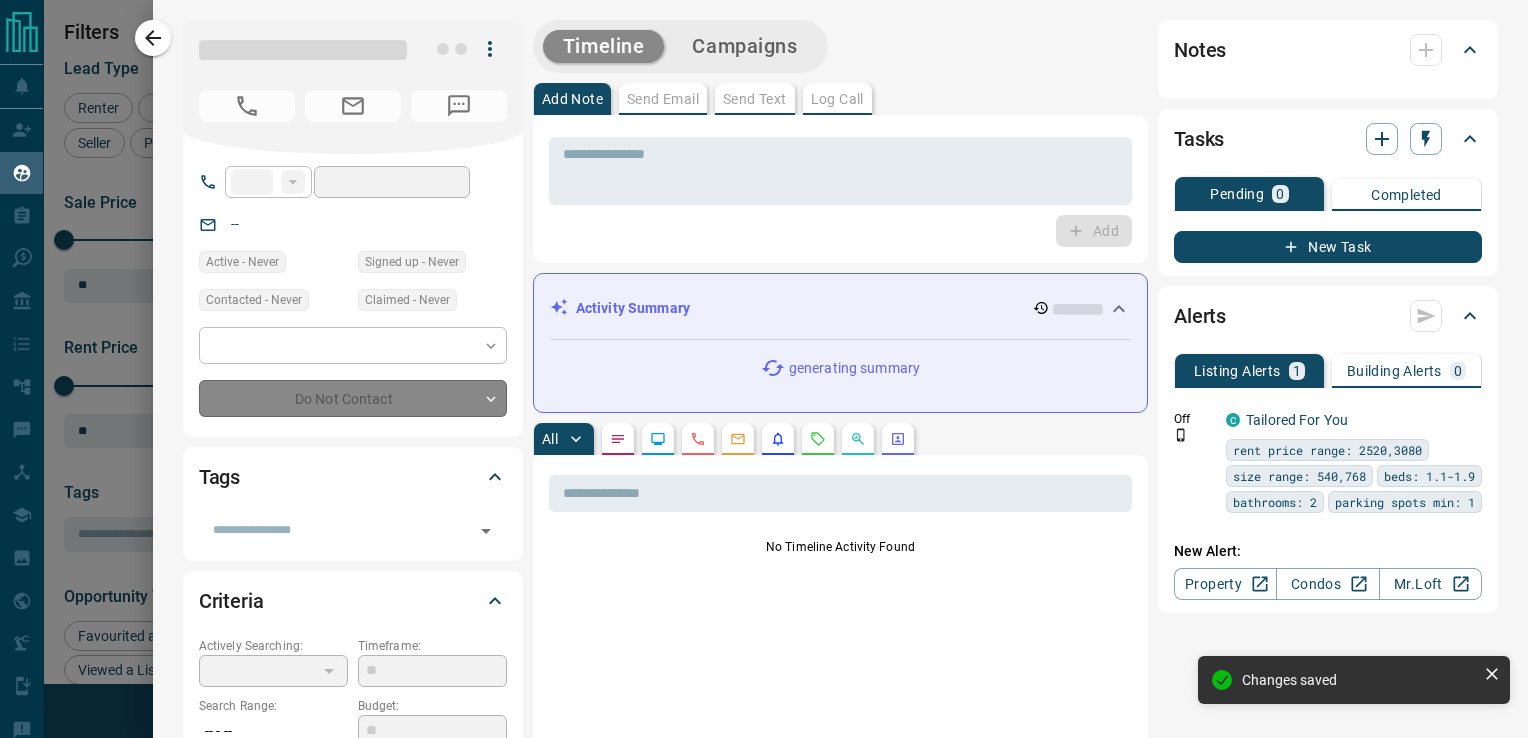 type on "**" 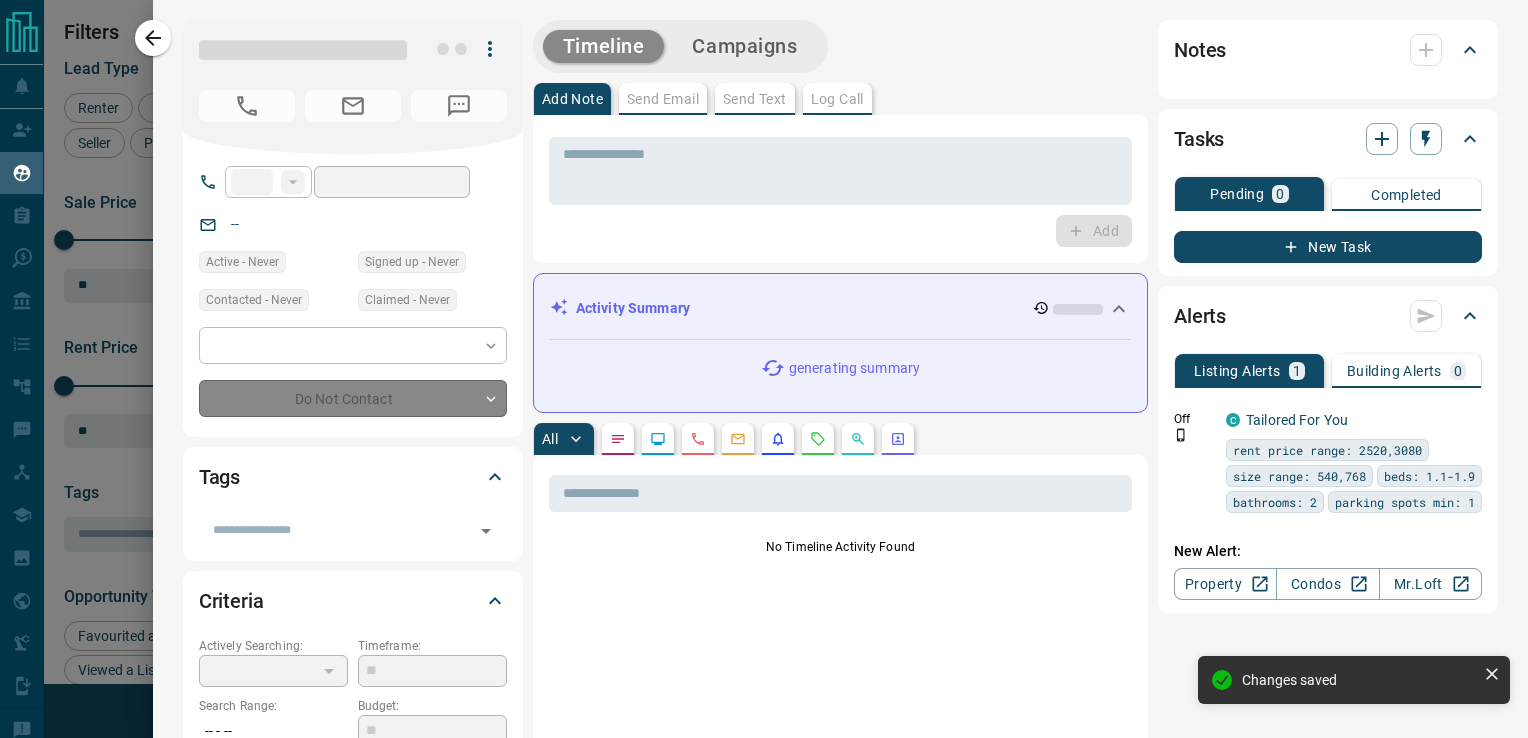 type on "**********" 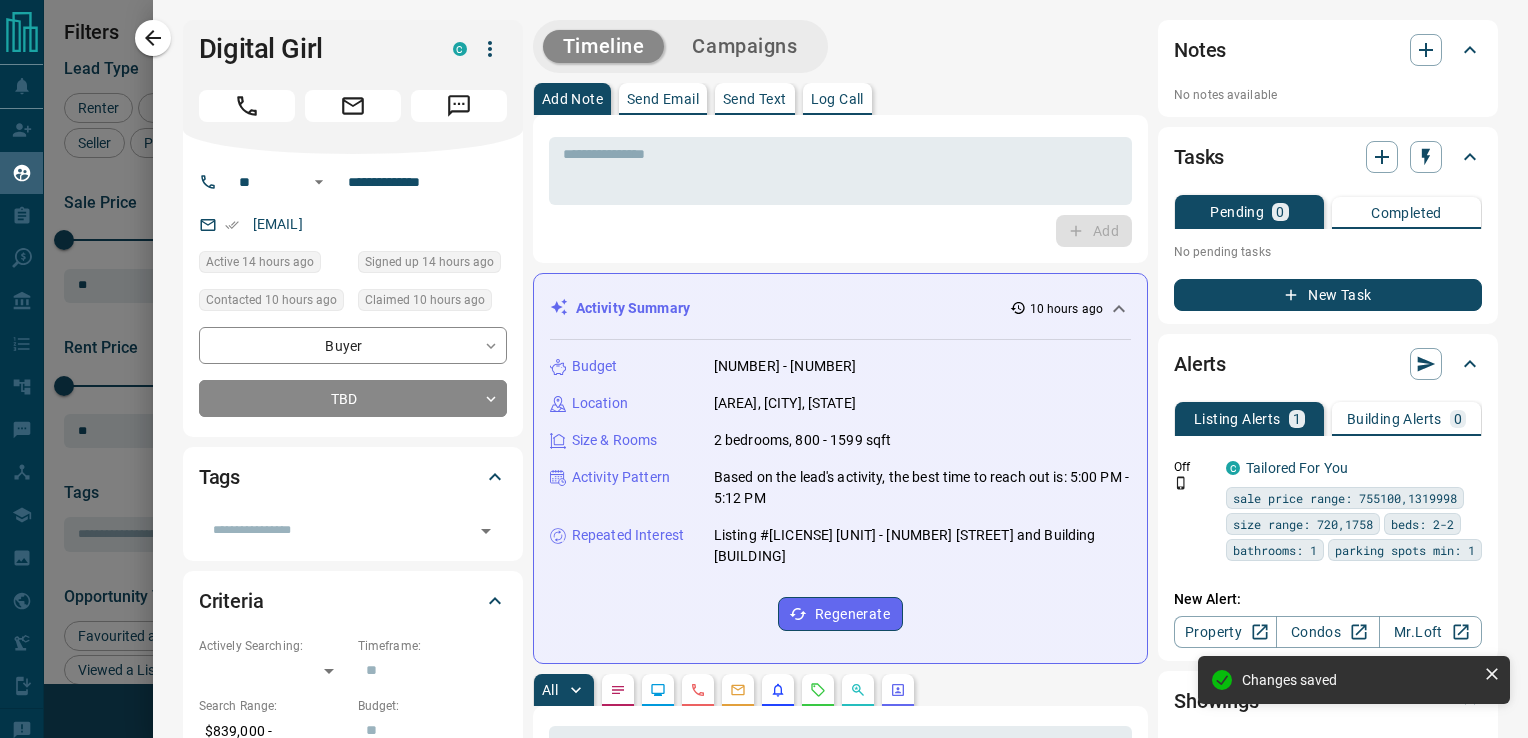 click on "Send Text" at bounding box center [755, 99] 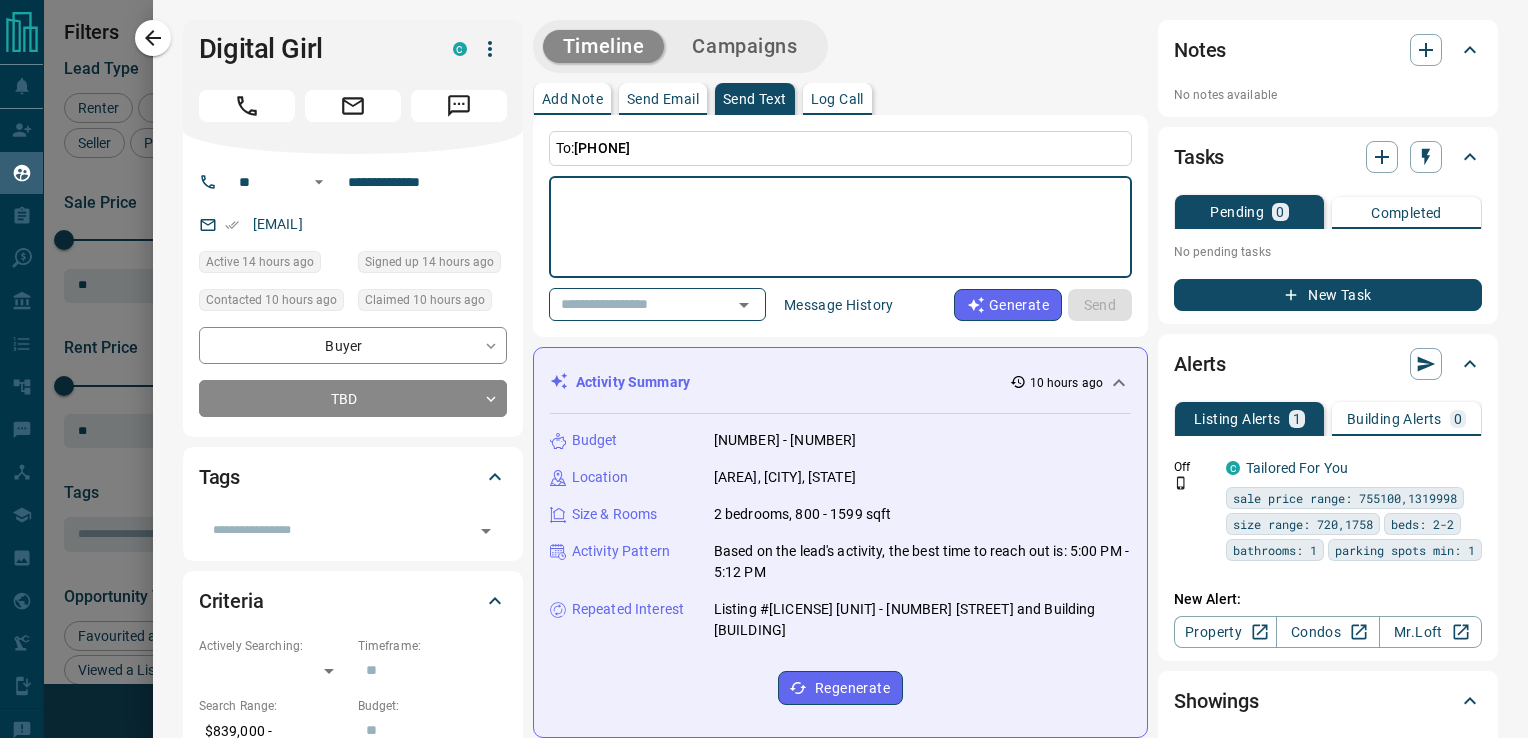 click at bounding box center (840, 227) 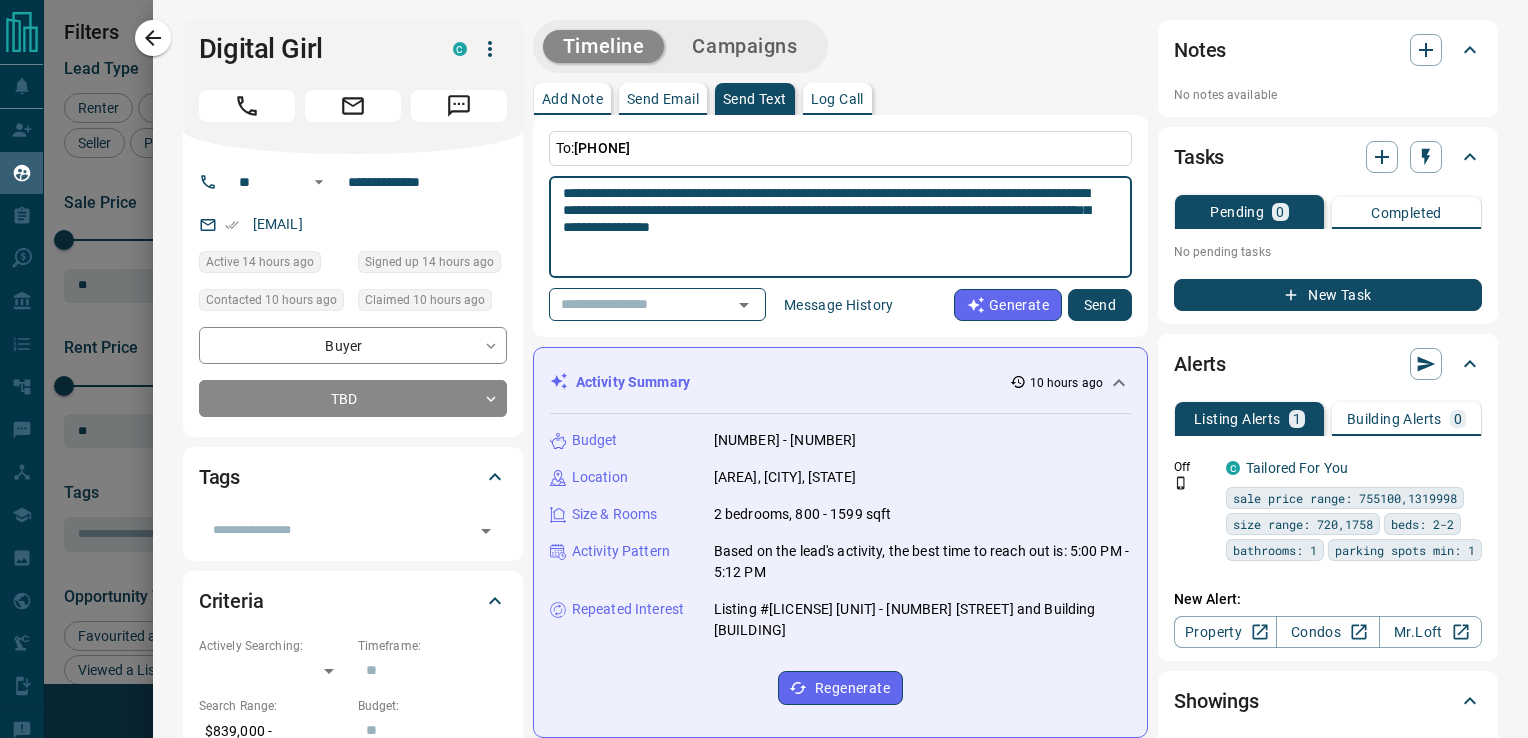 click on "**********" at bounding box center [833, 227] 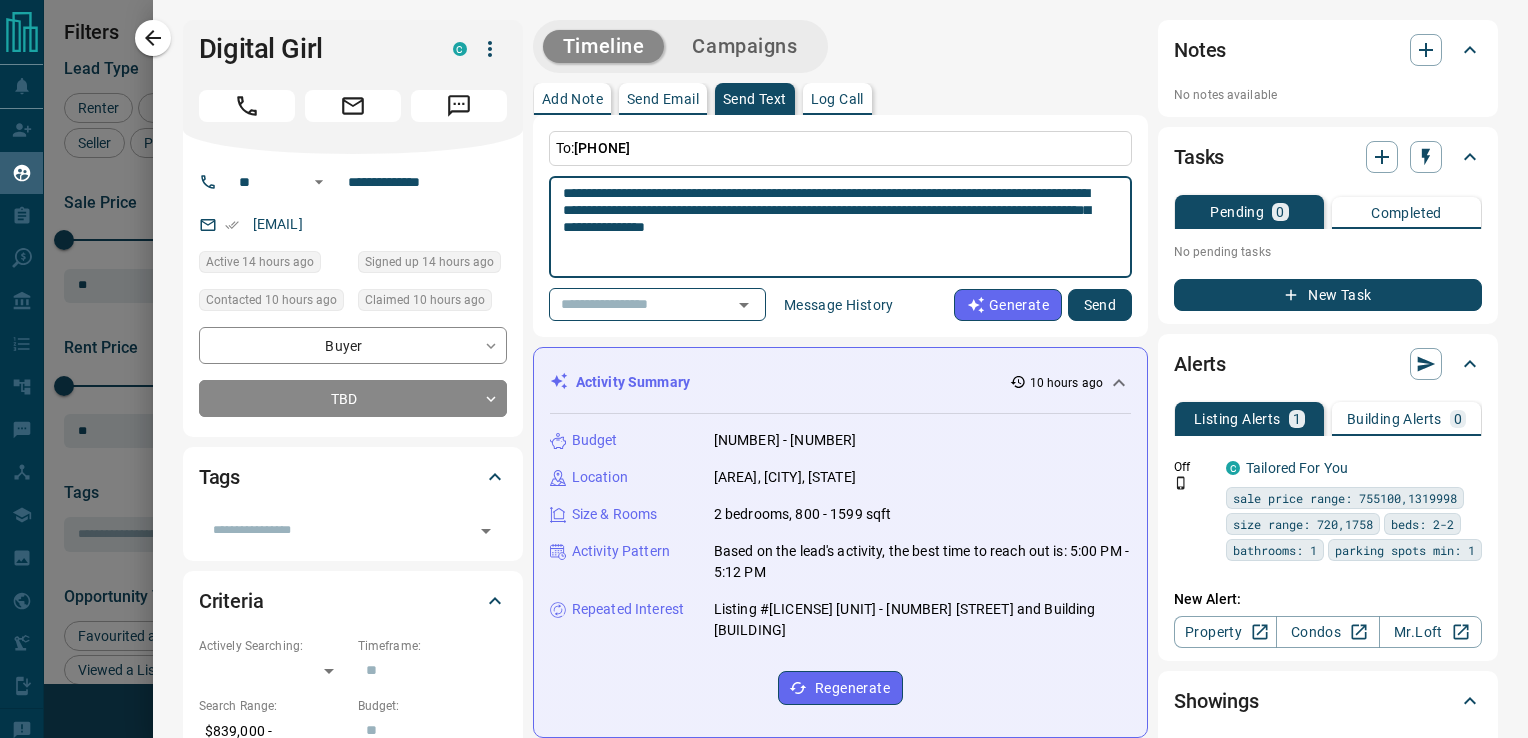 type on "**********" 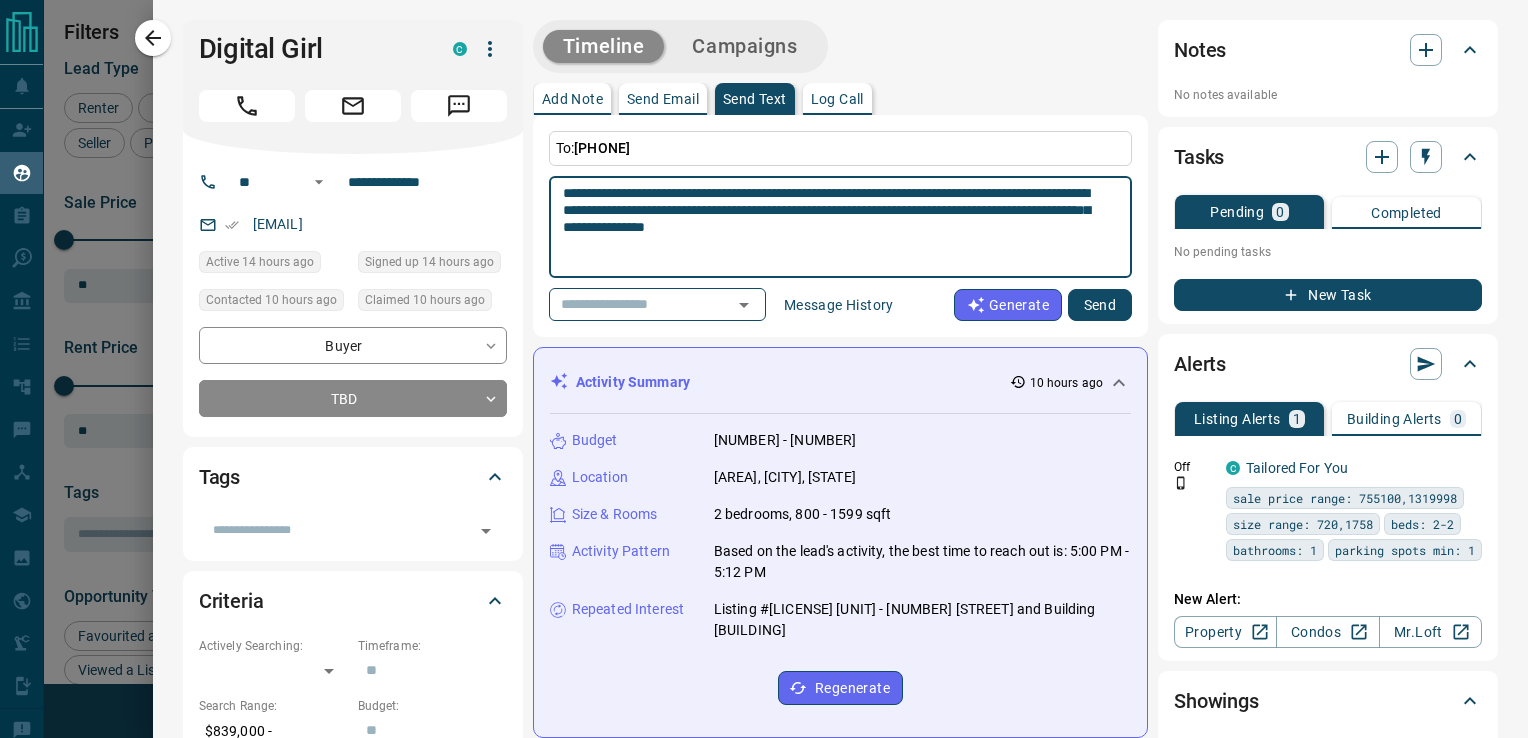 click on "Send" at bounding box center (1100, 305) 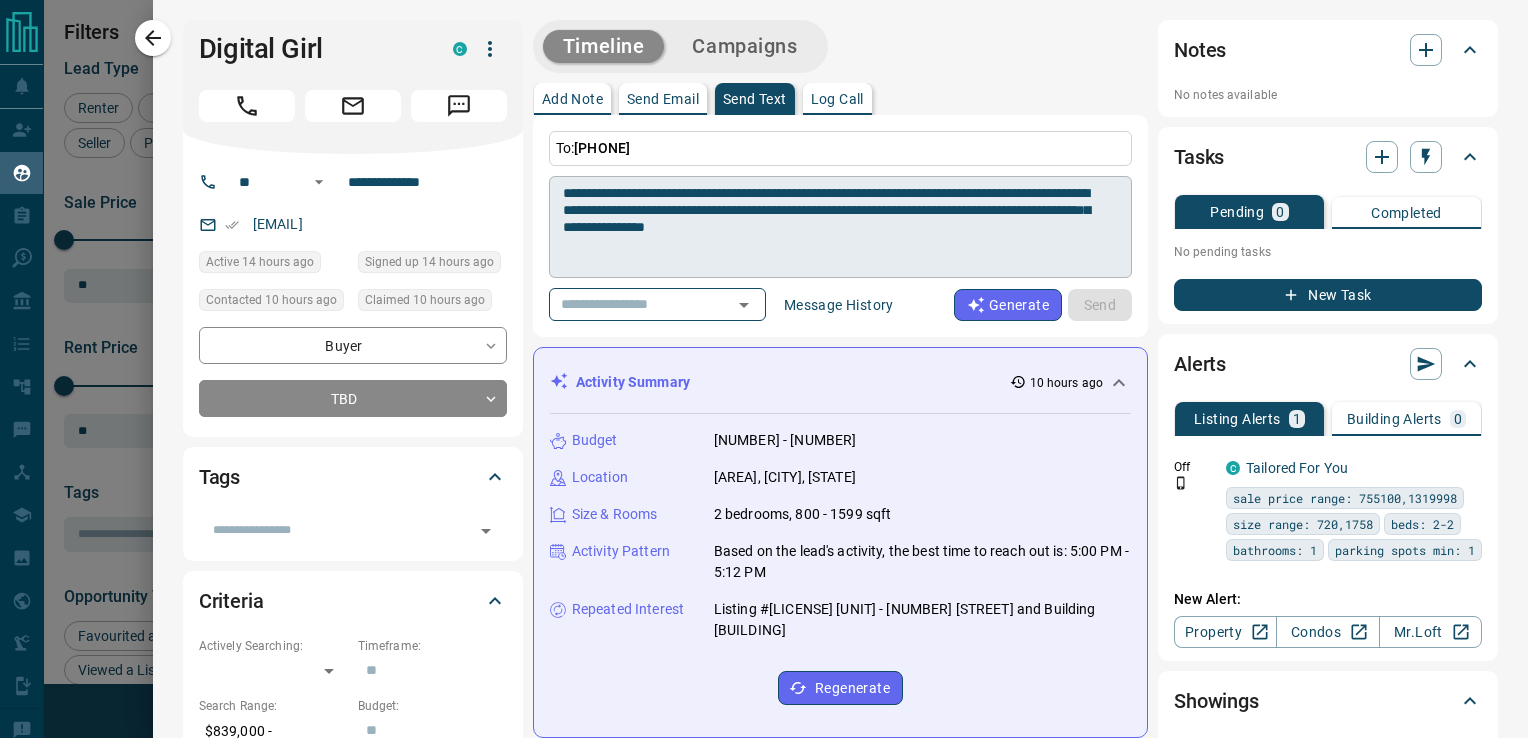 type 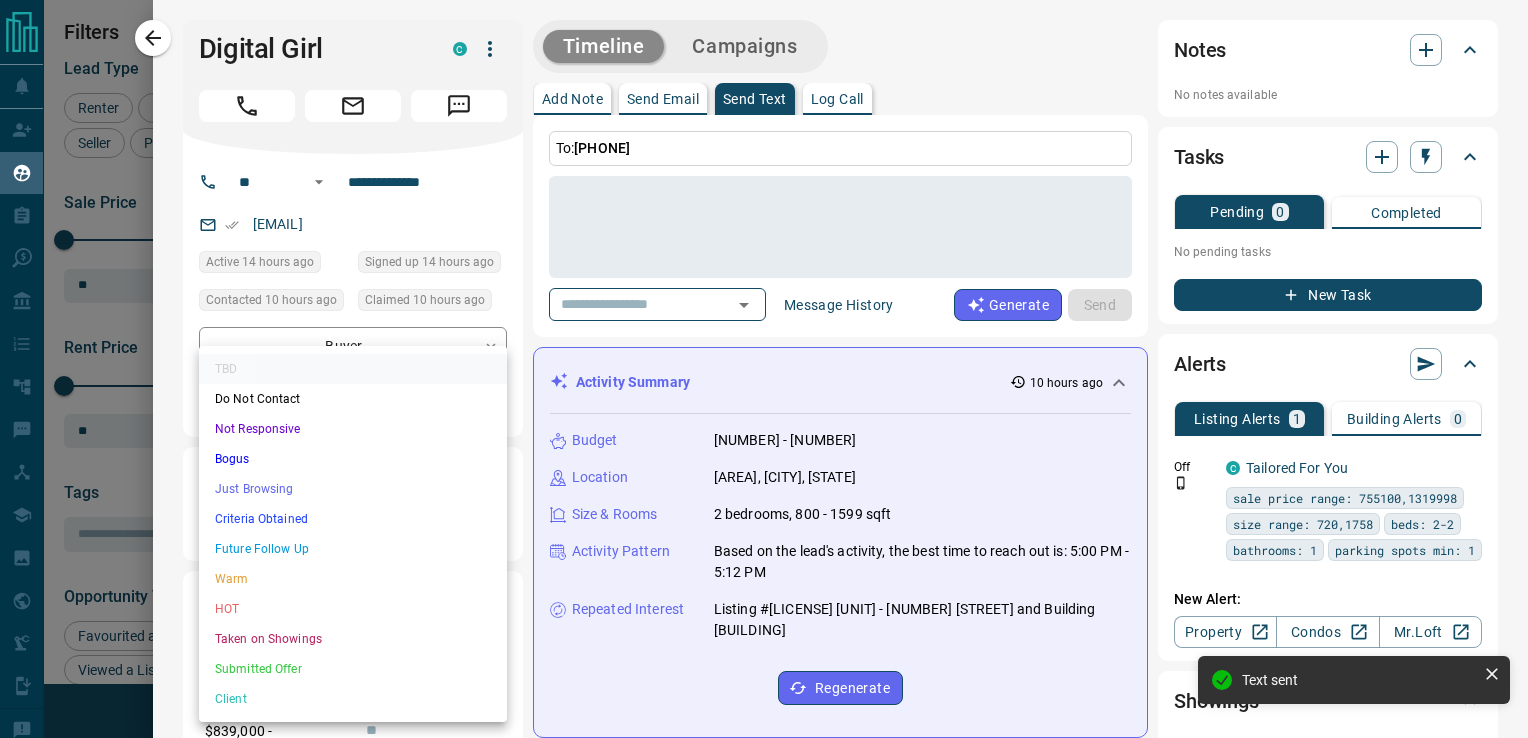 click on "Lead Transfers Claim Leads My Leads Tasks Opportunities Deals Campaigns Automations Messages Broker Bay Training Media Services Agent Resources Precon Worksheet Mobile Apps Disclosure Logout My Leads Filters 1 Manage Tabs New Lead All 2001 TBD 6 Do Not Contact - Not Responsive 1189 Bogus 14 Just Browsing 117 Criteria Obtained 32 Future Follow Up 43 Warm 63 HOT 3 Taken on Showings 17 Submitted Offer 2 Client 515 Name Details Last Active Claimed Date Status Tags [PERSON] Buyer C $0 - $3K [CITY], [CITY] 11 hours ago Contacted in 3 hours 29 minutes ago Signed up 4 years ago Not Responsive + [PERSON] Buyer C $489K - $1M [CITY], [CITY], +1 8 hours ago Contacted in 3 hours 1 hour ago Signed up 5 years ago Not Responsive + [PERSON] Renter C $3K - $3K [CITY], [CITY] 10 hours ago Contacted in 3 hours 2 hours ago Signed up 10 hours ago Not Responsive + [PERSON] Renter C $2K - $4K [CITY], [CITY] 6 hours ago Contacted in 3 hours 2 hours ago Signed up 9 years ago Not Responsive" at bounding box center [764, 356] 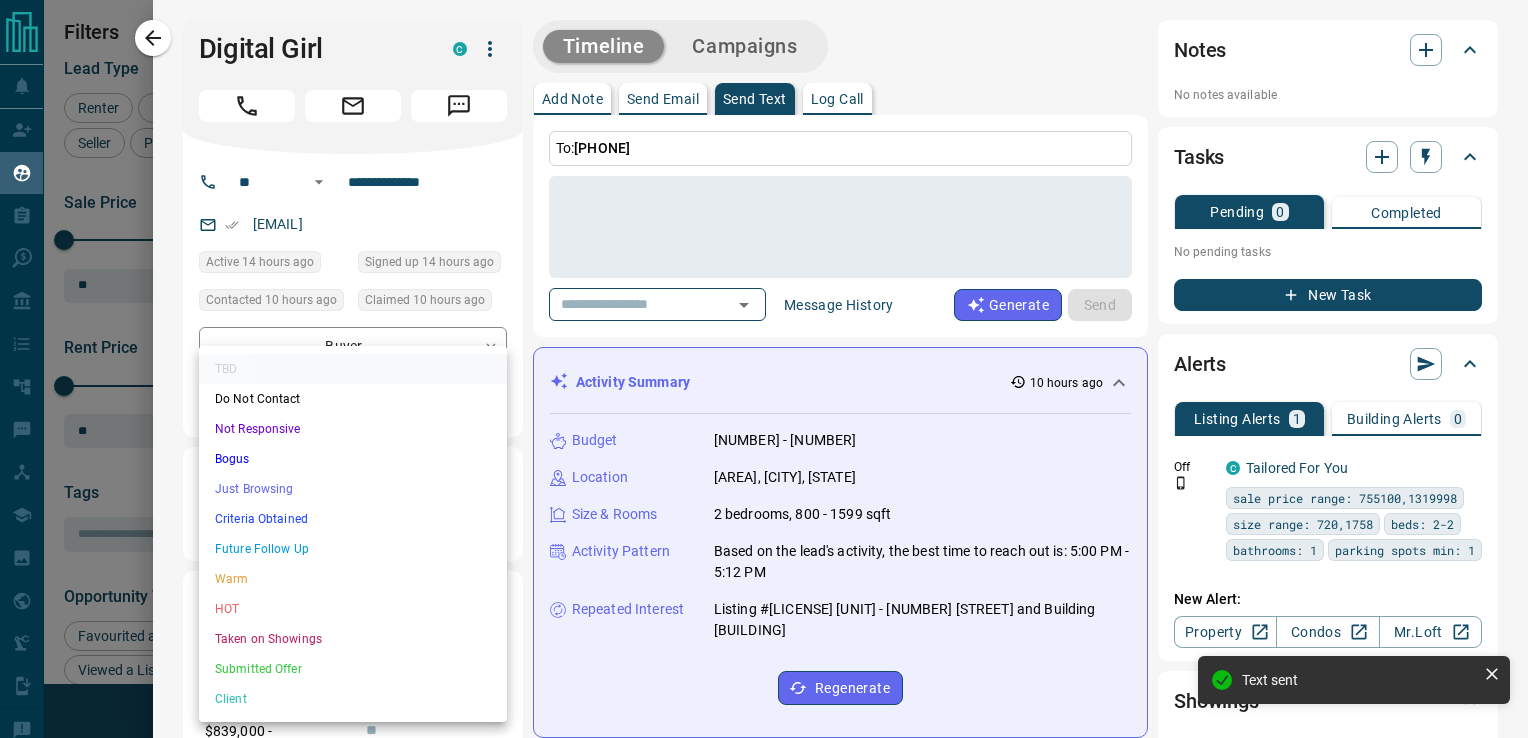 click on "Not Responsive" at bounding box center [353, 429] 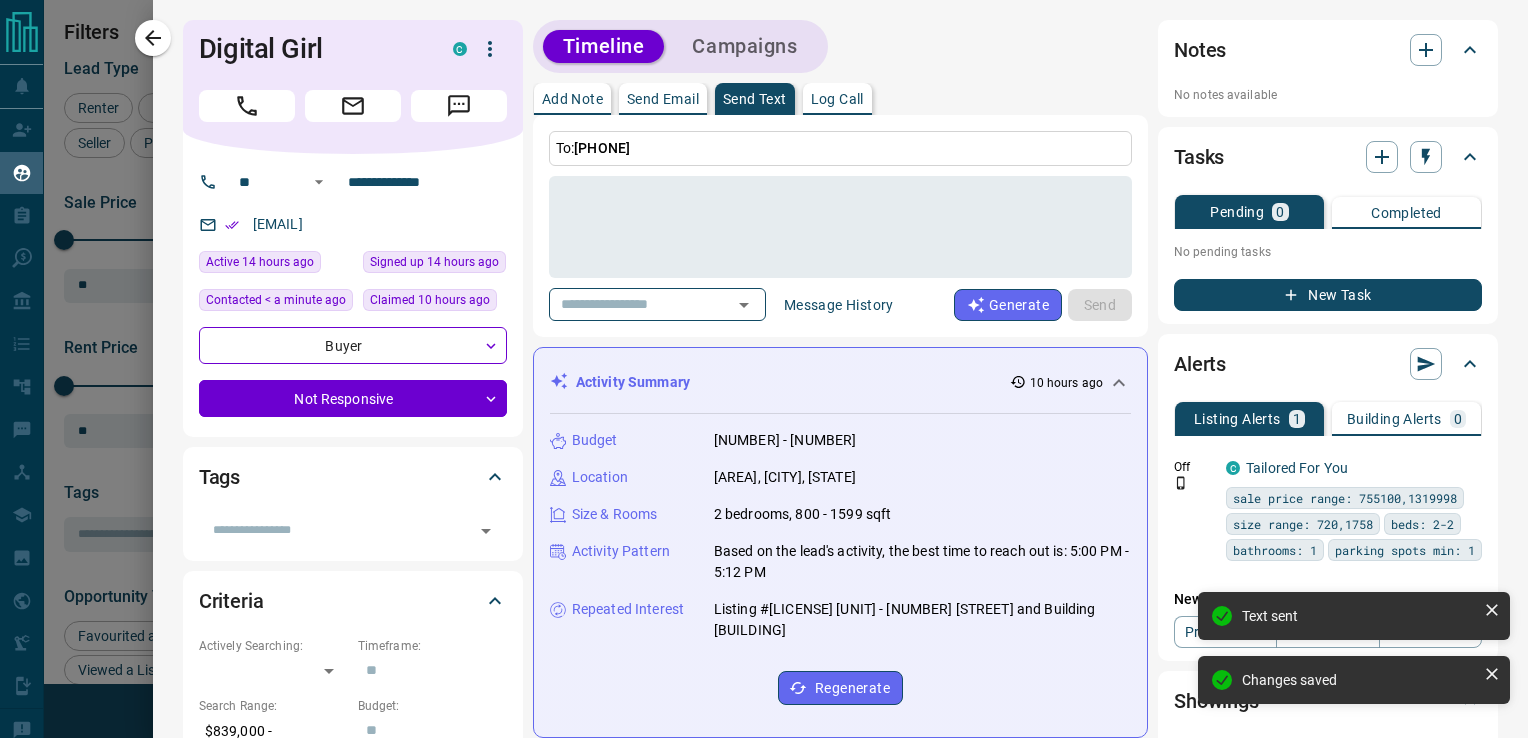 type on "*" 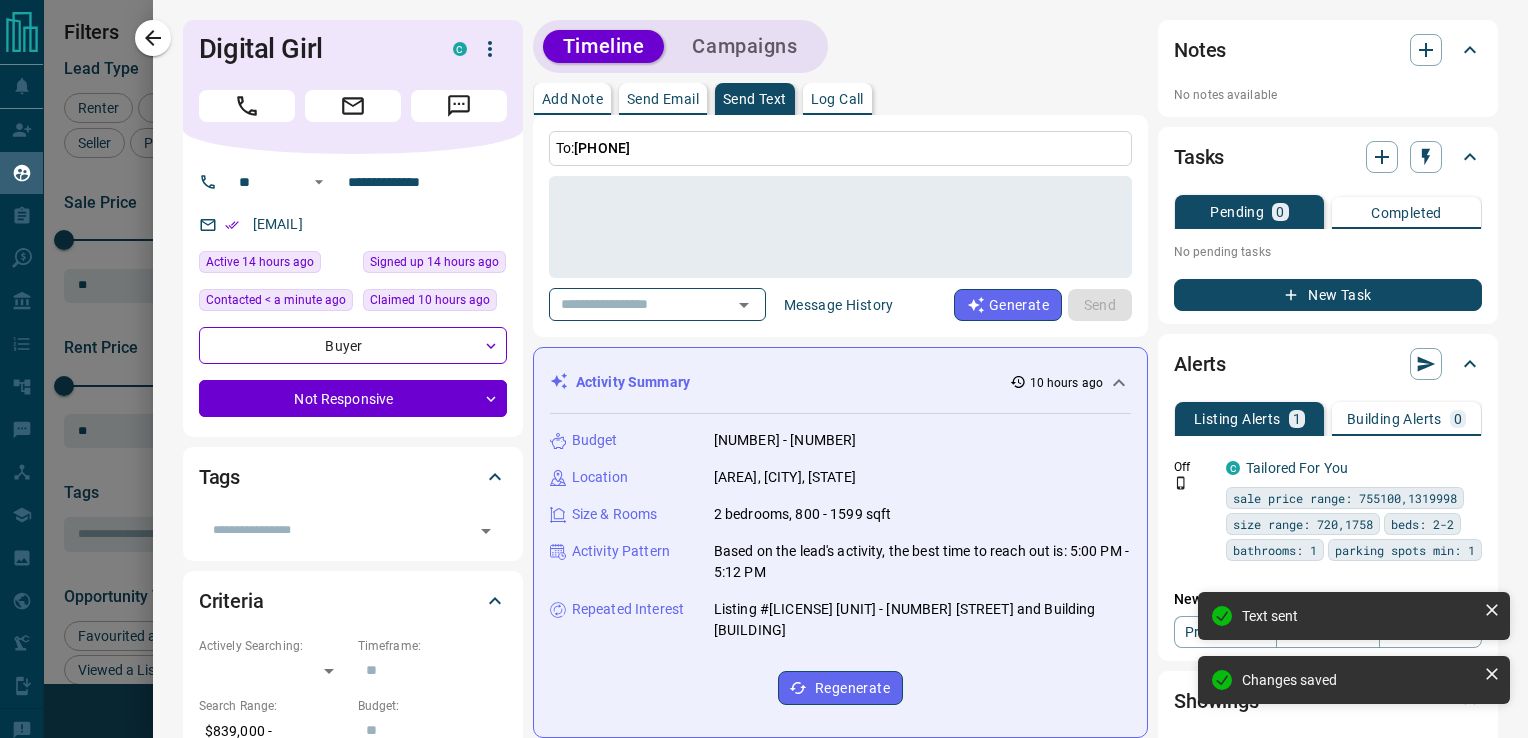 drag, startPoint x: 156, startPoint y: 49, endPoint x: 539, endPoint y: 262, distance: 438.24423 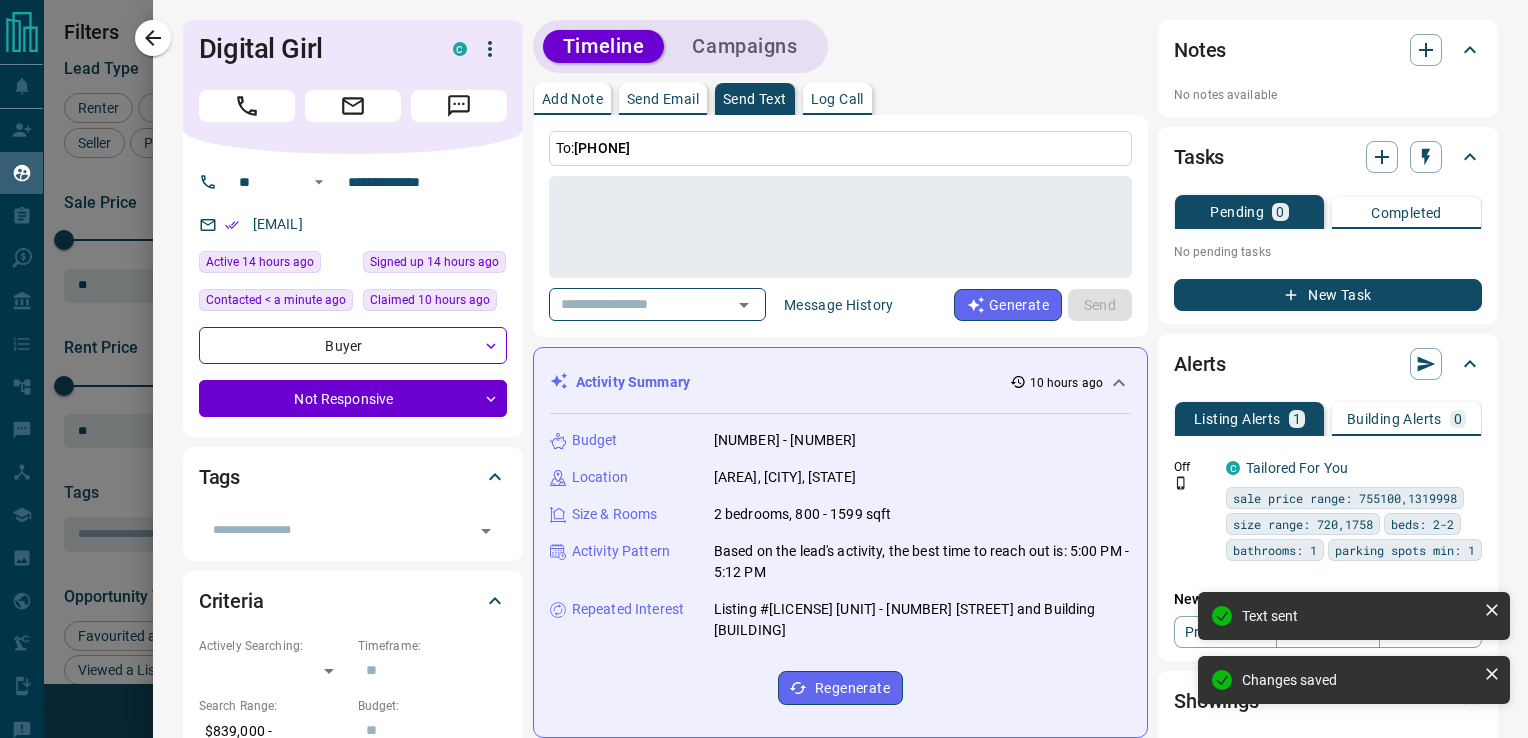click 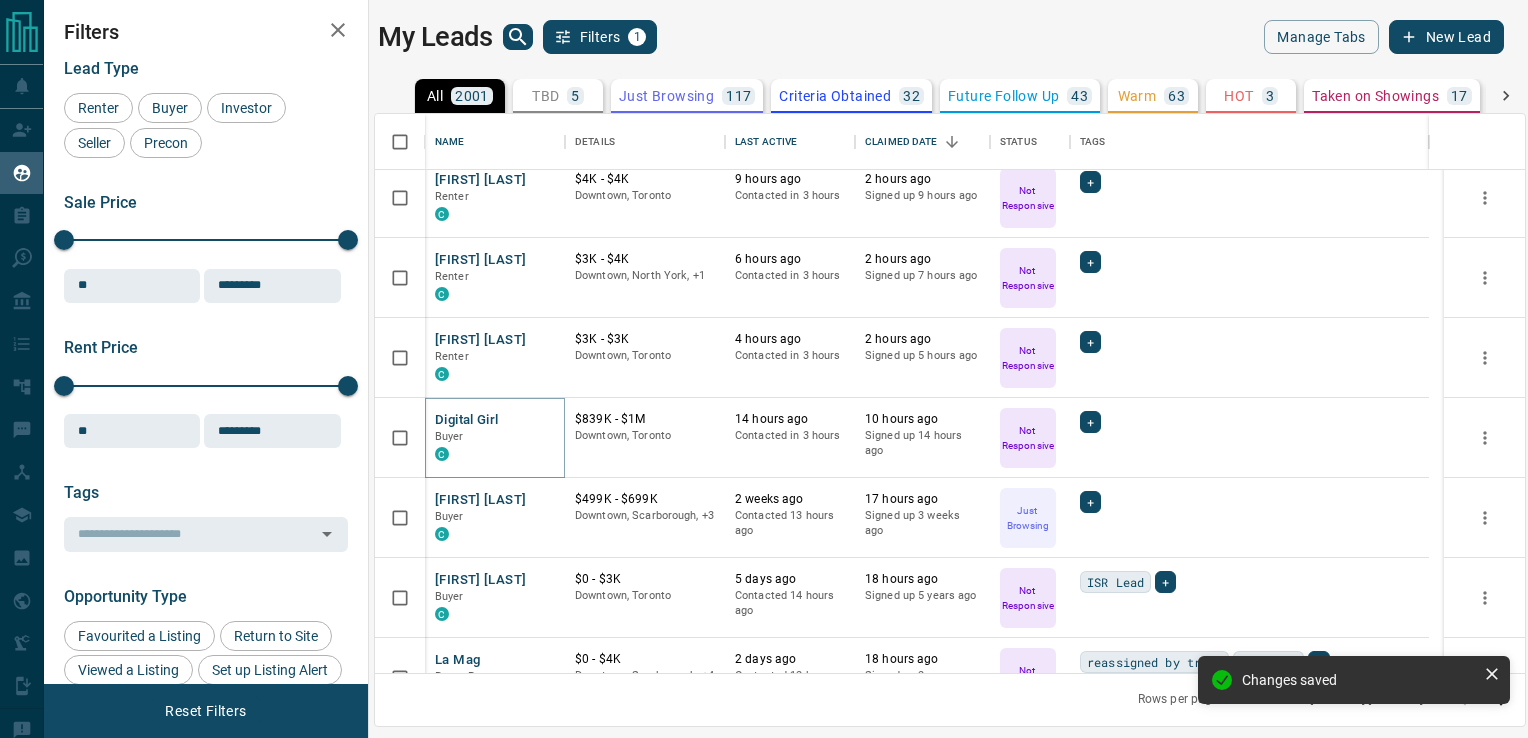scroll, scrollTop: 0, scrollLeft: 0, axis: both 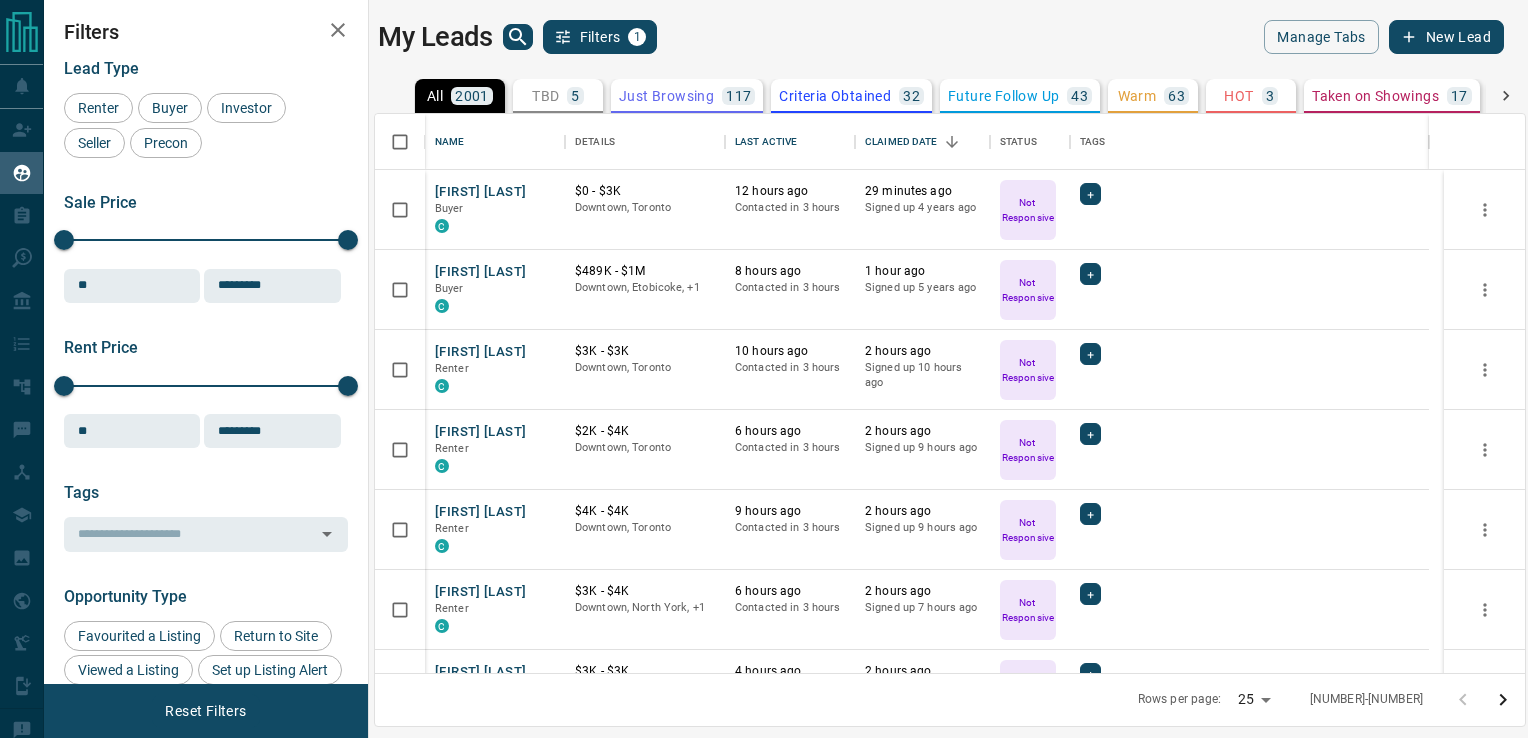 click on "TBD" at bounding box center [545, 96] 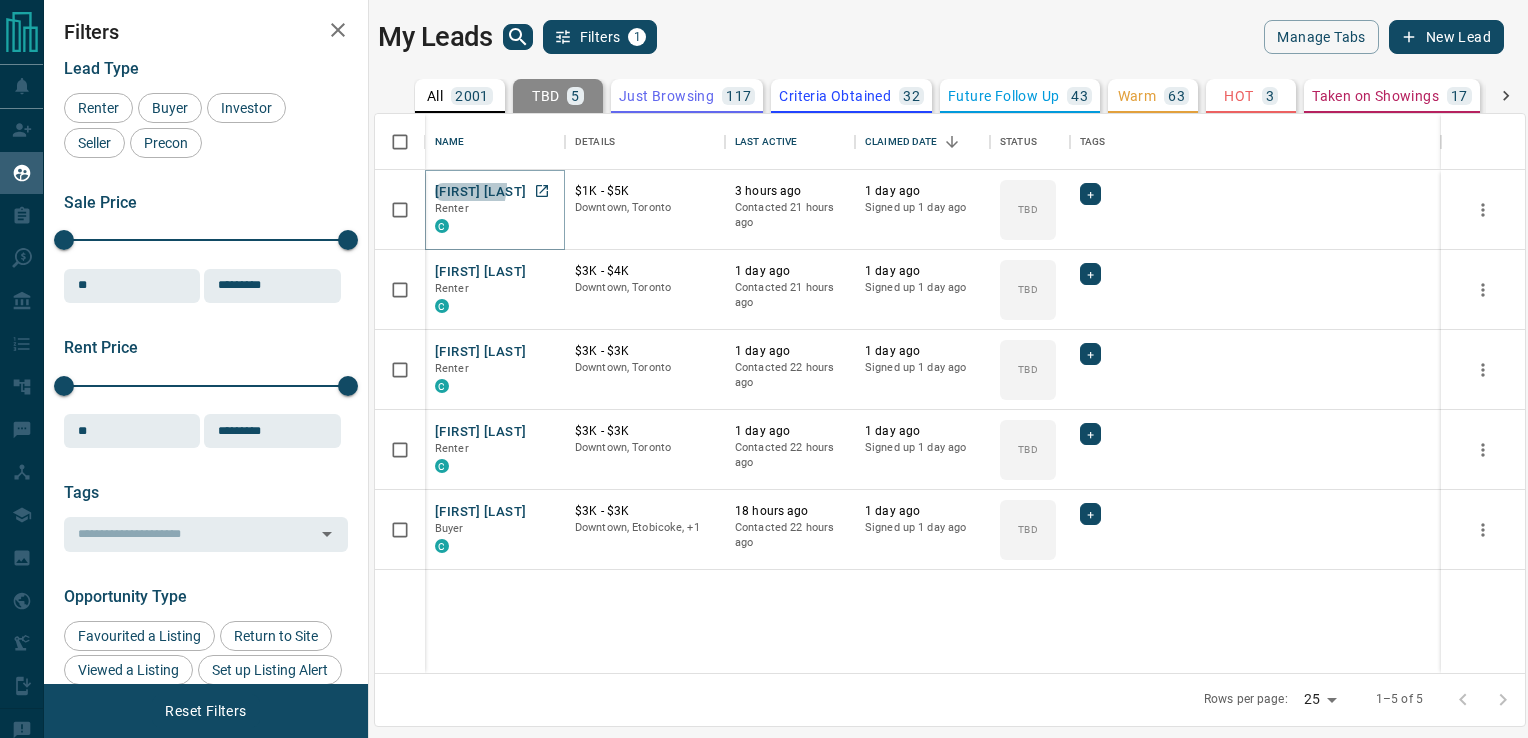 click on "[FIRST] [LAST]" at bounding box center (480, 192) 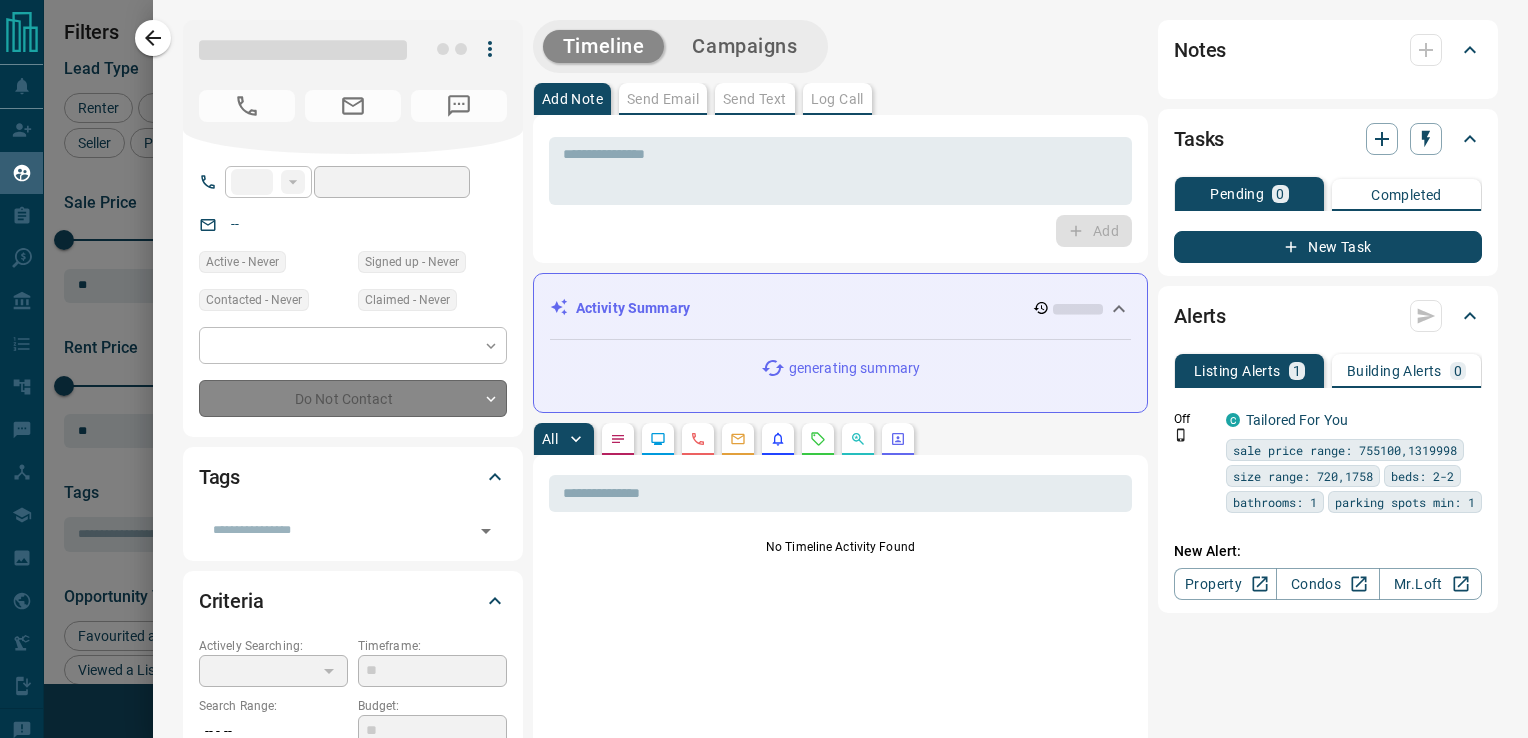 type on "**" 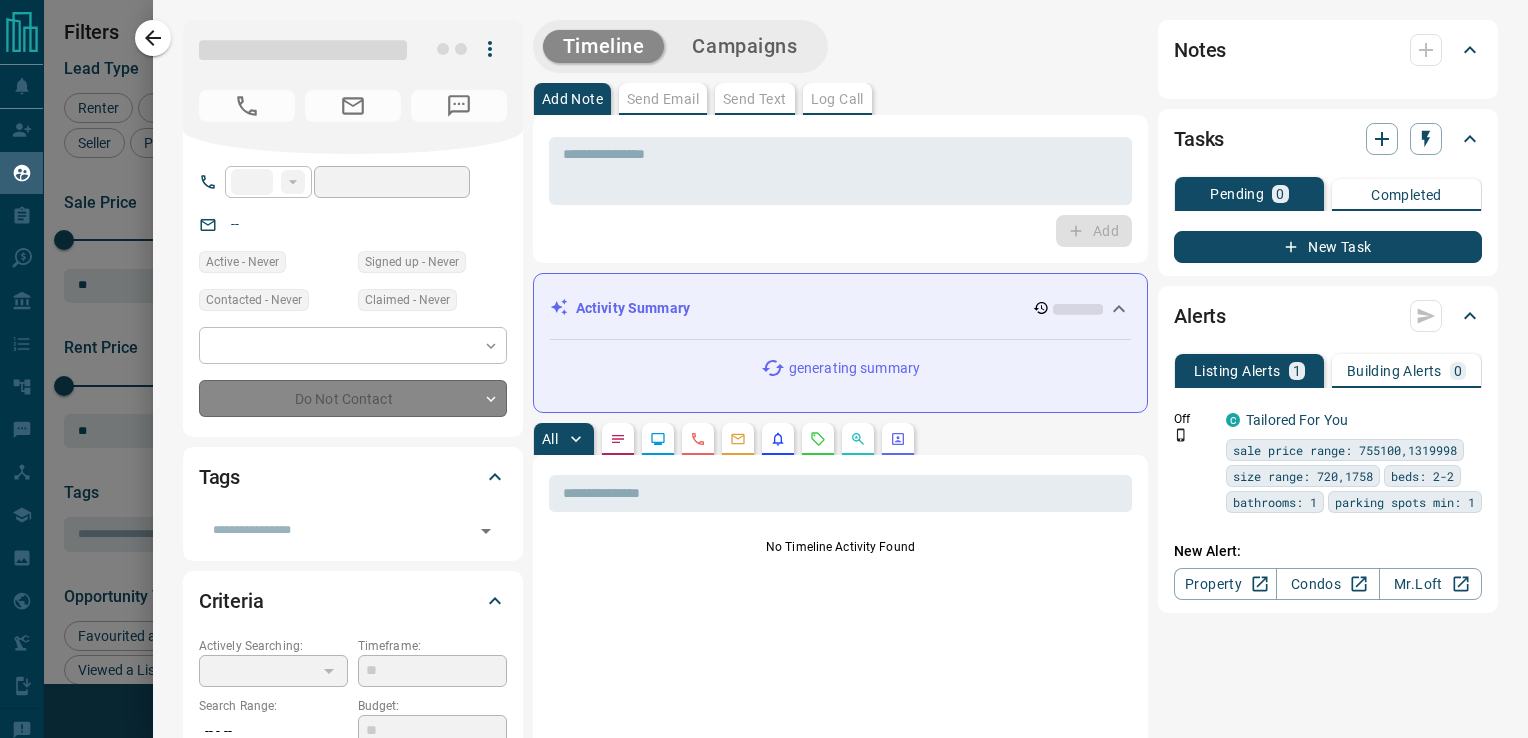 type on "**********" 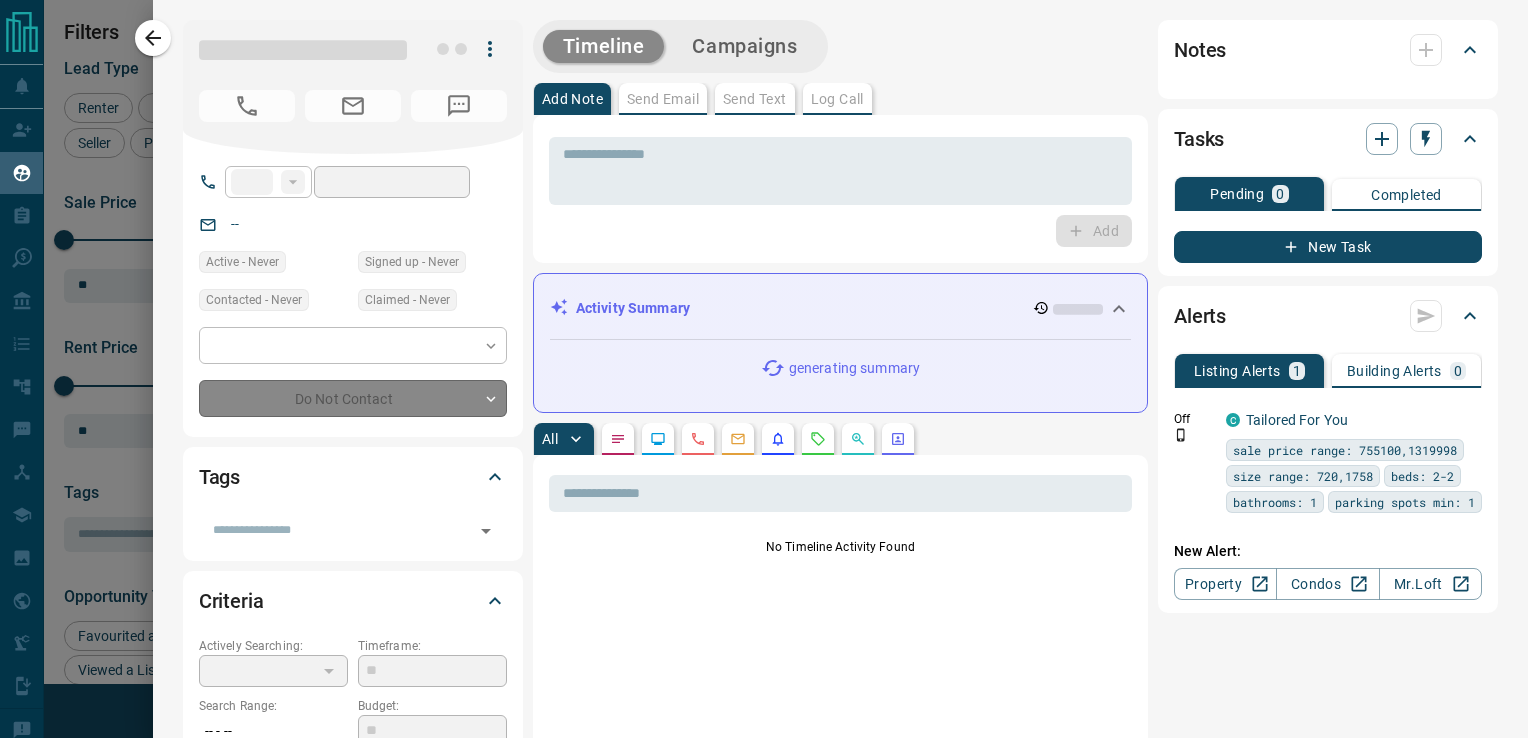 type on "**********" 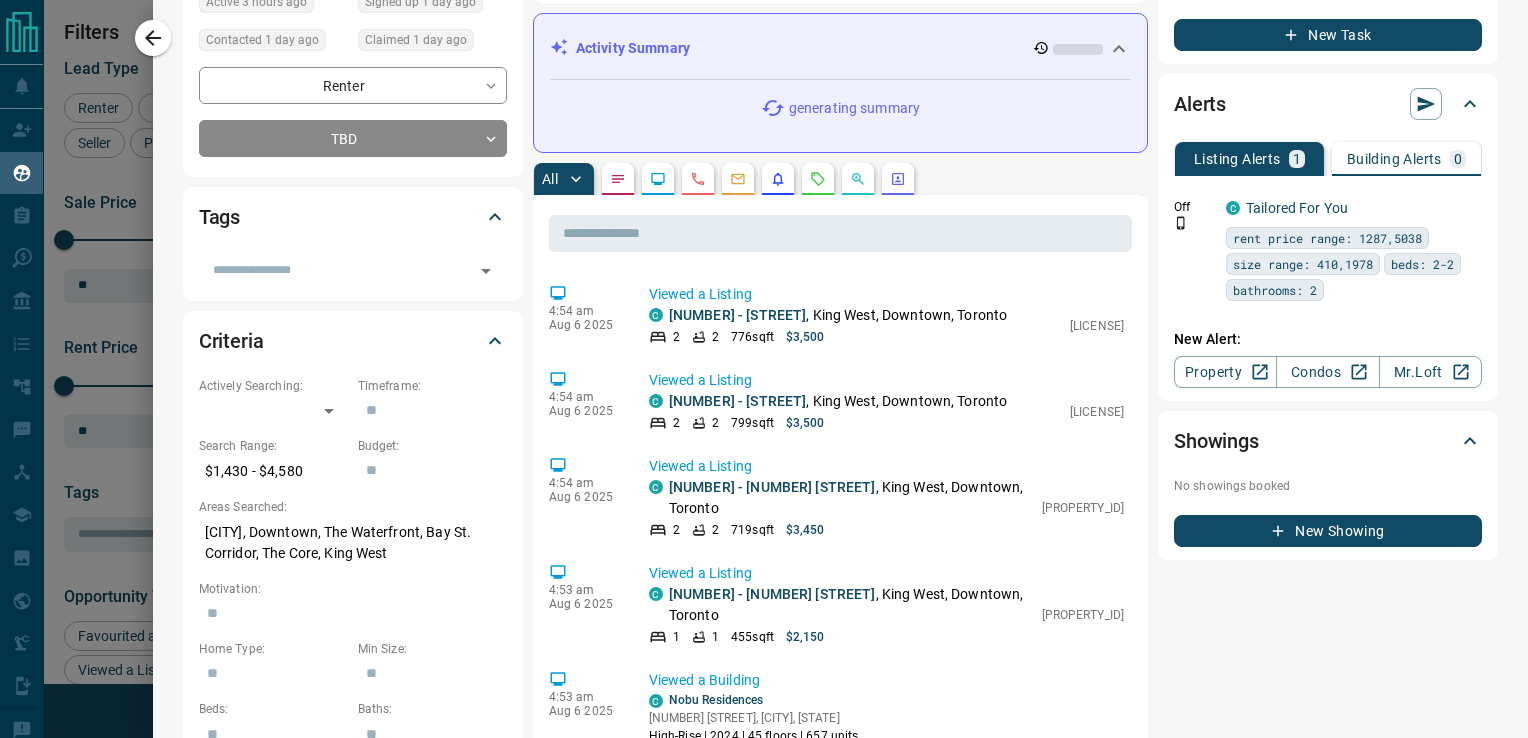 scroll, scrollTop: 0, scrollLeft: 0, axis: both 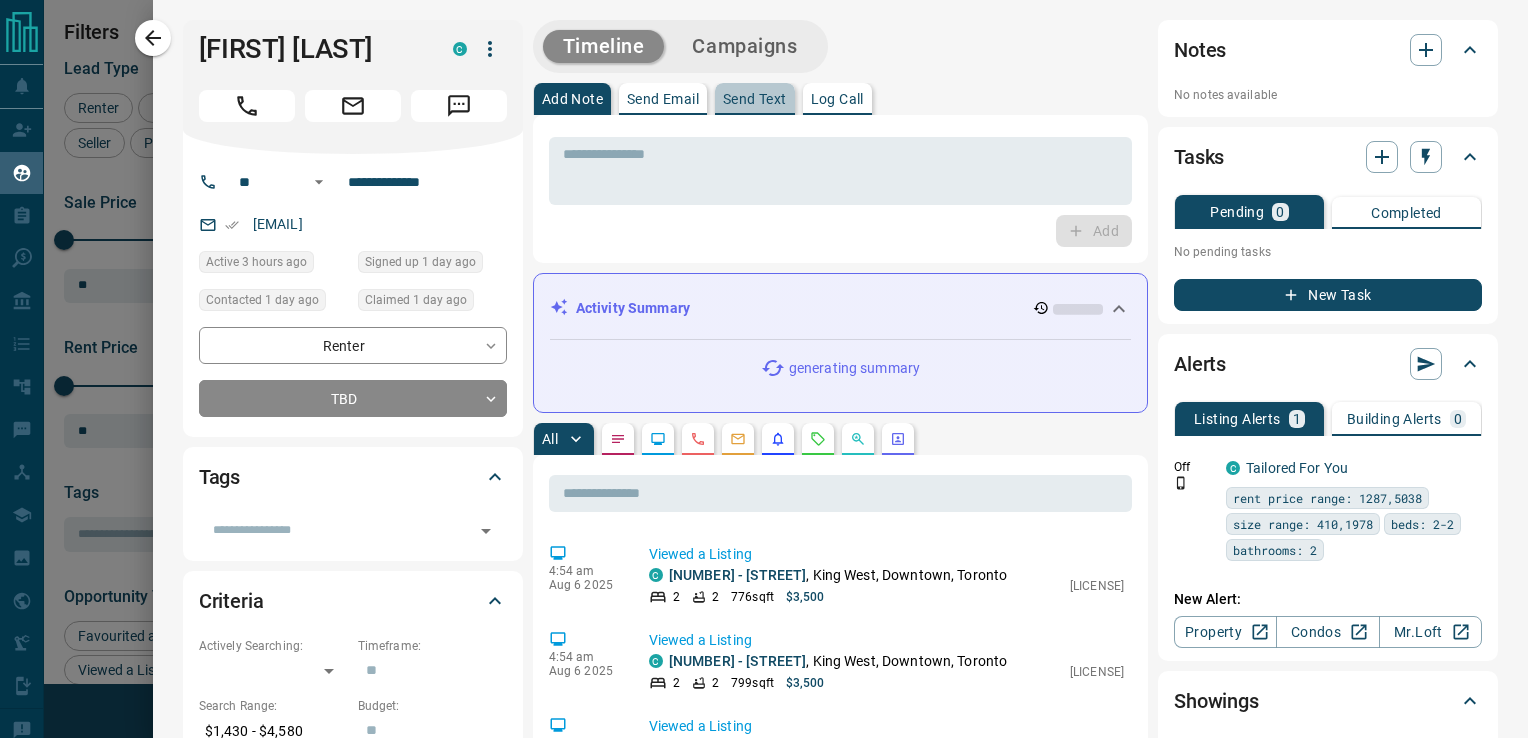 click on "Send Text" at bounding box center (755, 99) 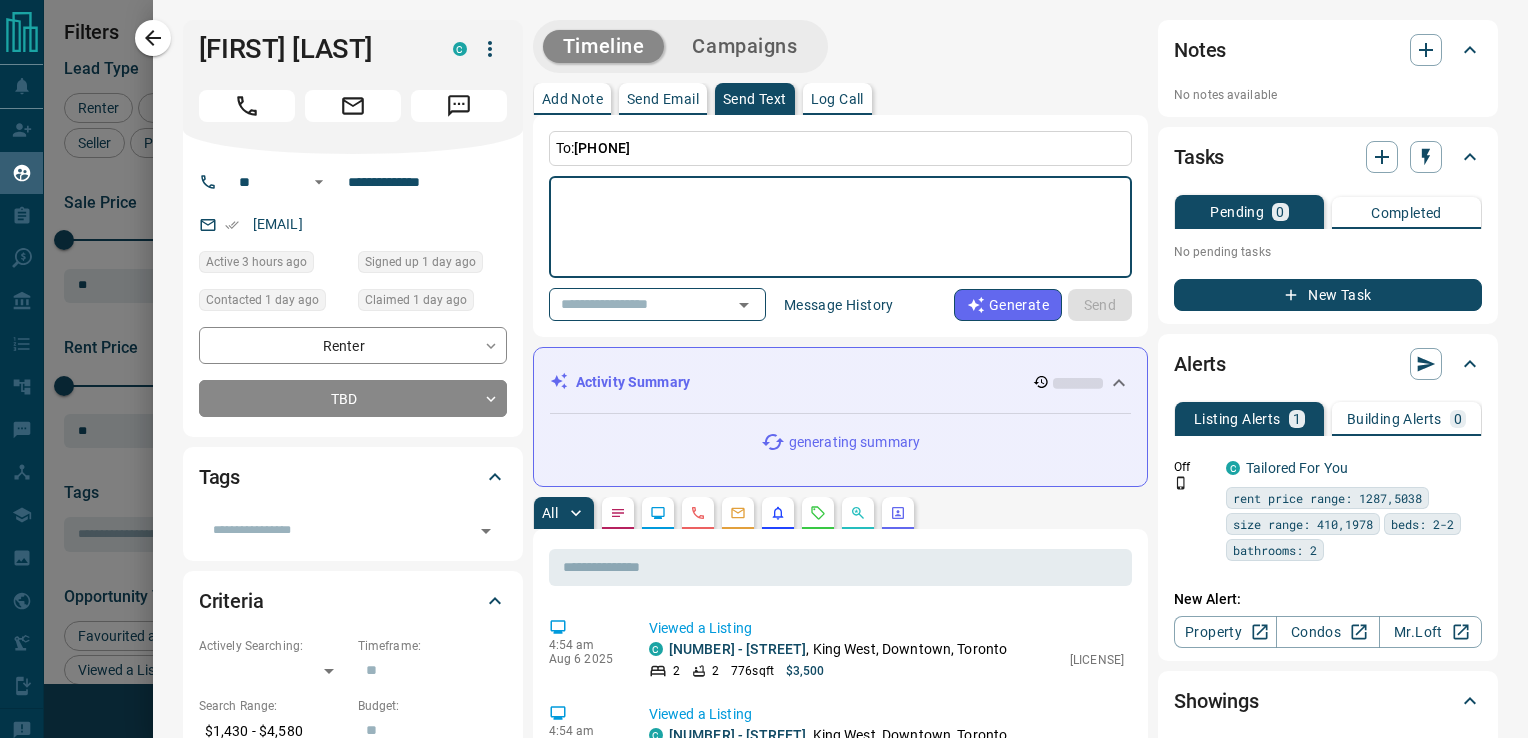 click at bounding box center (840, 227) 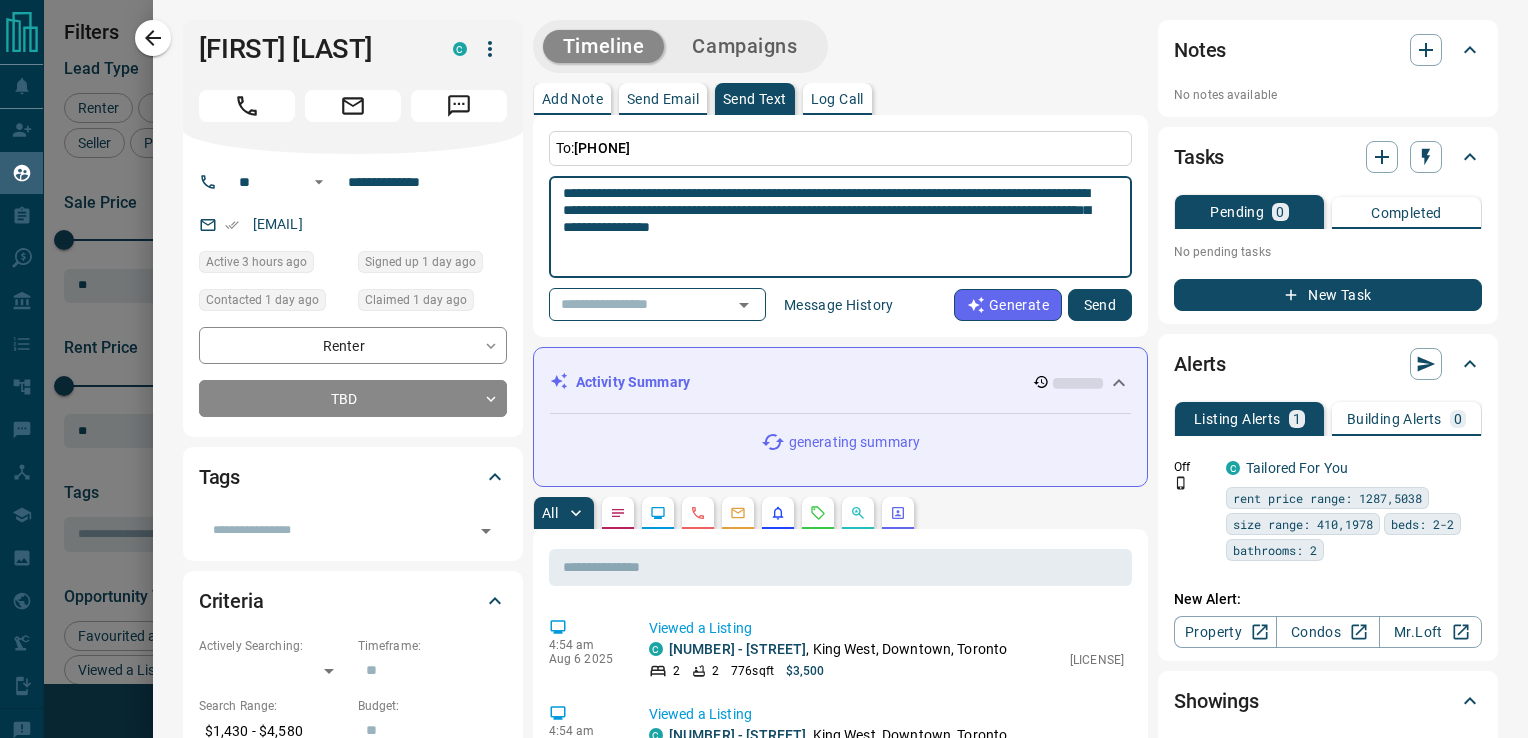 click on "**********" at bounding box center (833, 227) 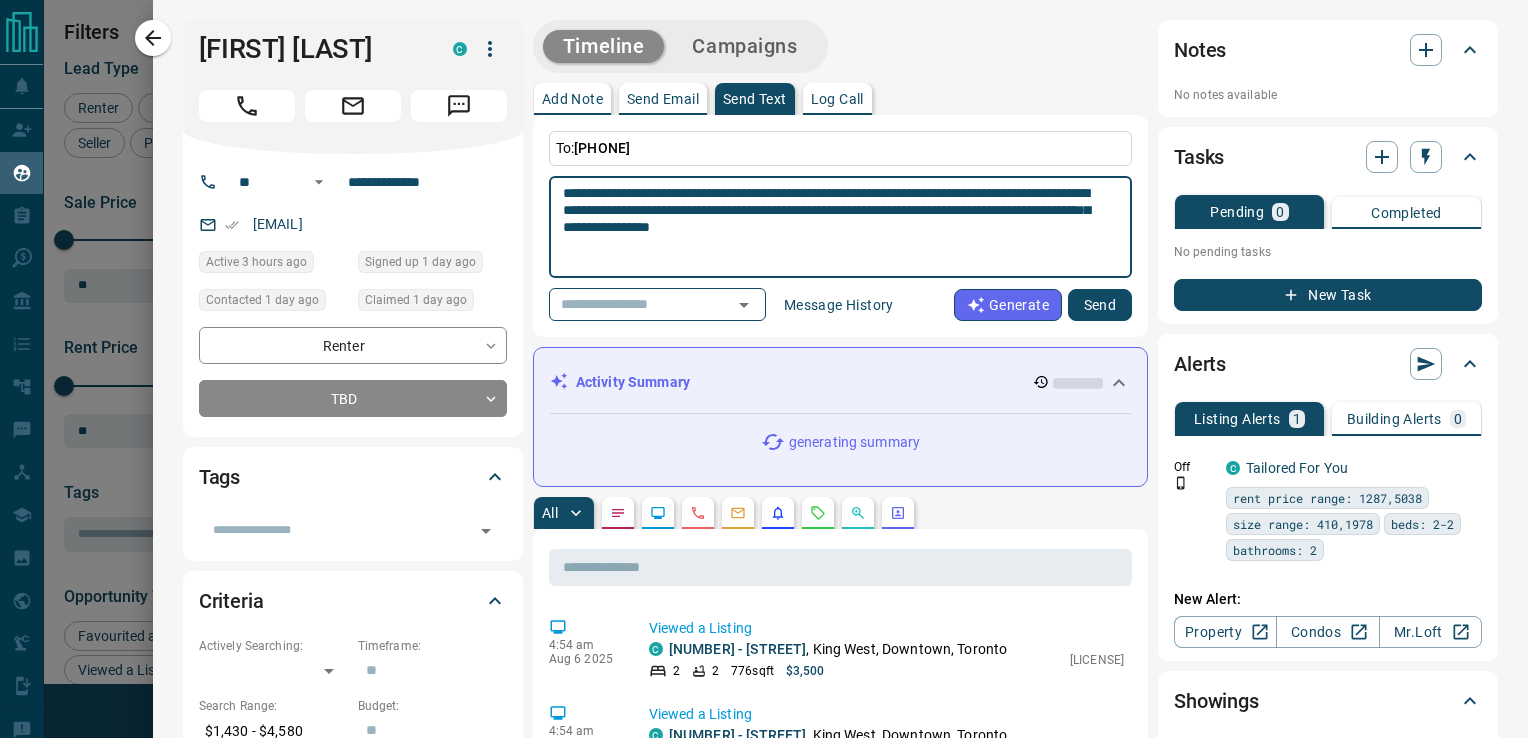 click on "**********" at bounding box center [833, 227] 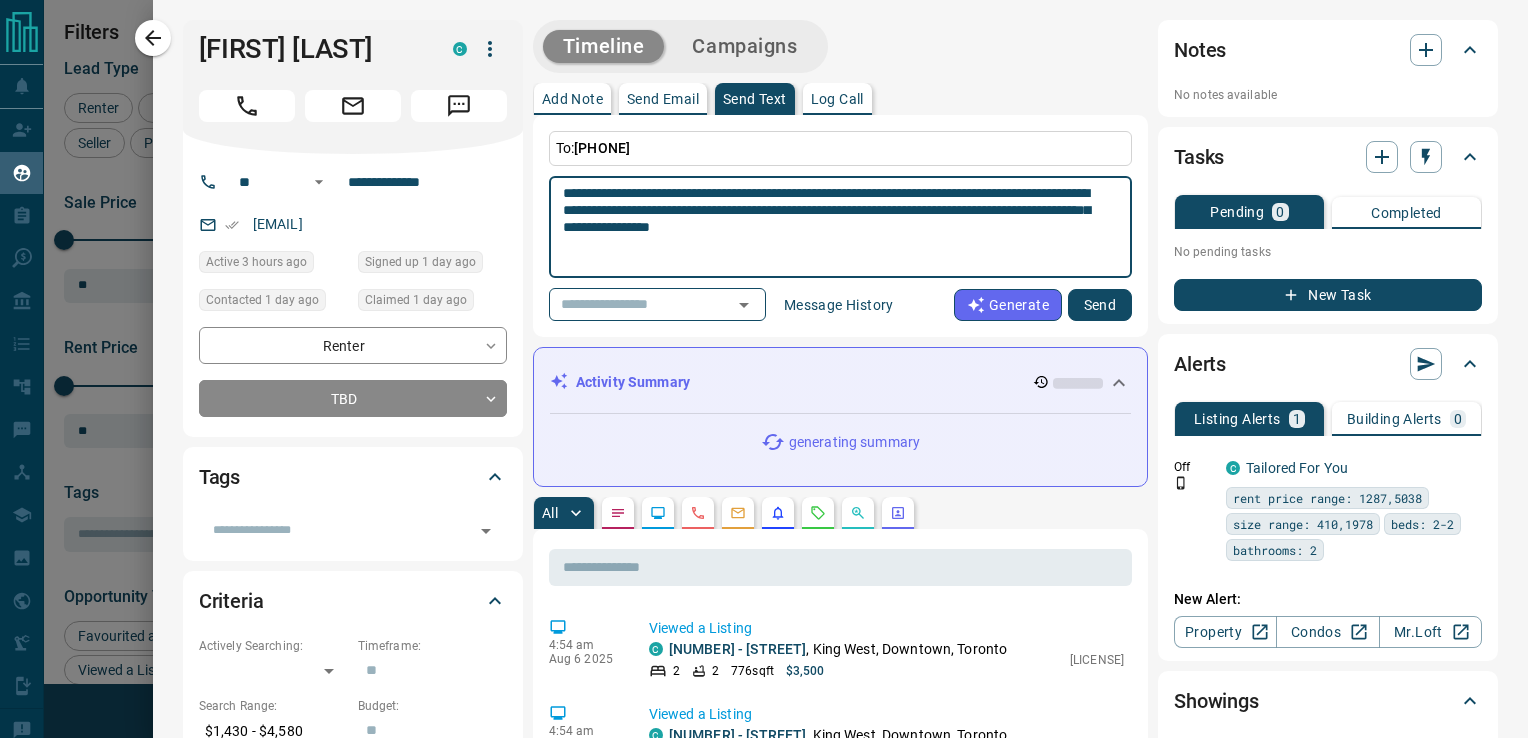 click on "**********" at bounding box center (833, 227) 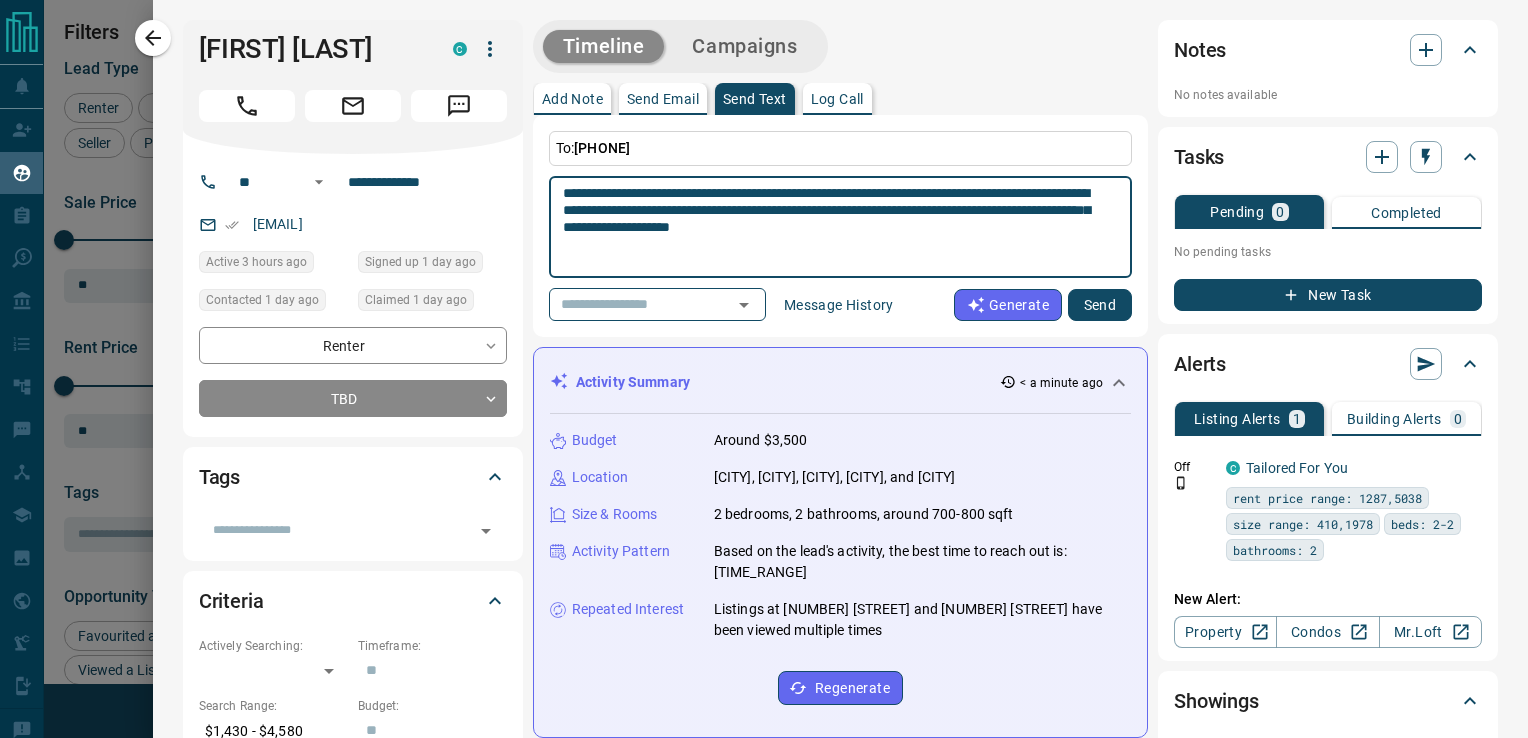 type on "**********" 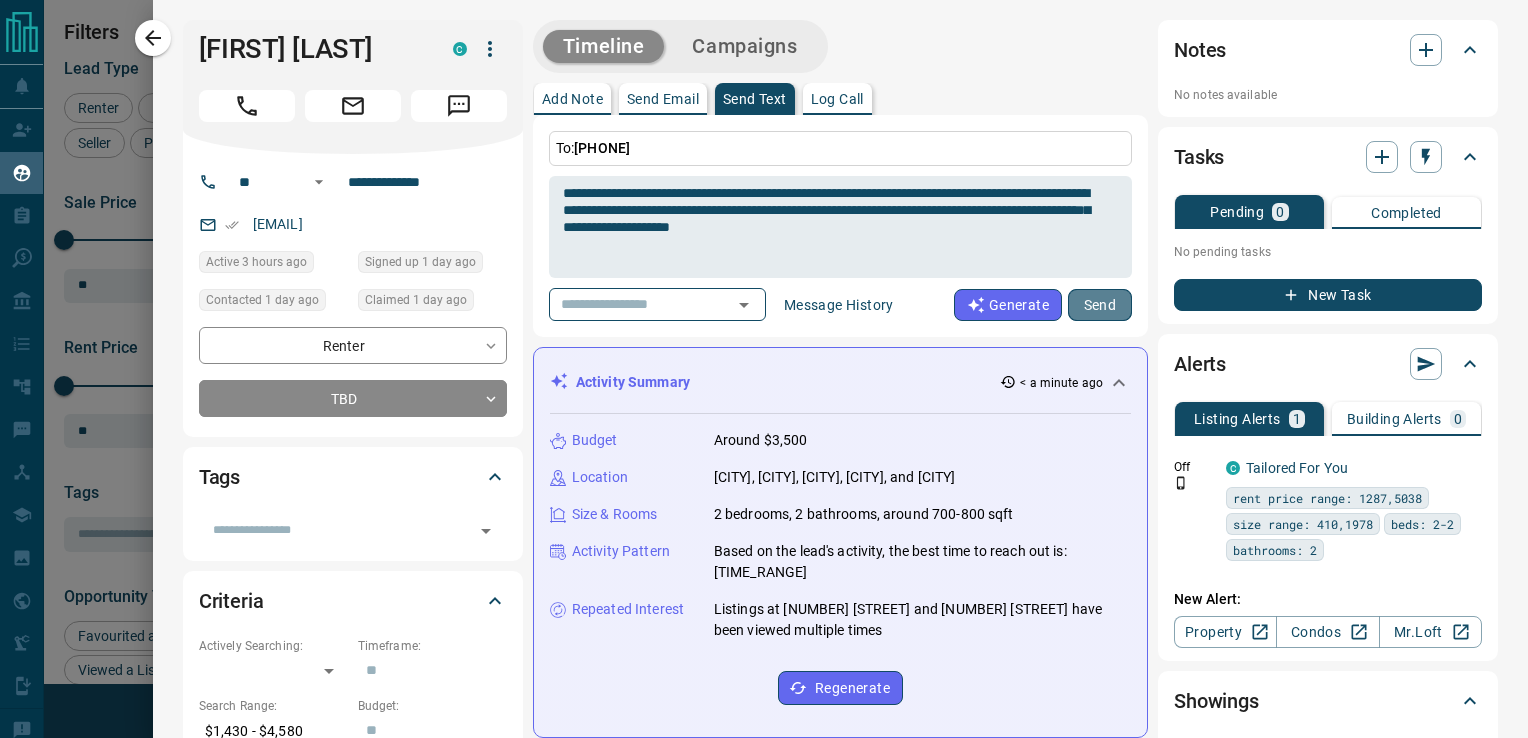 click on "Send" at bounding box center [1100, 305] 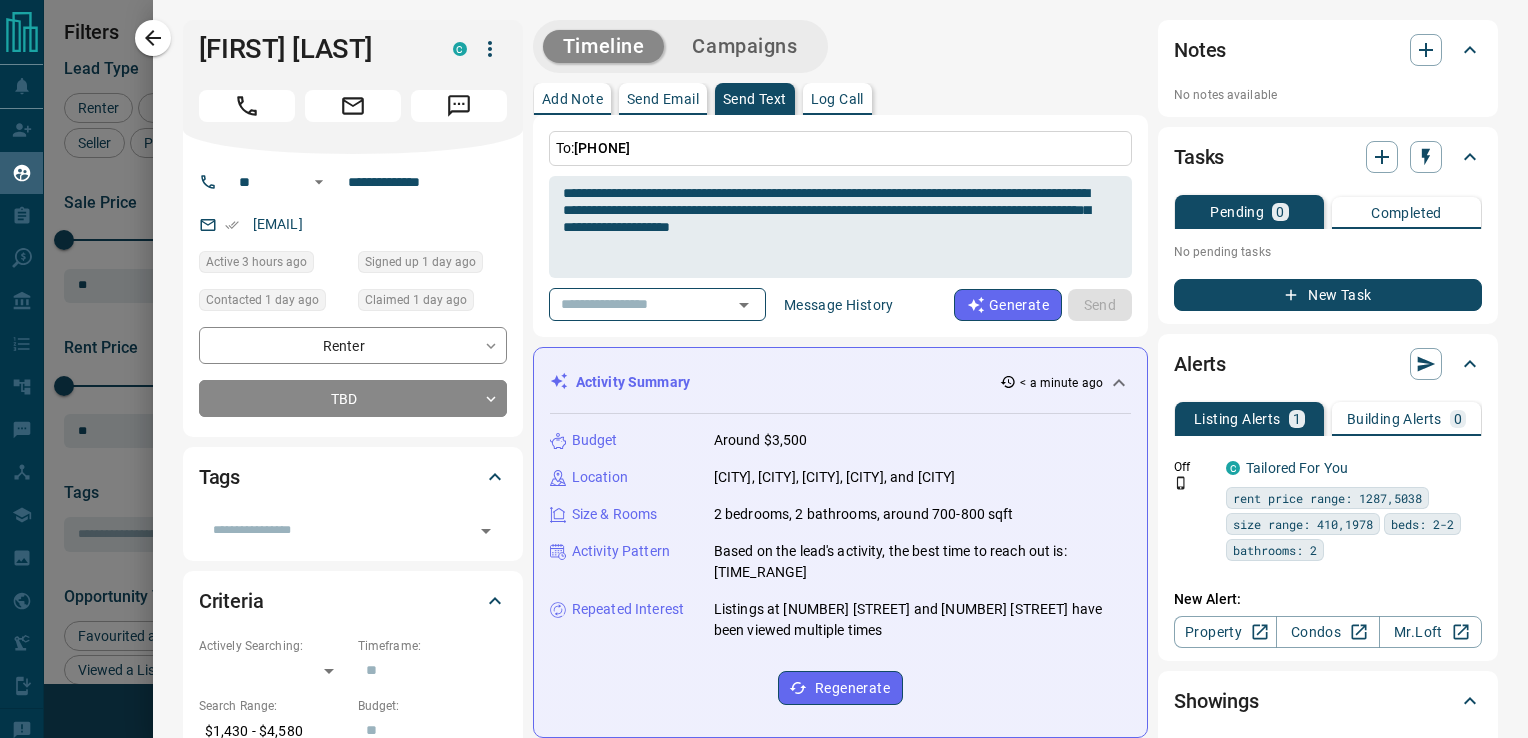 type 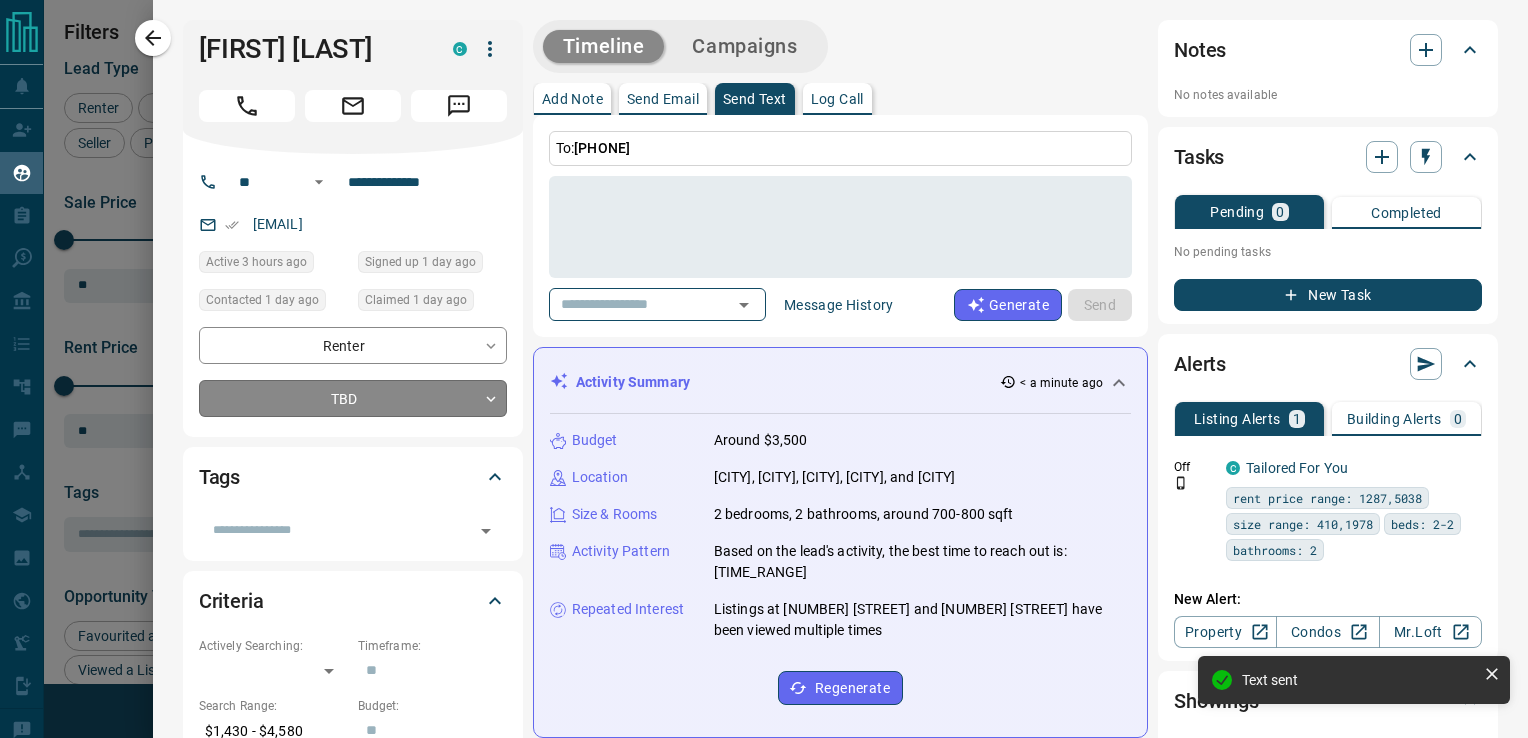 click on "Lead Transfers Claim Leads My Leads Tasks Opportunities Deals Campaigns Automations Messages Broker Bay Training Media Services Agent Resources Precon Worksheet Mobile Apps Disclosure Logout My Leads Filters 1 Manage Tabs New Lead All 2001 TBD 5 Do Not Contact - Not Responsive 1190 Bogus 14 Just Browsing 117 Criteria Obtained 32 Future Follow Up 43 Warm 63 HOT 3 Taken on Showings 17 Submitted Offer 2 Client 515 Name Details Last Active Claimed Date Status Tags [FIRST] D Renter C [PRICE] [CITY], [CITY] [TIME] Contacted [TIME] [DATE] [DATE] Signed up [DATE] TBD + [FIRST] [LAST] Renter C [PRICE] [CITY], [CITY] [DATE] Contacted [TIME] [DATE] [DATE] Signed up [DATE] TBD + [FIRST] [LAST] Renter C [PRICE] [CITY], [CITY] [DATE] Contacted [TIME] [DATE] [DATE] Signed up [DATE] TBD + [FIRST] [LAST] Renter C [PRICE] [CITY], [CITY] [DATE] Contacted [TIME] [DATE] [DATE] Signed up [DATE] TBD + [FIRST] [LAST] Buyer C [PRICE] [CITY], [CITY], +1 [TIME] [DATE] [DATE]" at bounding box center (764, 356) 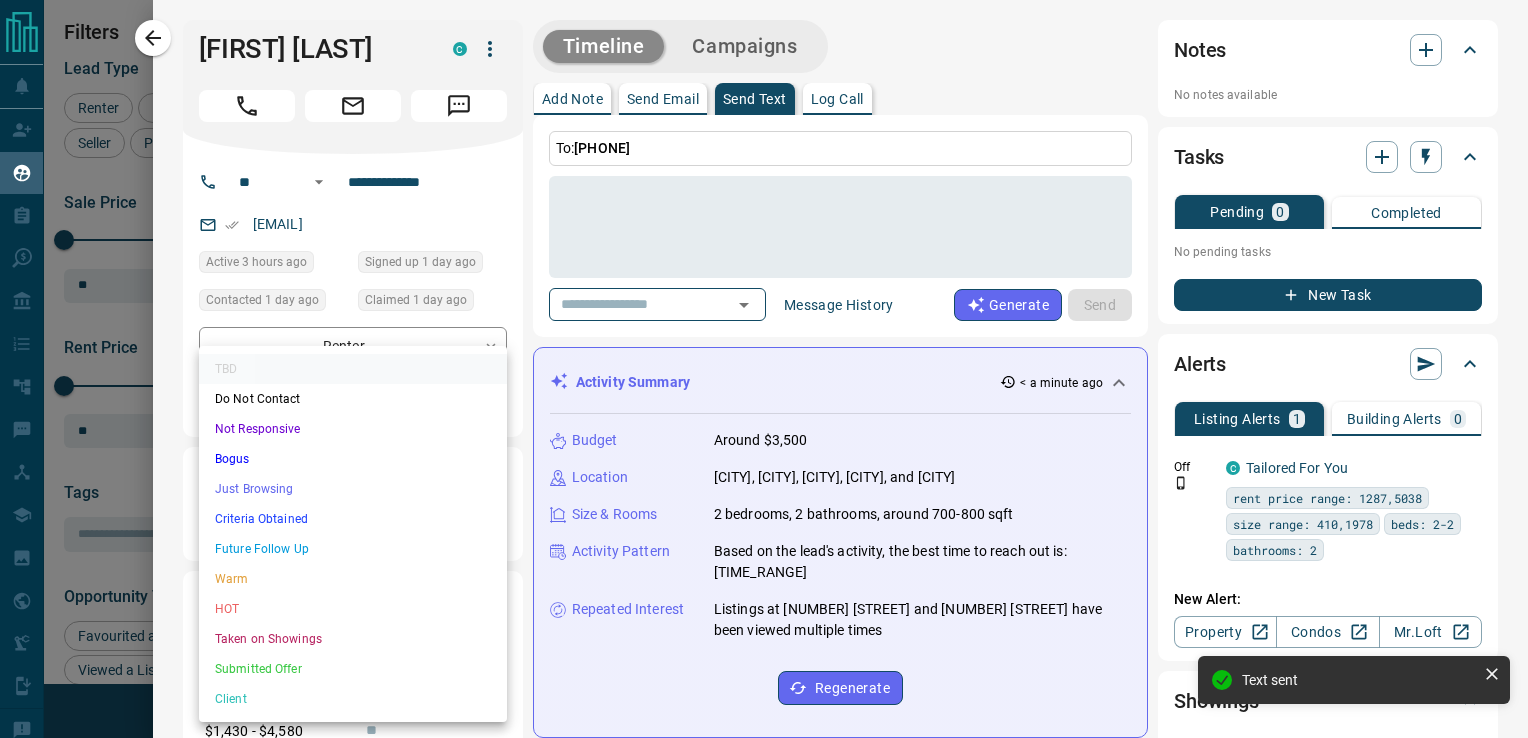 click on "Not Responsive" at bounding box center [353, 429] 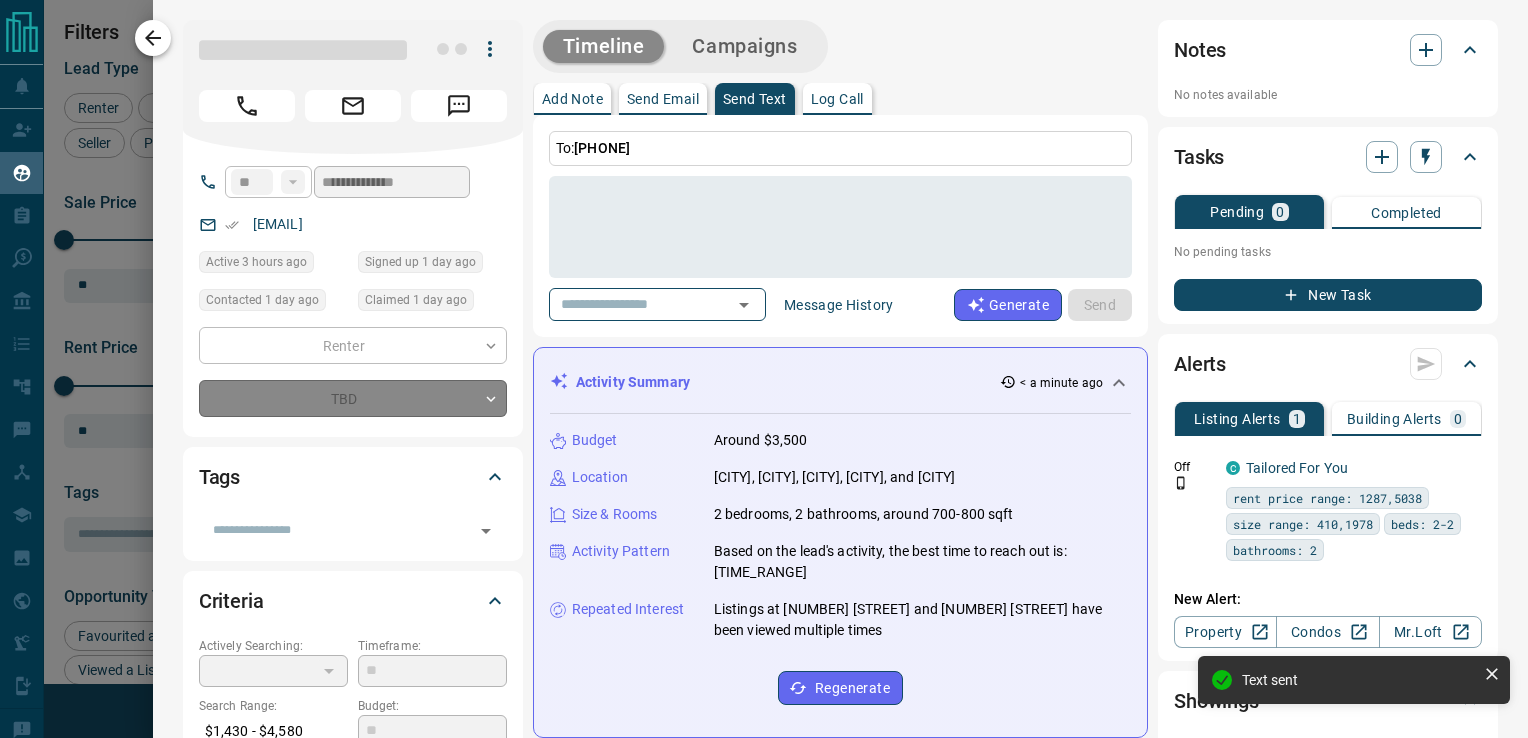 type on "*" 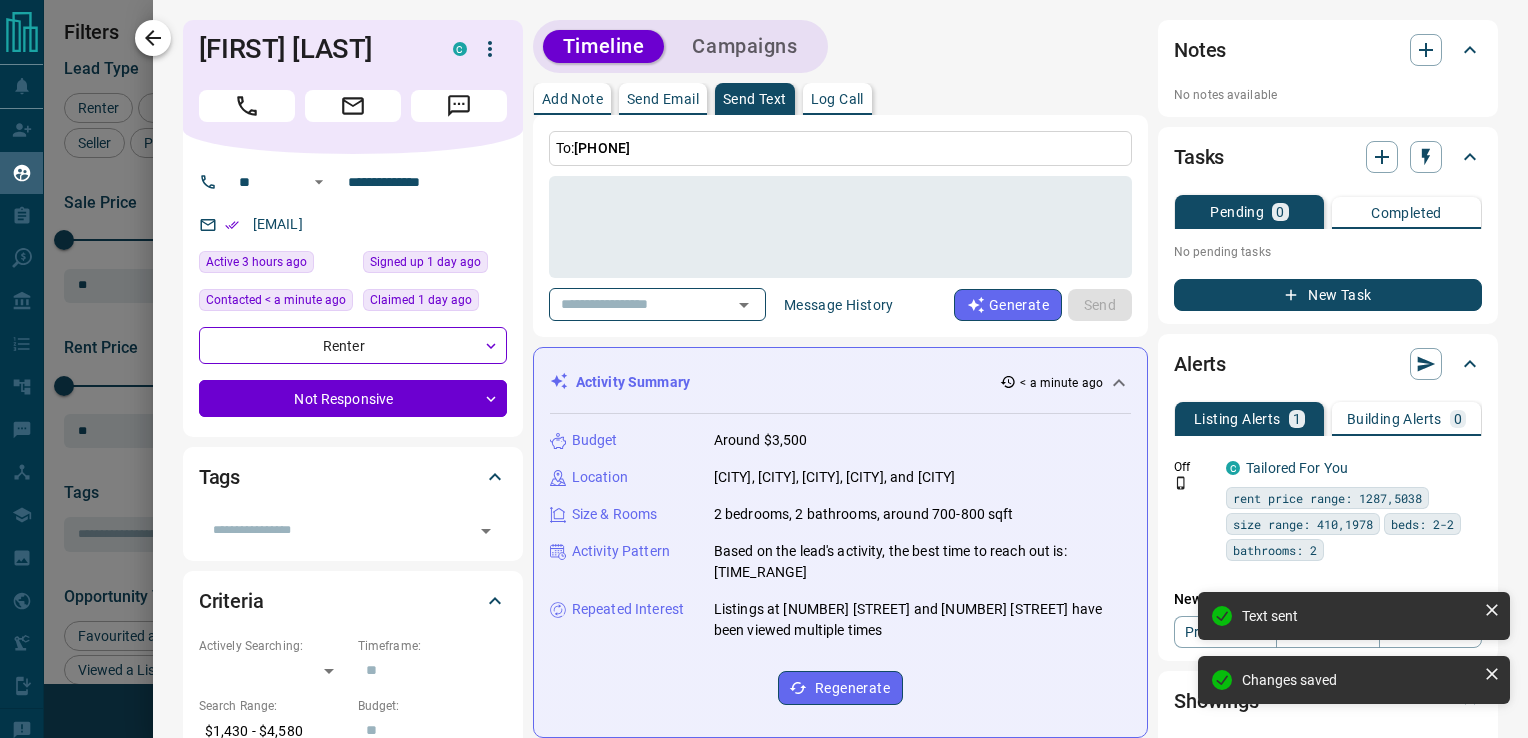 click at bounding box center [153, 38] 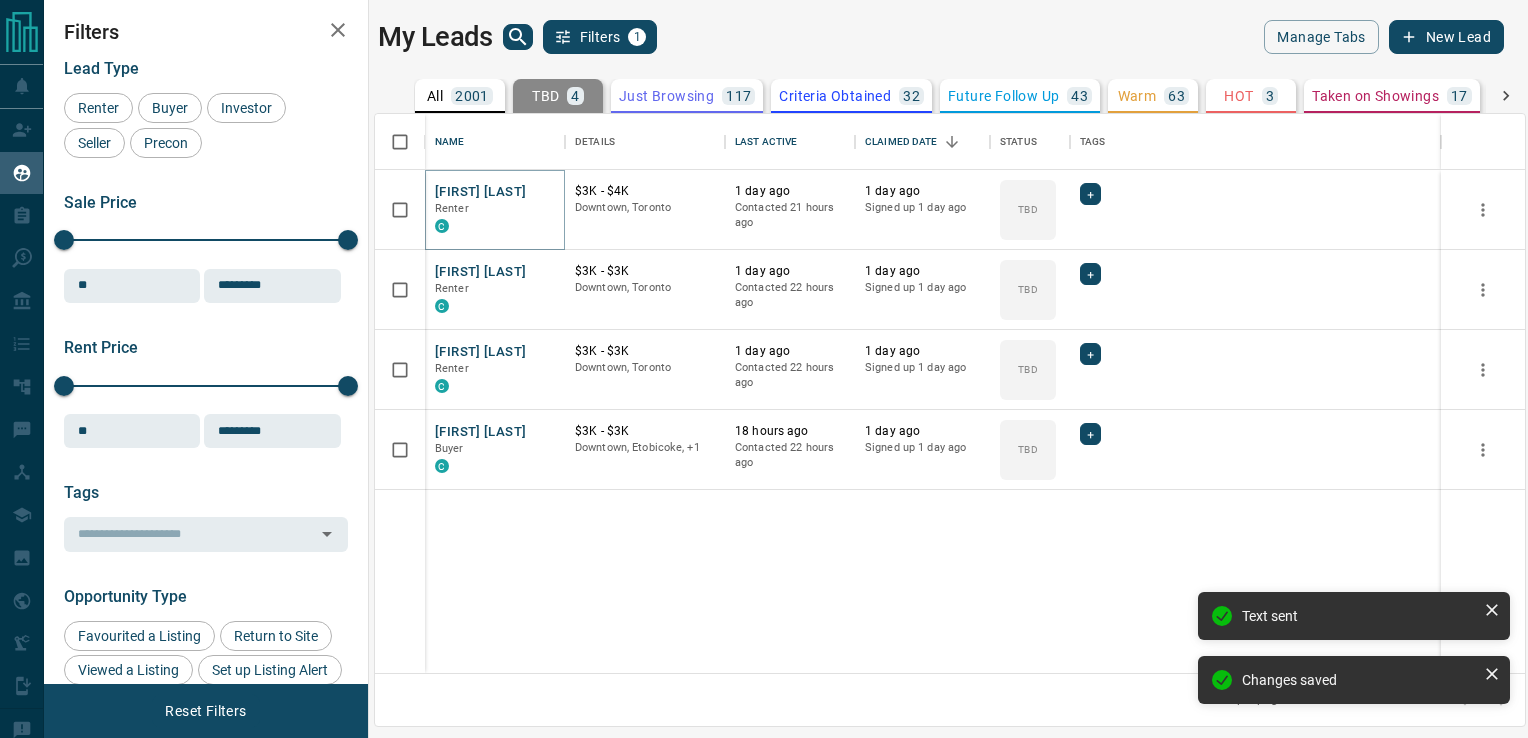 click on "[FIRST] [LAST]" at bounding box center [480, 192] 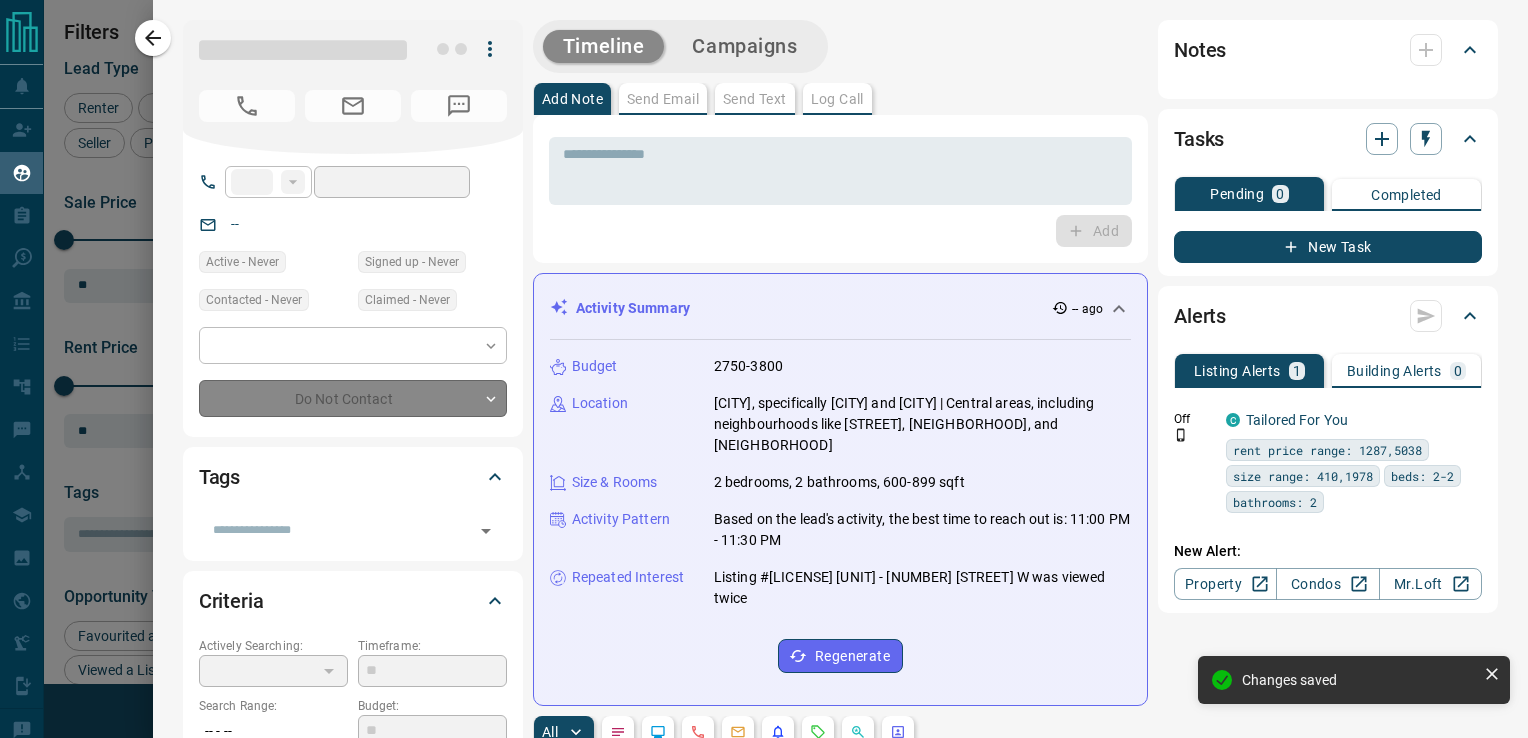 type on "**" 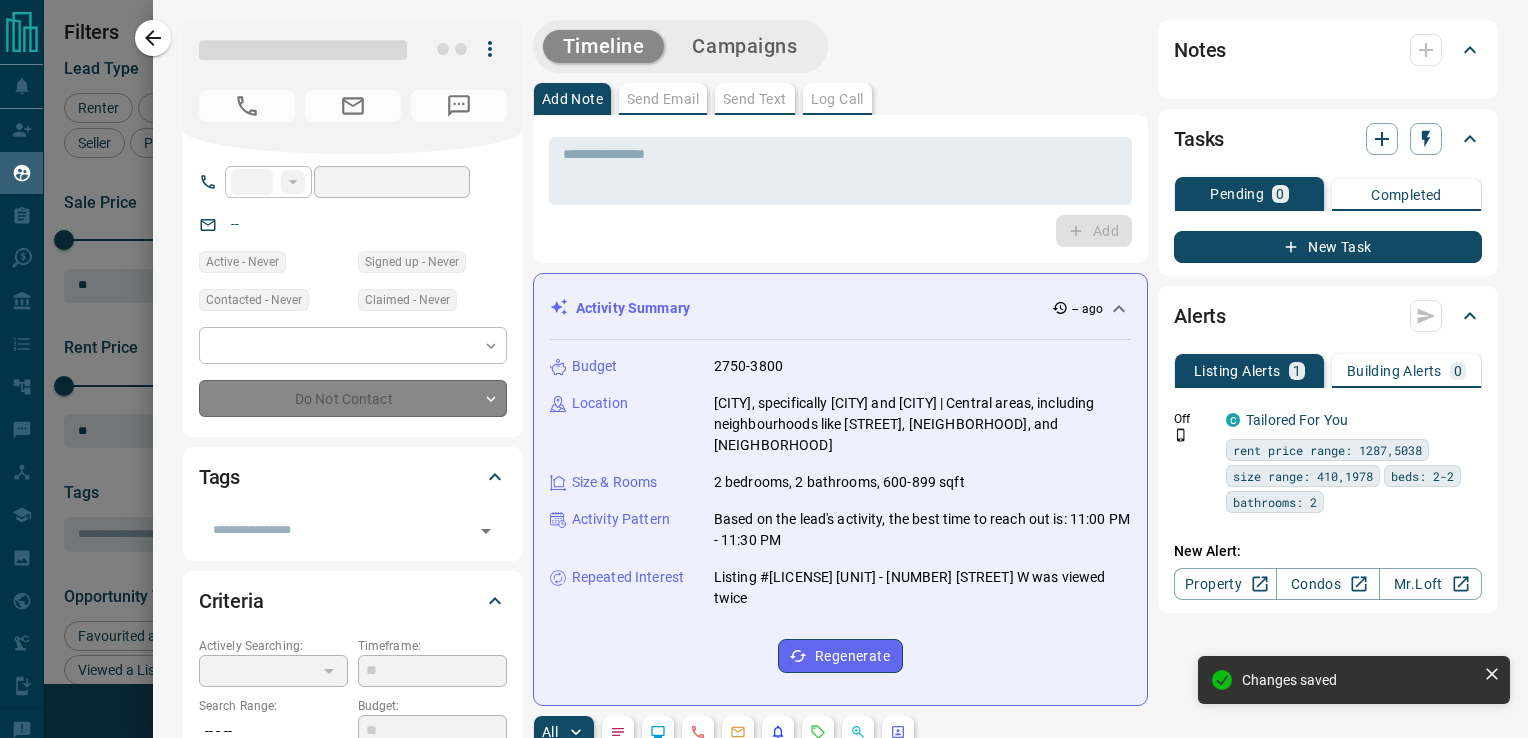 type on "**********" 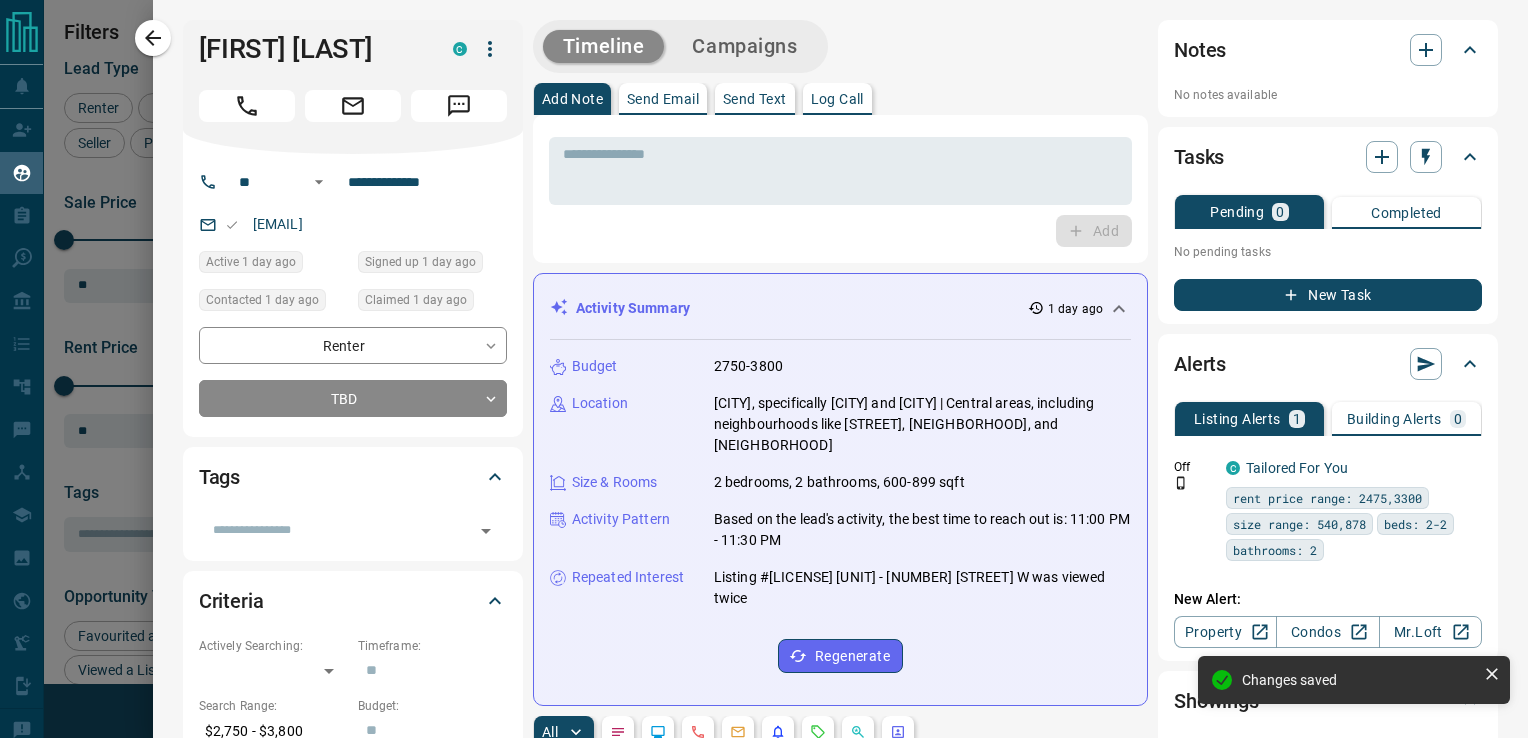 click on "Send Text" at bounding box center [755, 99] 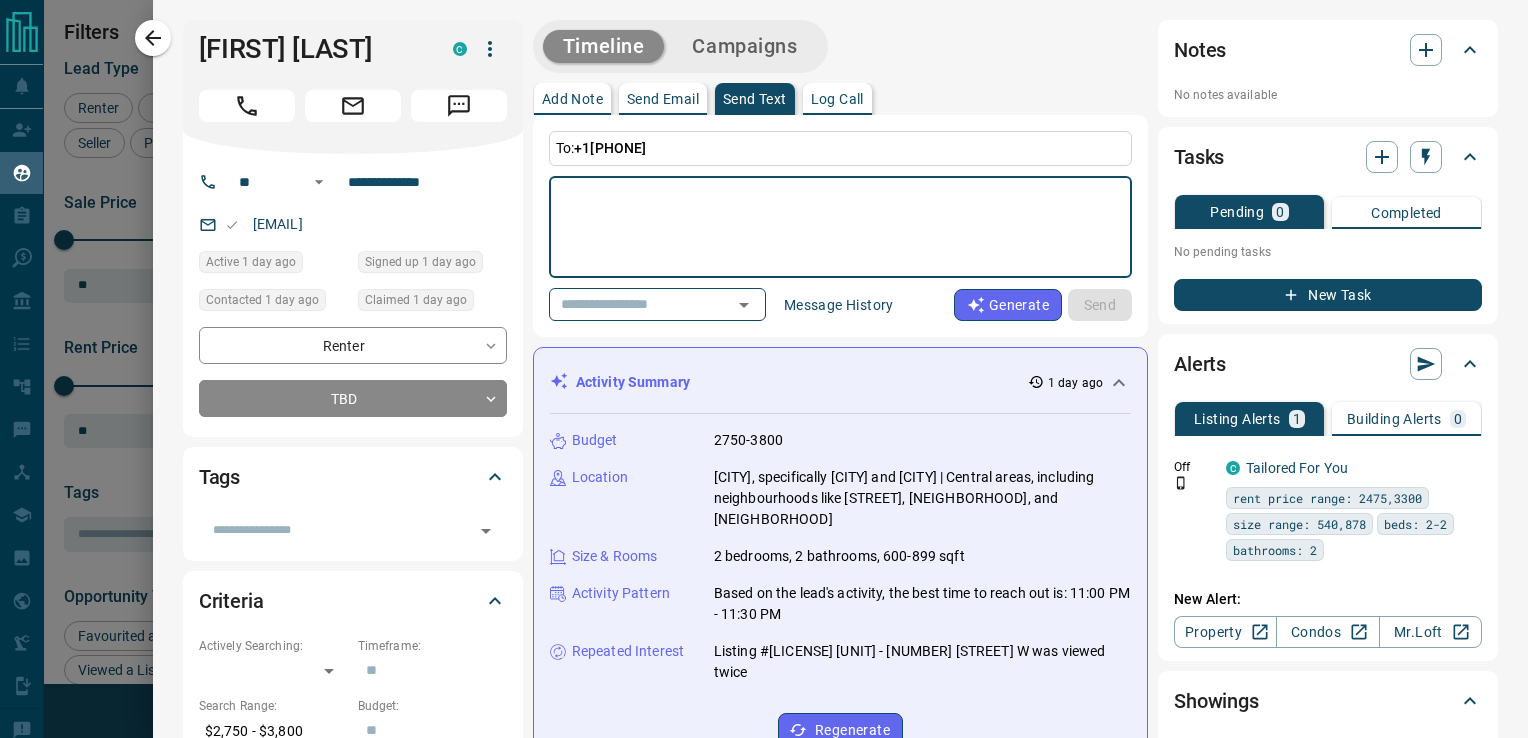 click at bounding box center (840, 227) 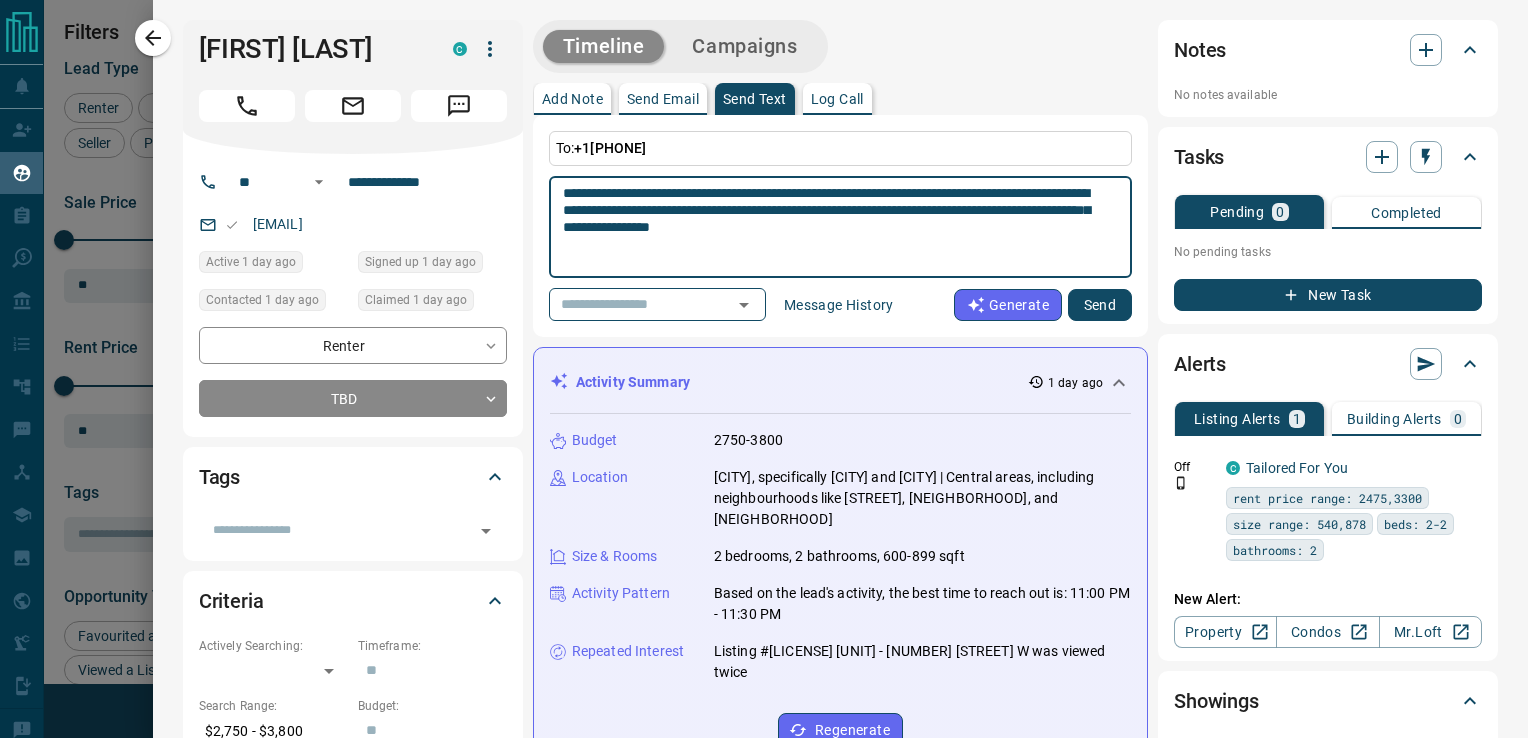 click on "**********" at bounding box center (833, 227) 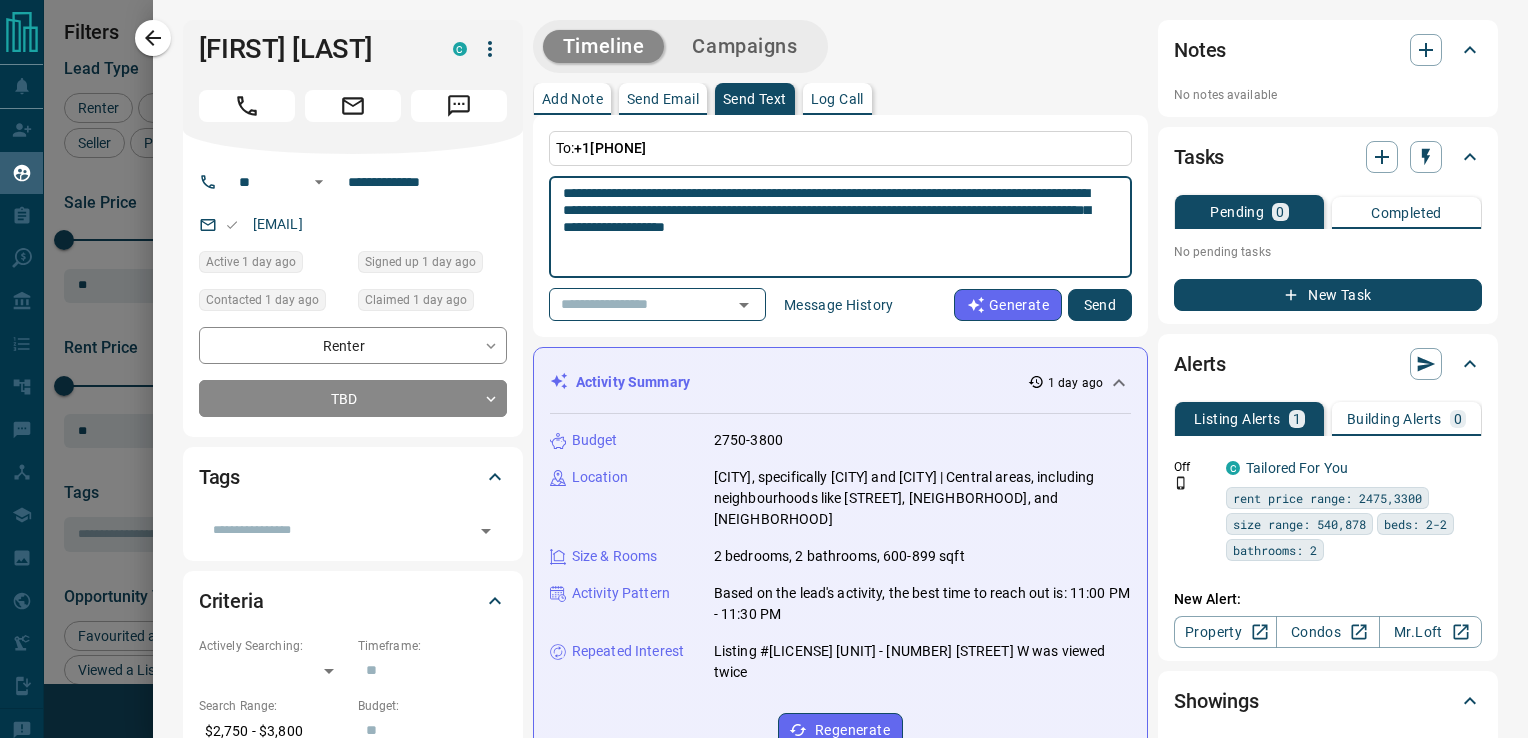 type on "**********" 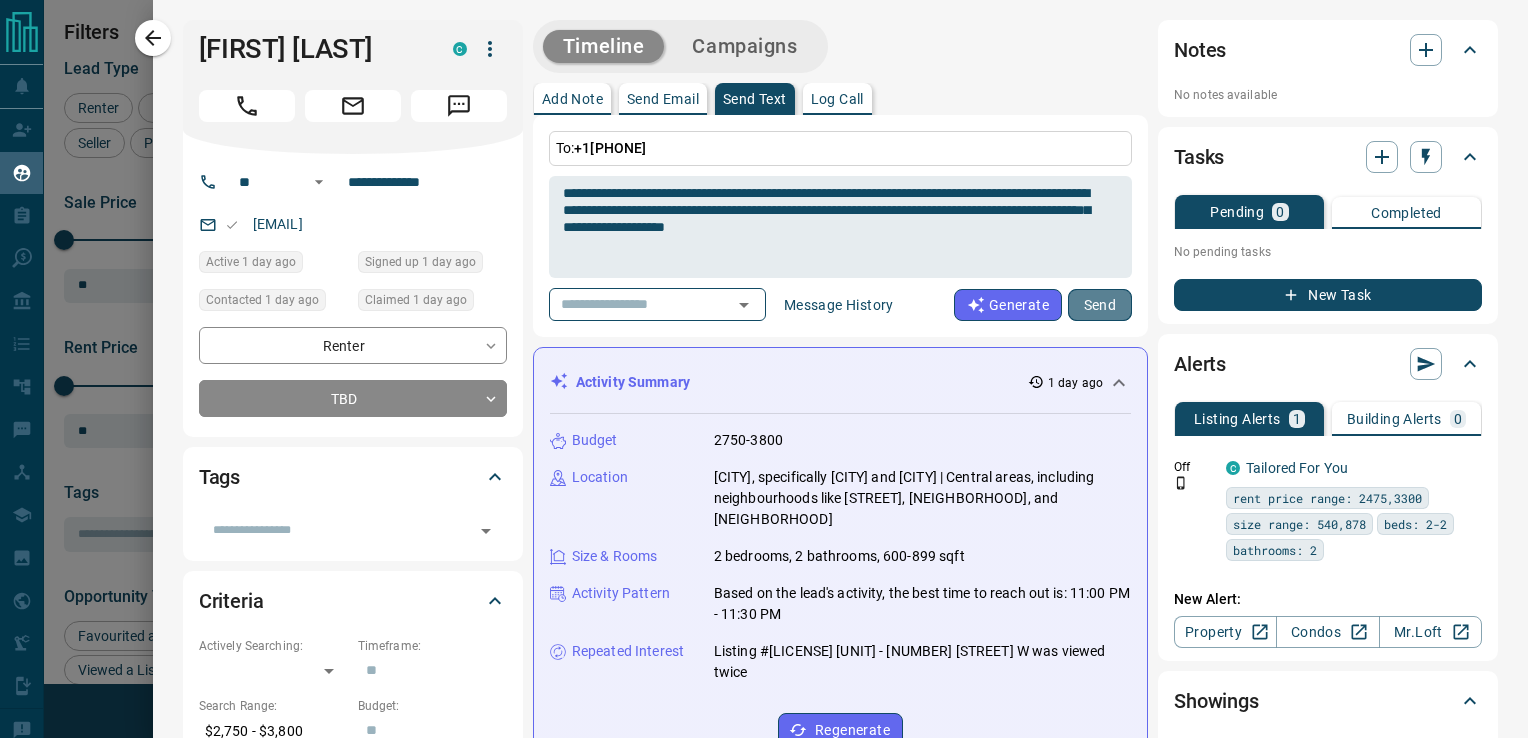 click on "Send" at bounding box center [1100, 305] 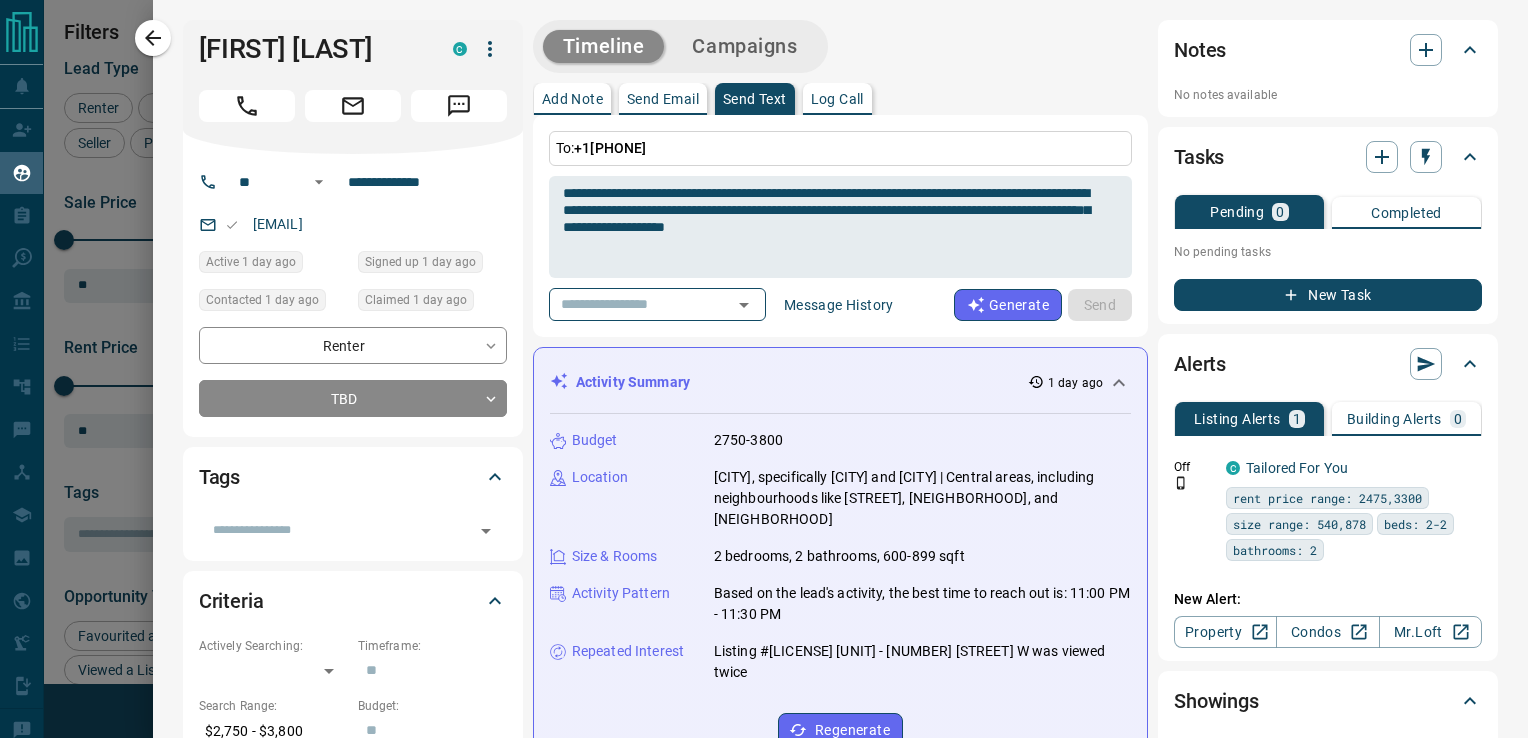 type 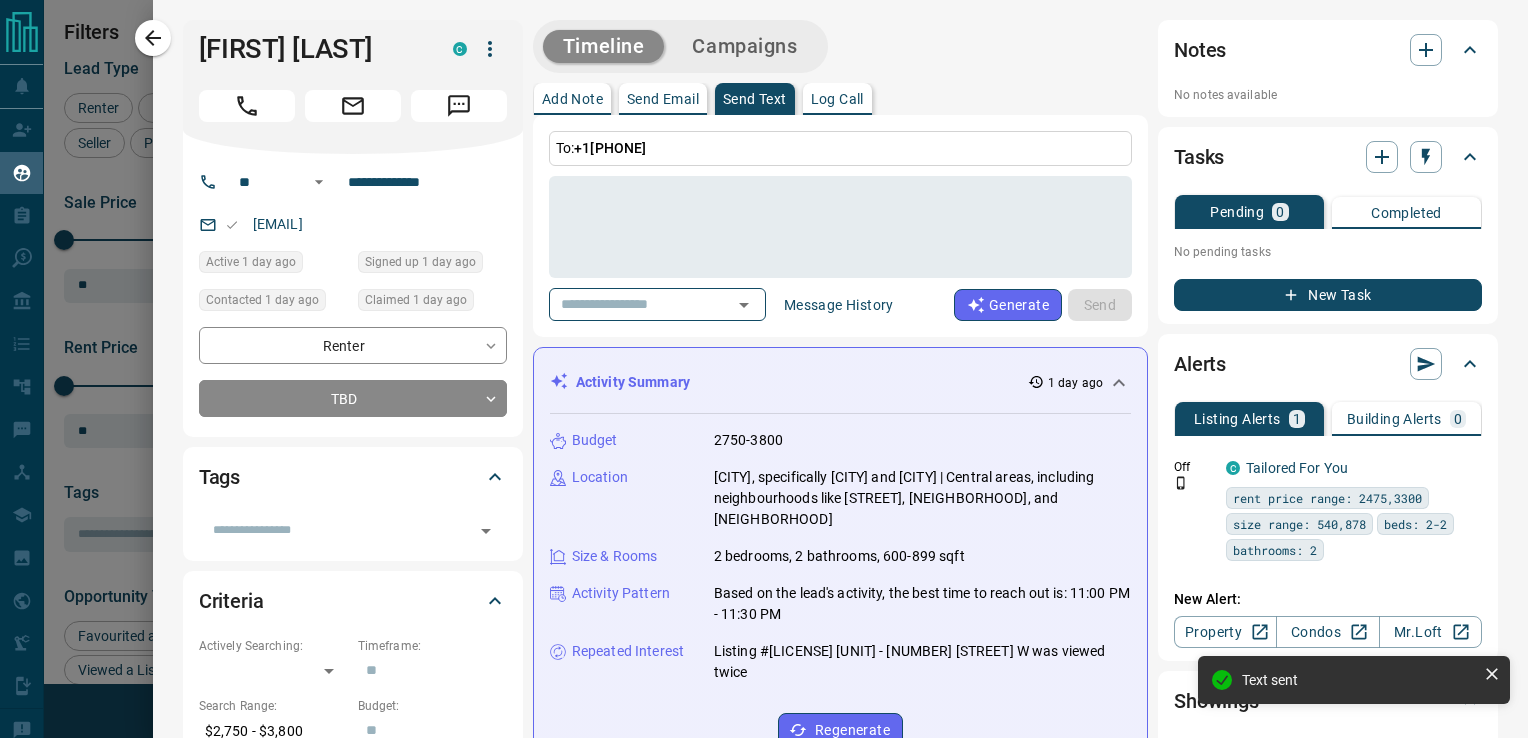 click on "**********" at bounding box center (353, 295) 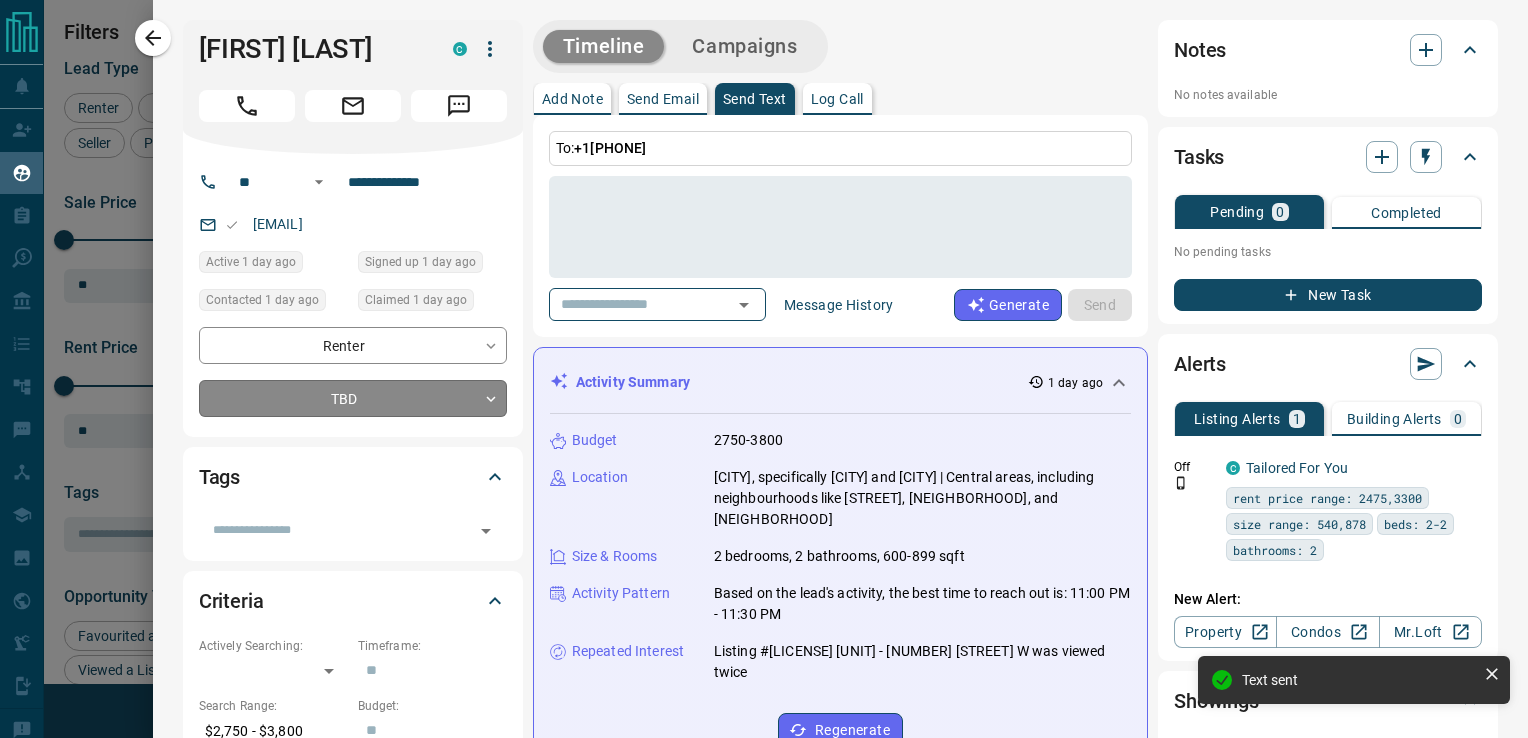 click on "Lead Transfers Claim Leads My Leads Tasks Opportunities Deals Campaigns Automations Messages Broker Bay Training Media Services Agent Resources Precon Worksheet Mobile Apps Disclosure Logout My Leads Filters 1 Manage Tabs New Lead All 2001 TBD 4 Do Not Contact - Not Responsive 1191 Bogus 14 Just Browsing 117 Criteria Obtained 32 Future Follow Up 43 Warm 63 HOT 3 Taken on Showings 17 Submitted Offer 2 Client 515 Name Details Last Active Claimed Date Status Tags [FIRST] [LAST] Renter C $3K - $4K Downtown, Toronto 1 day ago Contacted 21 hours ago 1 day ago Signed up 1 day ago TBD + [FIRST] [LAST] Renter C $3K - $3K Downtown, Toronto 1 day ago Contacted 22 hours ago 1 day ago Signed up 1 day ago TBD + [FIRST] [LAST] Renter C $3K - $3K Downtown, Toronto 1 day ago Contacted 22 hours ago 1 day ago Signed up 1 day ago TBD + [FIRST] [LAST] Buyer C $3K - $3K Downtown, Etobicoke, +1 18 hours ago Contacted 22 hours ago 1 day ago Signed up 1 day ago TBD + Rows per page: 25 ** 1–4 of 4 Filters Lead Type Renter Buyer Investor" at bounding box center (764, 356) 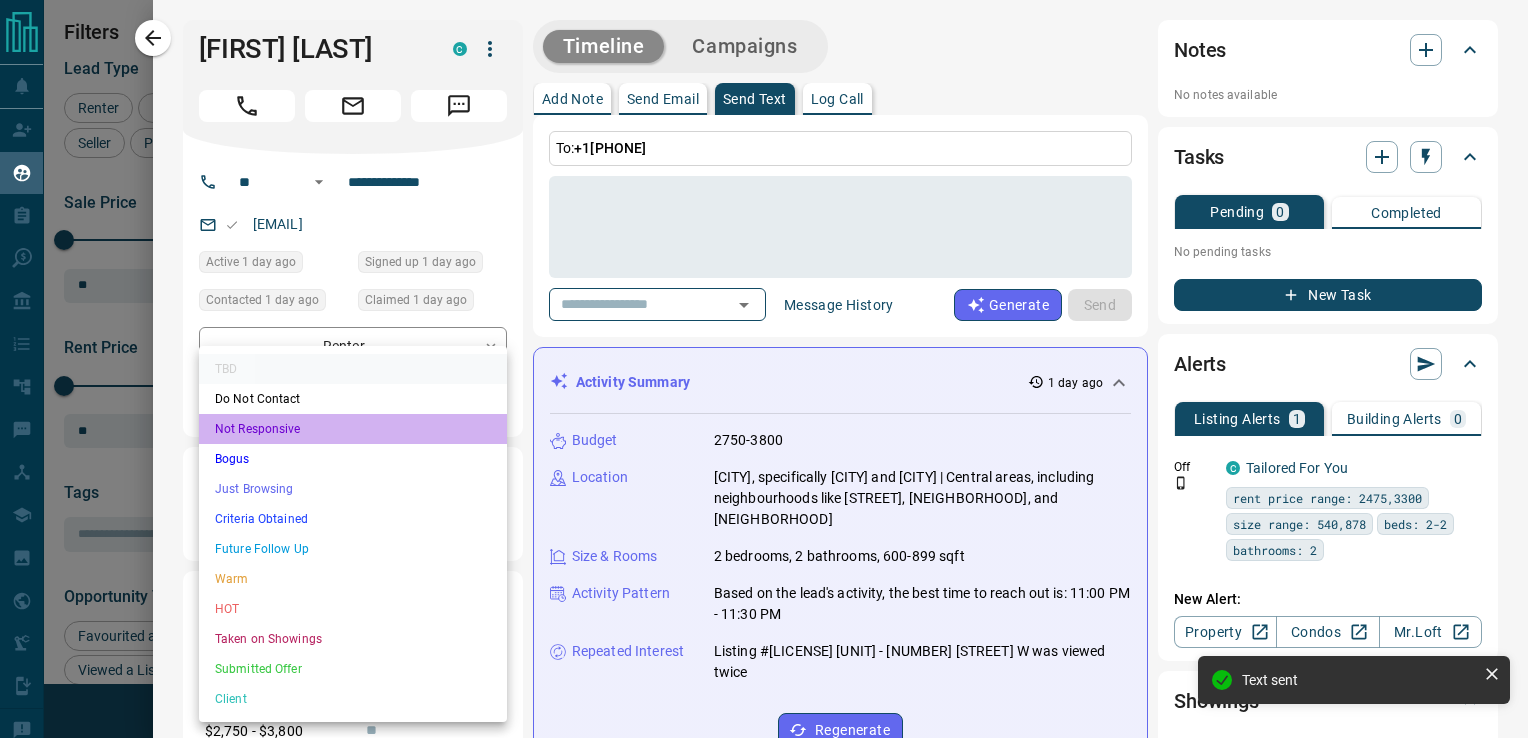 click on "Not Responsive" at bounding box center [353, 429] 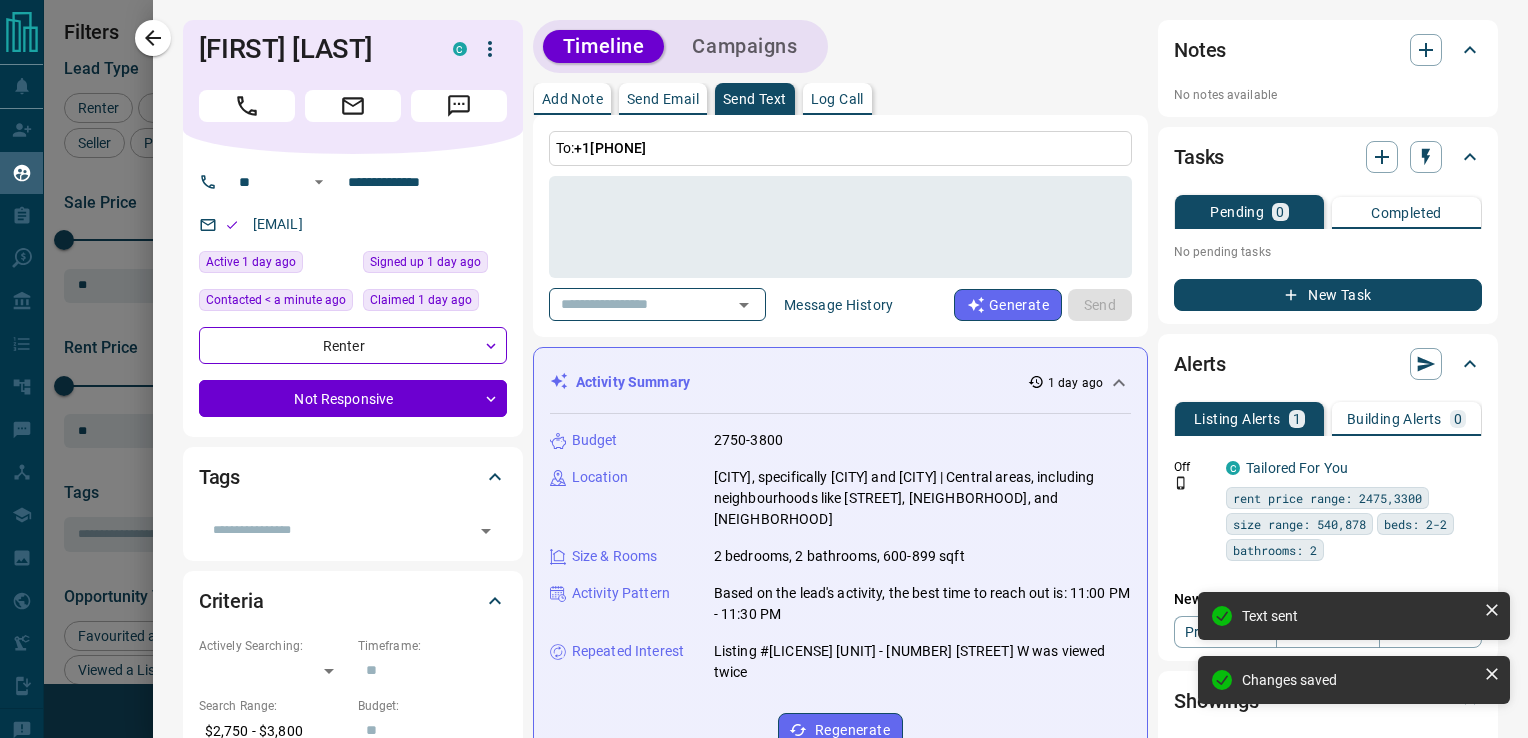 type on "*" 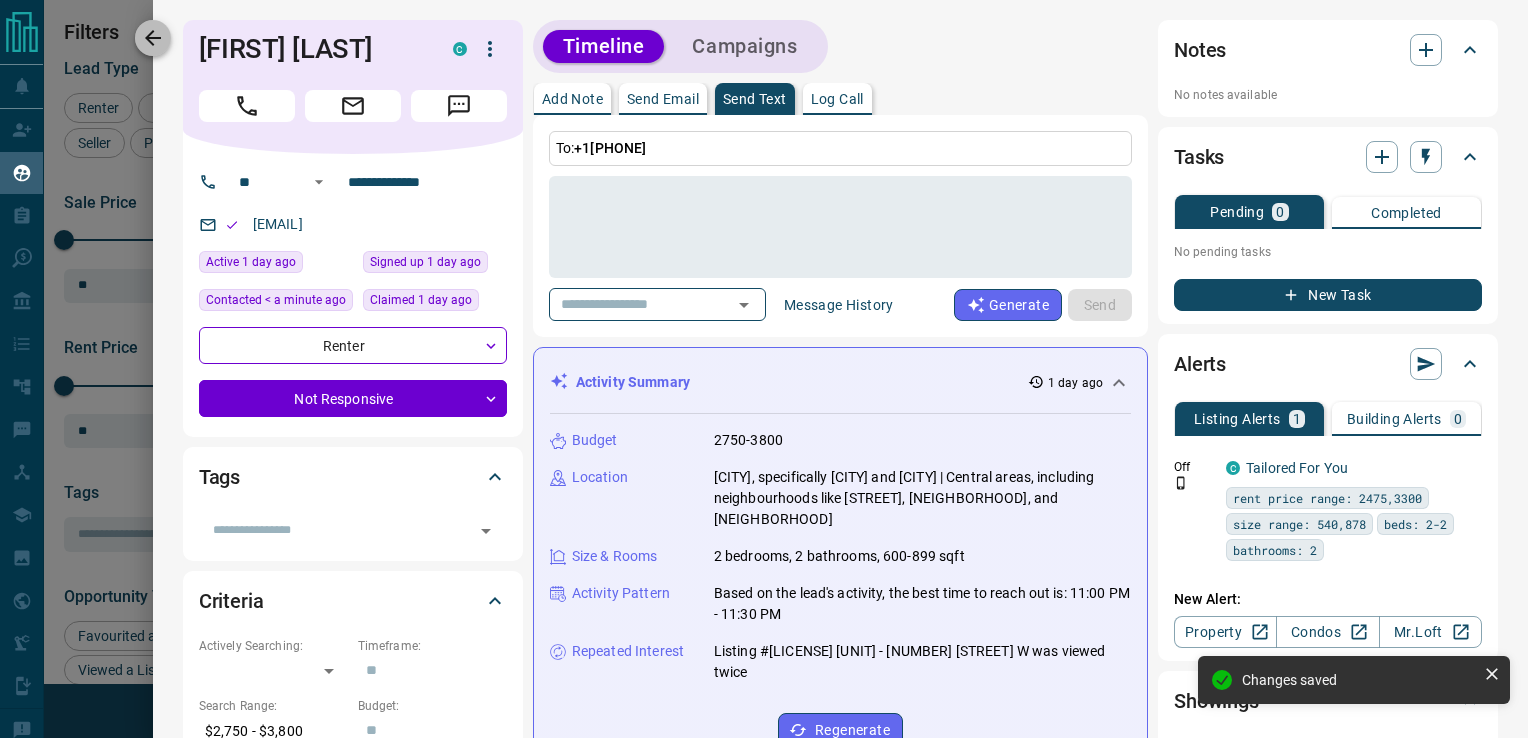 click 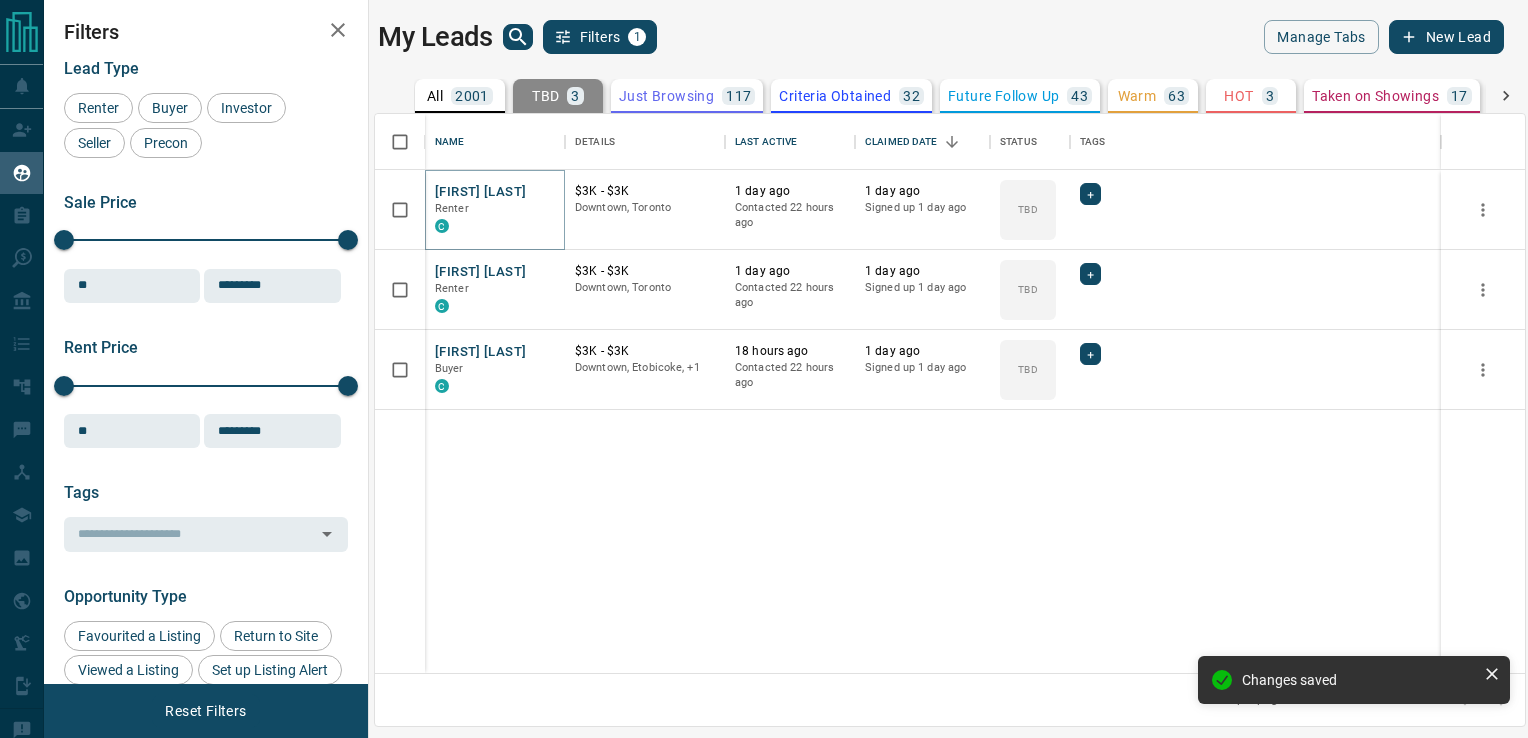 click on "[FIRST] [LAST]" at bounding box center (480, 192) 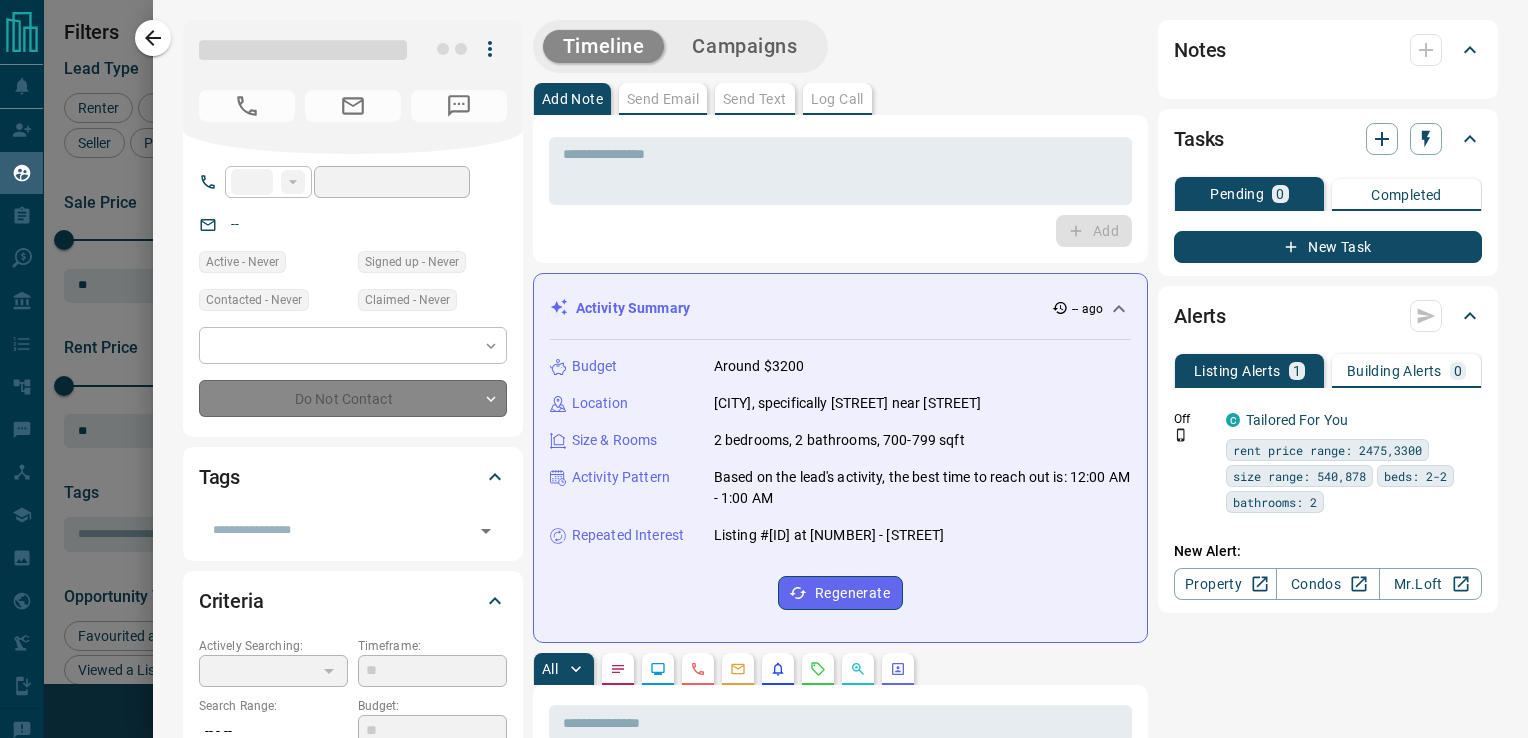 type on "**" 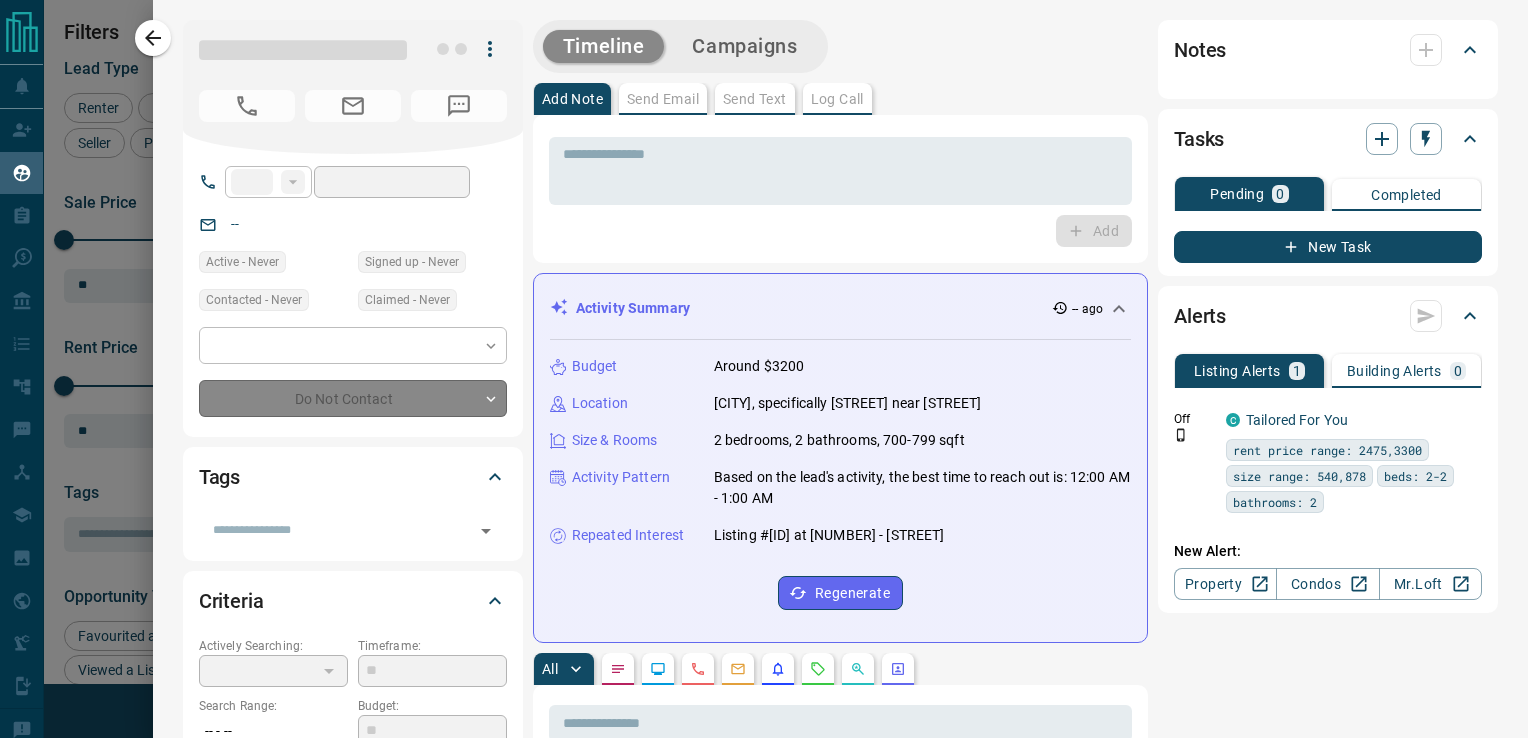 type on "**********" 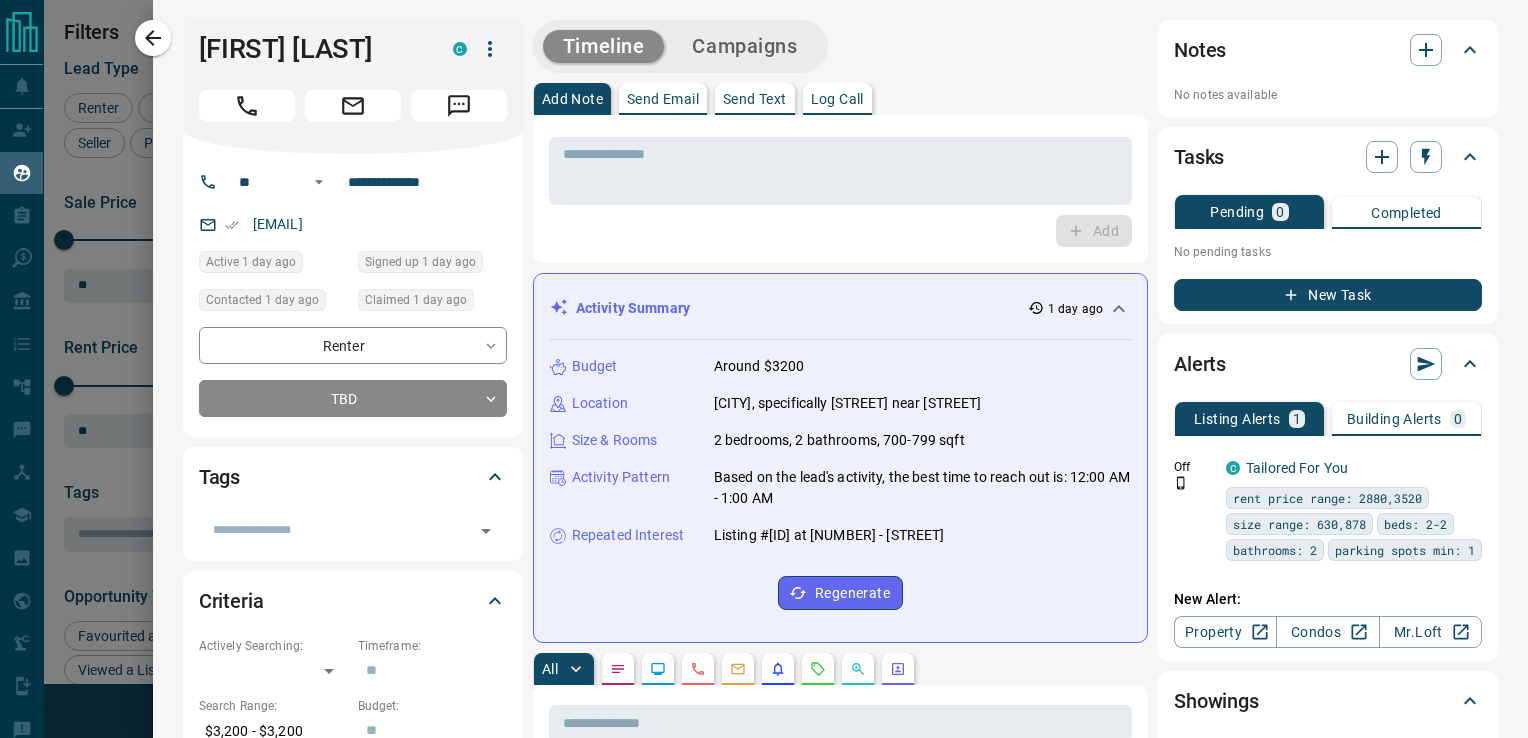 click on "Send Text" at bounding box center [755, 99] 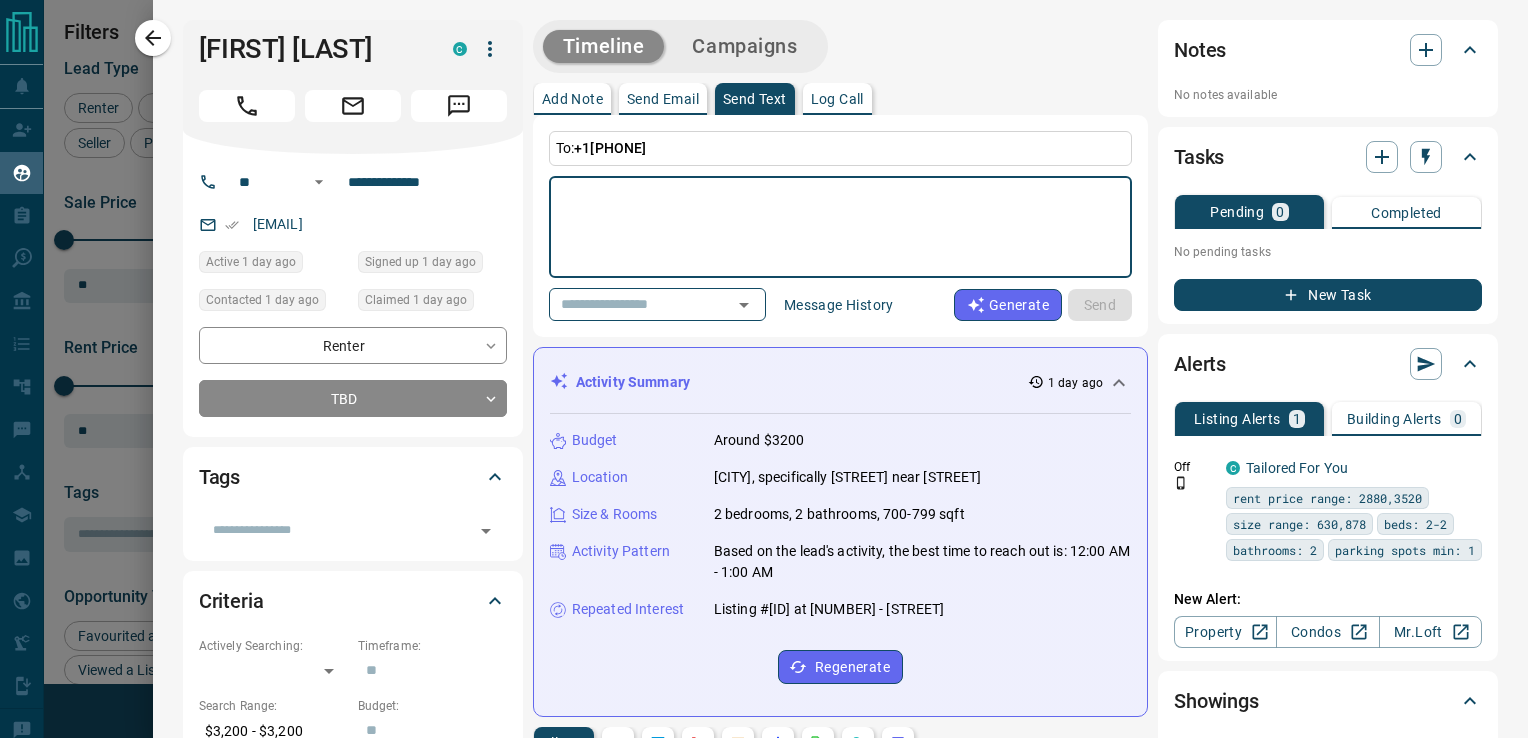 click at bounding box center [840, 227] 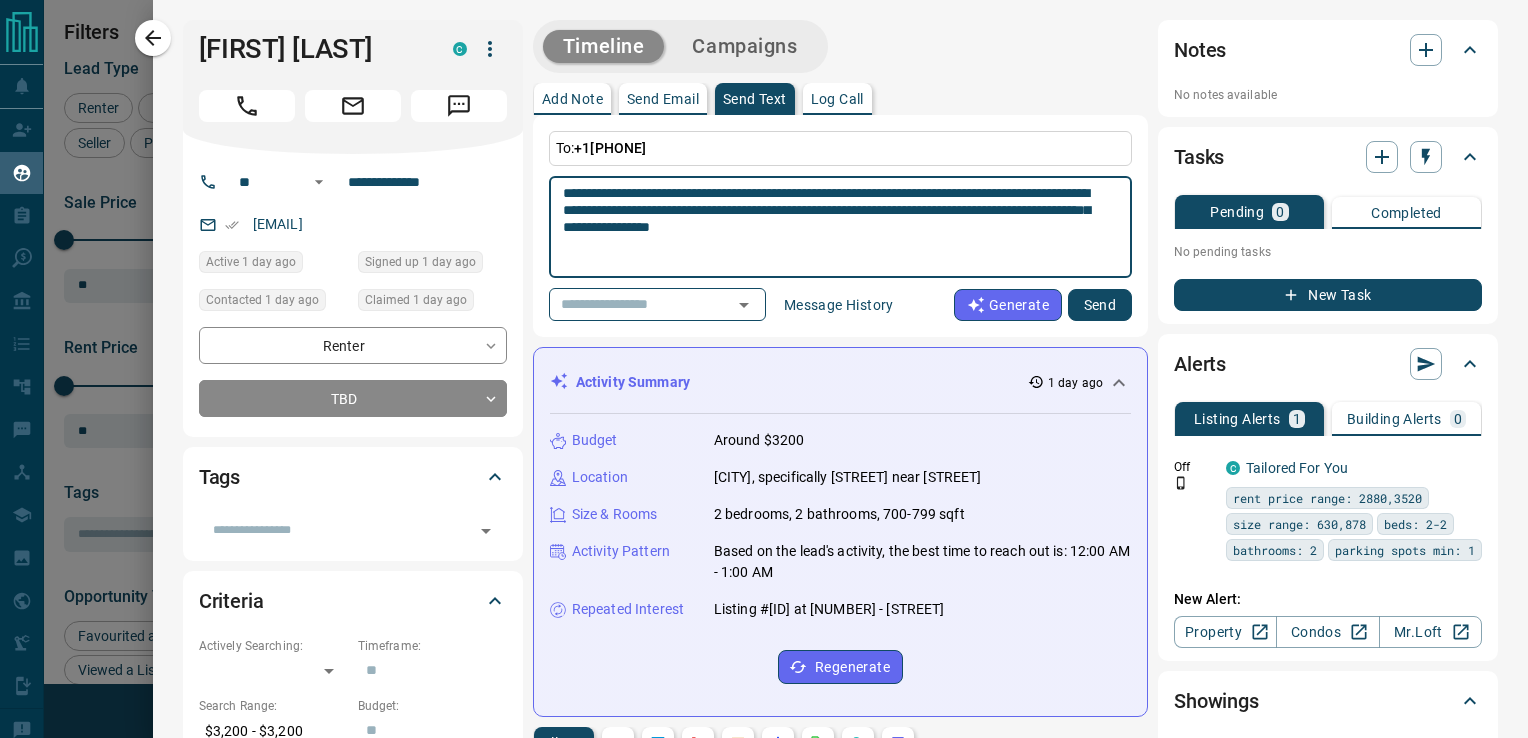 click on "**********" at bounding box center (833, 227) 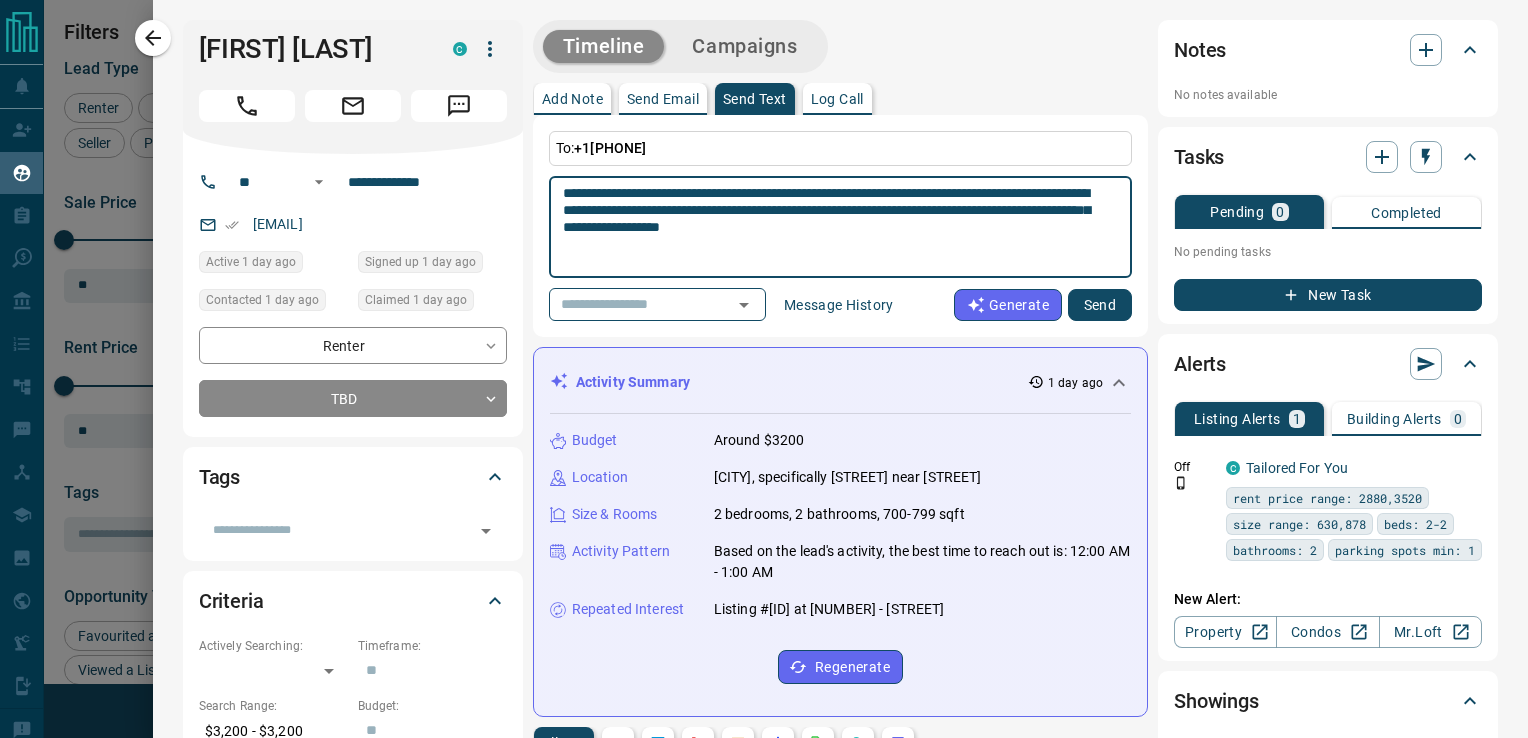 type on "**********" 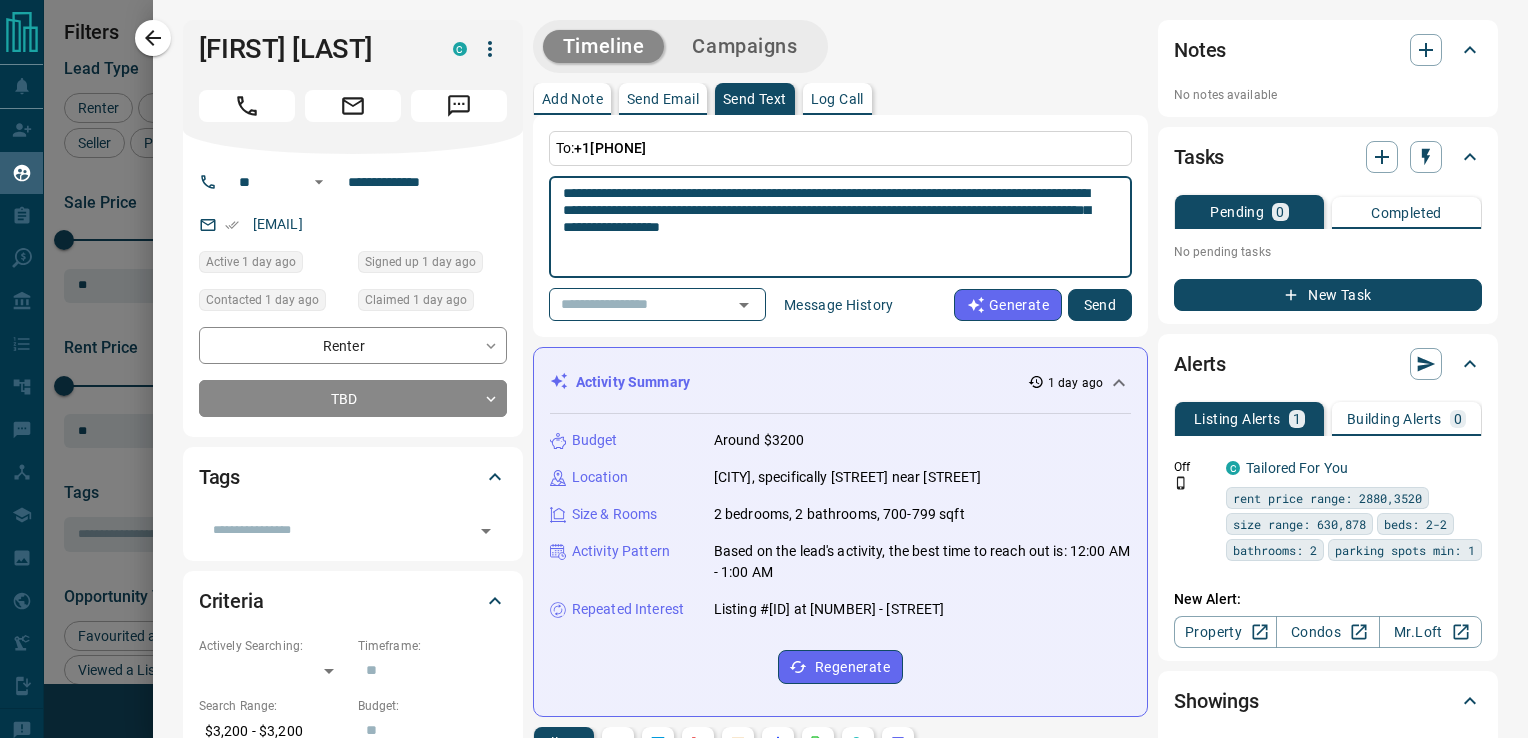 click on "Send" at bounding box center [1100, 305] 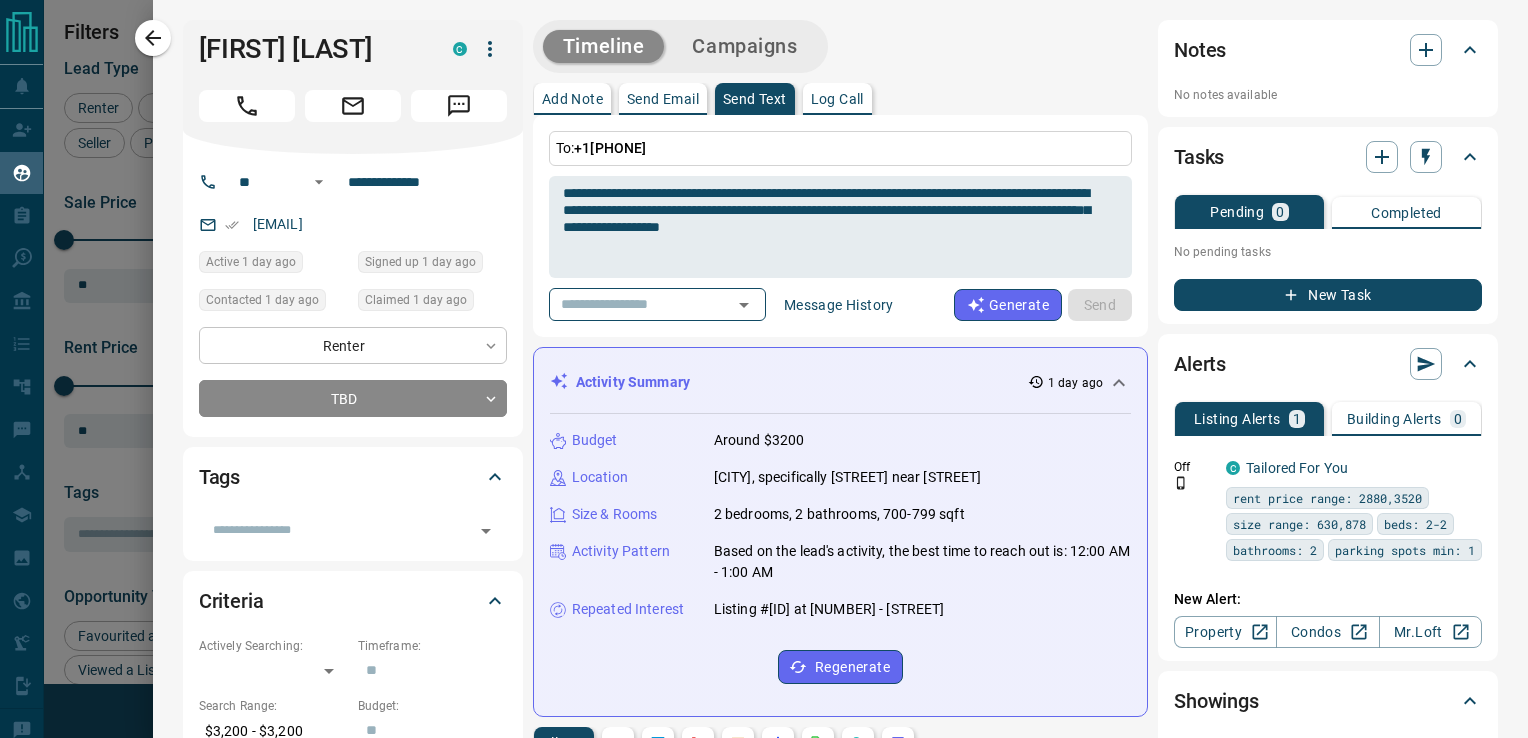 type 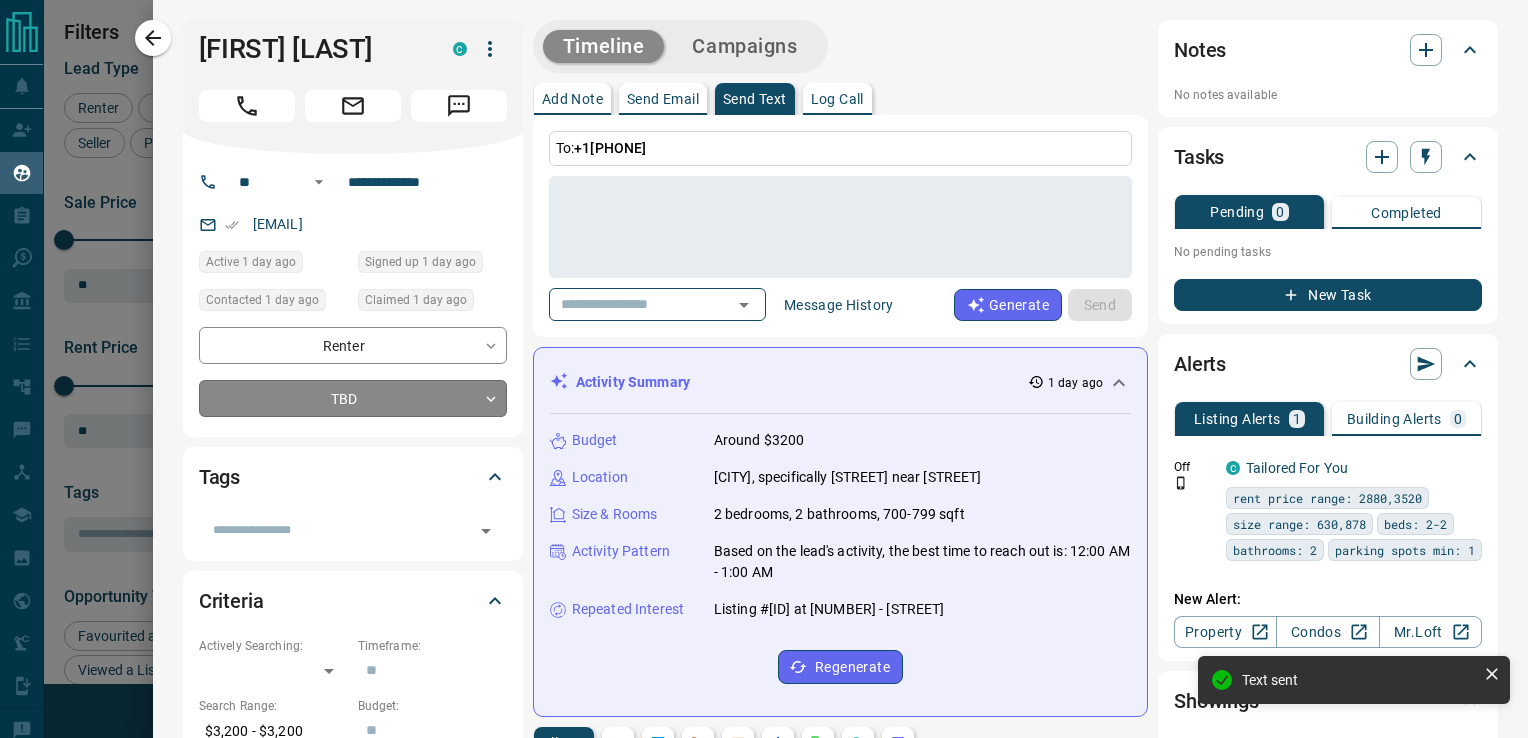 click on "Lead Transfers Claim Leads My Leads Tasks Opportunities Deals Campaigns Automations Messages Broker Bay Training Media Services Agent Resources Precon Worksheet Mobile Apps Disclosure Logout My Leads Filters 1 Manage Tabs New Lead All 2001 TBD 3 Do Not Contact - Not Responsive 1192 Bogus 14 Just Browsing 117 Criteria Obtained 32 Future Follow Up 43 Warm 63 HOT 3 Taken on Showings 17 Submitted Offer 2 Client 515 Name Details Last Active Claimed Date Status Tags [FIRST] [LAST] Renter C $3K - $3K Downtown, [CITY], [STATE] 1 day ago Contacted 22 hours ago 1 day ago Signed up 1 day ago TBD + [FIRST] [LAST] Renter C $3K - $3K Downtown, [CITY], [STATE] 1 day ago Contacted 22 hours ago 1 day ago Signed up 1 day ago TBD + [FIRST] [LAST] Buyer C $3K - $3K Downtown, [CITY], [STATE], +1 18 hours ago Contacted 22 hours ago 1 day ago Signed up 1 day ago TBD + Rows per page: 25 ** 1–3 of 3 Filters Lead Type Renter Buyer Investor Seller Precon Sale Price 0 5500000 Sale price range ** ​ Input sale price range Sale price range ********* ​ 0 20000" at bounding box center (764, 356) 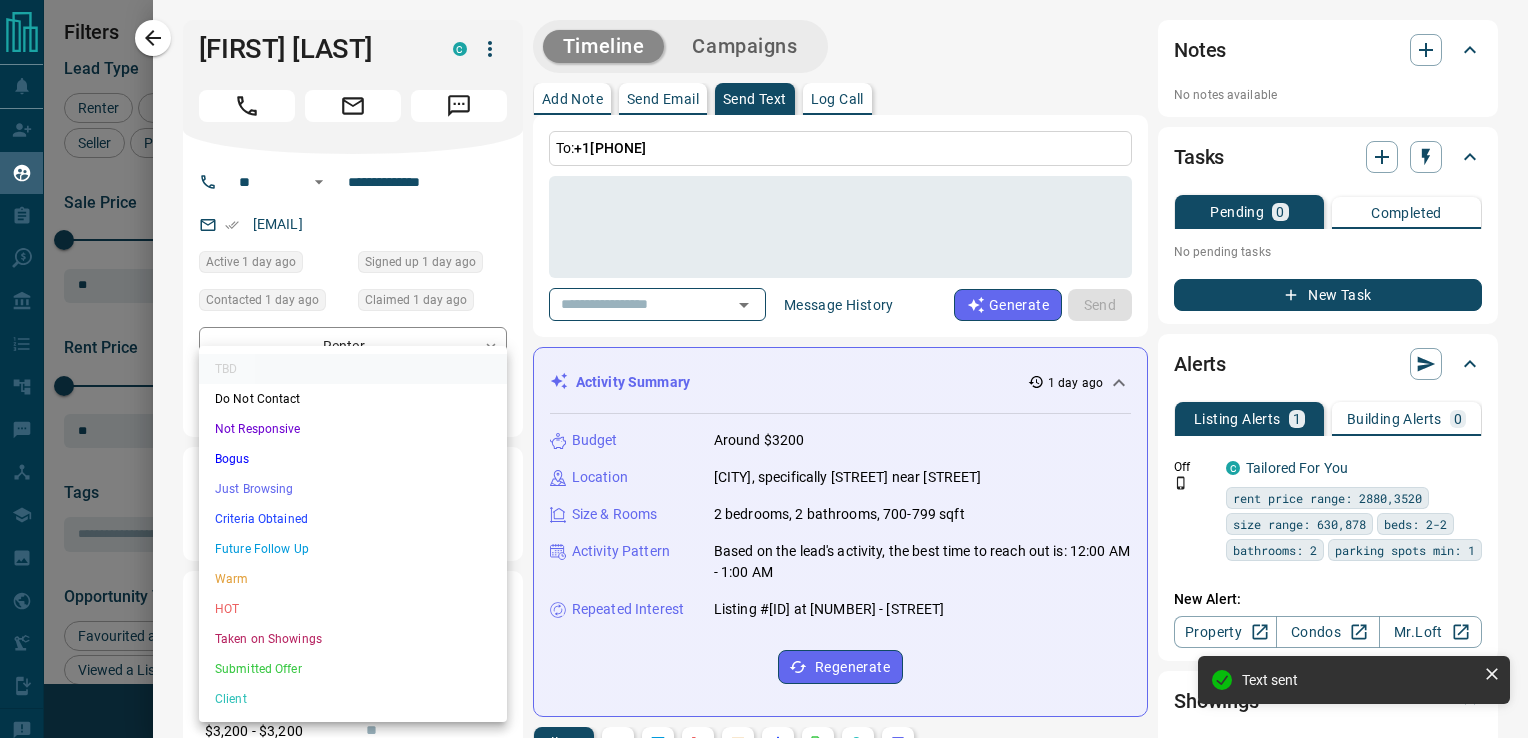 click on "Not Responsive" at bounding box center [353, 429] 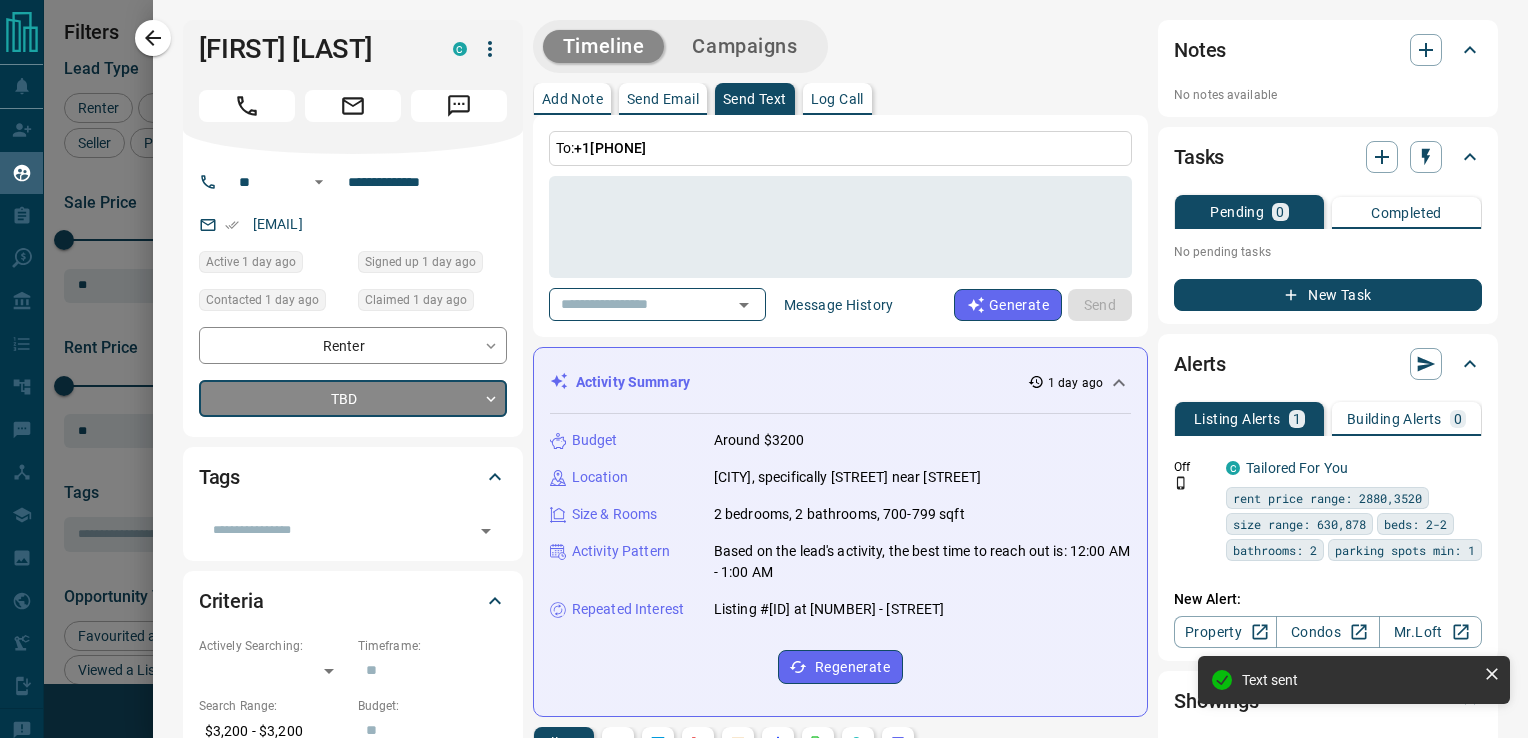 type on "*" 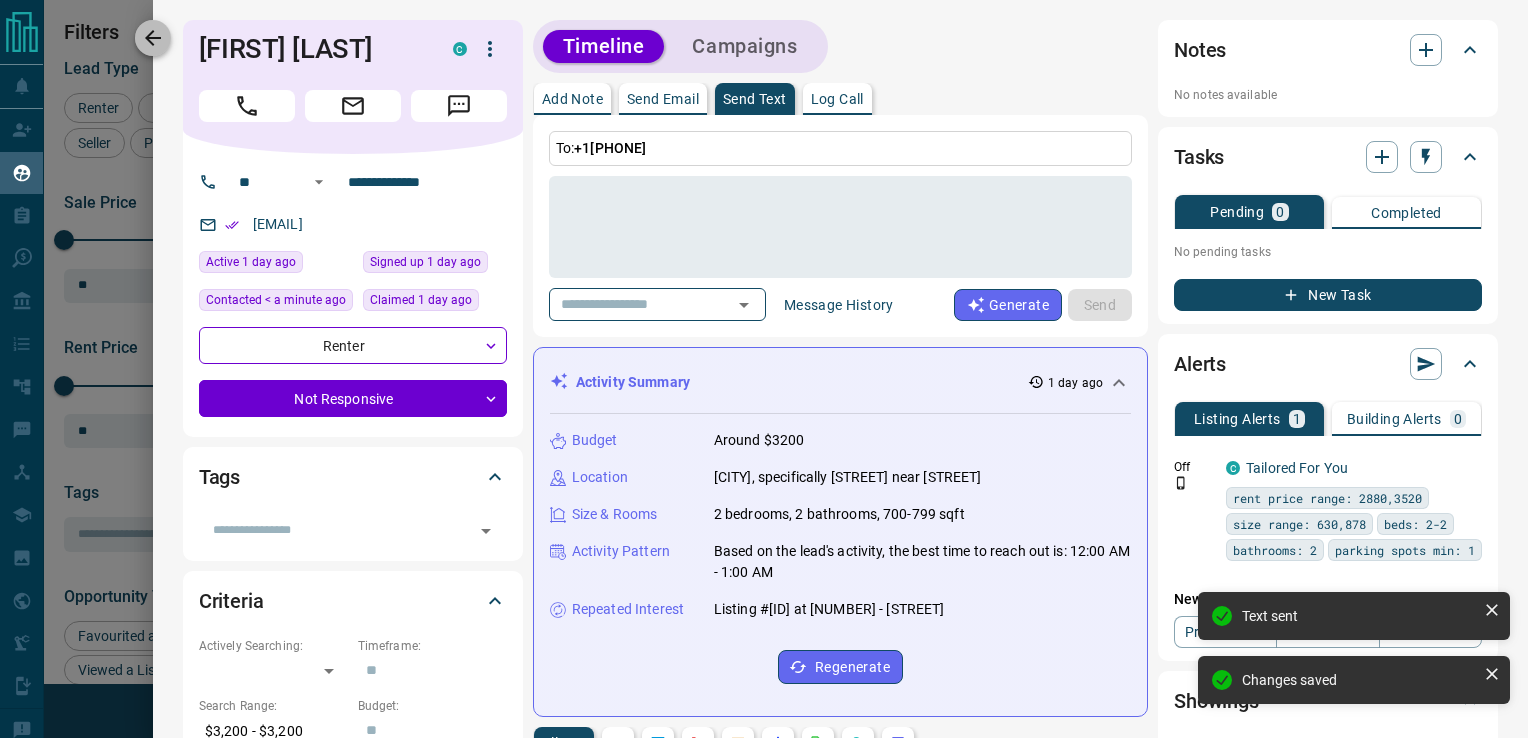 click 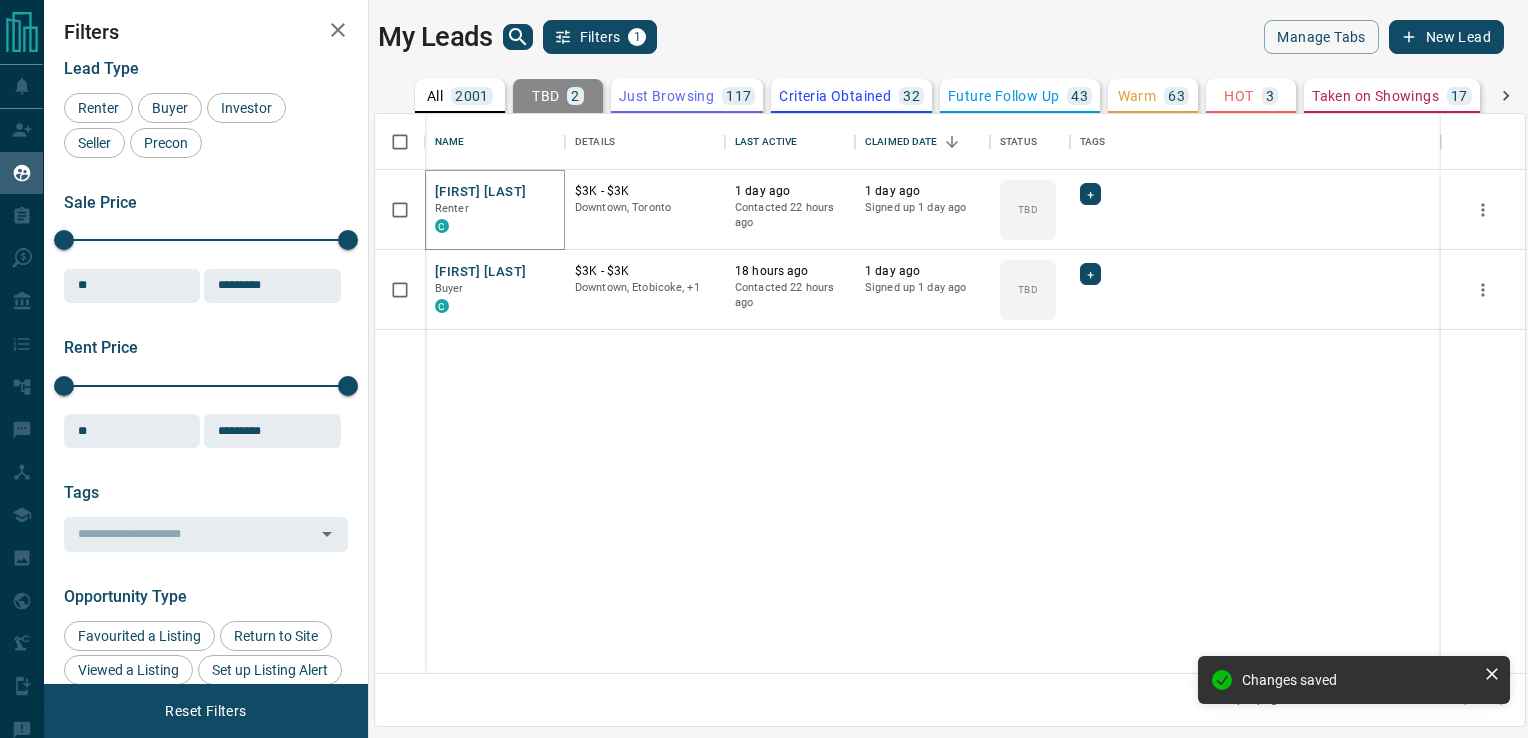 click on "[FIRST] [LAST]" at bounding box center (480, 192) 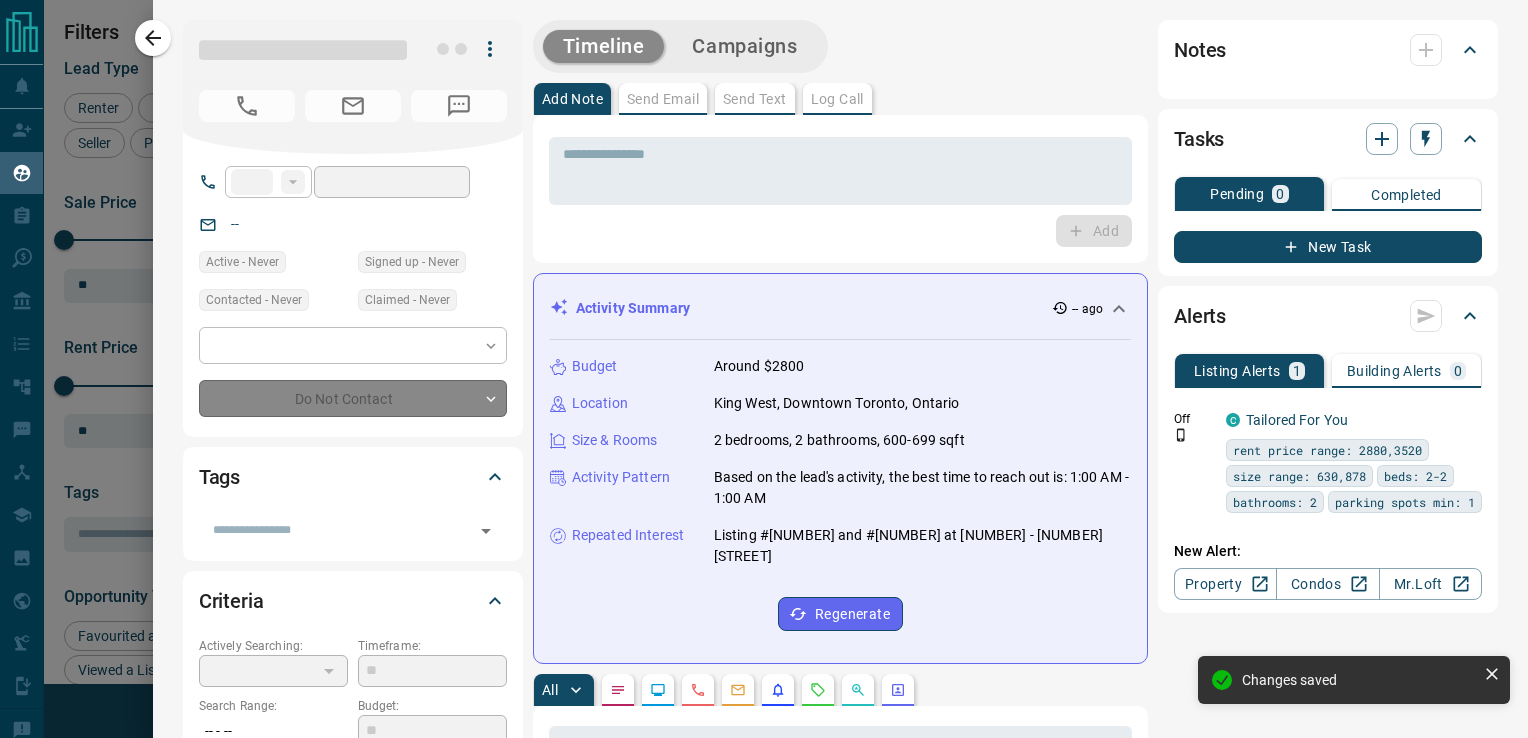 type on "**" 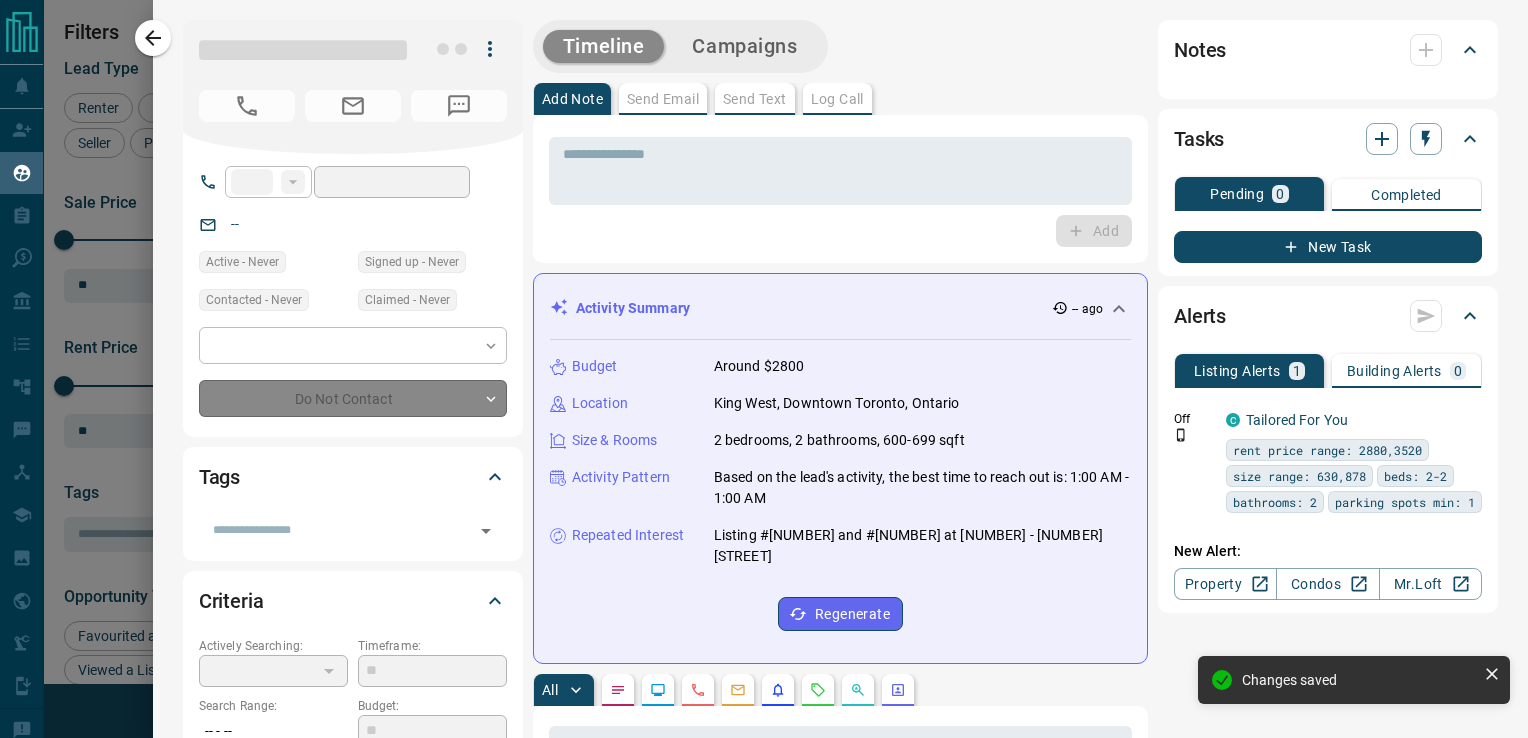 type on "**********" 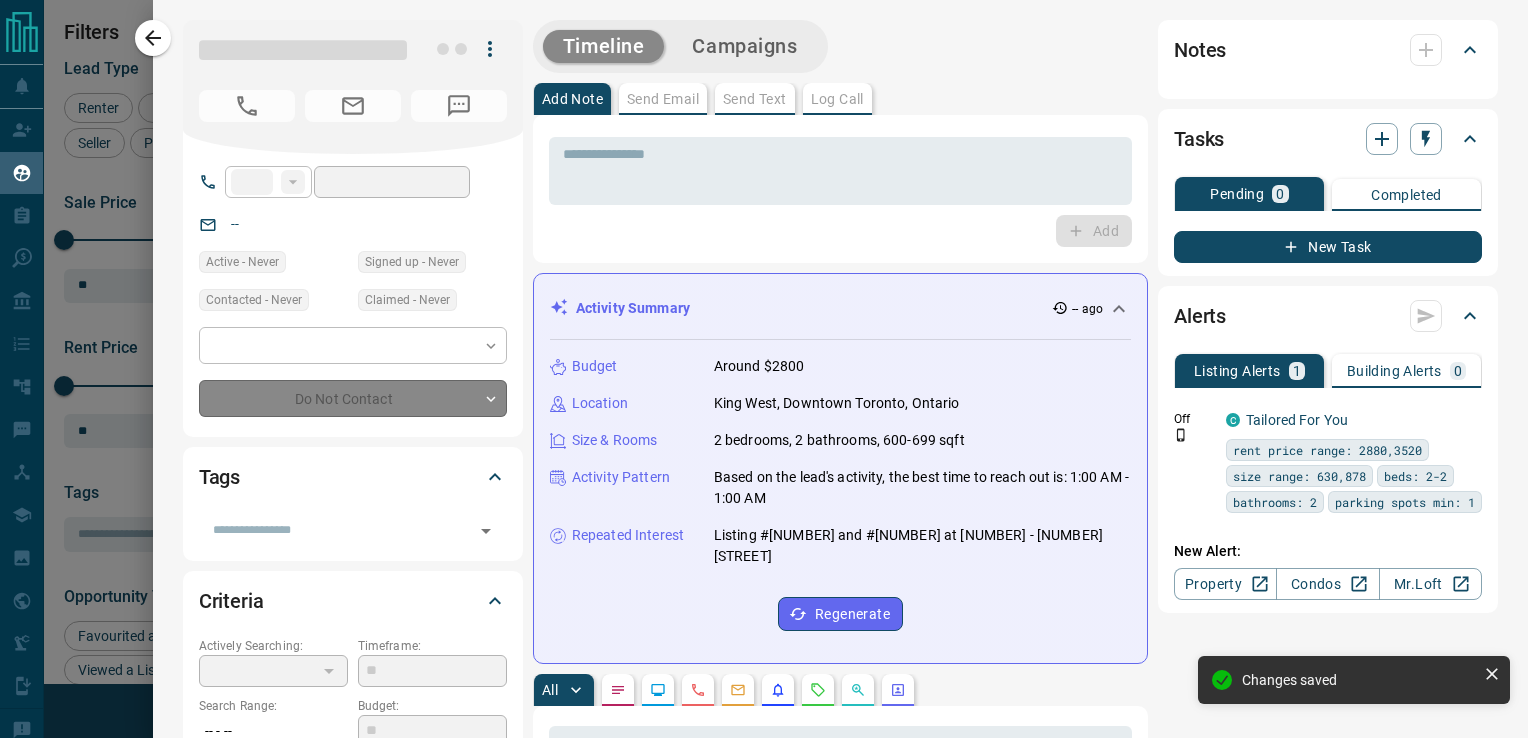 type on "**********" 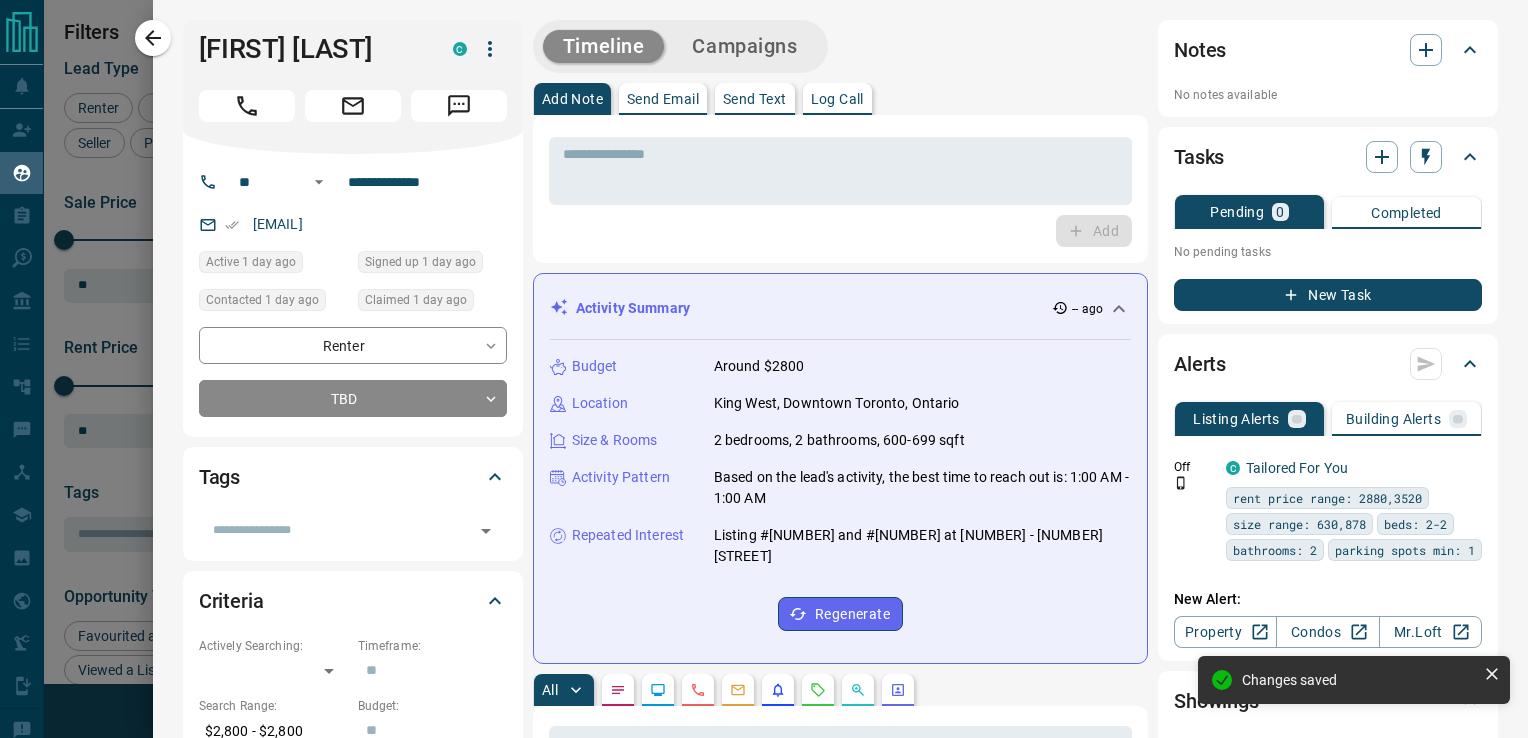 click on "Send Text" at bounding box center [755, 99] 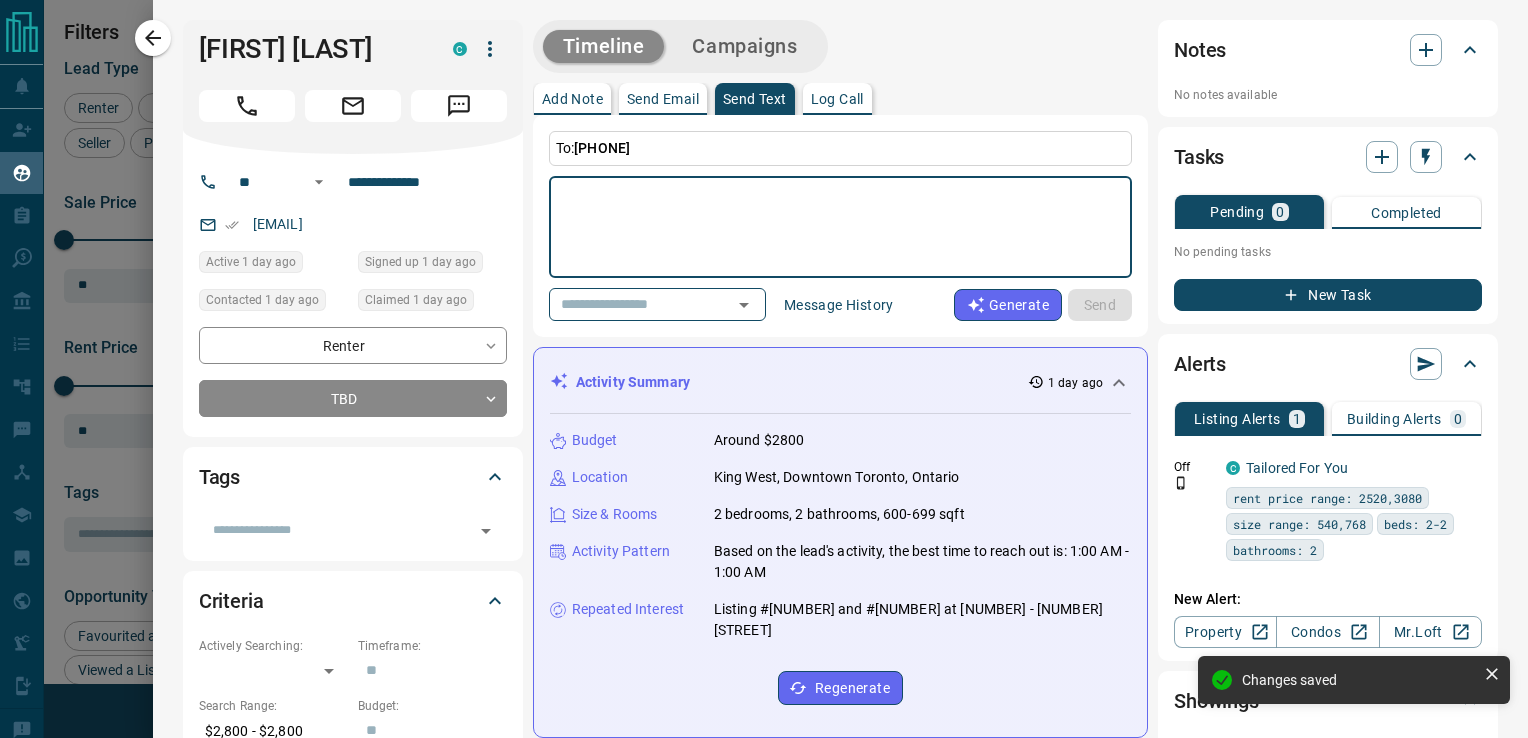 click at bounding box center [840, 227] 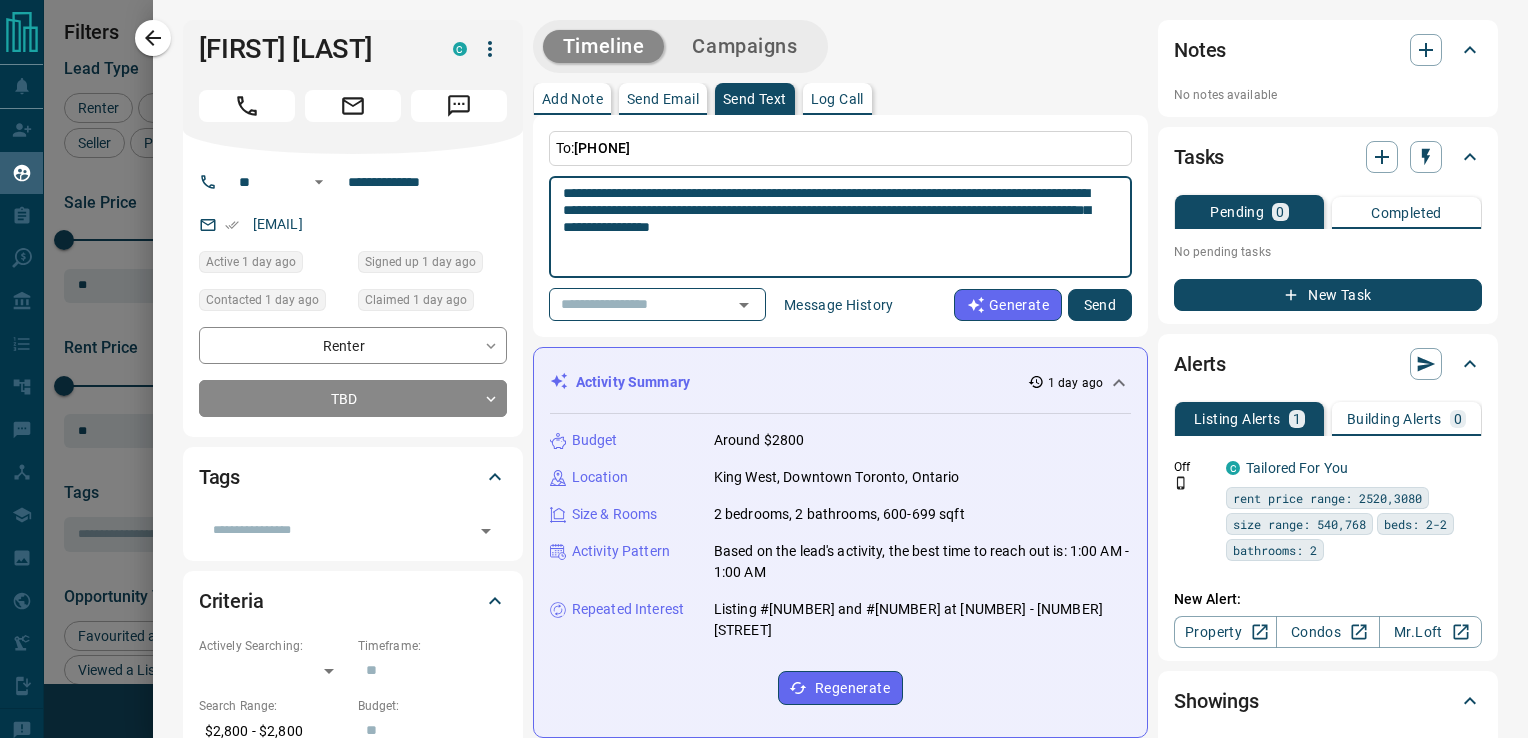 click on "**********" at bounding box center (833, 227) 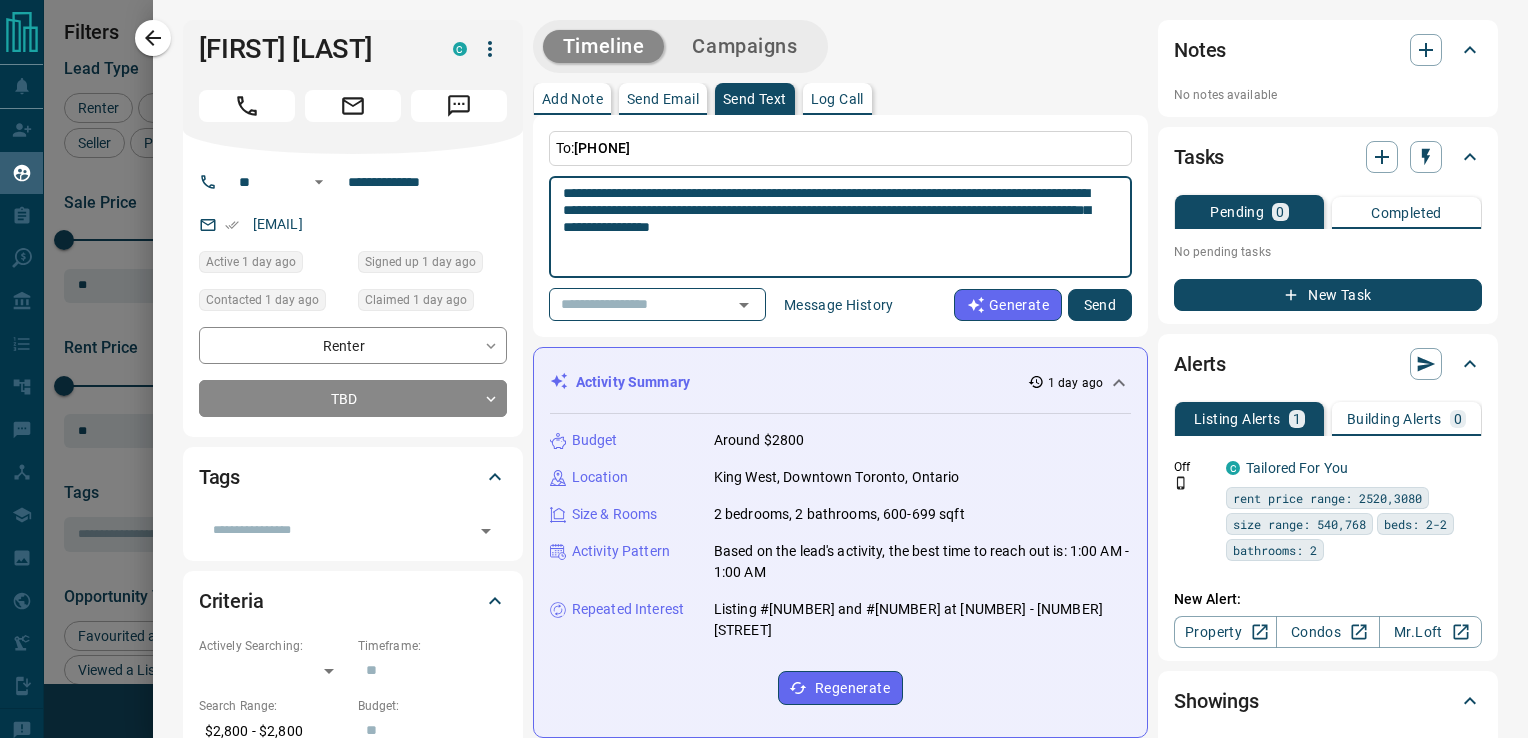click on "**********" at bounding box center (833, 227) 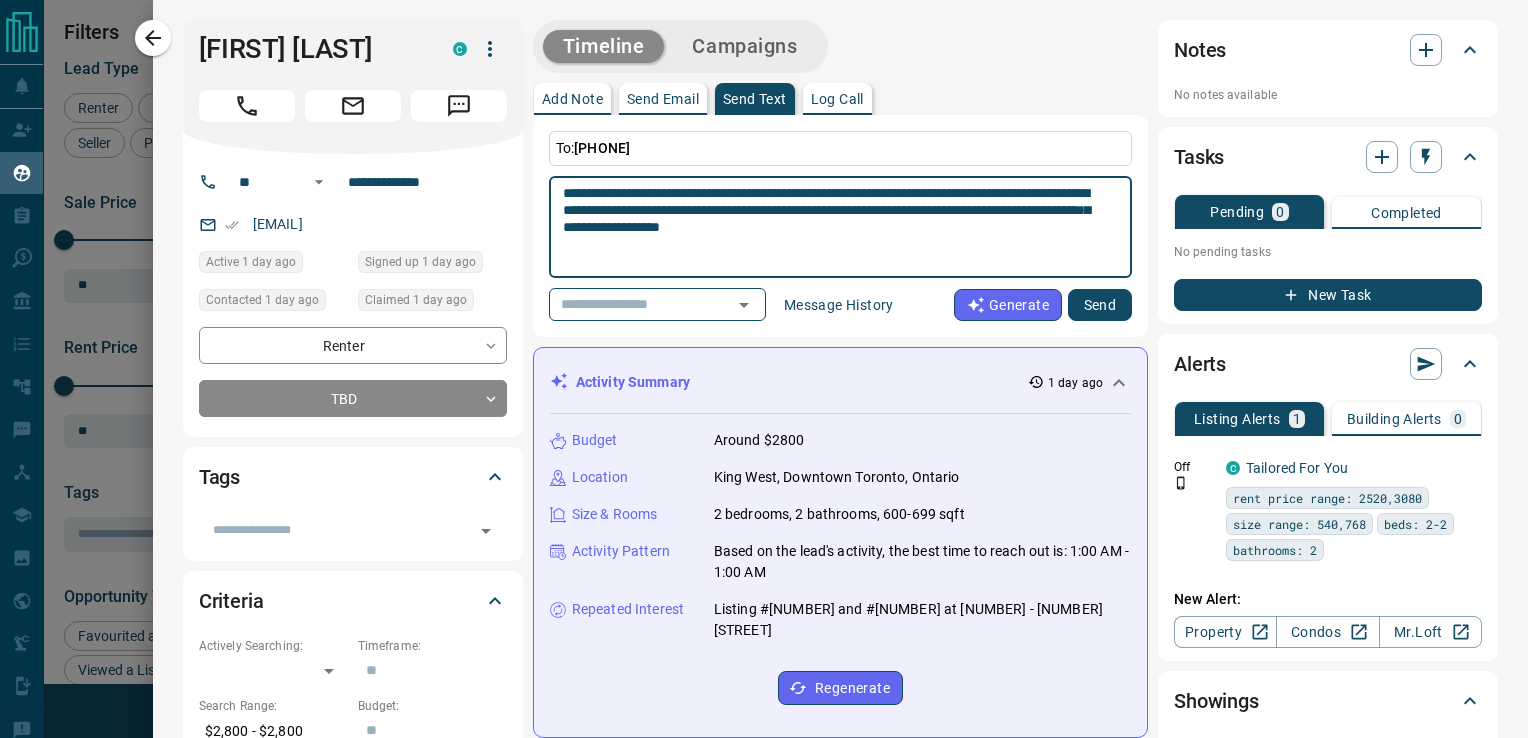 type on "**********" 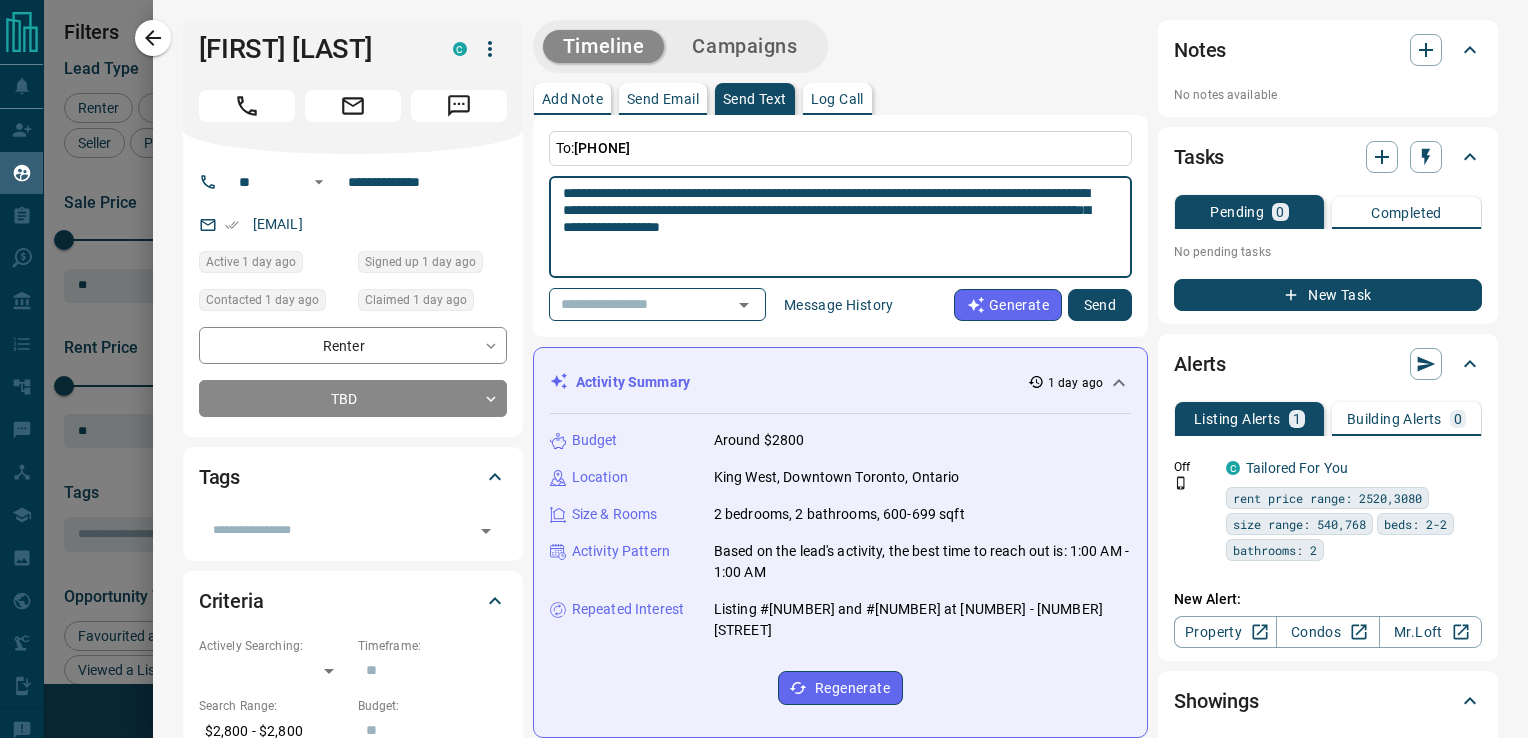 click on "Send" at bounding box center (1100, 305) 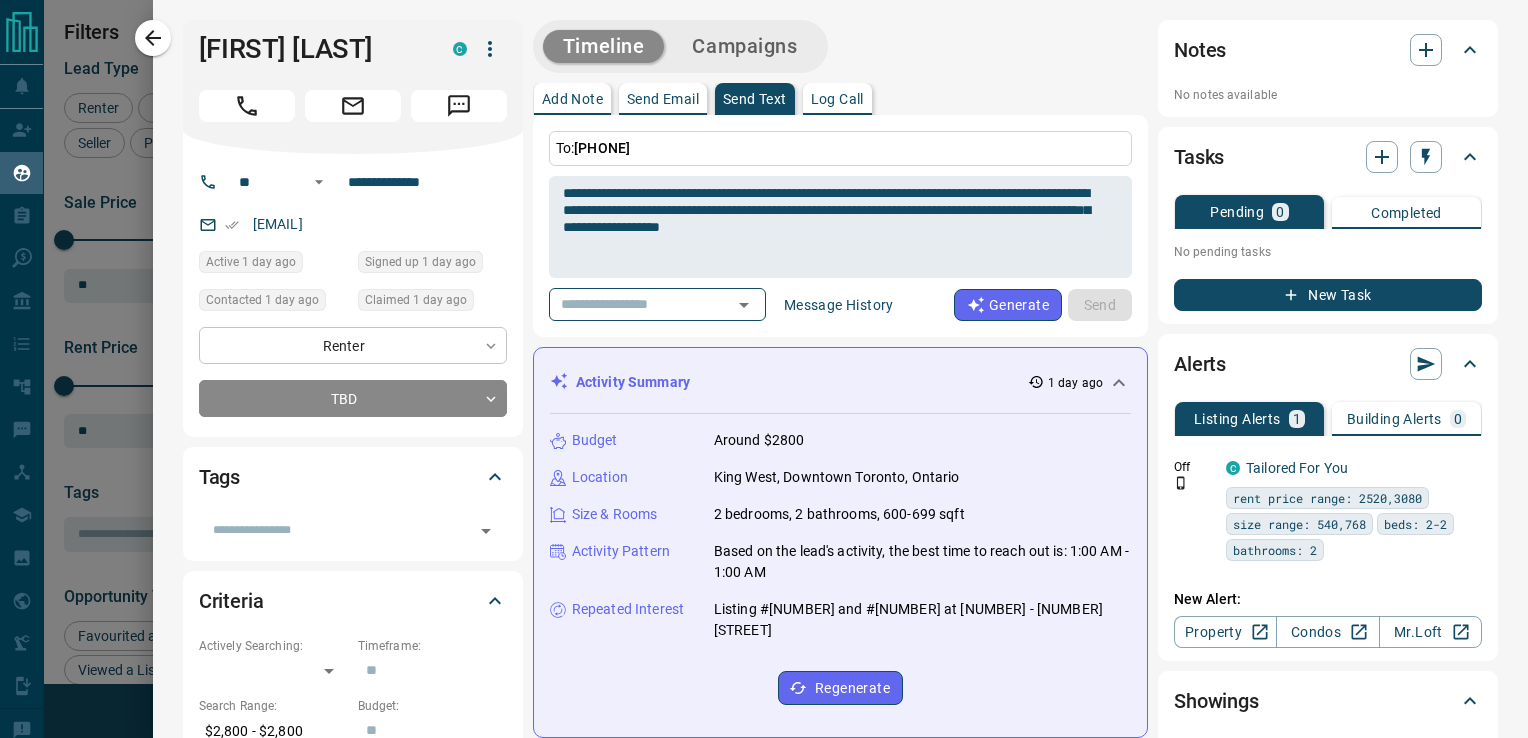 type 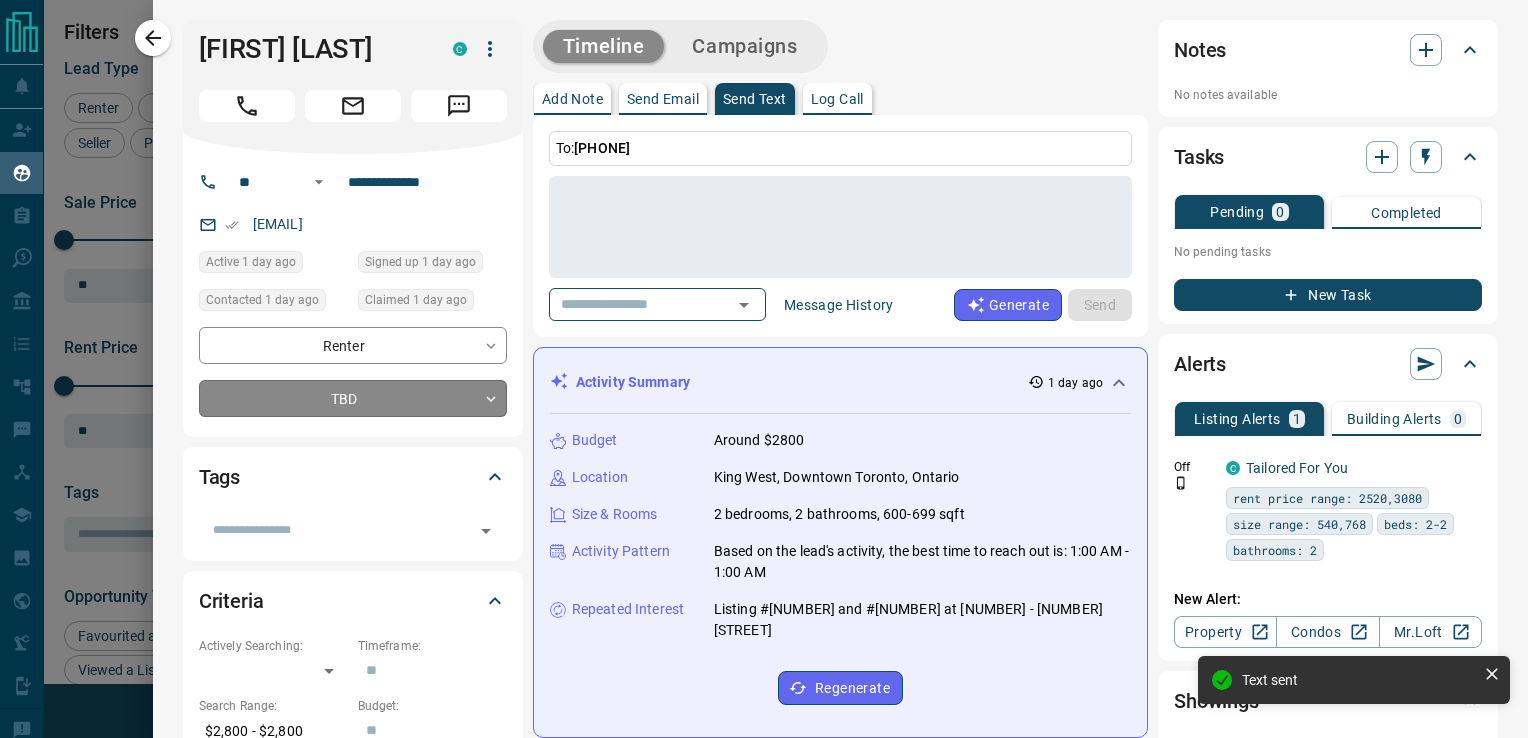 click on "Lead Transfers Claim Leads My Leads Tasks Opportunities Deals Campaigns Automations Messages Broker Bay Training Media Services Agent Resources Precon Worksheet Mobile Apps Disclosure Logout My Leads Filters 1 Manage Tabs New Lead All 2001 TBD 2 Do Not Contact - Not Responsive 1193 Bogus 14 Just Browsing 117 Criteria Obtained 32 Future Follow Up 43 Warm 63 HOT 3 Taken on Showings 17 Submitted Offer 2 Client 515 Name Details Last Active Claimed Date Status Tags [FIRST] [LAST] Renter C $3K - $3K Downtown, [CITY], [STATE] 1 day ago Contacted 22 hours ago 1 day ago Signed up 1 day ago TBD + [FIRST] [LAST] Buyer C $3K - $3K Downtown, [CITY], [STATE], +1 18 hours ago Contacted 22 hours ago 1 day ago Signed up 1 day ago TBD + Rows per page: 25 ** 1–2 of 2 Filters Lead Type Renter Buyer Investor Seller Precon Sale Price 0 5500000 Sale price range ** ​ Input sale price range Sale price range ********* ​ Input sale price range Rent Price 0 20000 Rent price range ** ​ Input rent price range Rent price range ********* ​ Tags" at bounding box center [764, 356] 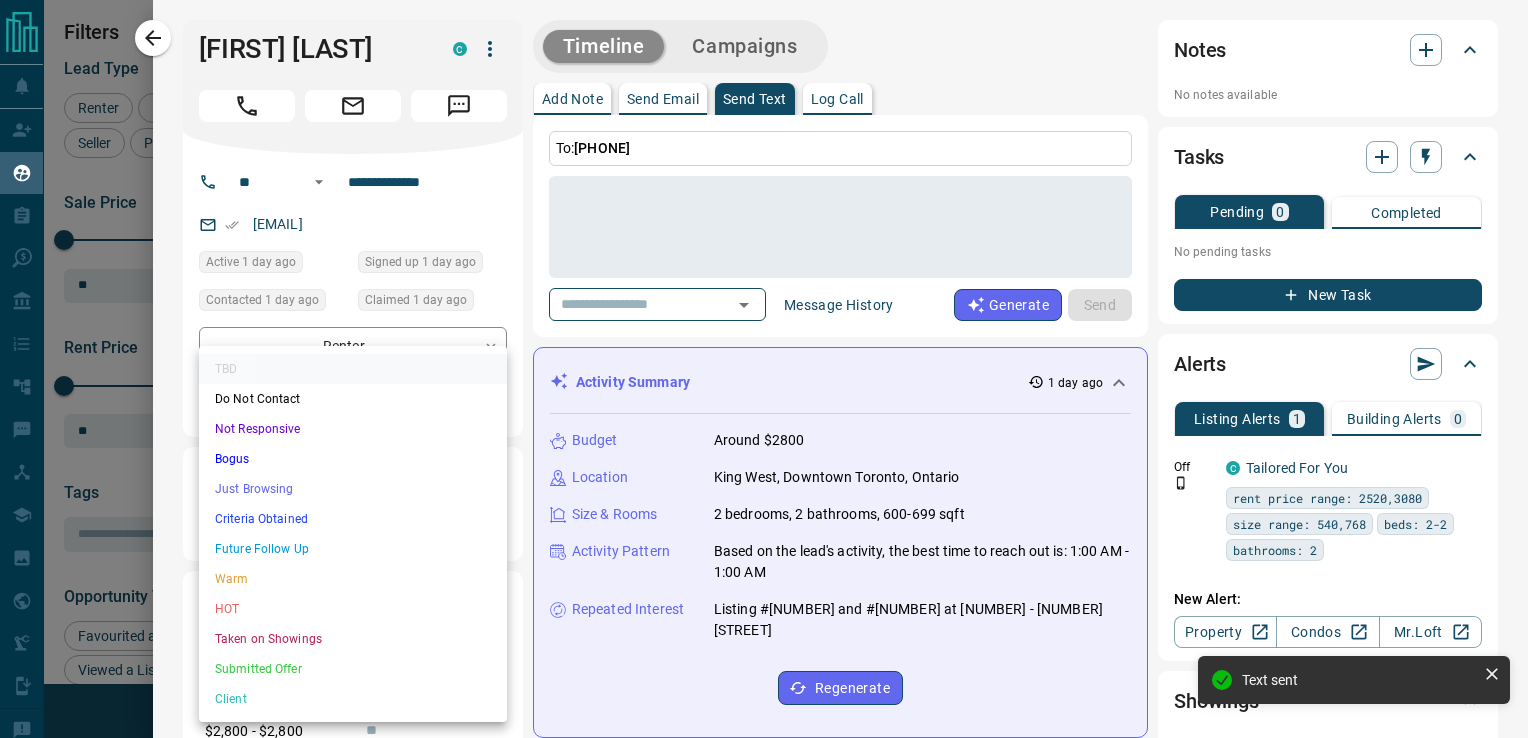 click on "Not Responsive" at bounding box center (353, 429) 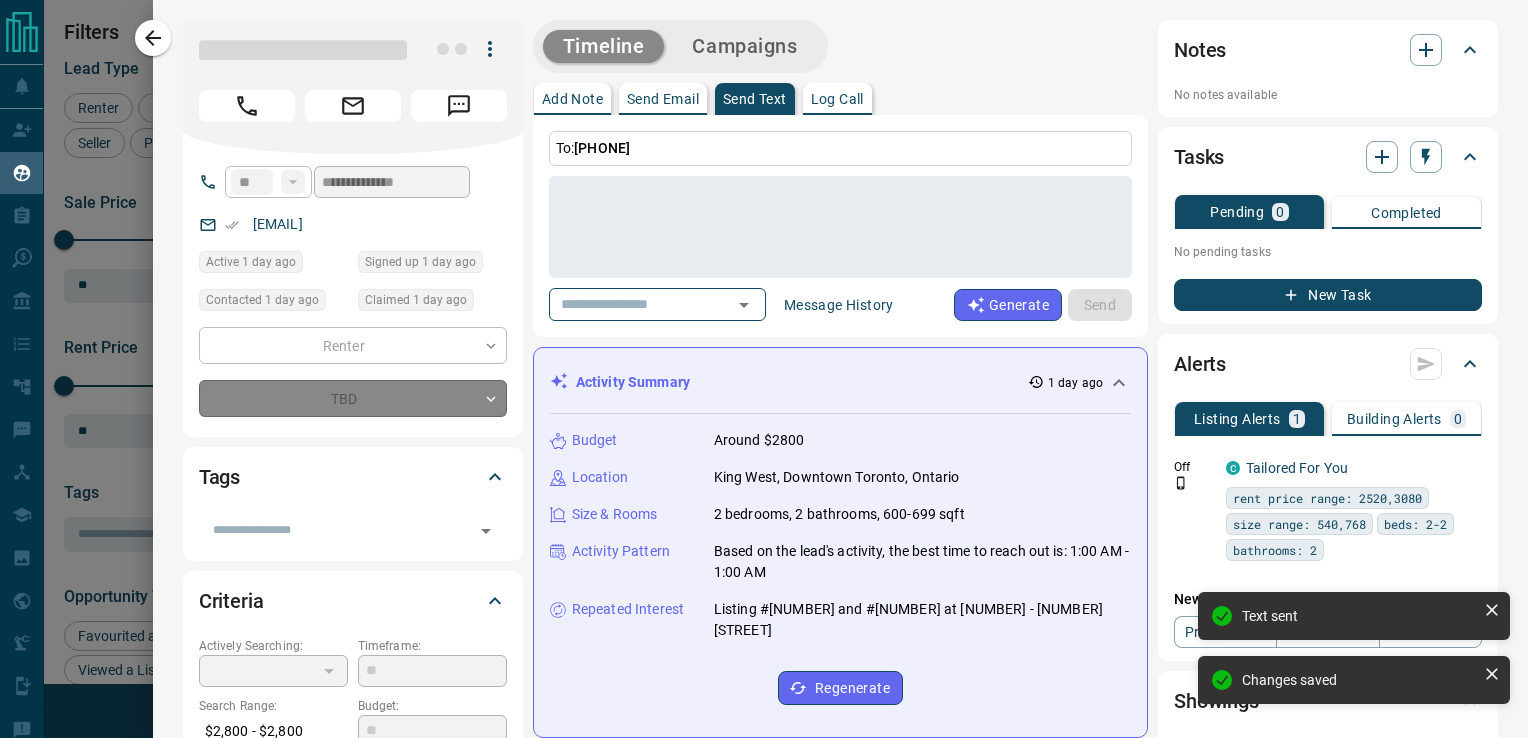 type on "*" 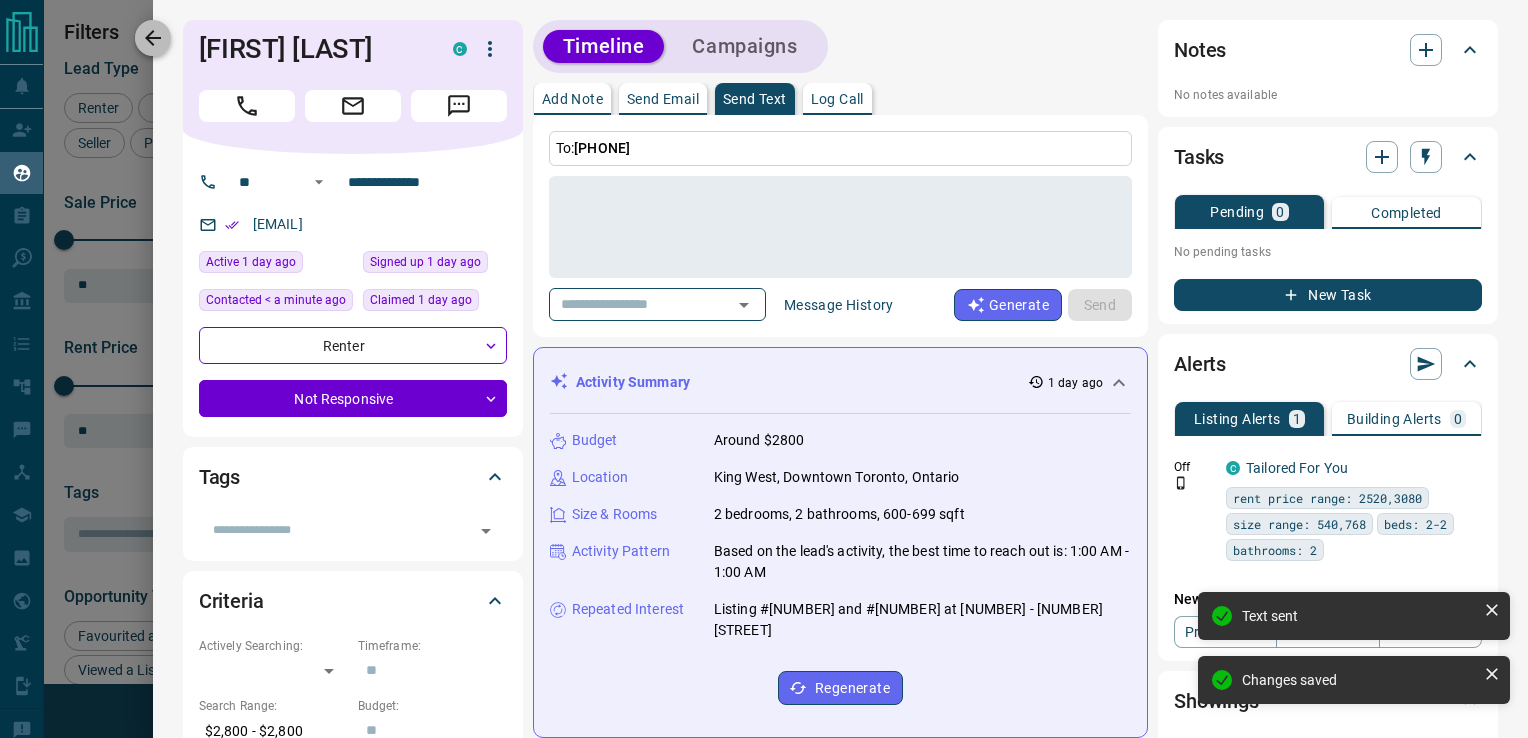 click 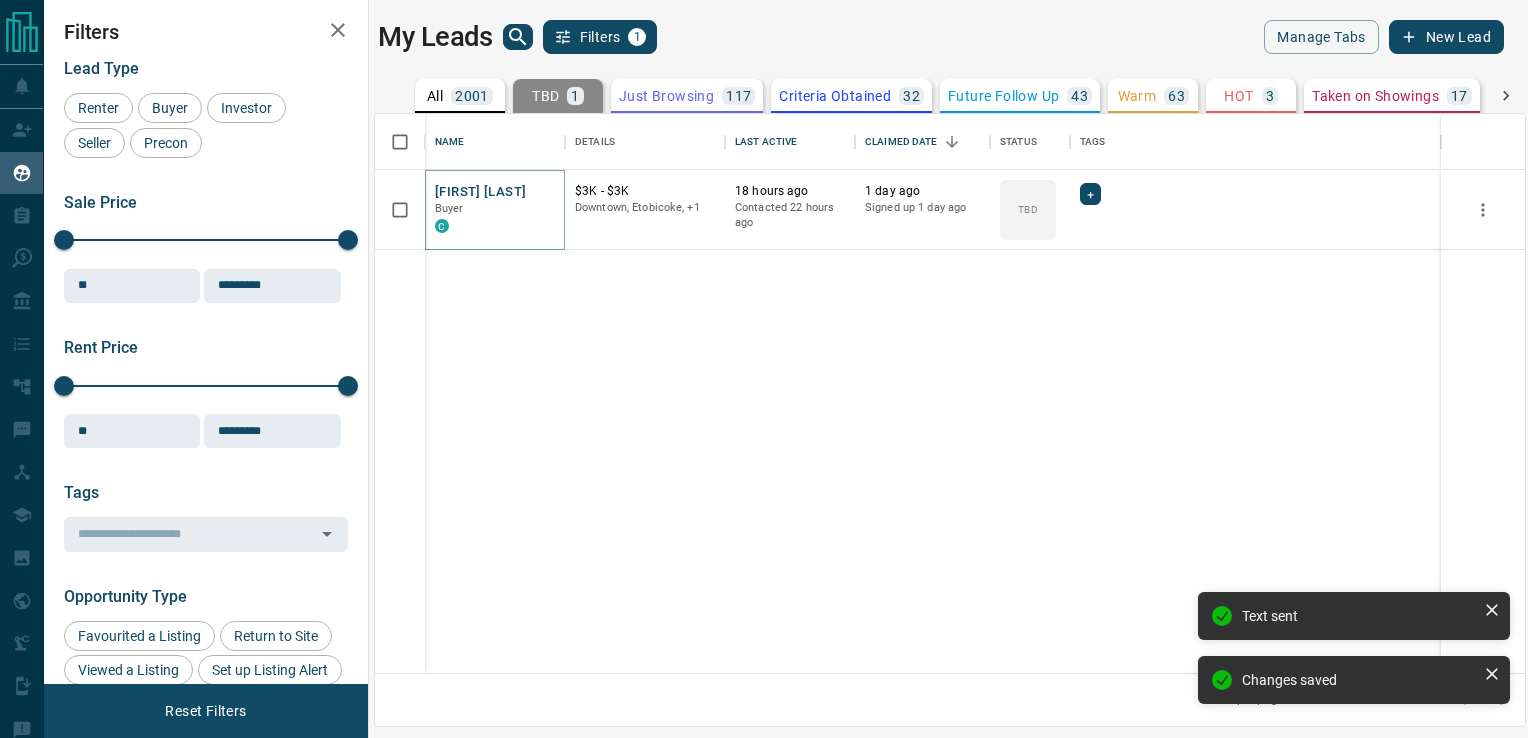 click on "[FIRST] [LAST]" at bounding box center [480, 192] 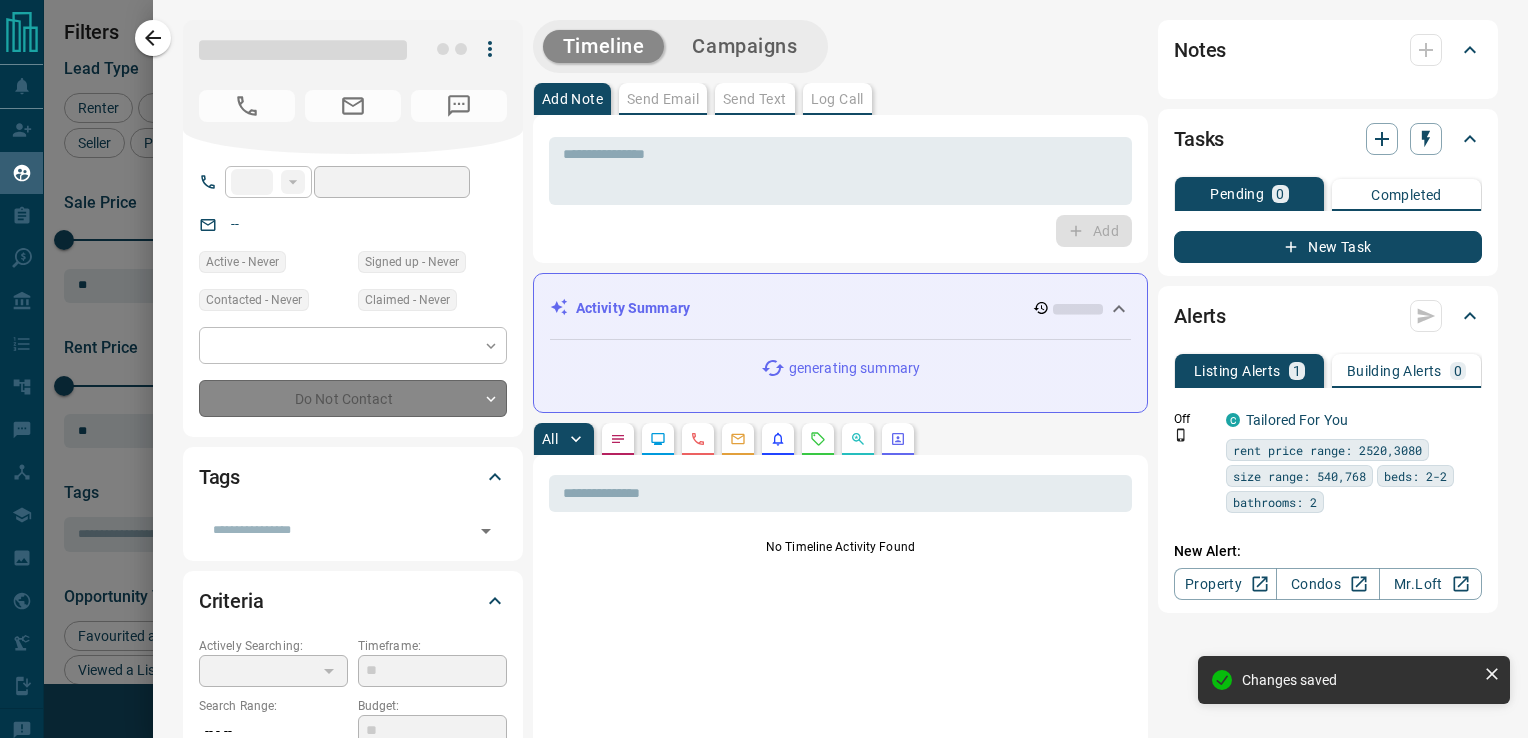 type on "**" 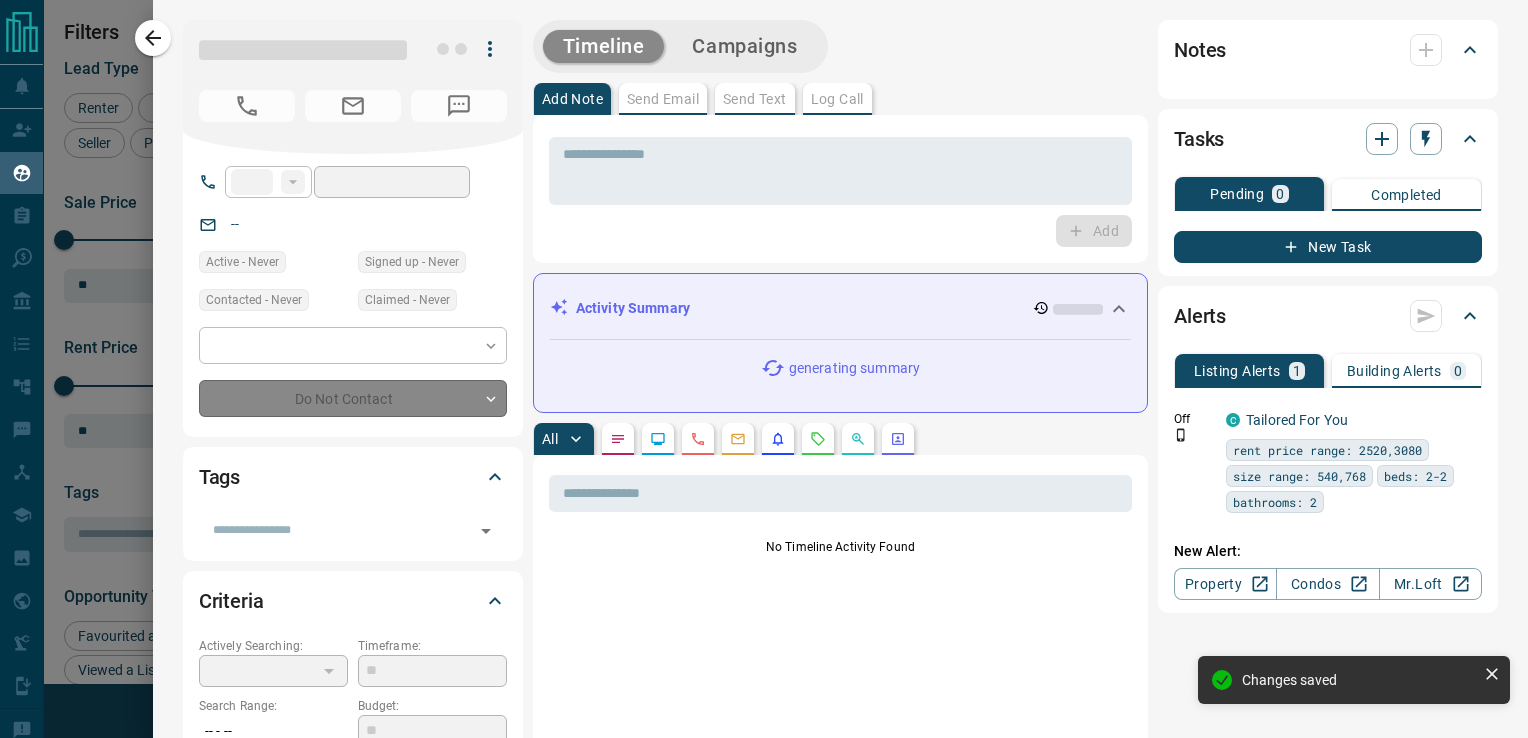 type on "**********" 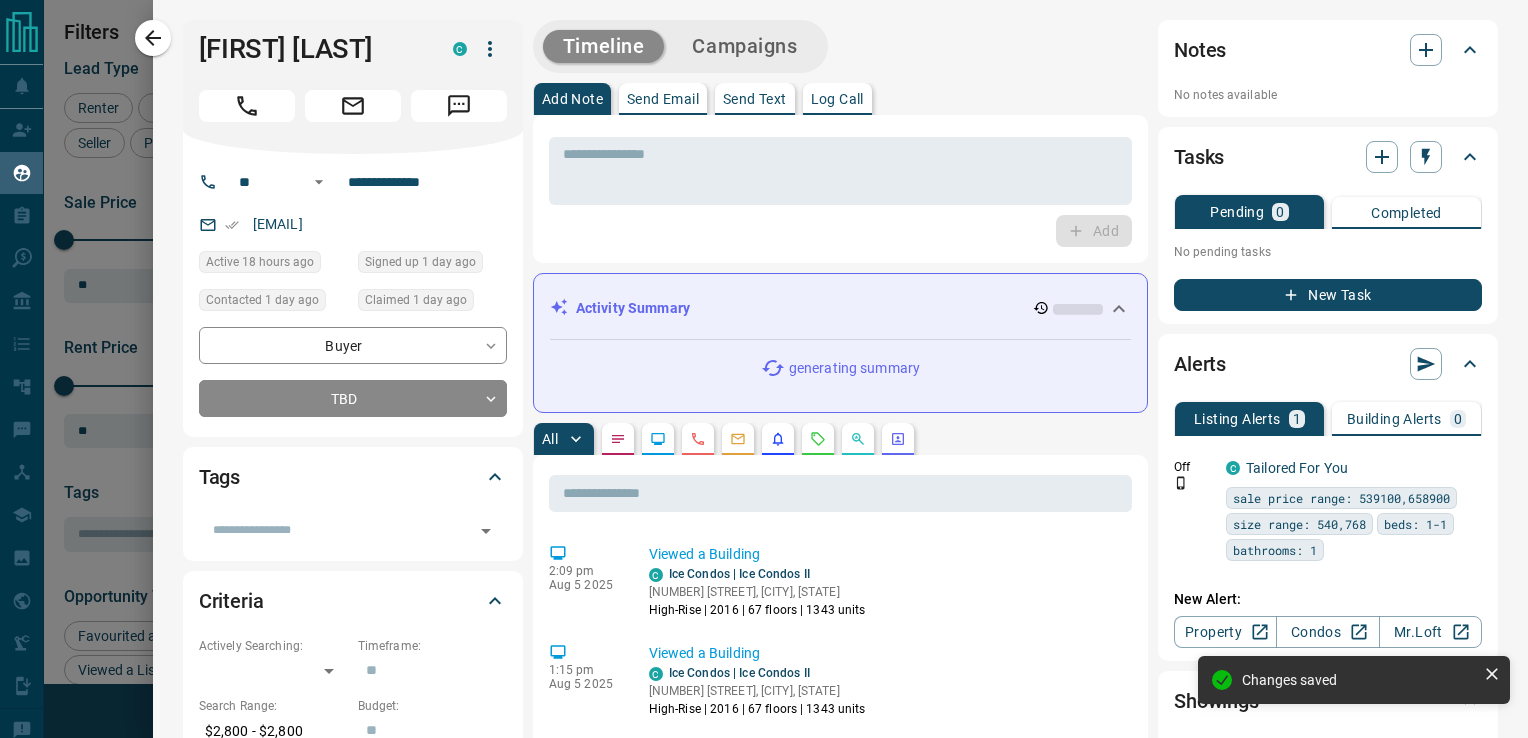 click on "Send Text" at bounding box center (755, 99) 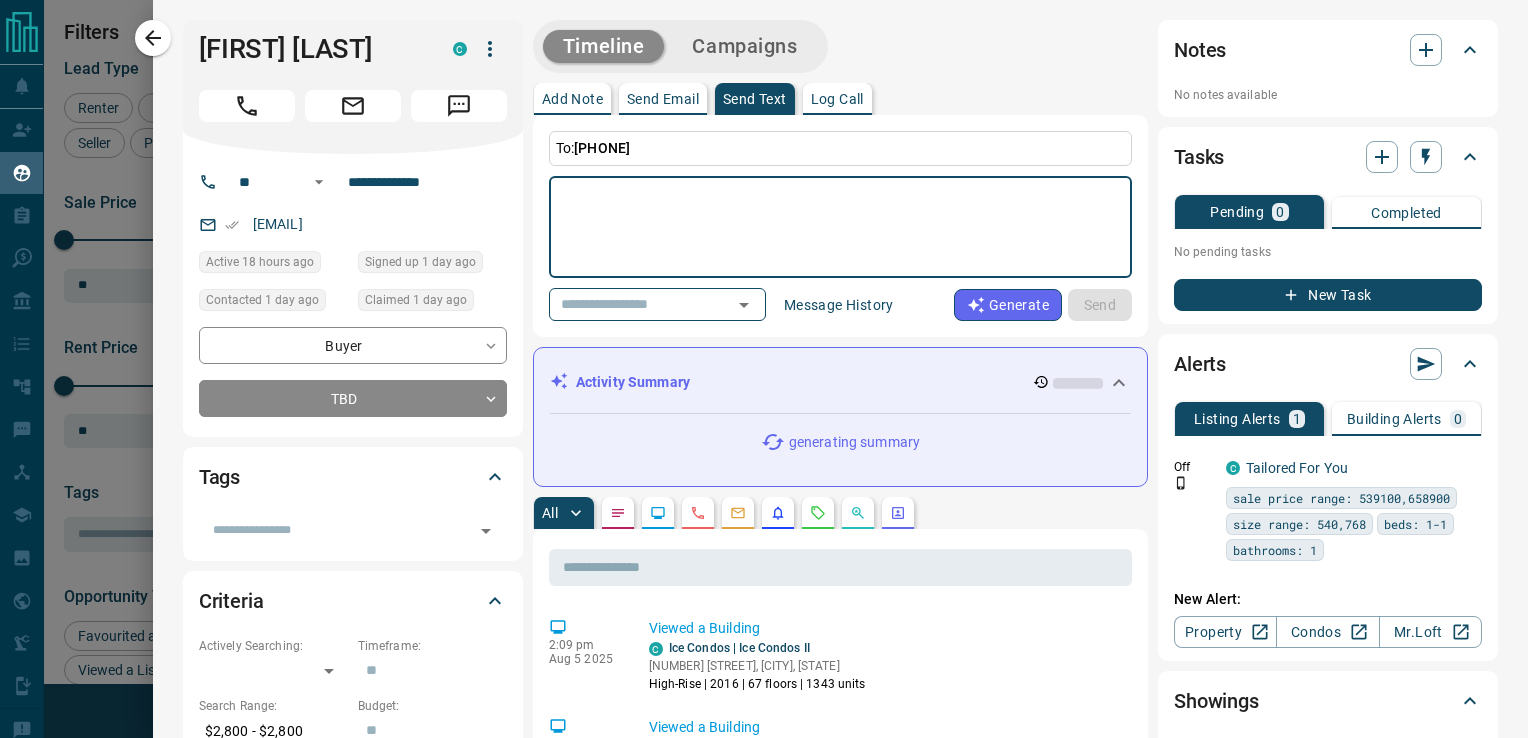 click at bounding box center (840, 227) 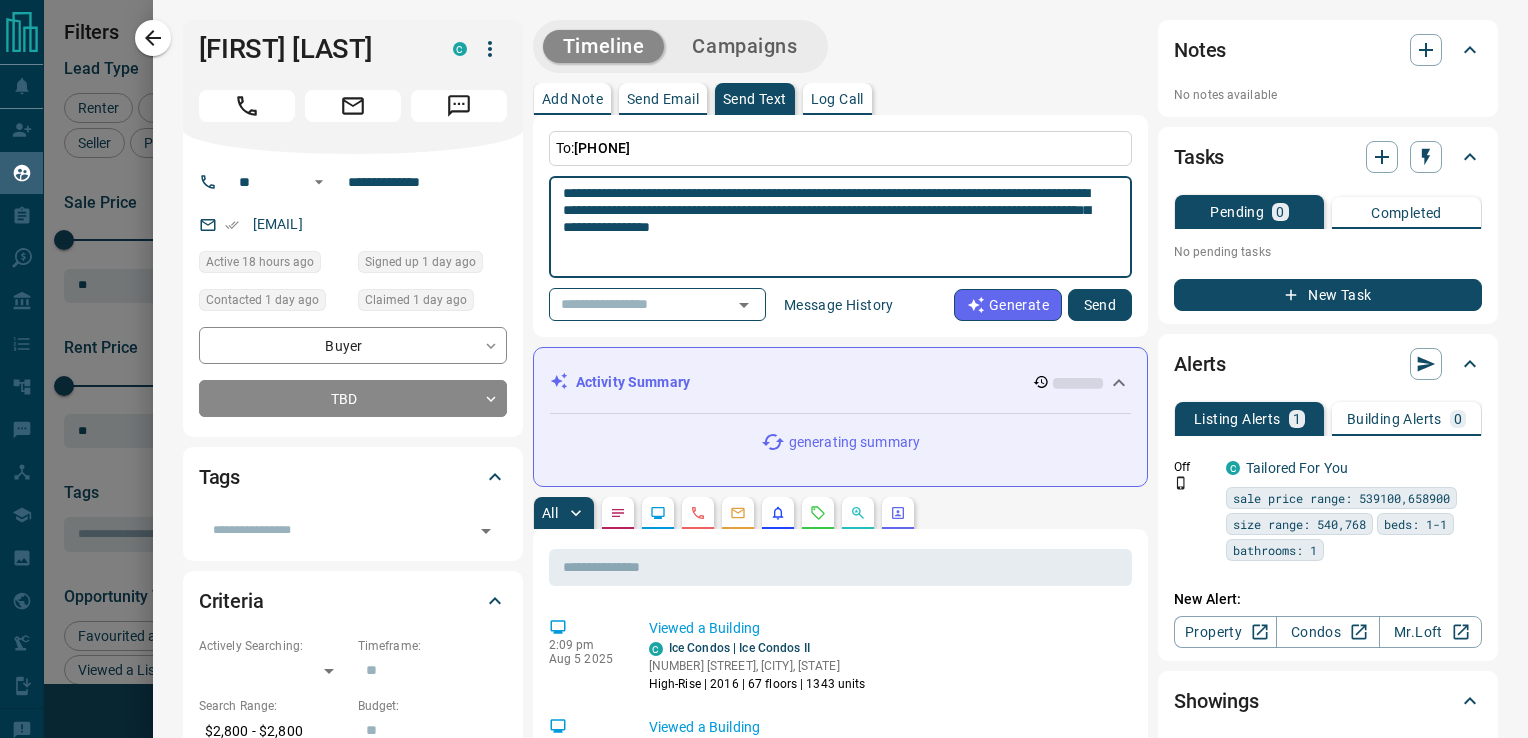 click on "**********" at bounding box center (833, 227) 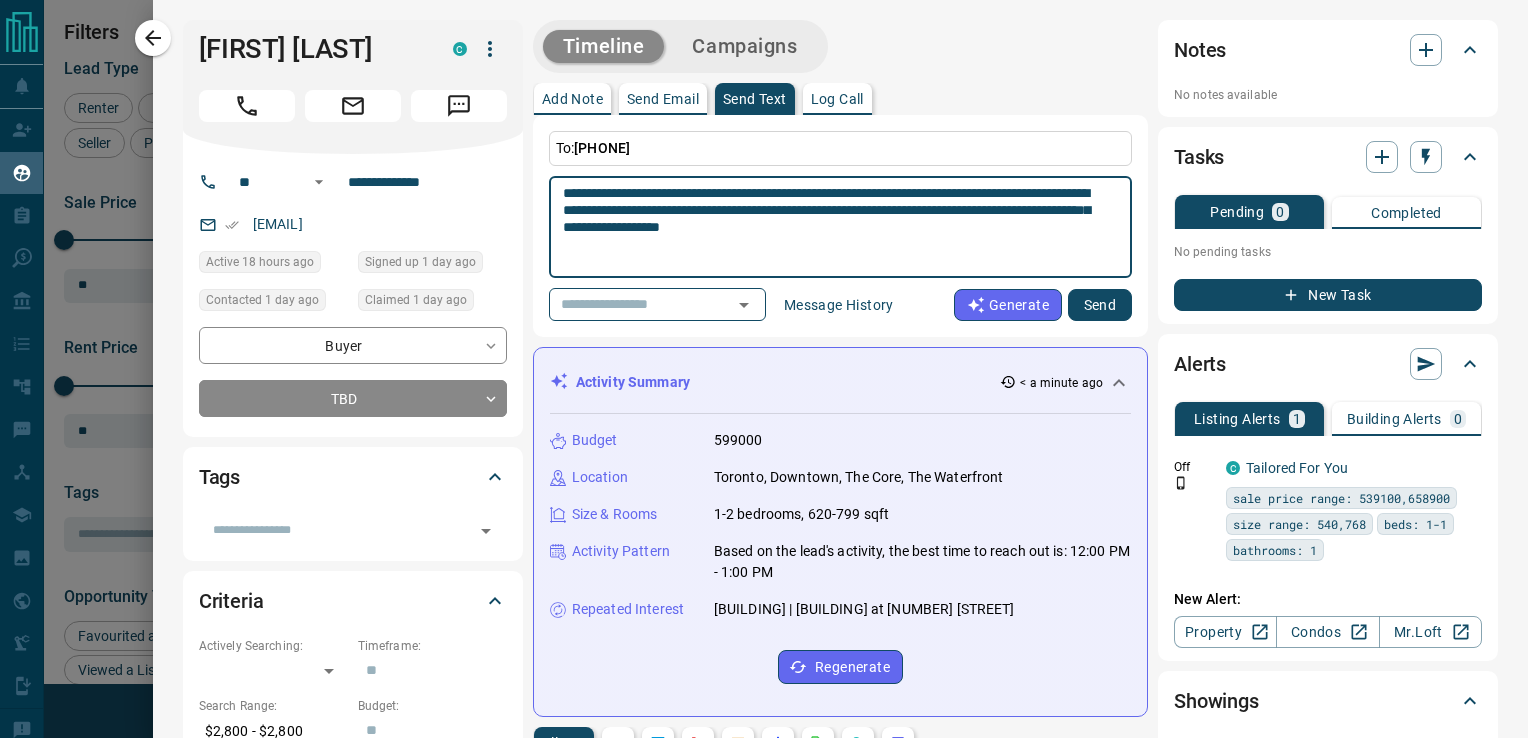 type on "**********" 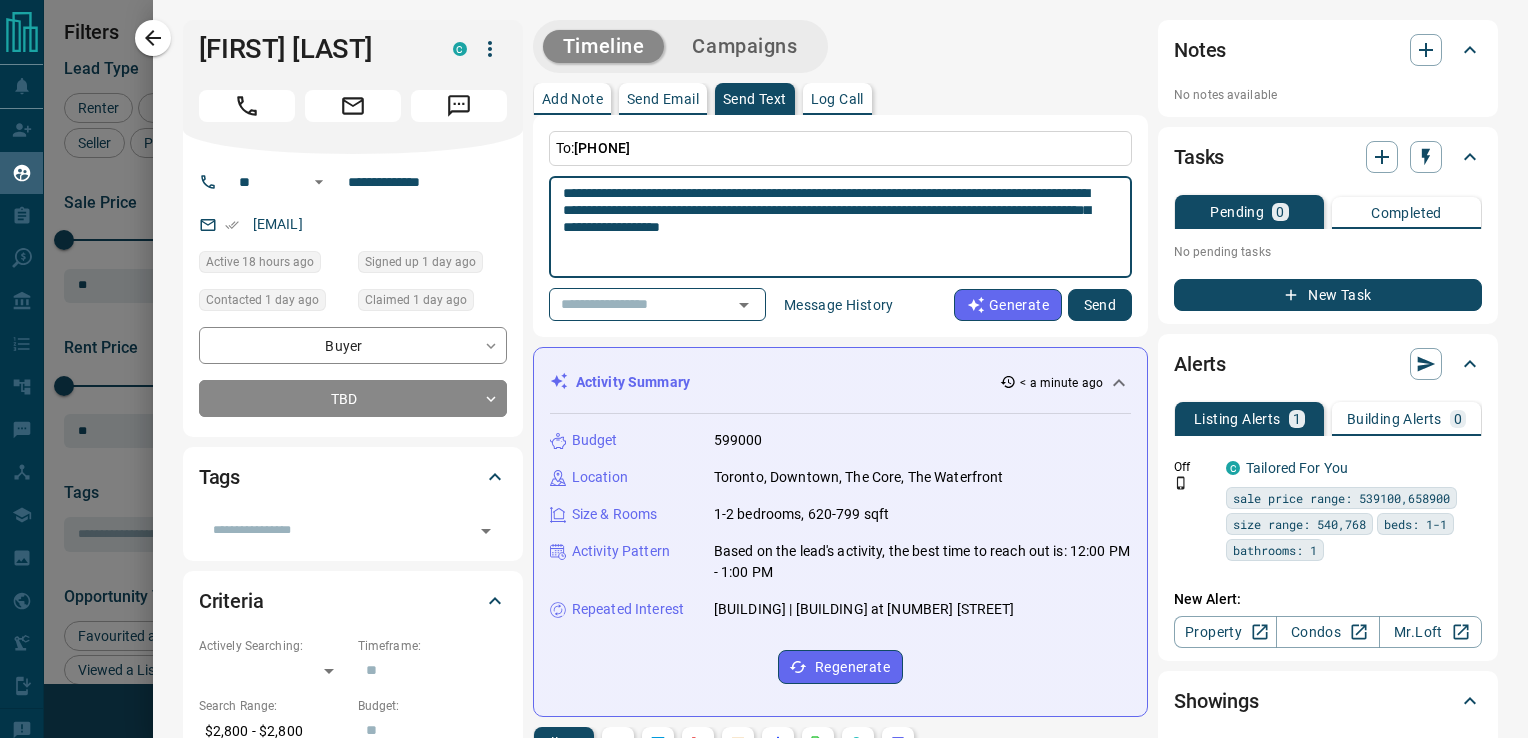 drag, startPoint x: 1075, startPoint y: 296, endPoint x: 1063, endPoint y: 299, distance: 12.369317 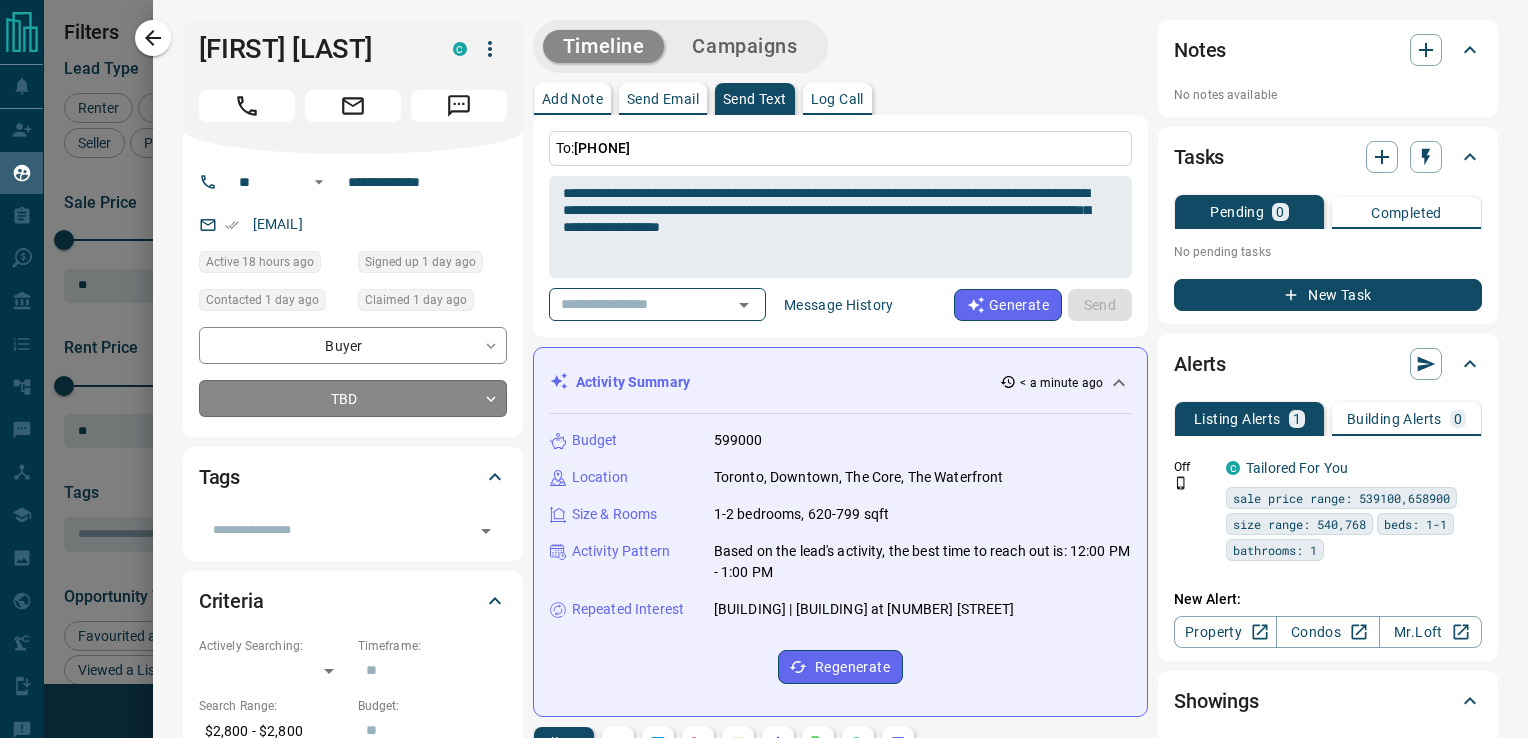 type 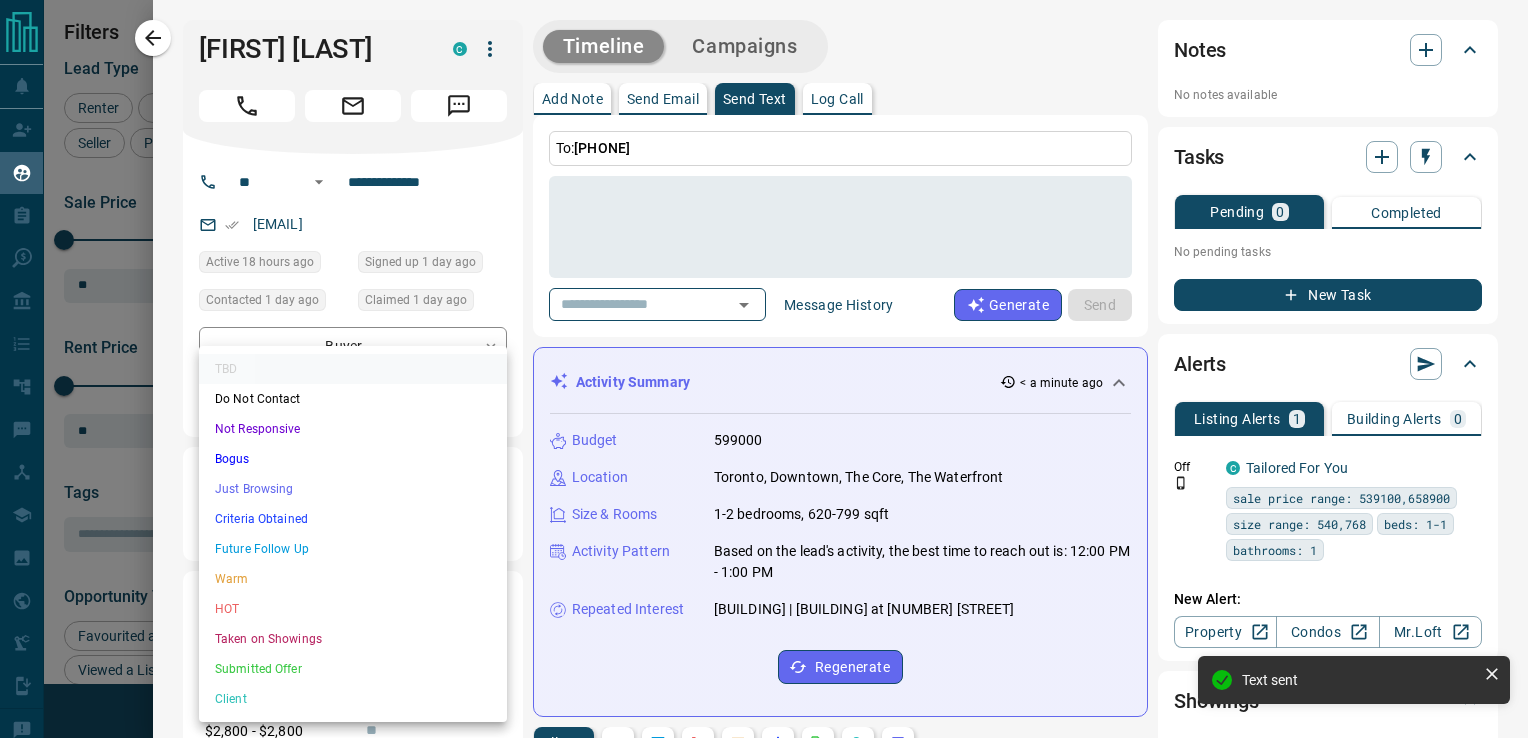click on "Lead Transfers Claim Leads My Leads Tasks Opportunities Deals Campaigns Automations Messages Broker Bay Training Media Services Agent Resources Precon Worksheet Mobile Apps Disclosure Logout My Leads Filters 1 Manage Tabs New Lead All 2001 TBD 1 Do Not Contact - Not Responsive 1194 Bogus 14 Just Browsing 117 Criteria Obtained 32 Future Follow Up 43 Warm 63 HOT 3 Taken on Showings 17 Submitted Offer 2 Client 515 Name Details Last Active Claimed Date Status Tags [FIRST] [LAST] Buyer C $3K - $3K Downtown, Etobicoke, [PHONE] [TIME] ago Contacted [TIME] ago [TIME] ago Signed up [TIME] ago TBD + Rows per page: 25 ** 1–1 of 1 Filters Lead Type Renter Buyer Investor Seller Precon Sale Price 0 5500000 Sale price range ** ​ Input sale price range Sale price range ********* ​ Input sale price range Rent Price 0 20000 Rent price range ** ​ Input rent price range Rent price range ********* ​ Input rent price range Tags ​ Opportunity Type Favourited a Listing Return to Site Viewed a Listing Set up Listing Alert To" at bounding box center [764, 356] 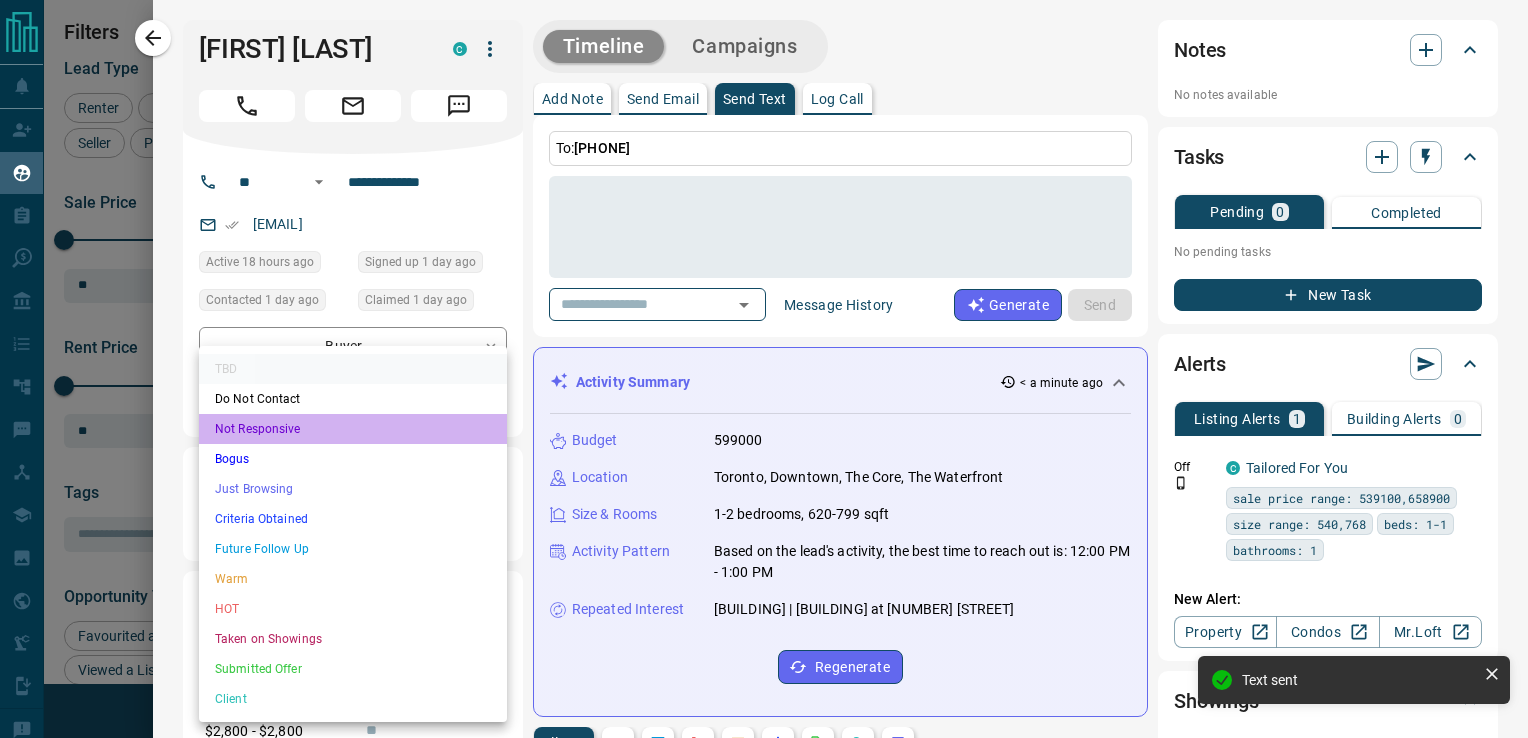 click on "Not Responsive" at bounding box center (353, 429) 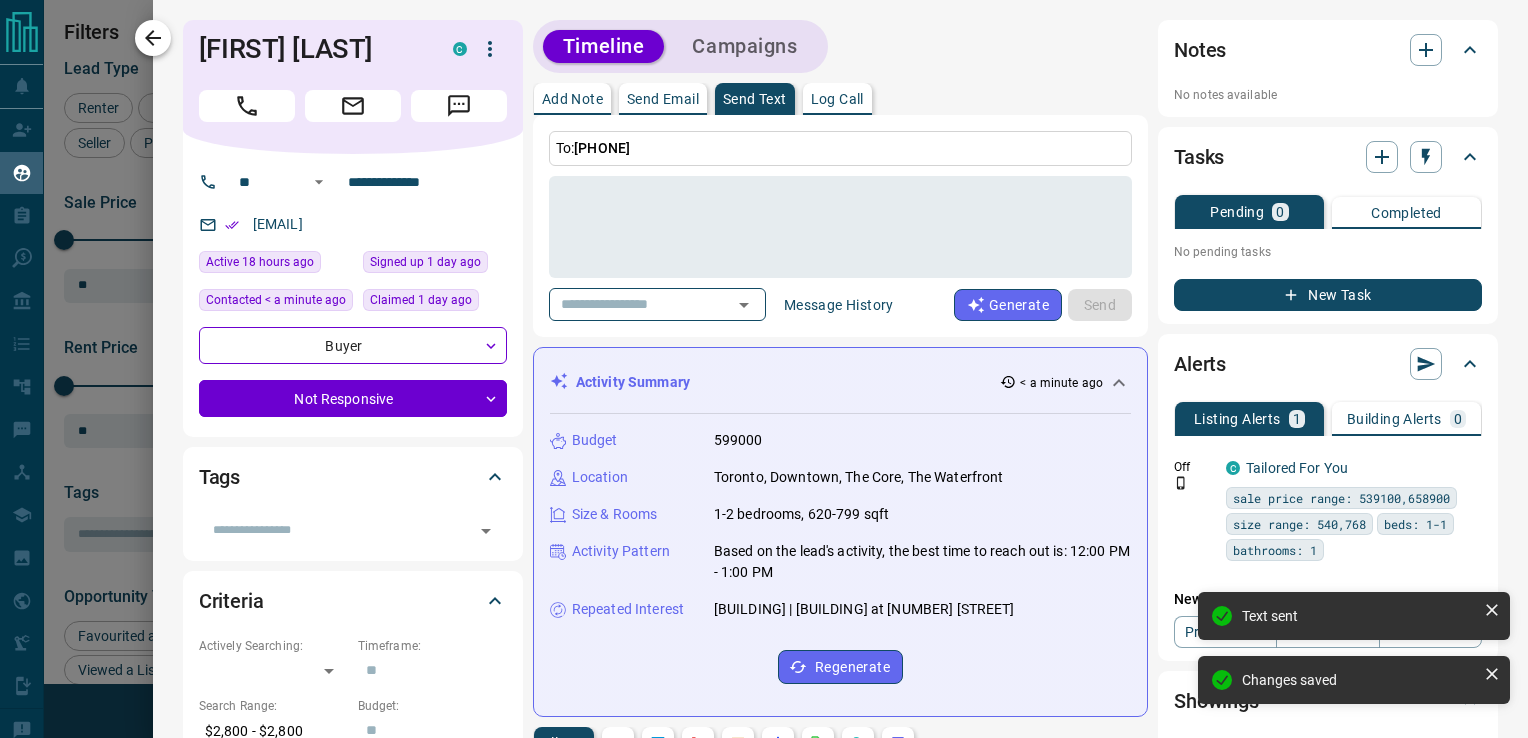 type on "*" 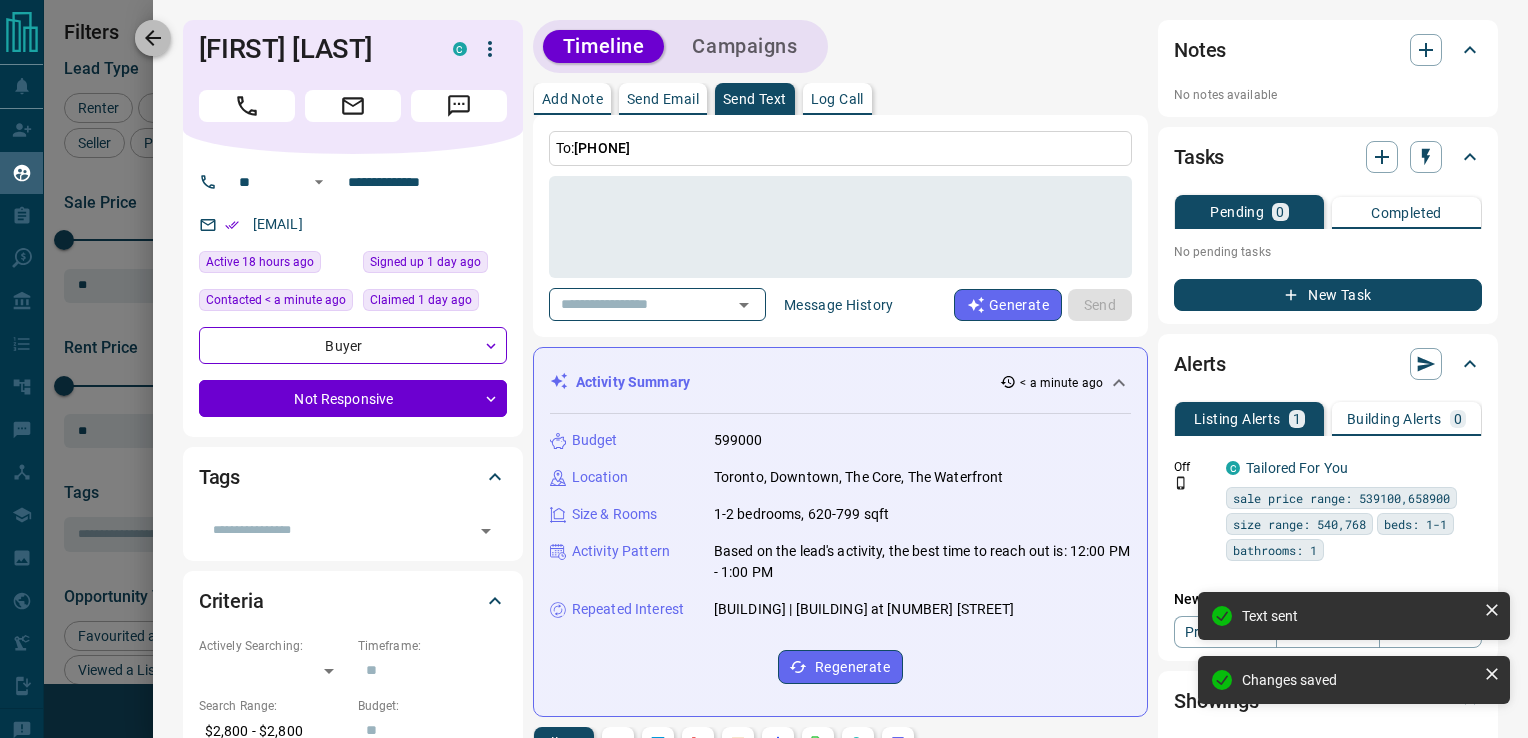 click 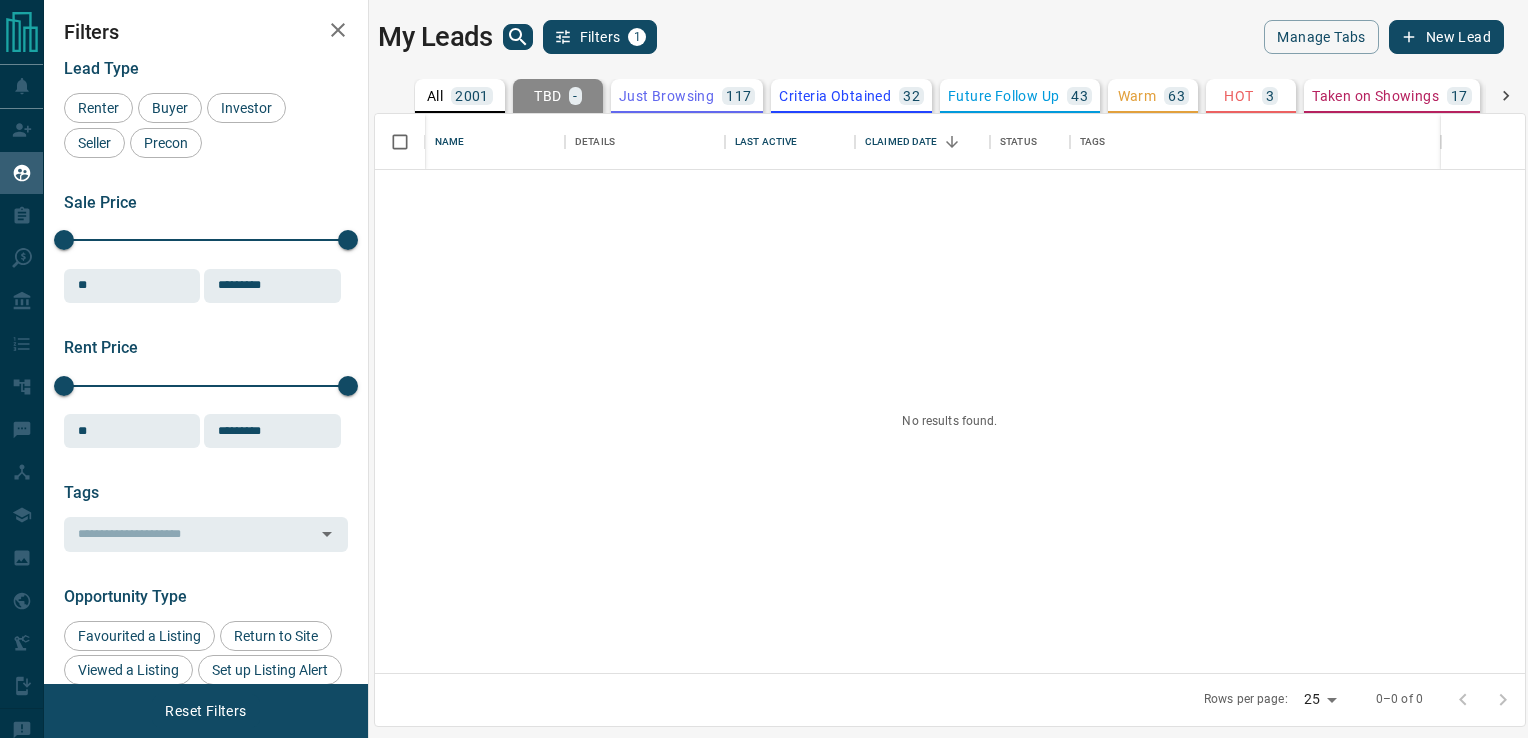 click on "My Leads Filters 1 Manage Tabs New Lead All 2001 TBD - Do Not Contact - Not Responsive 1195 Bogus 14 Just Browsing 117 Criteria Obtained 32 Future Follow Up 43 Warm 63 HOT 3 Taken on Showings 17 Submitted Offer 2 Client 515 No results found. Name Details Last Active Claimed Date Status Tags Rows per page: 25 ** 0–0 of 0" at bounding box center [941, 356] 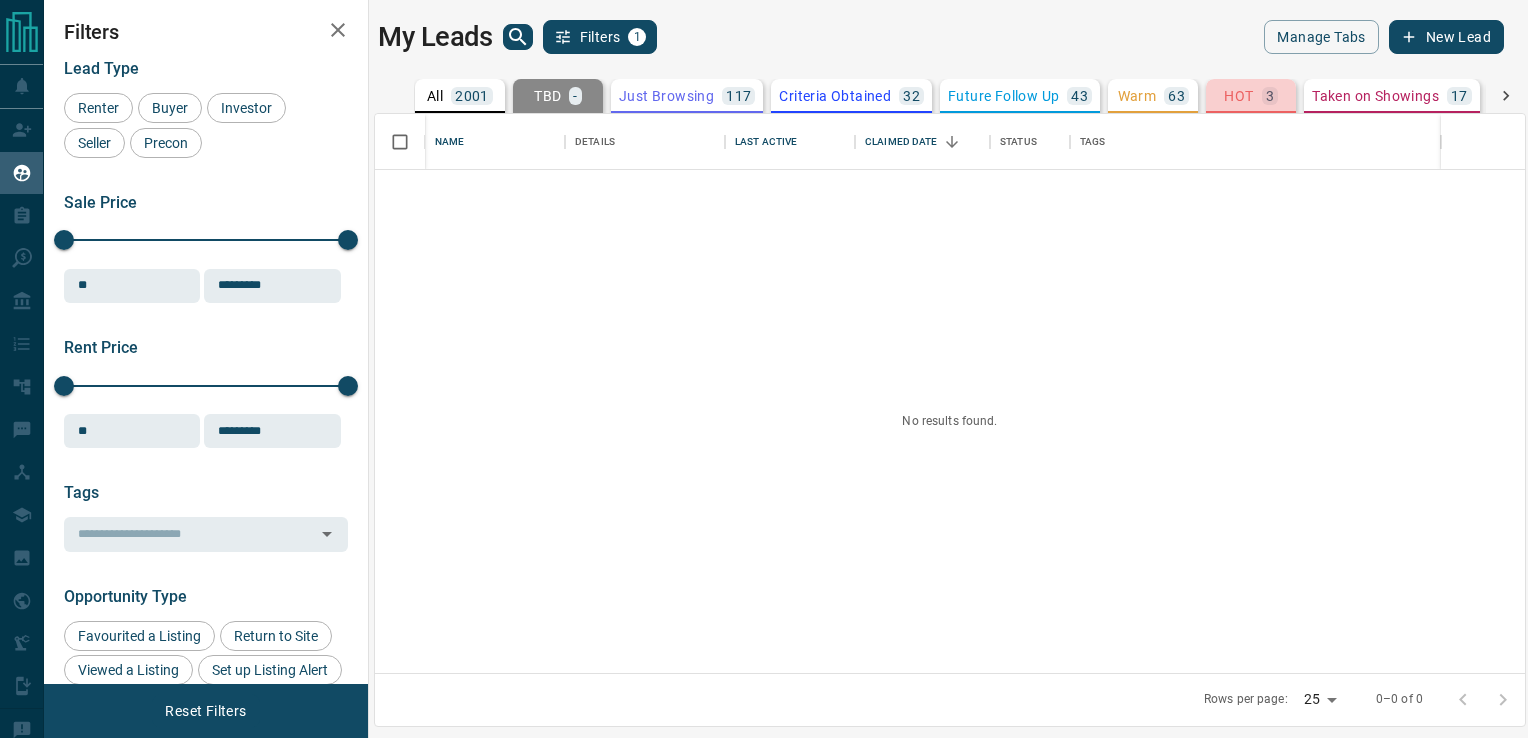 click on "HOT" at bounding box center (1238, 96) 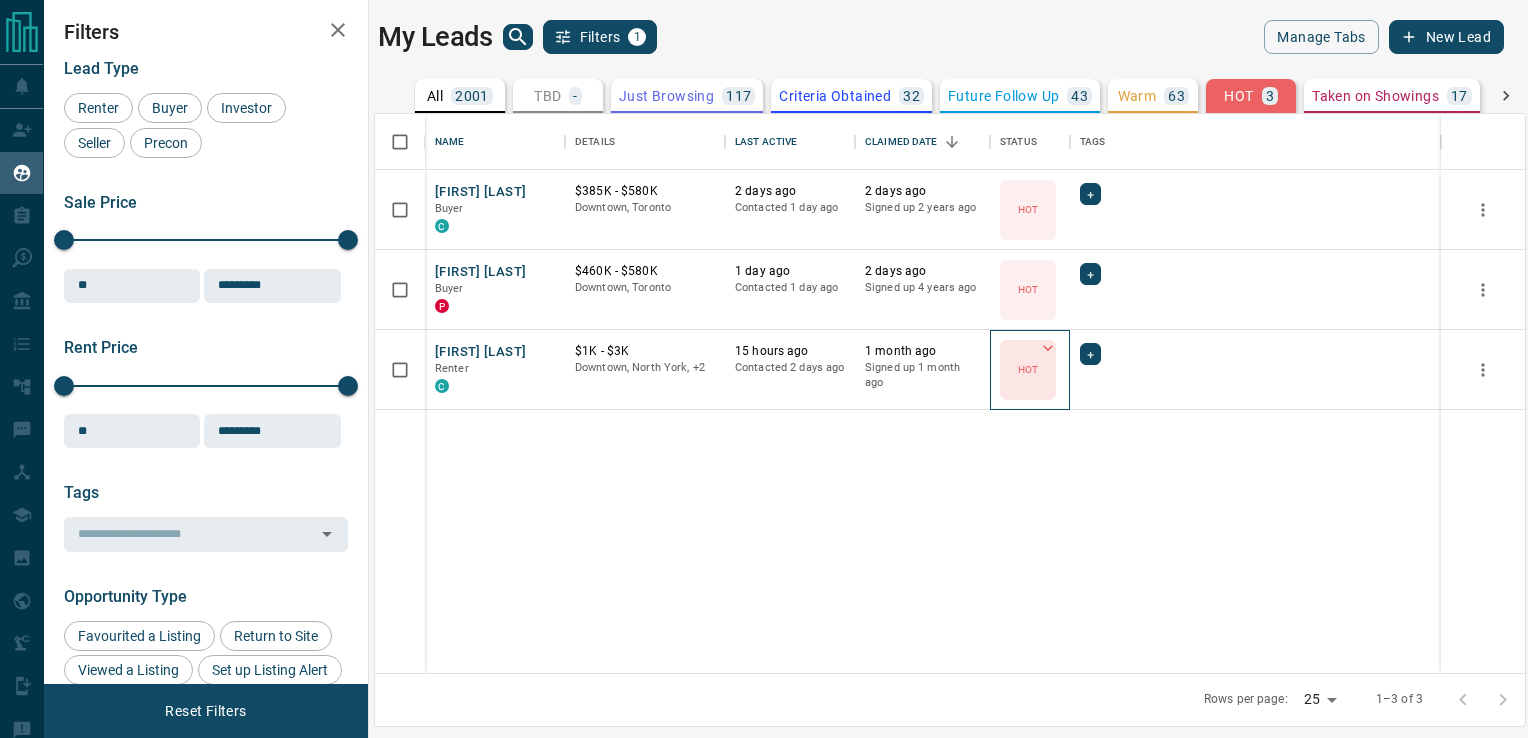 click 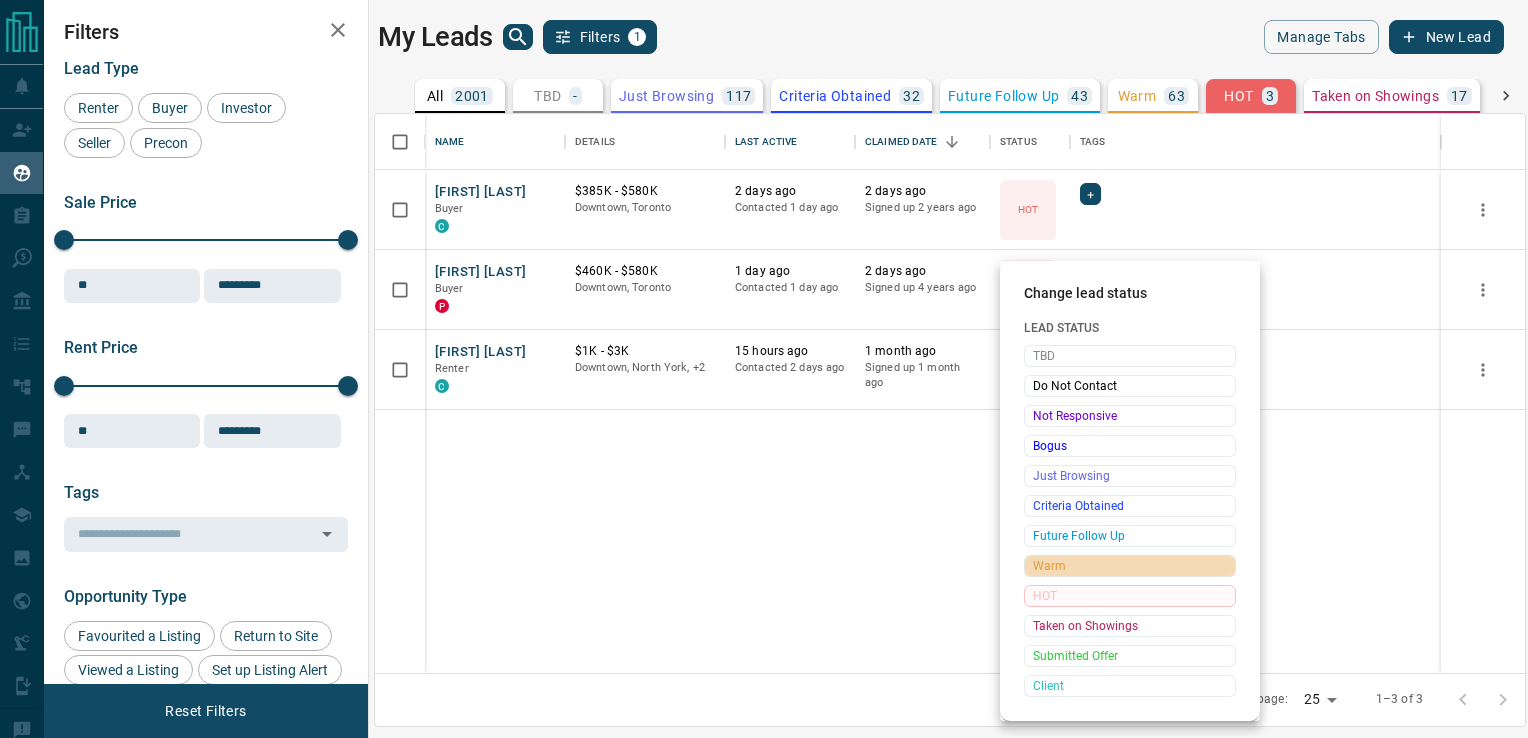 click on "Warm" at bounding box center [1130, 566] 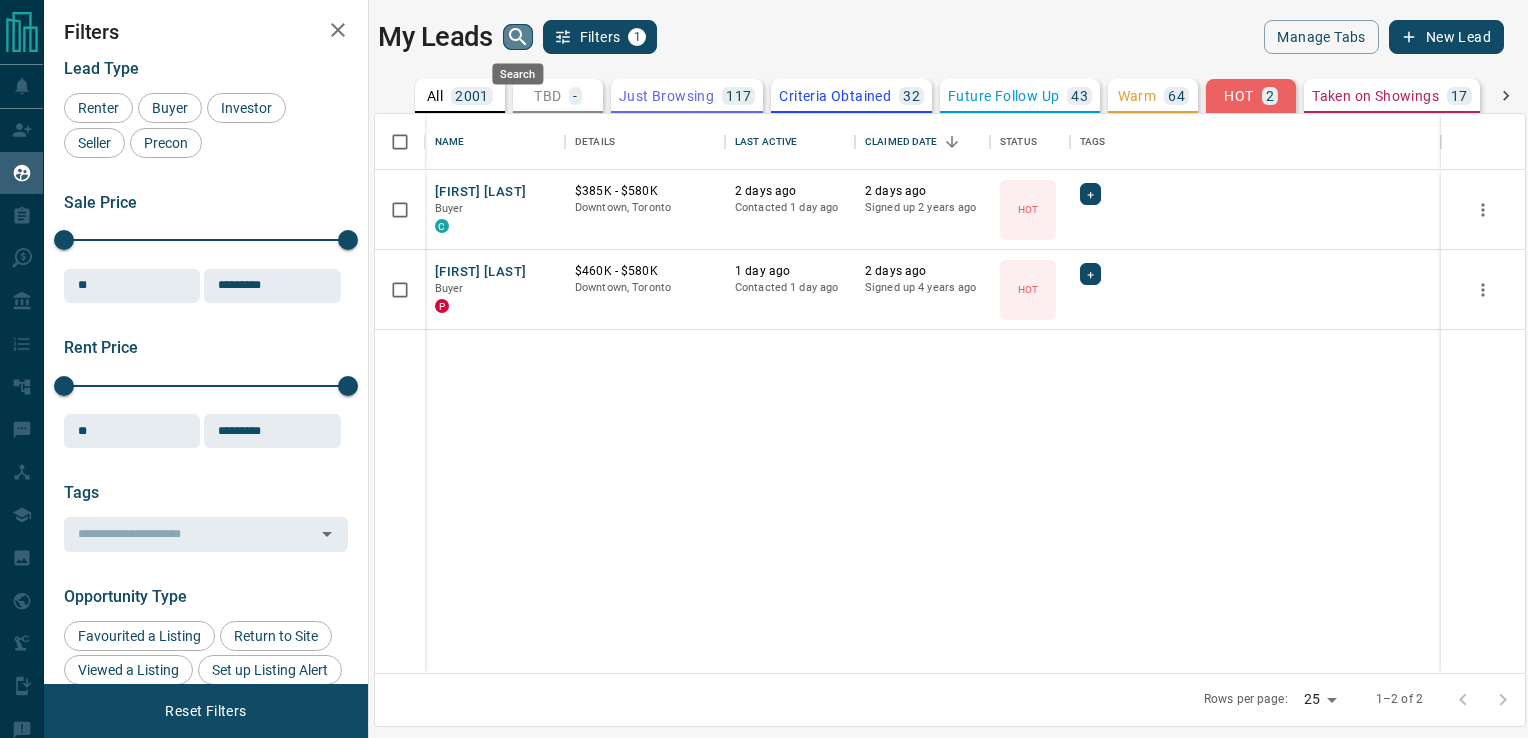 click 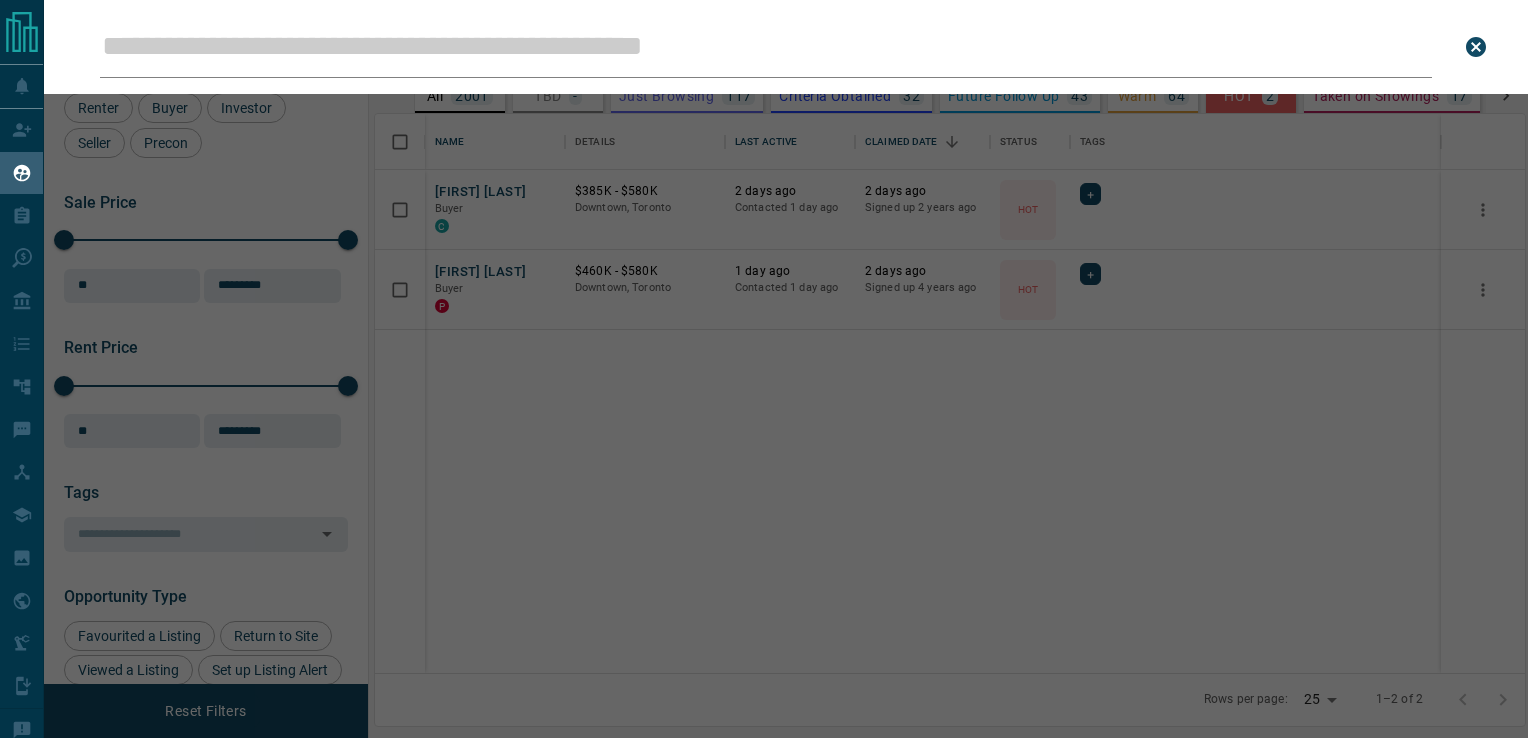 click on "Leads Search Bar" at bounding box center (766, 47) 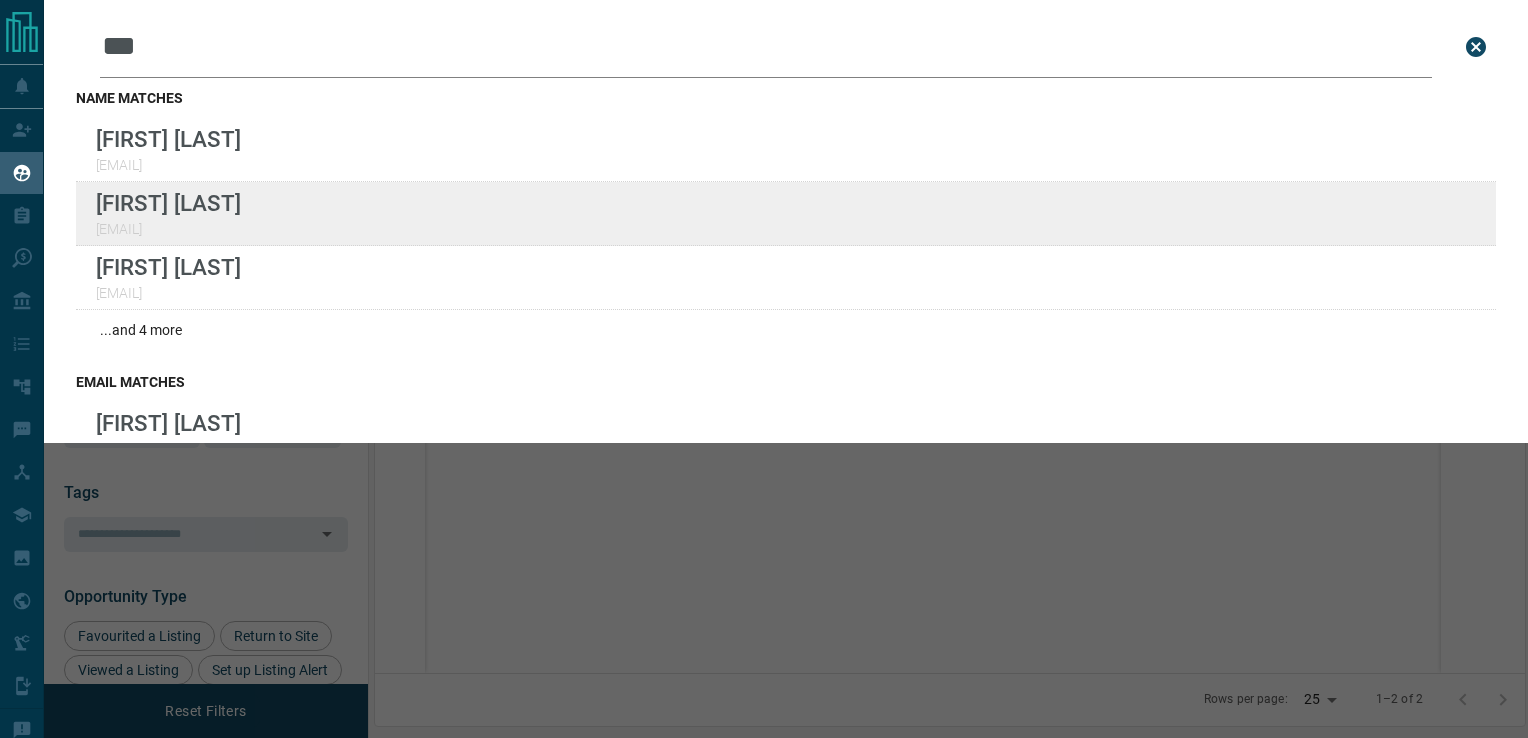 type on "***" 